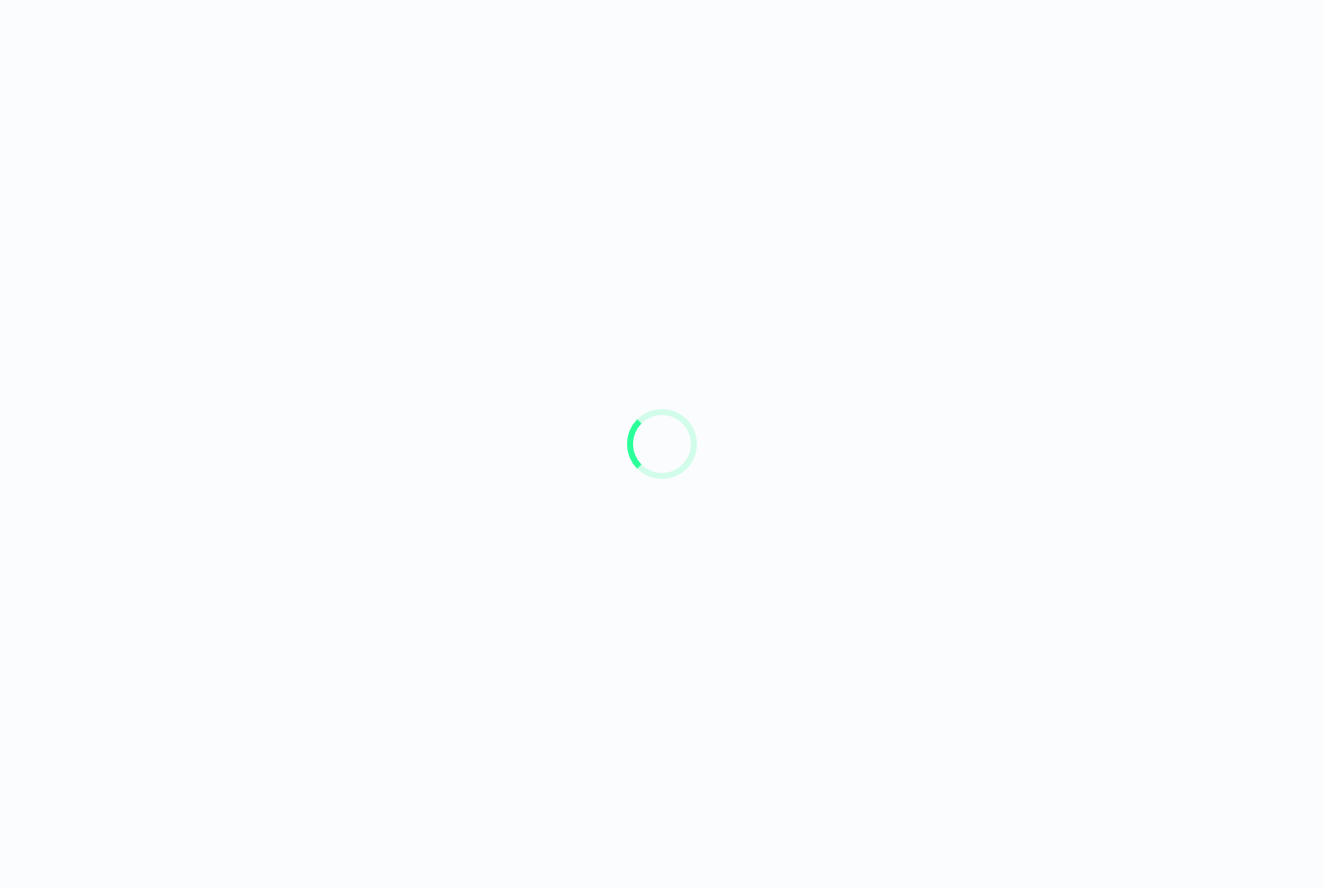 scroll, scrollTop: 0, scrollLeft: 0, axis: both 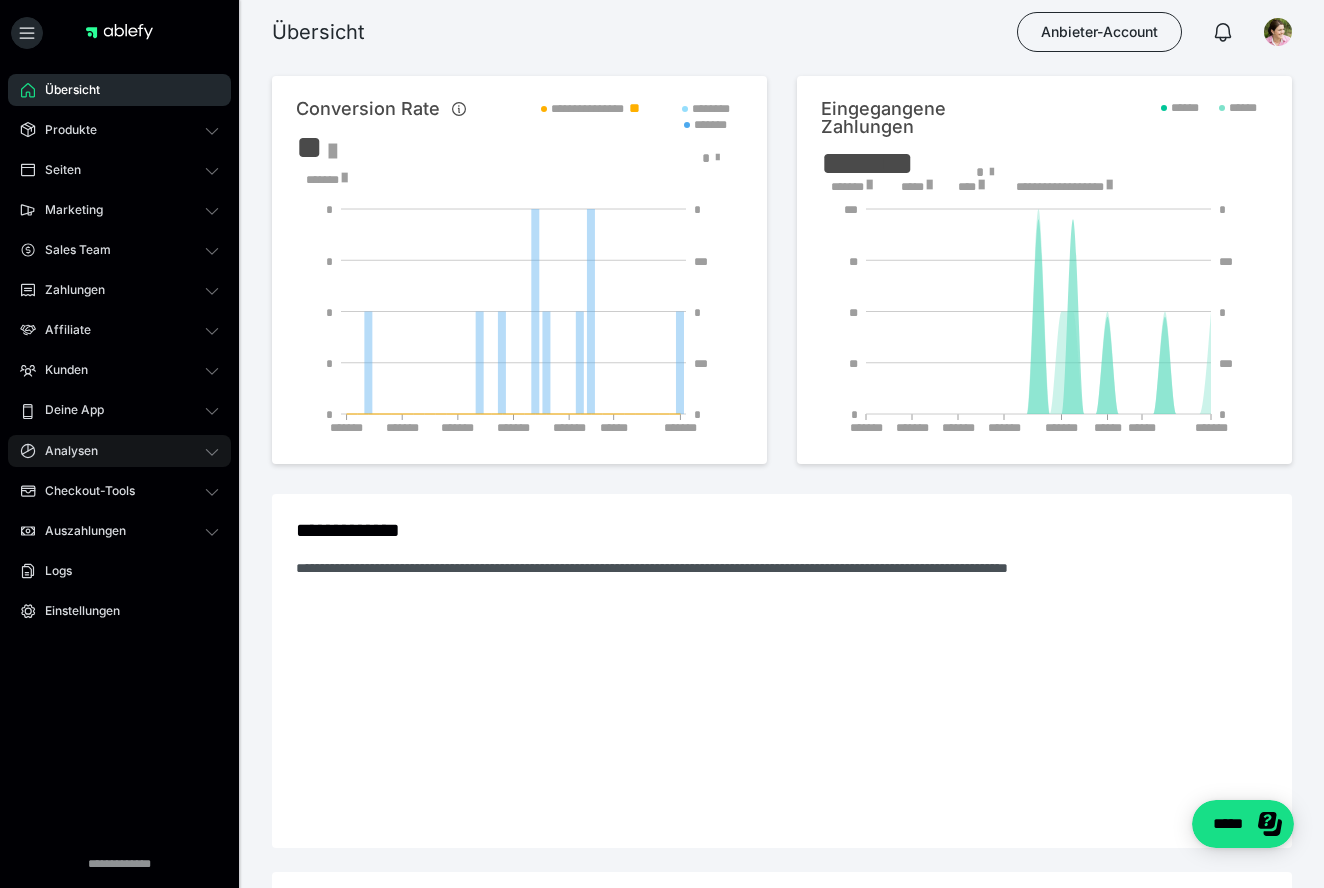 click on "Analysen" at bounding box center [64, 451] 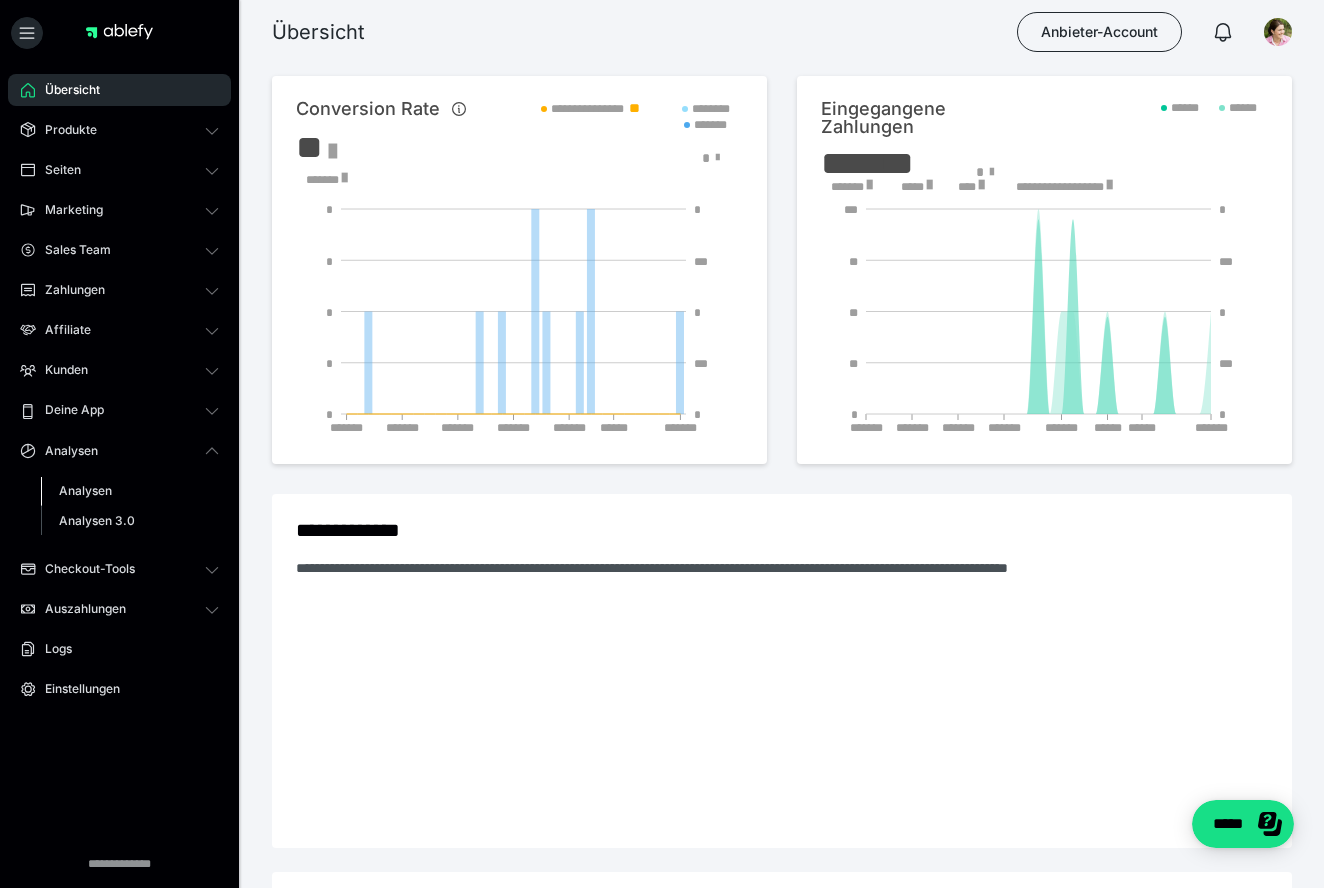 click on "Analysen" at bounding box center [85, 490] 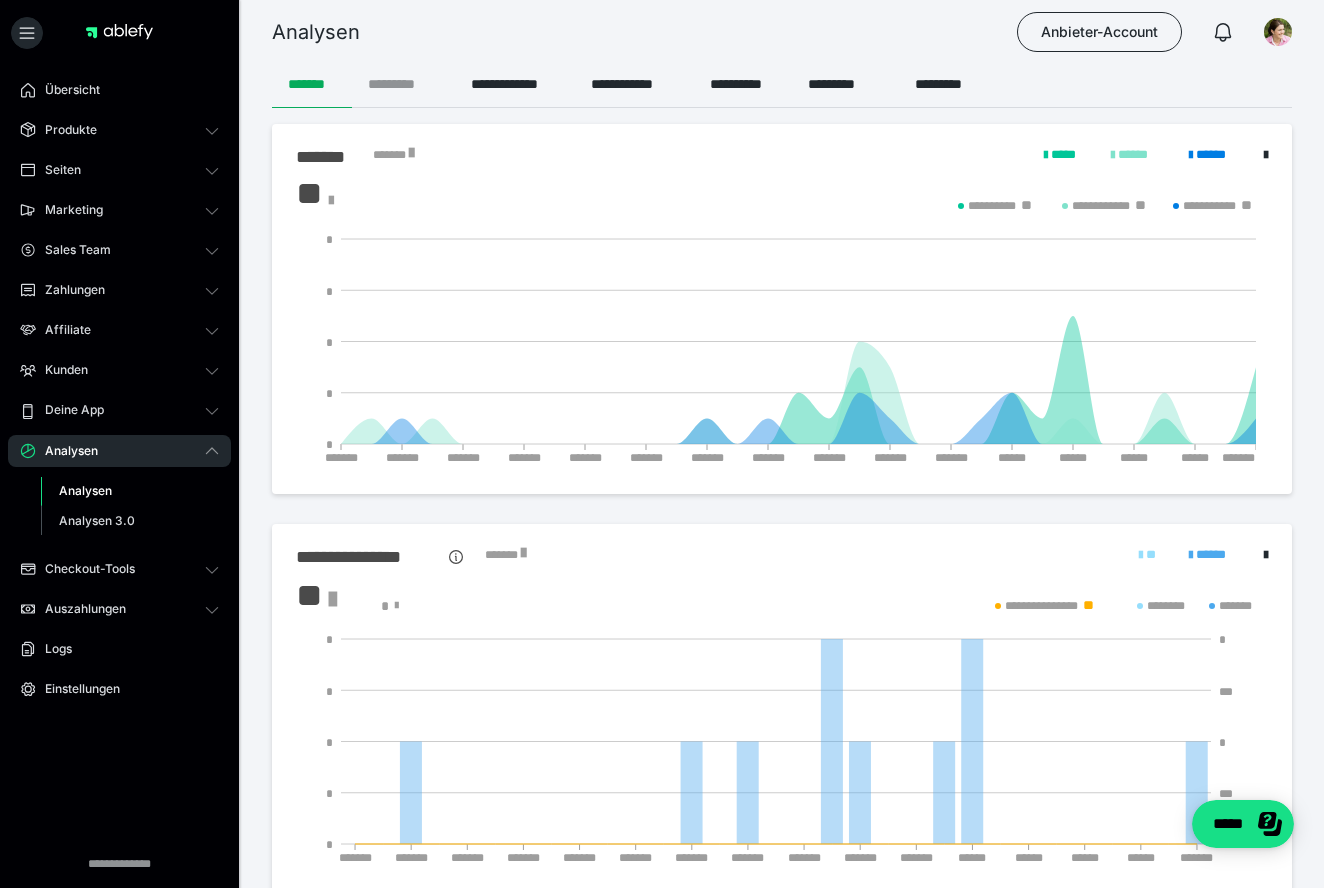 click on "*********" at bounding box center [403, 84] 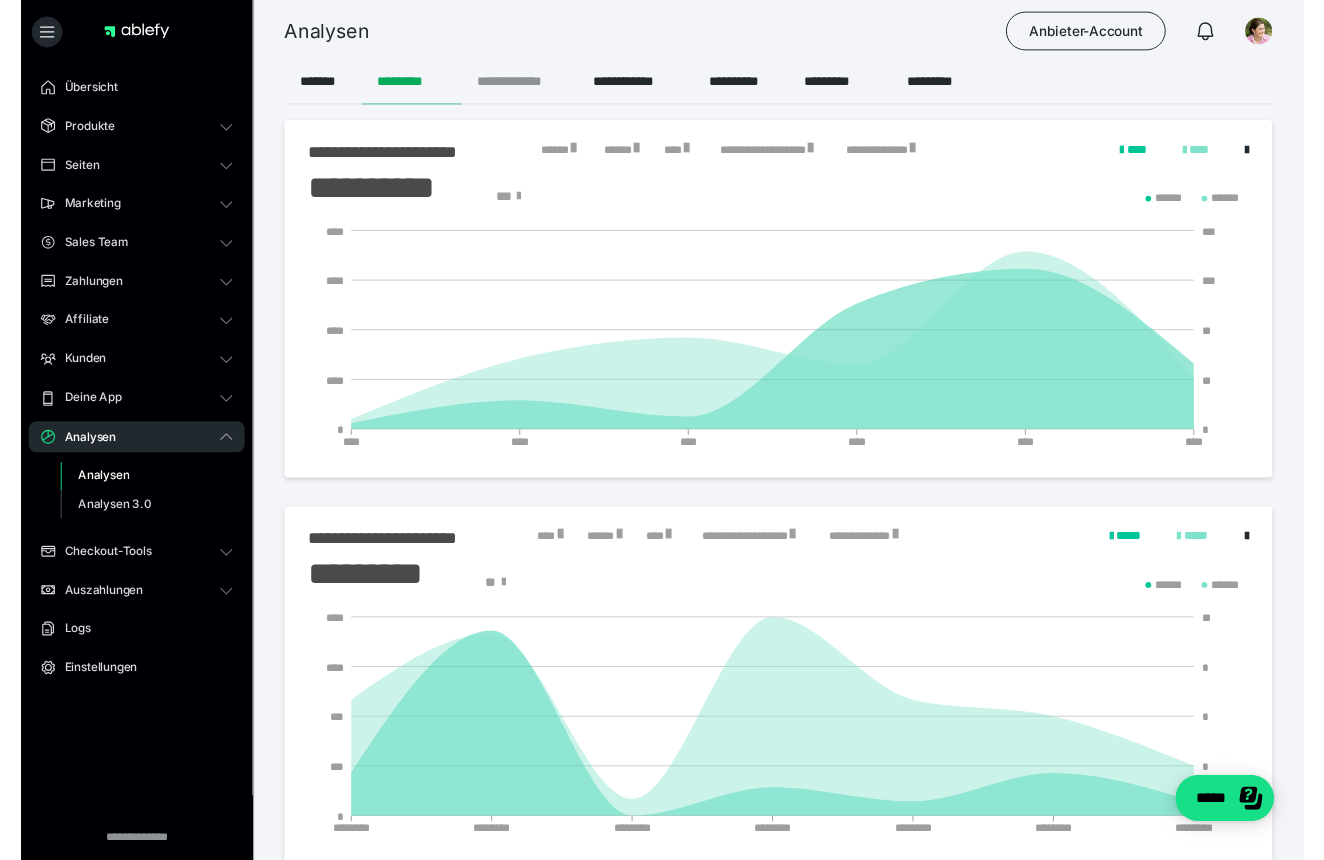 scroll, scrollTop: 0, scrollLeft: 0, axis: both 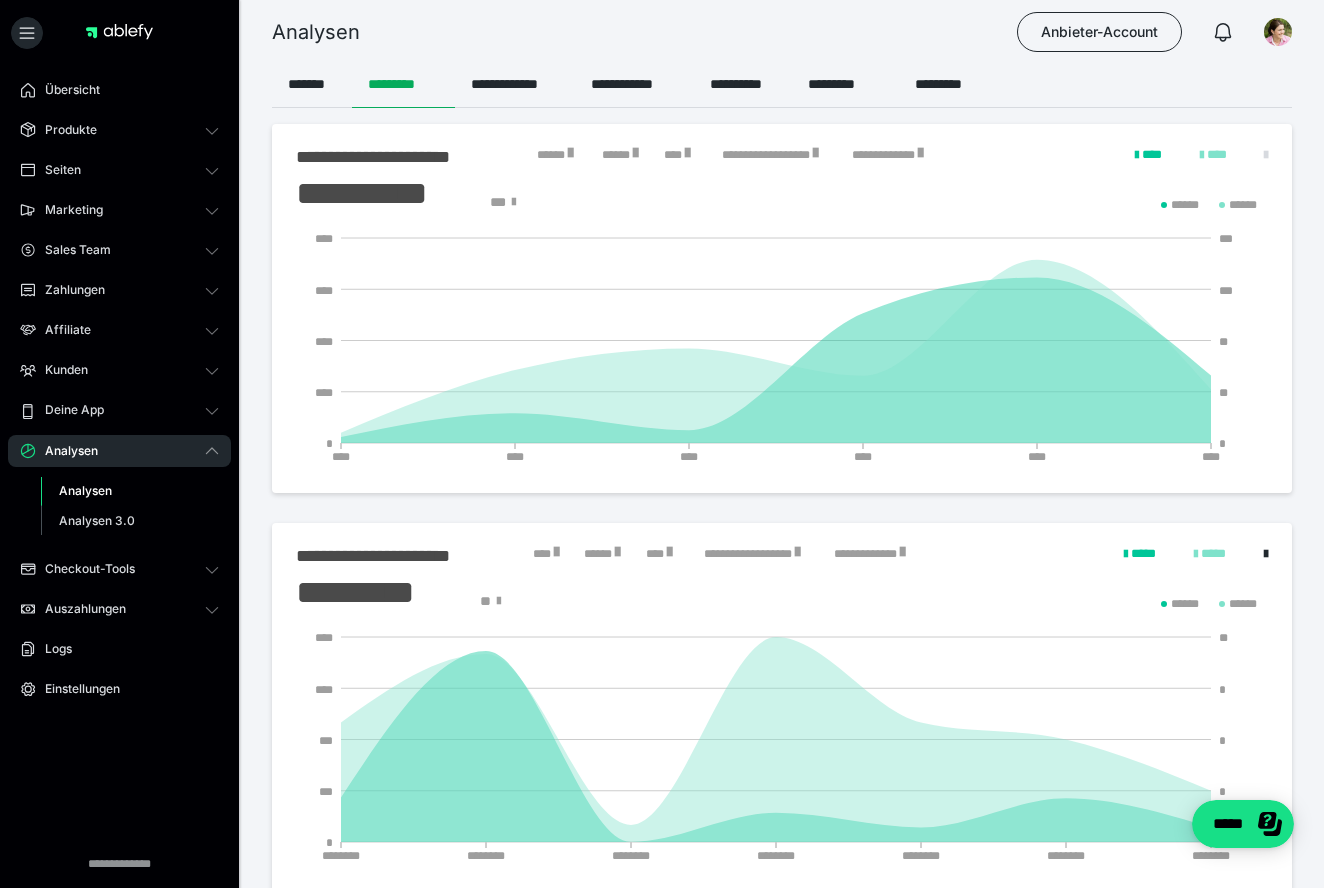 click at bounding box center [1266, 155] 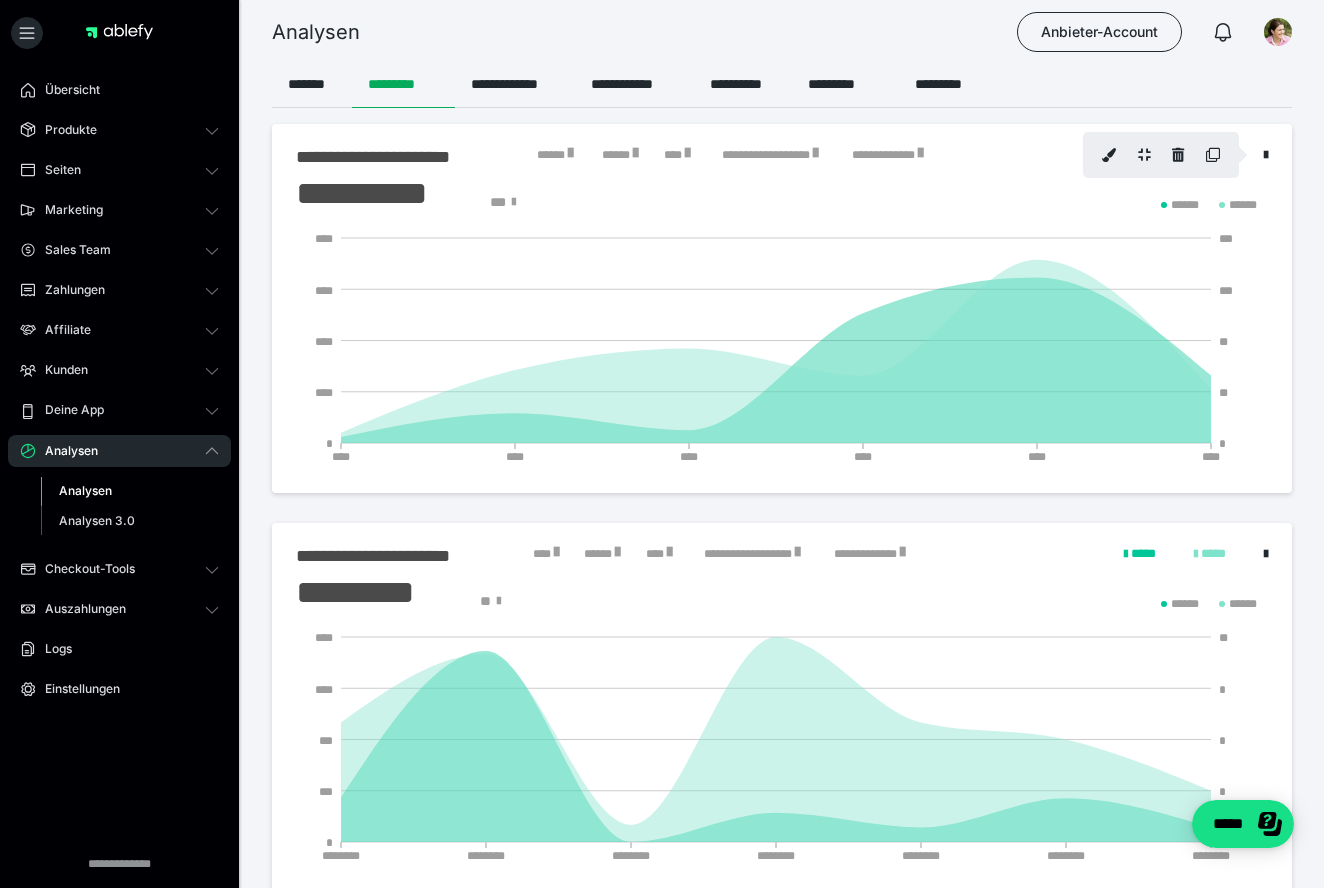 click at bounding box center (1109, 155) 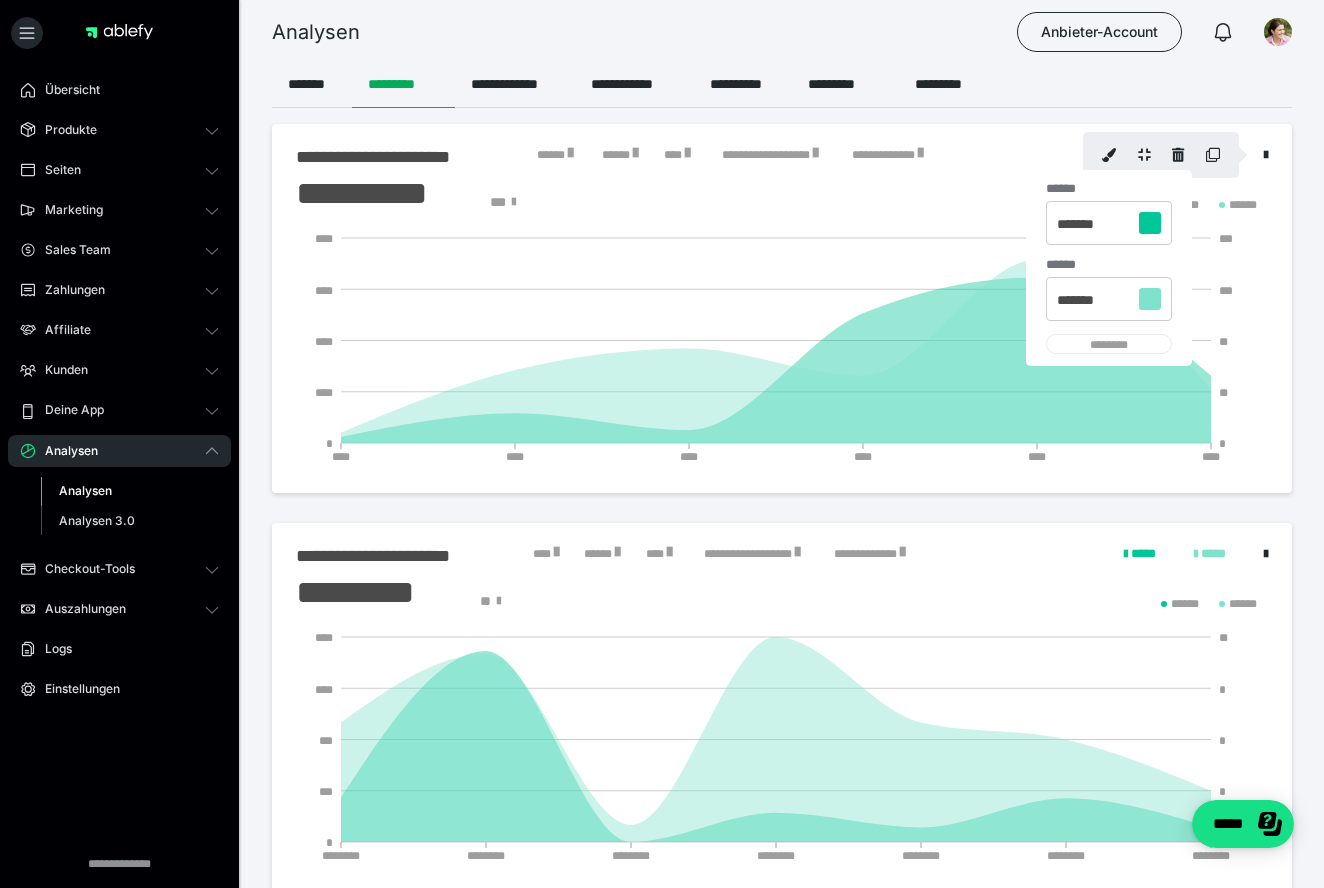 click at bounding box center [1109, 155] 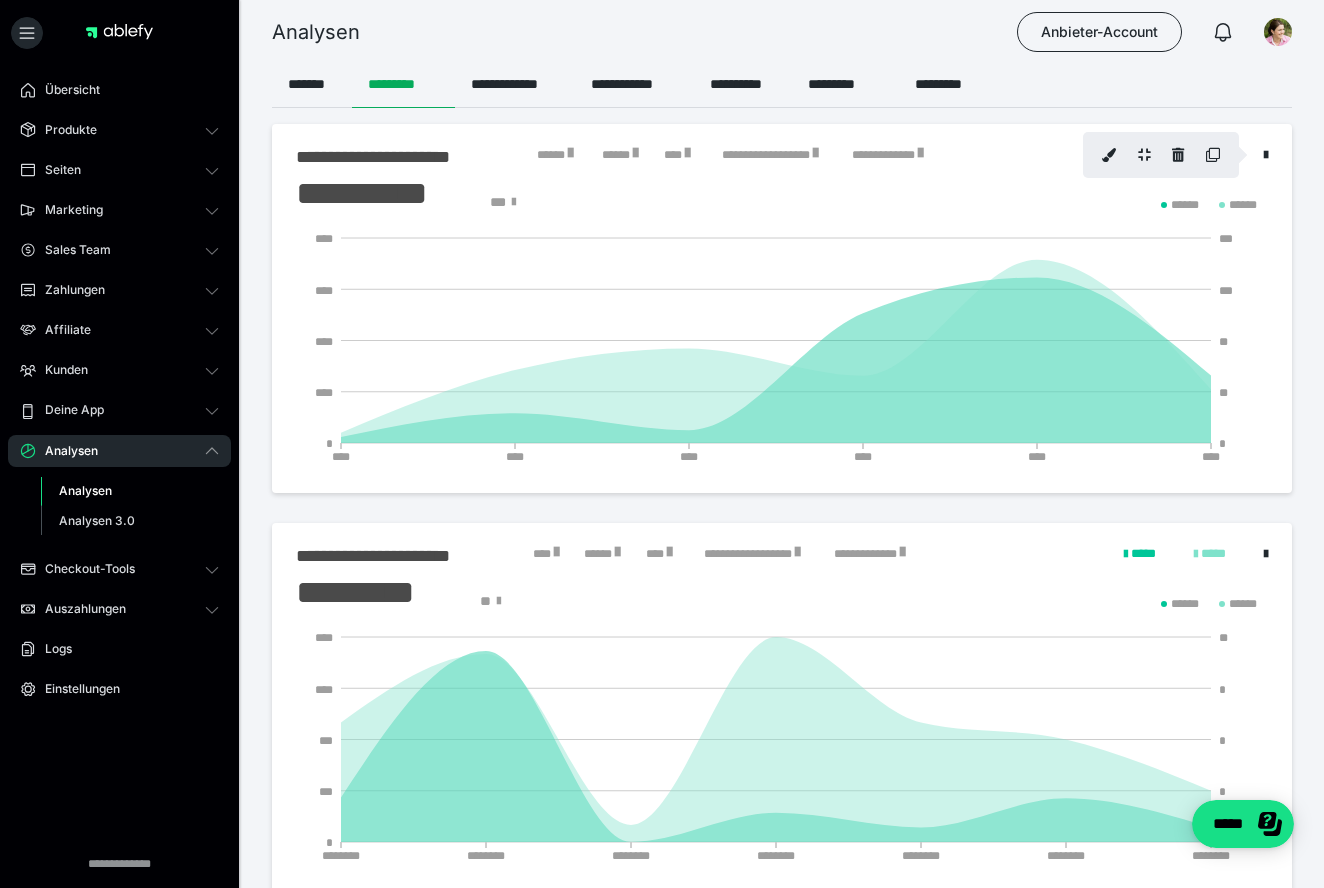 click at bounding box center (662, 444) 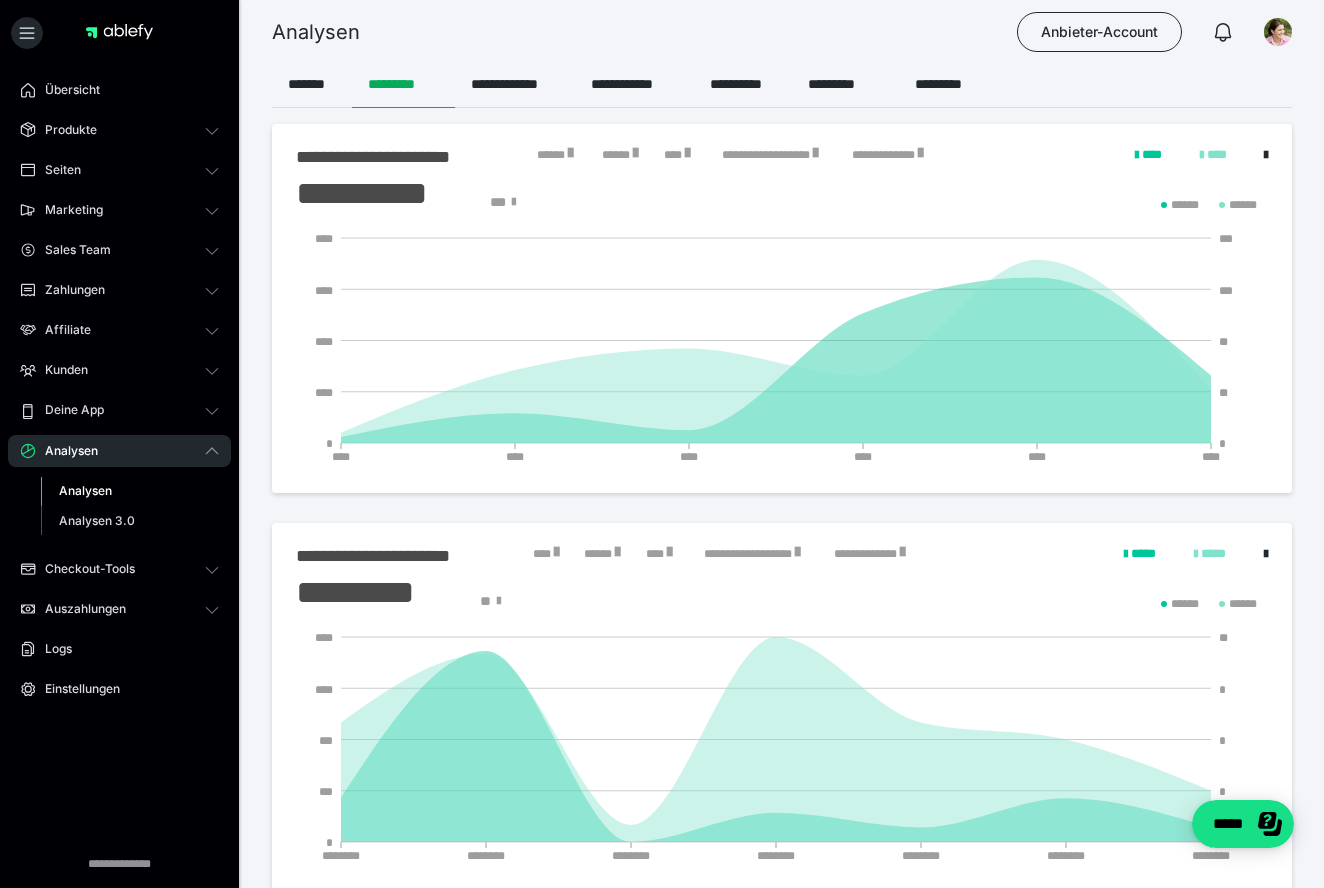 click at bounding box center [570, 153] 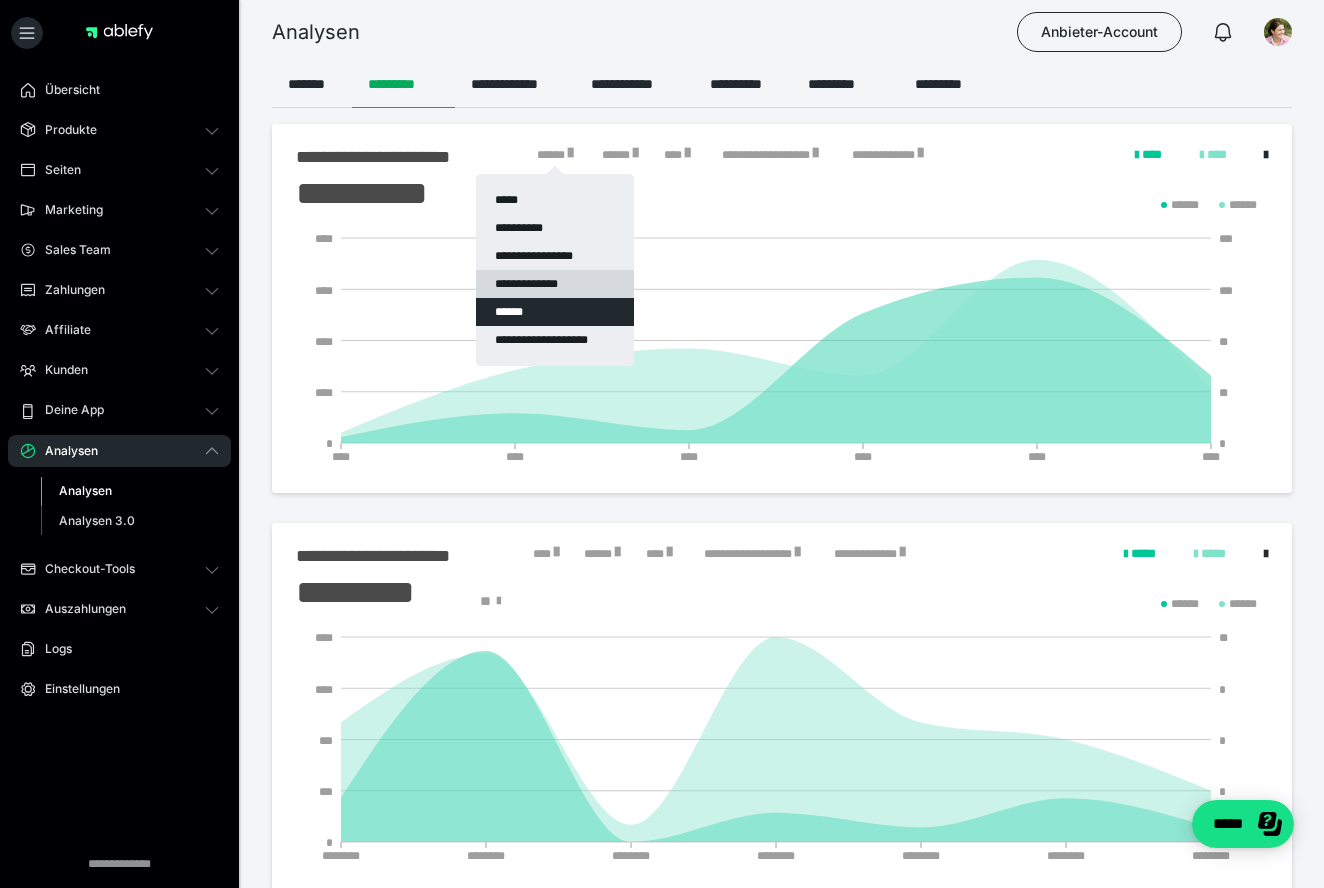 click on "**********" at bounding box center [555, 284] 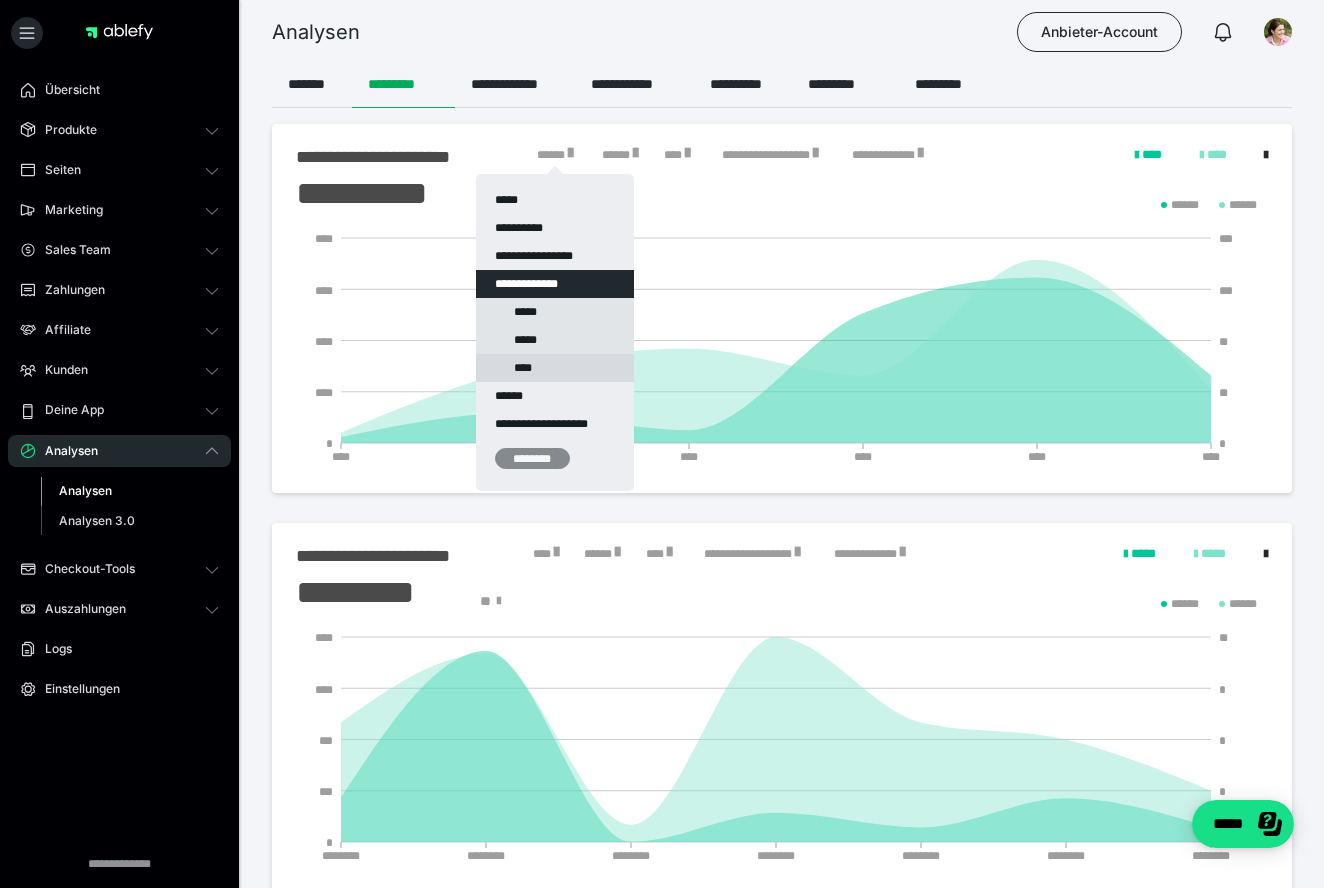 click on "****" at bounding box center [555, 368] 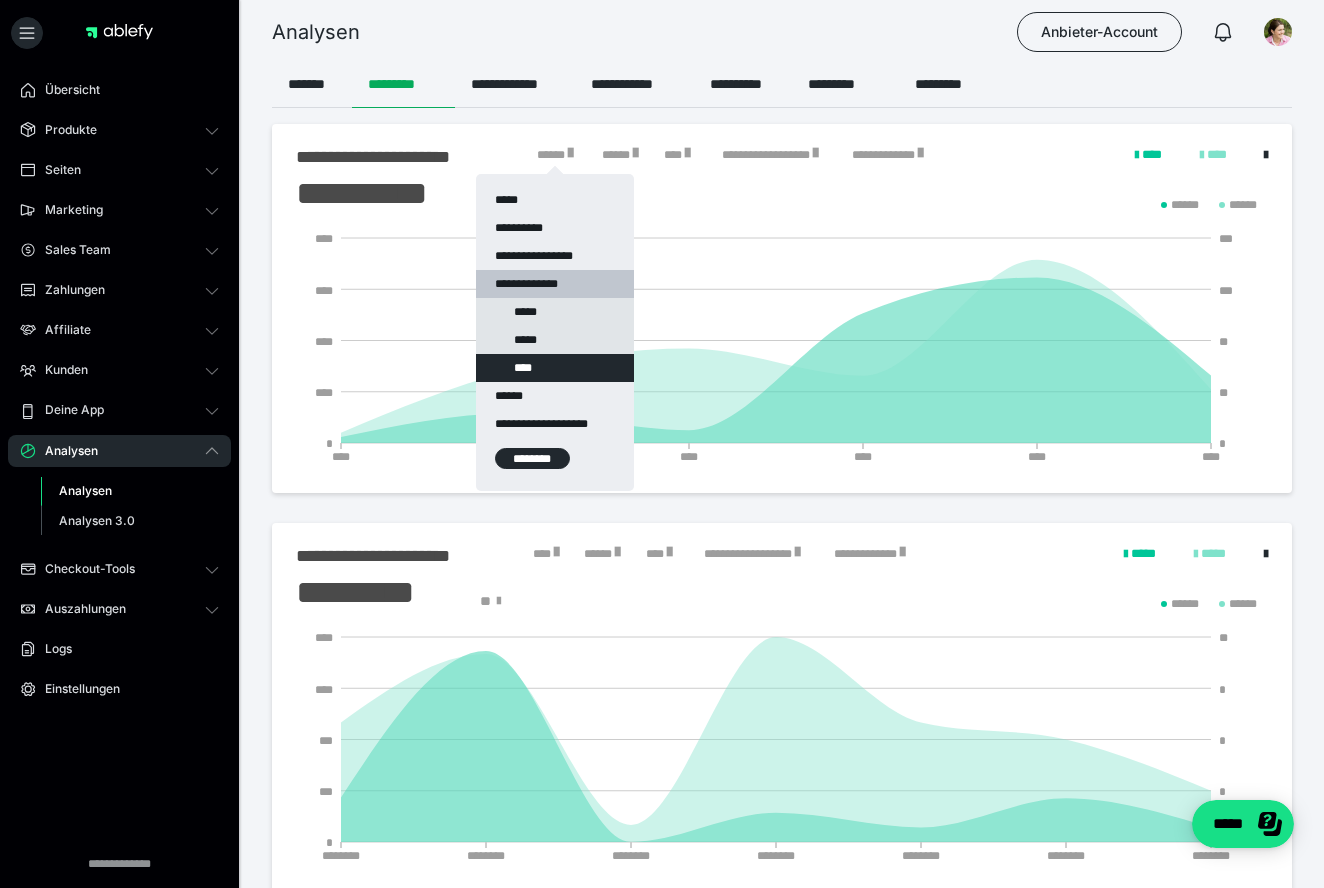 click on "********" at bounding box center (532, 458) 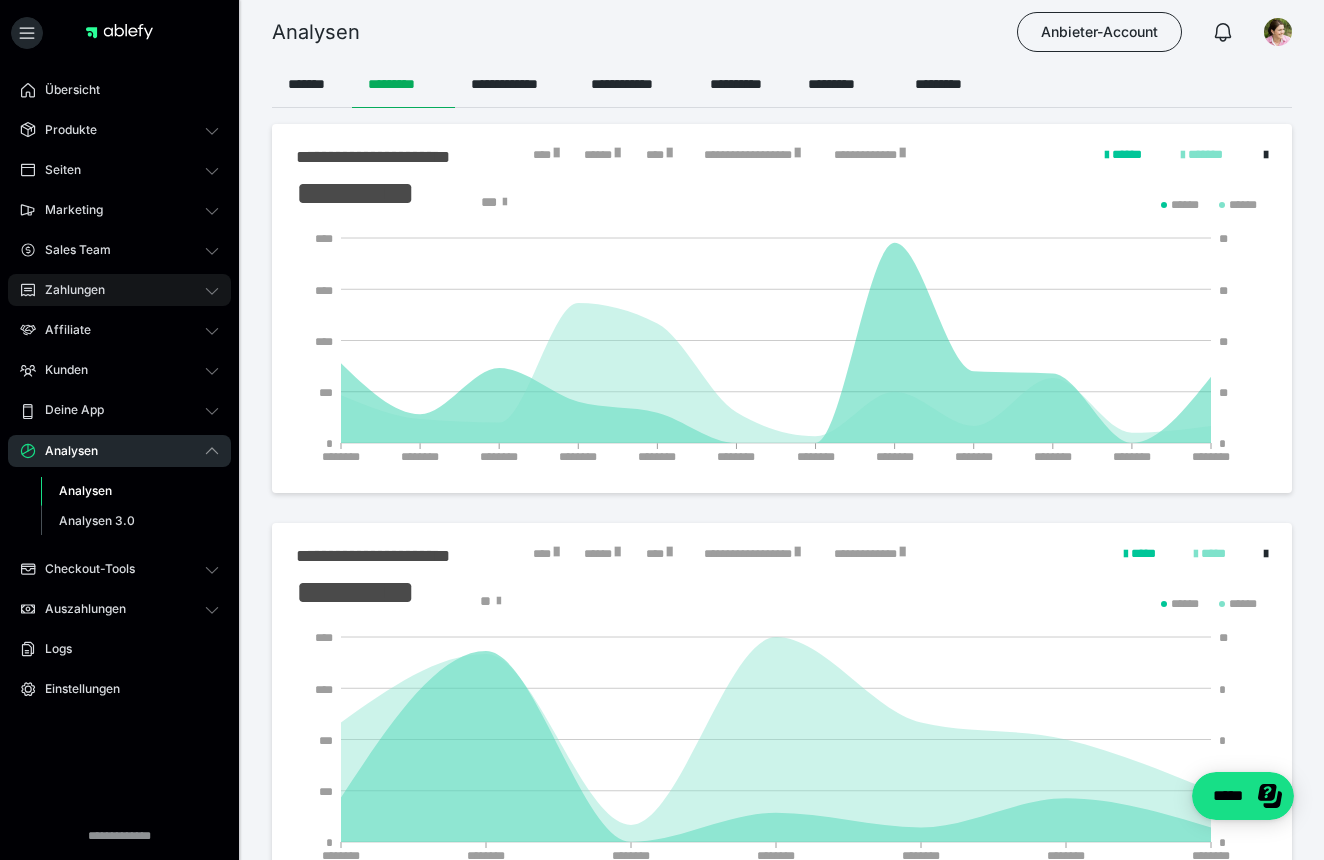 click on "Zahlungen" at bounding box center [68, 290] 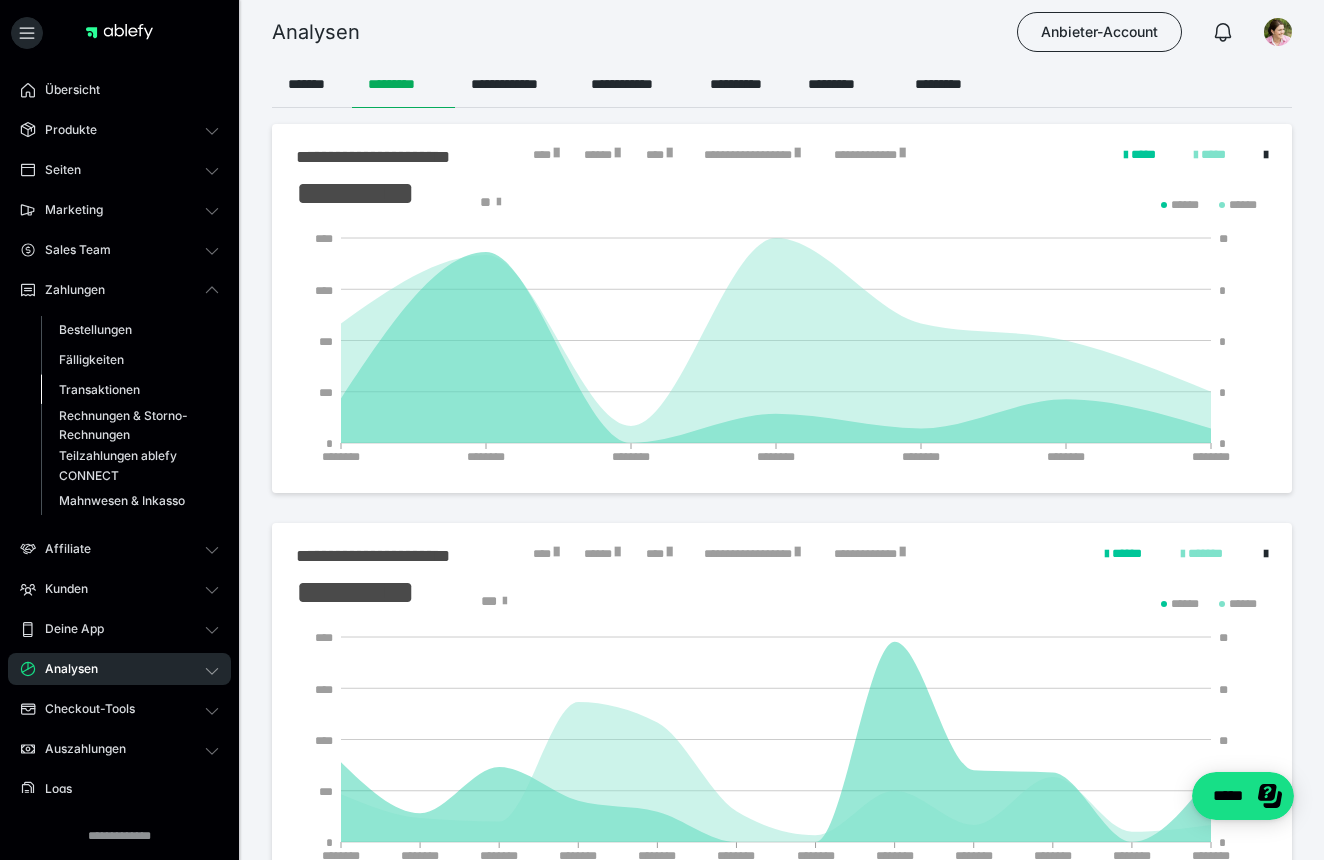 click on "Transaktionen" at bounding box center [99, 389] 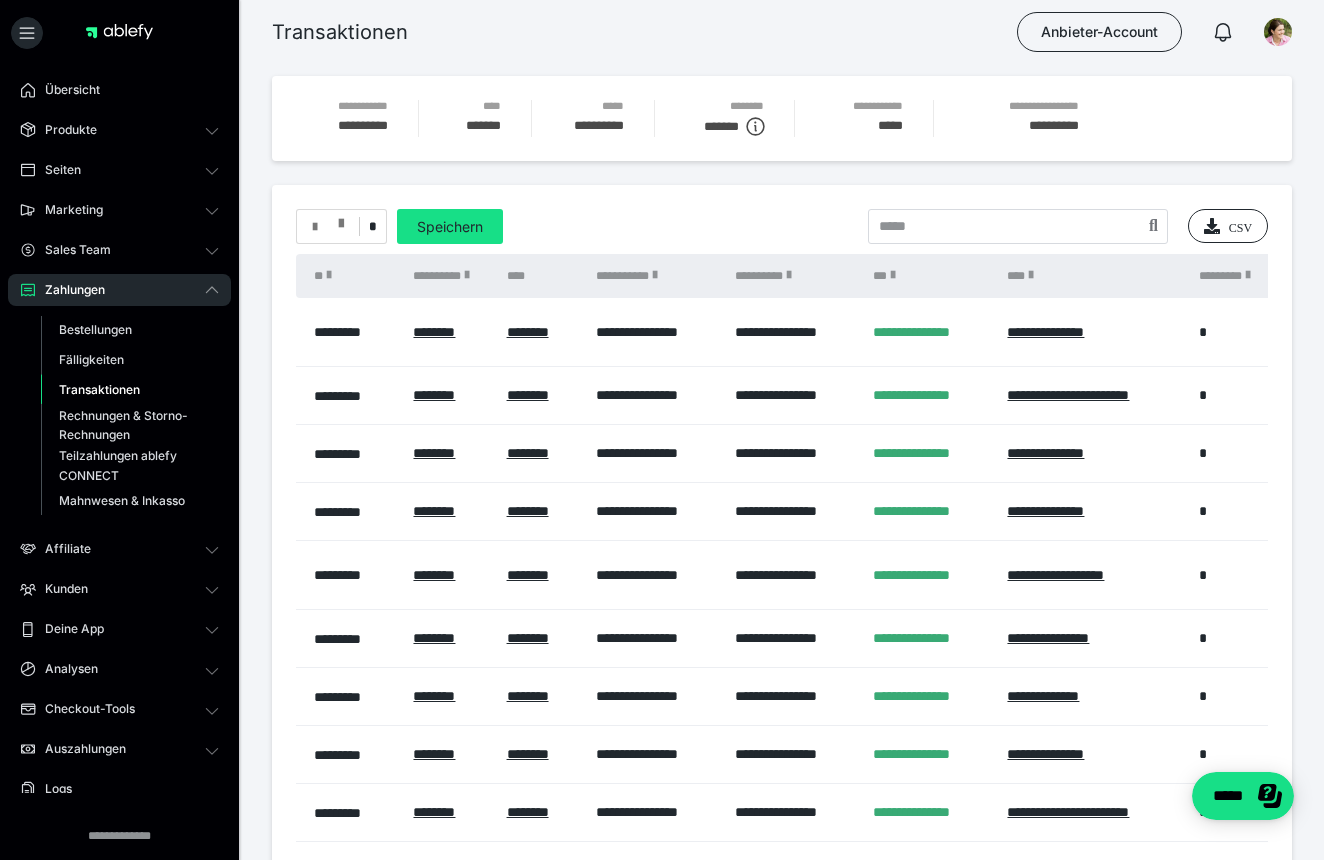 click at bounding box center [341, 219] 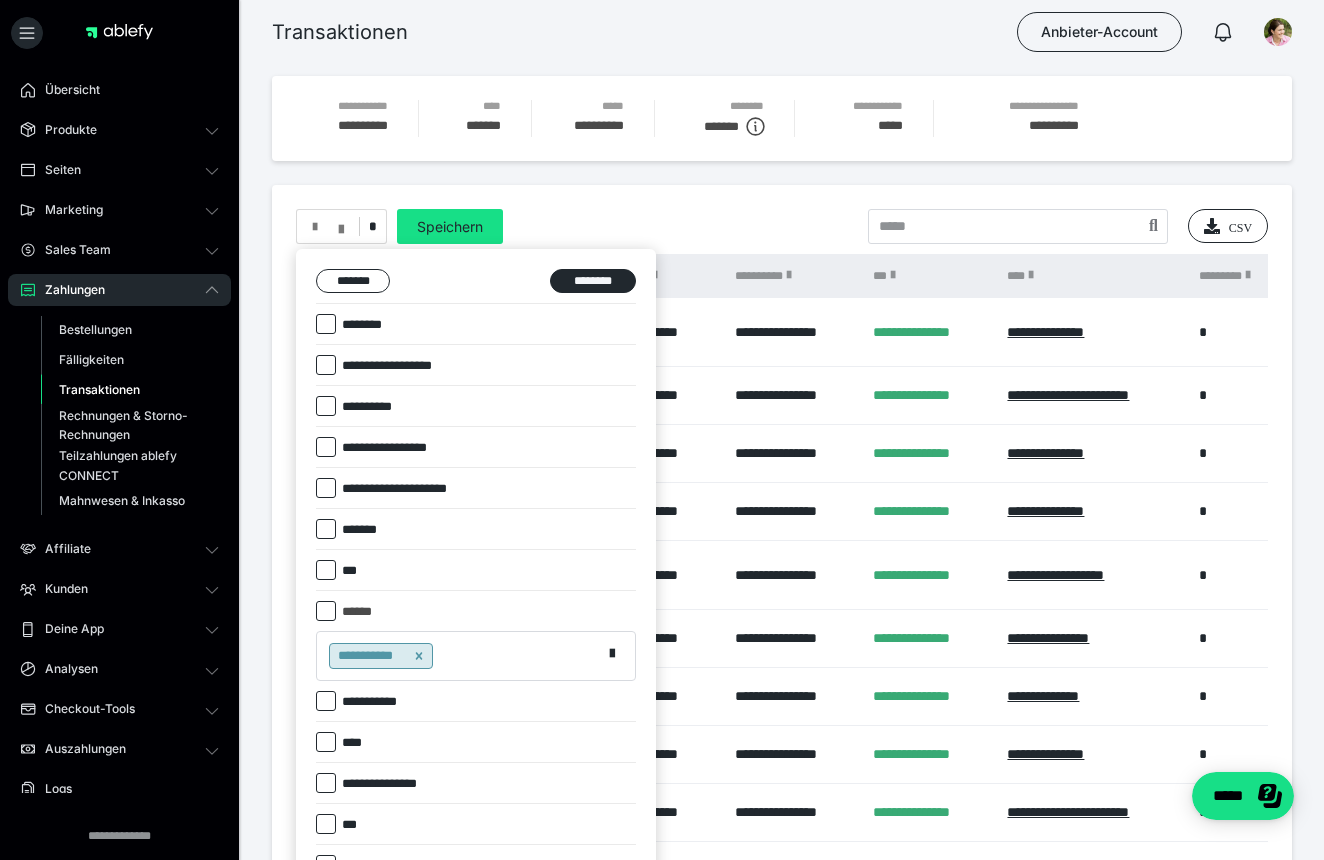 click at bounding box center (662, 430) 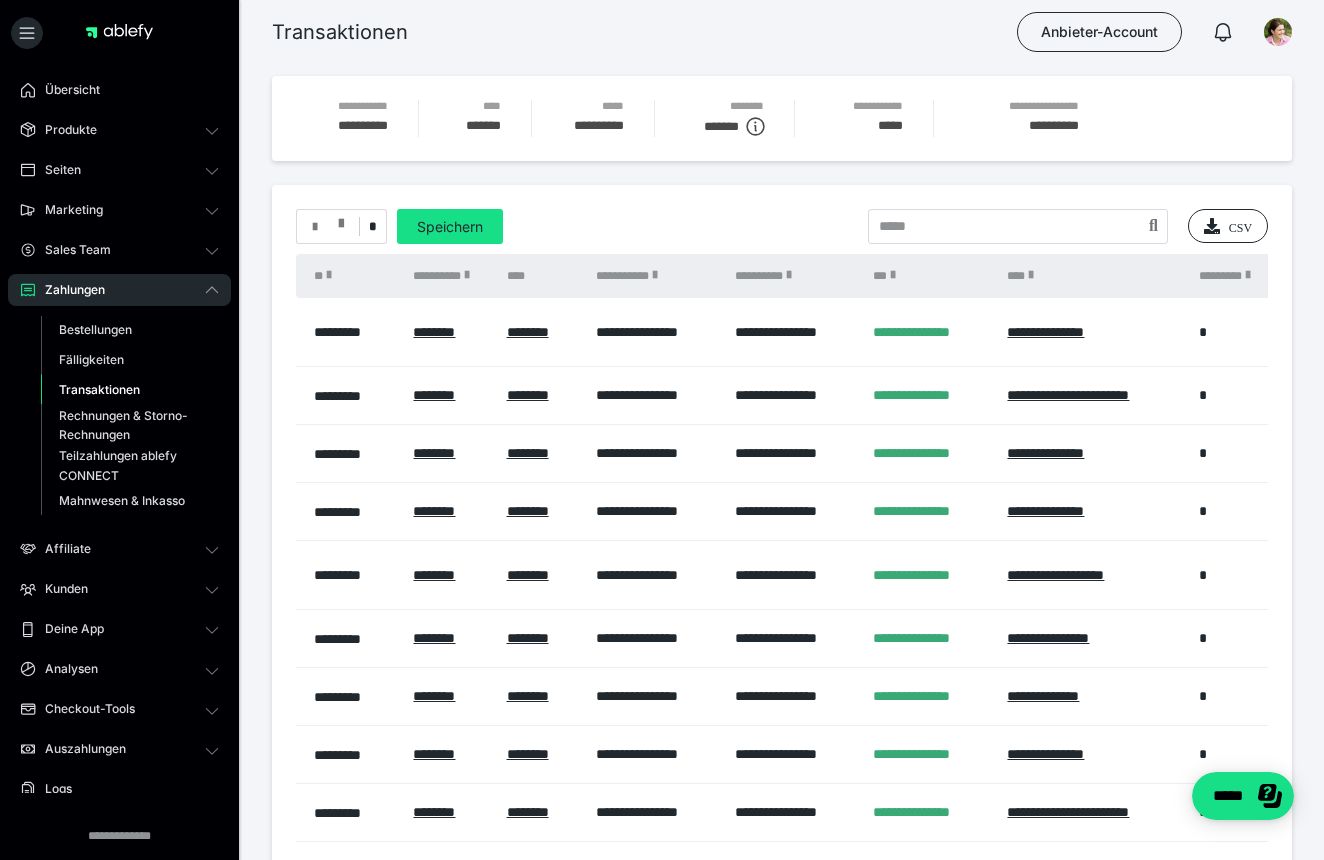 click at bounding box center [341, 219] 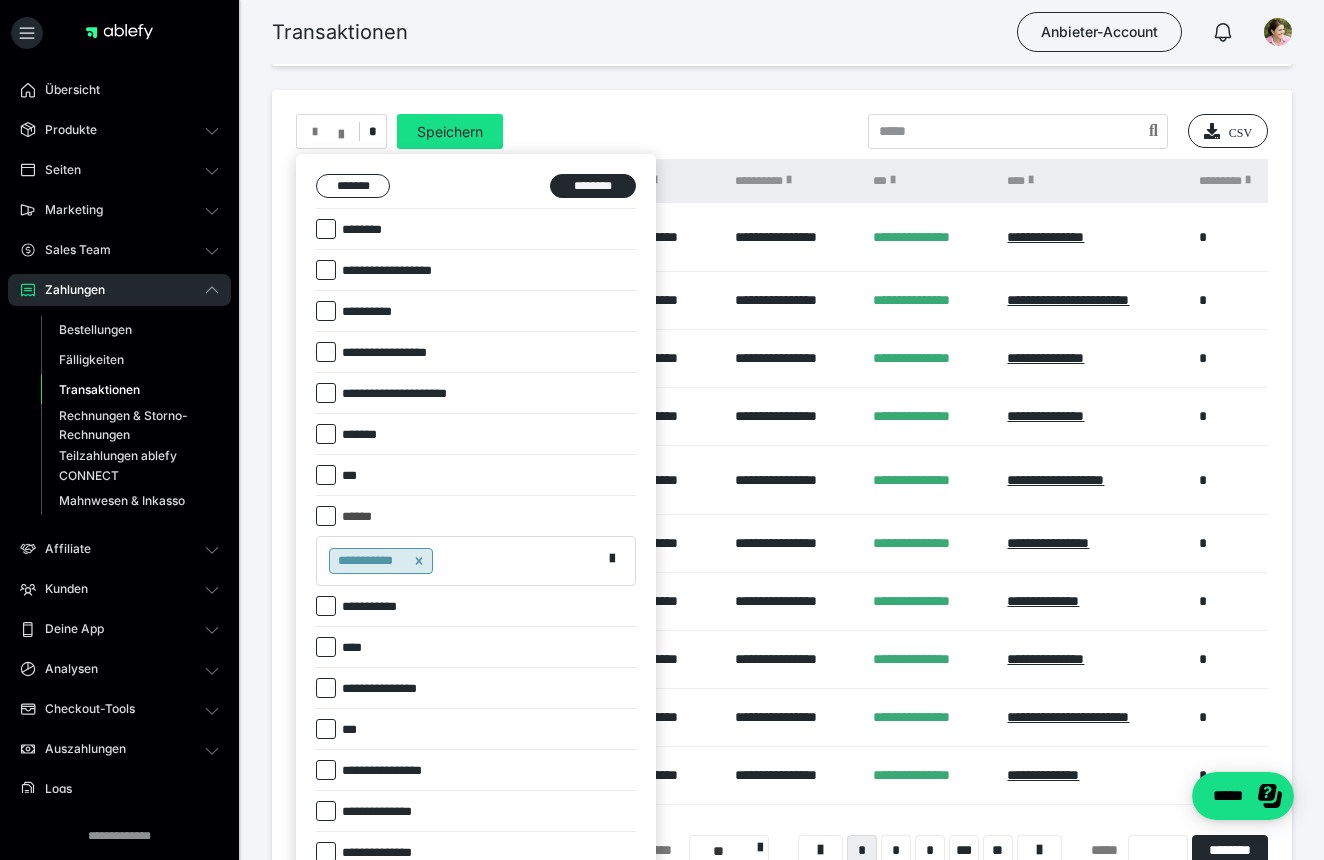 scroll, scrollTop: 69, scrollLeft: 0, axis: vertical 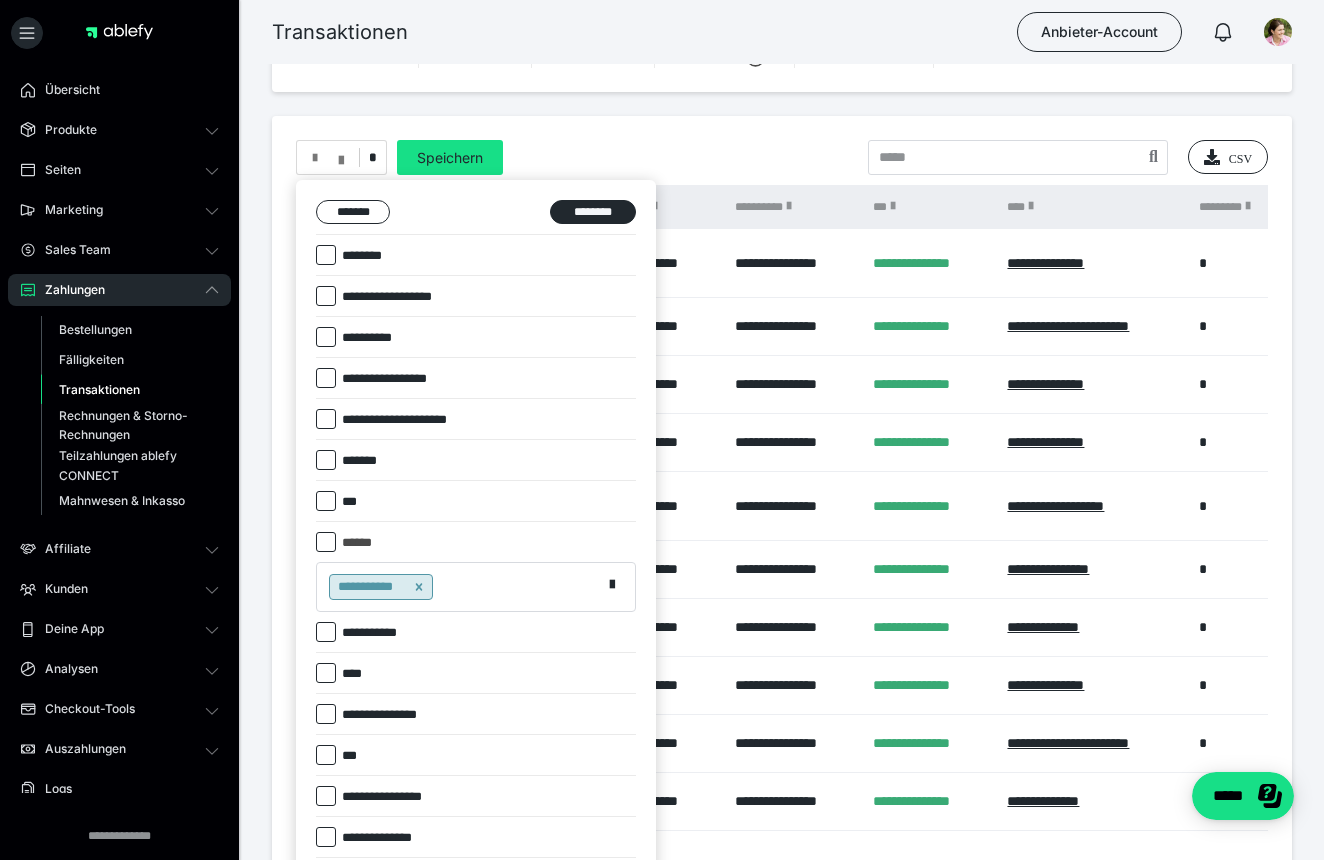 click at bounding box center (662, 430) 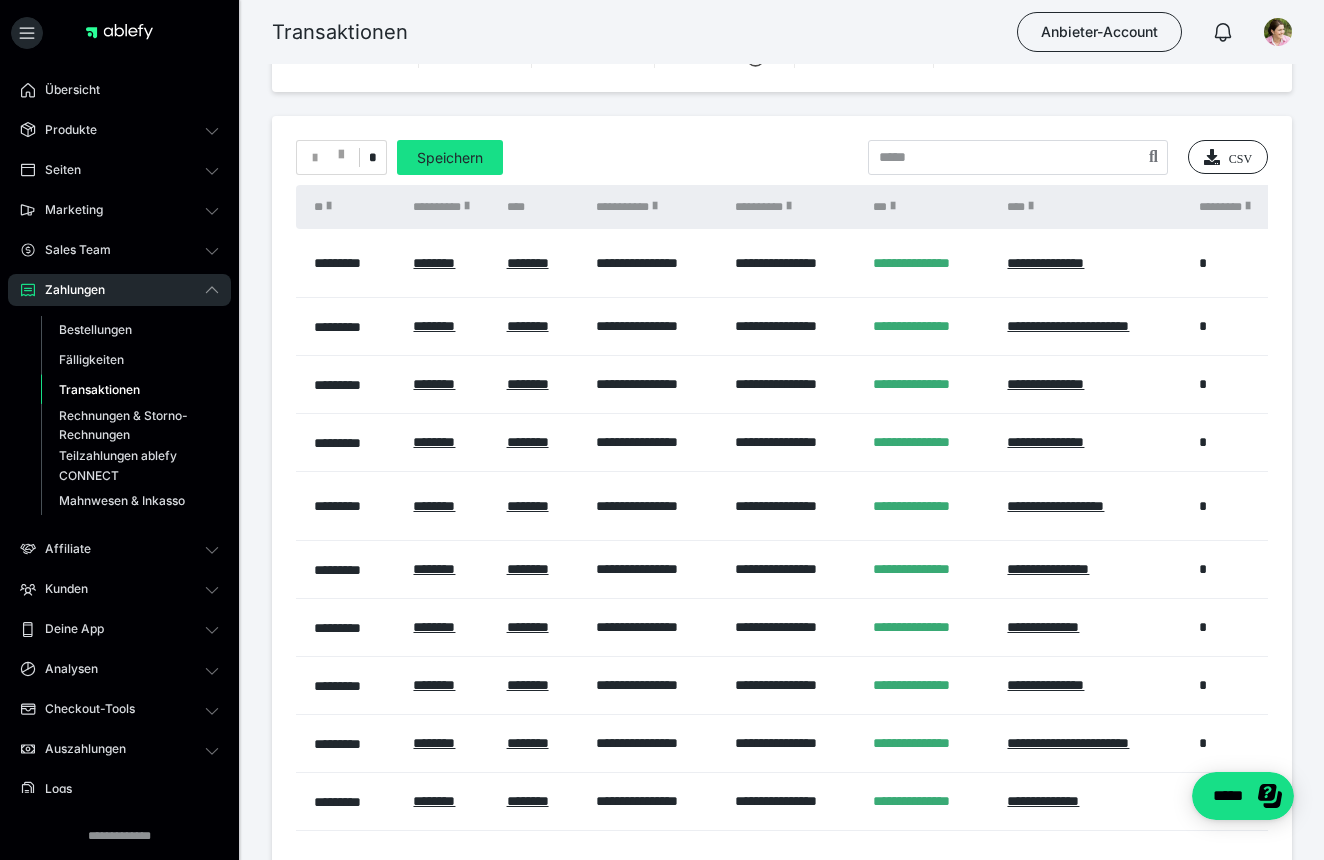 click at bounding box center [789, 206] 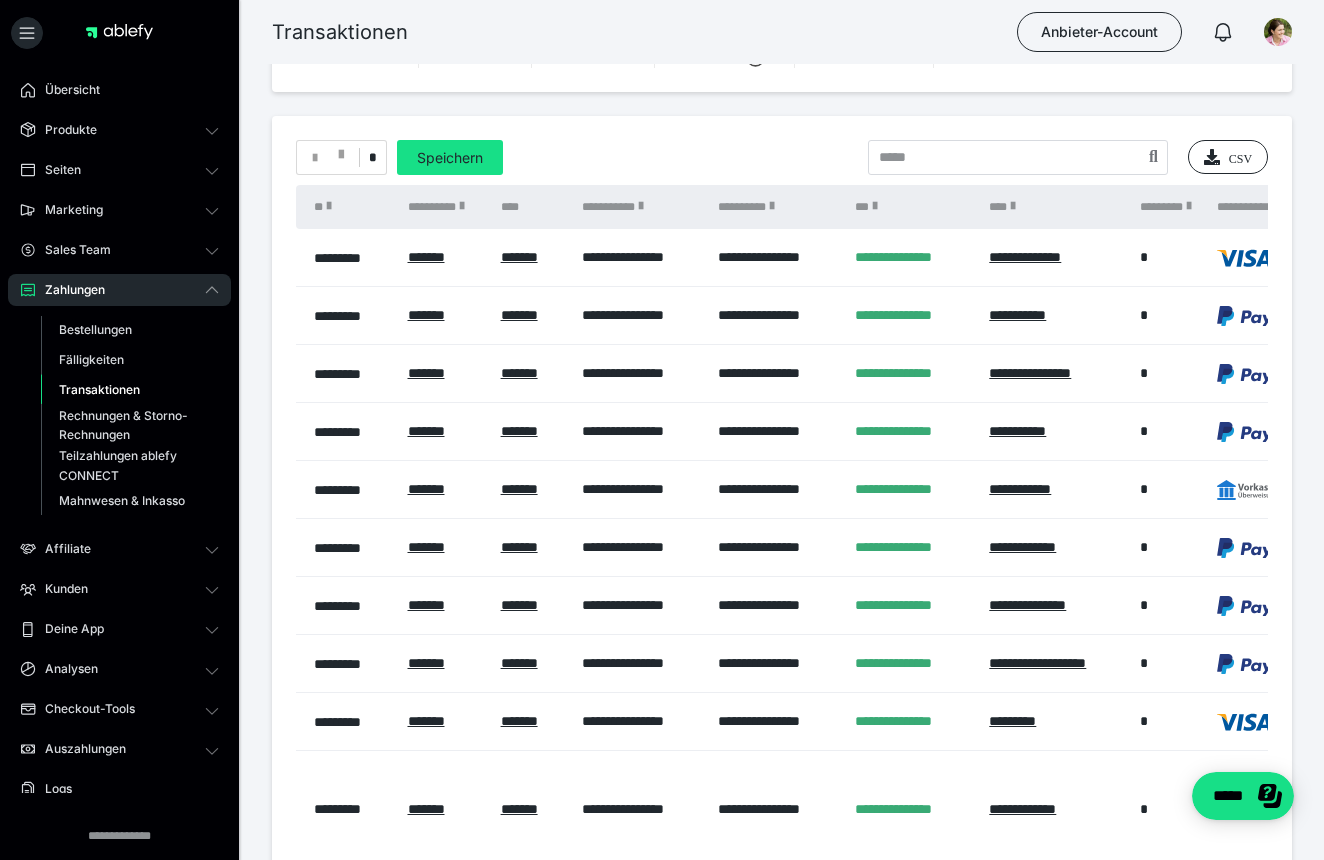 click at bounding box center [772, 206] 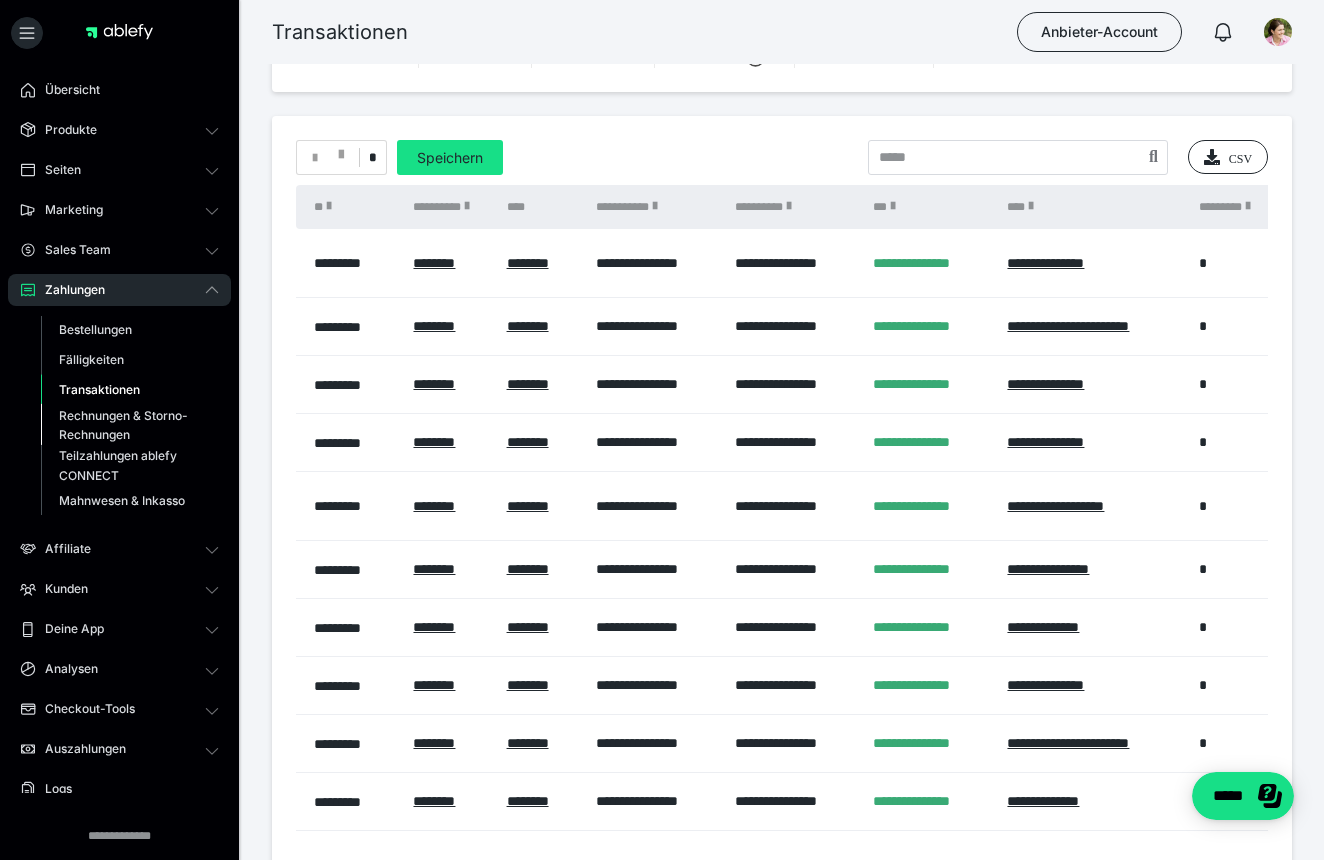click on "Rechnungen & Storno-Rechnungen" at bounding box center (126, 425) 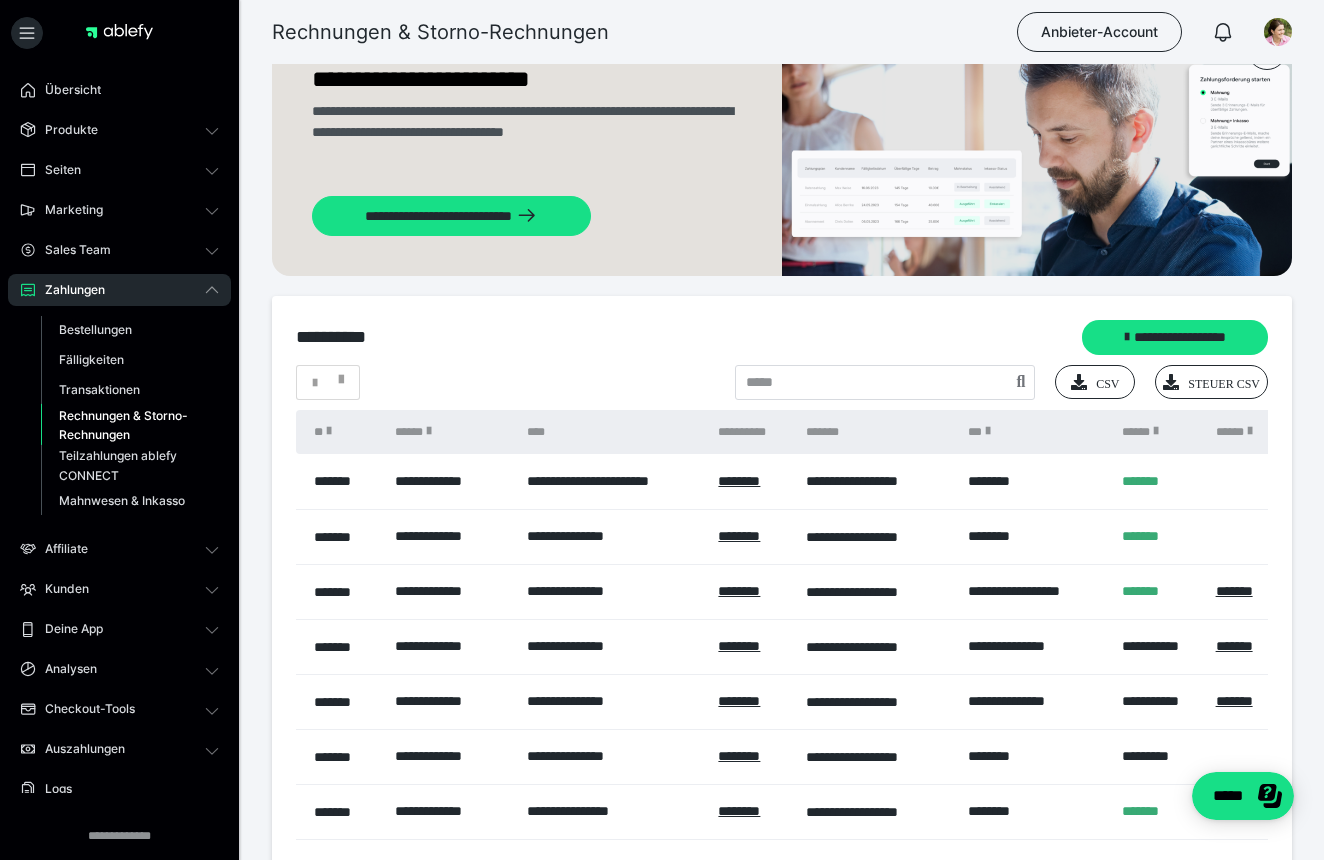 scroll, scrollTop: 77, scrollLeft: 0, axis: vertical 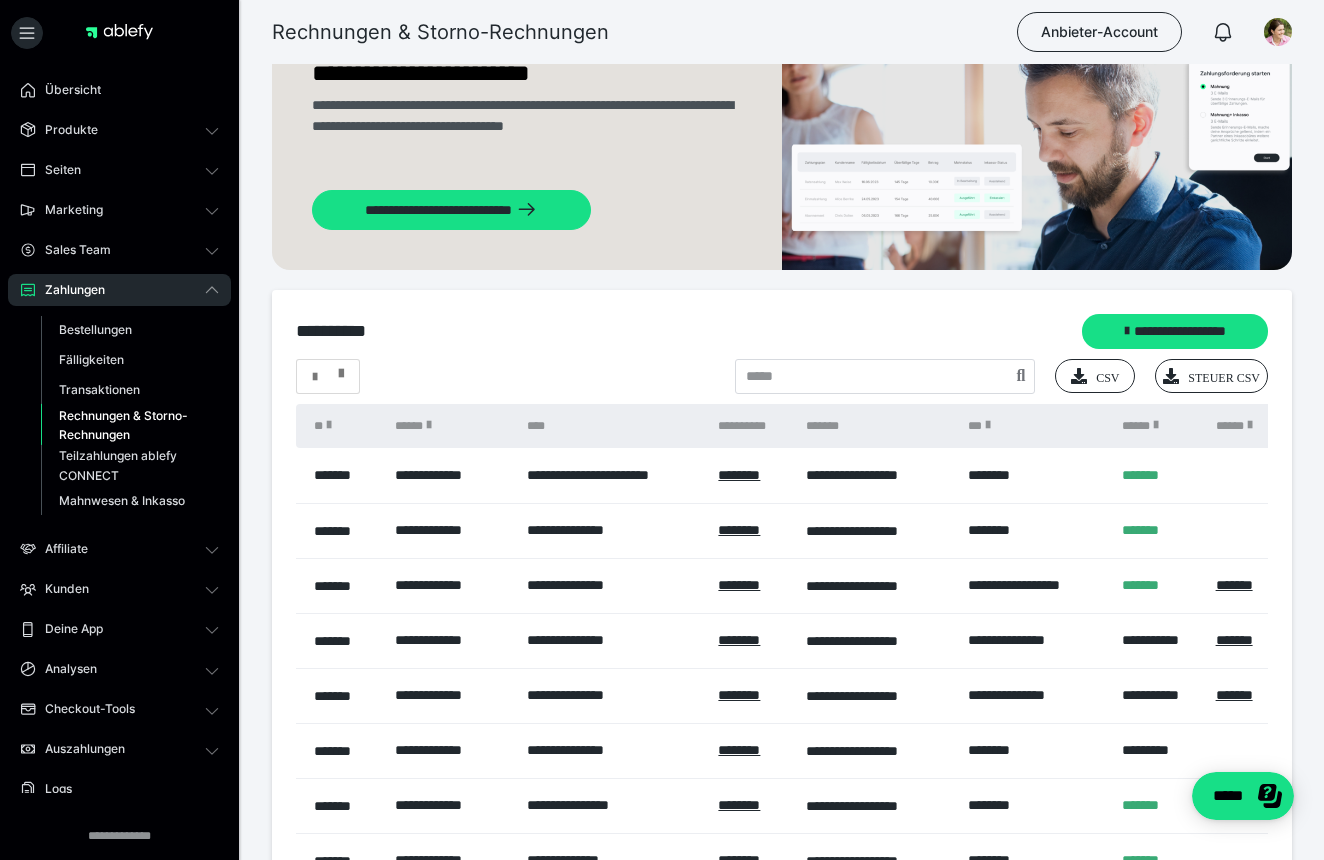 click at bounding box center (341, 369) 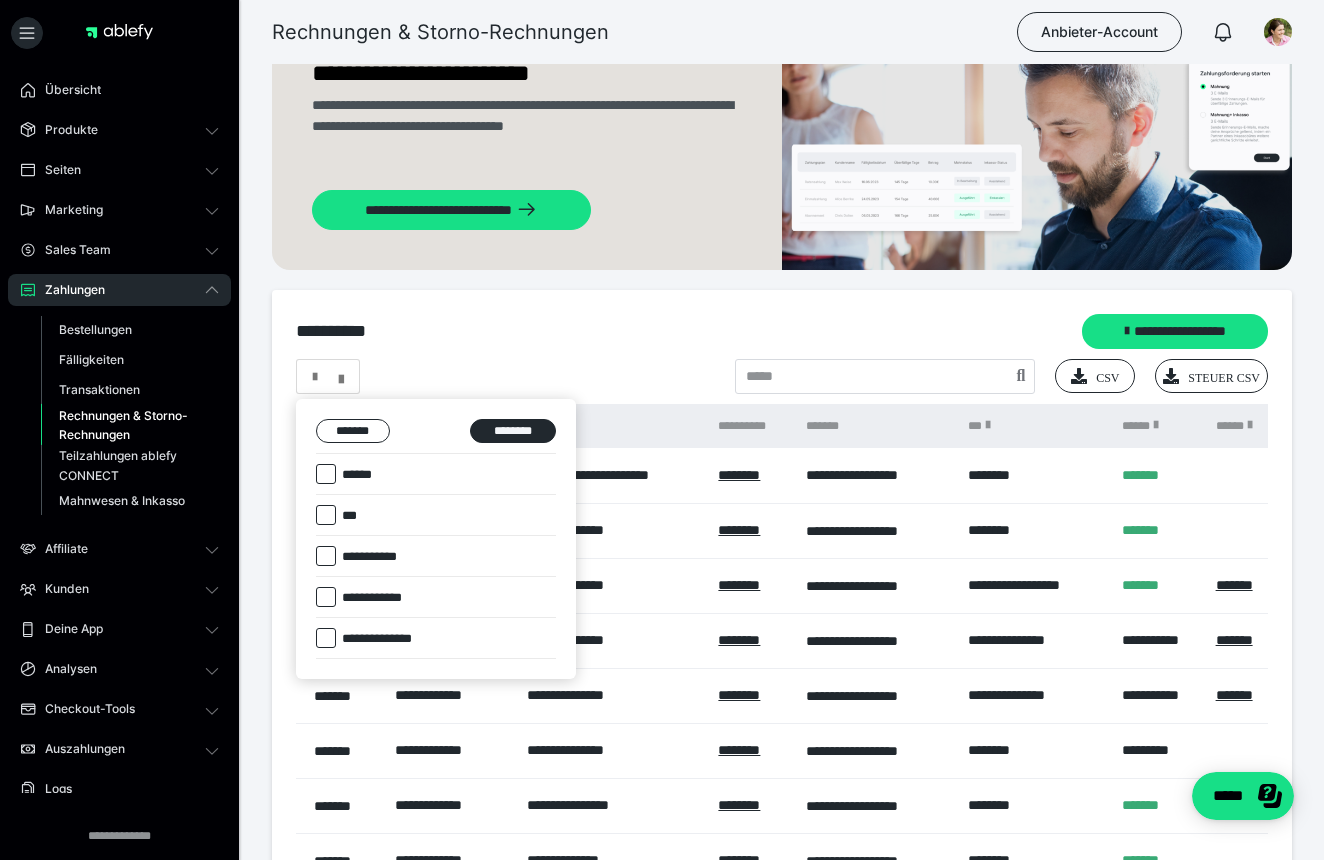 click at bounding box center (326, 638) 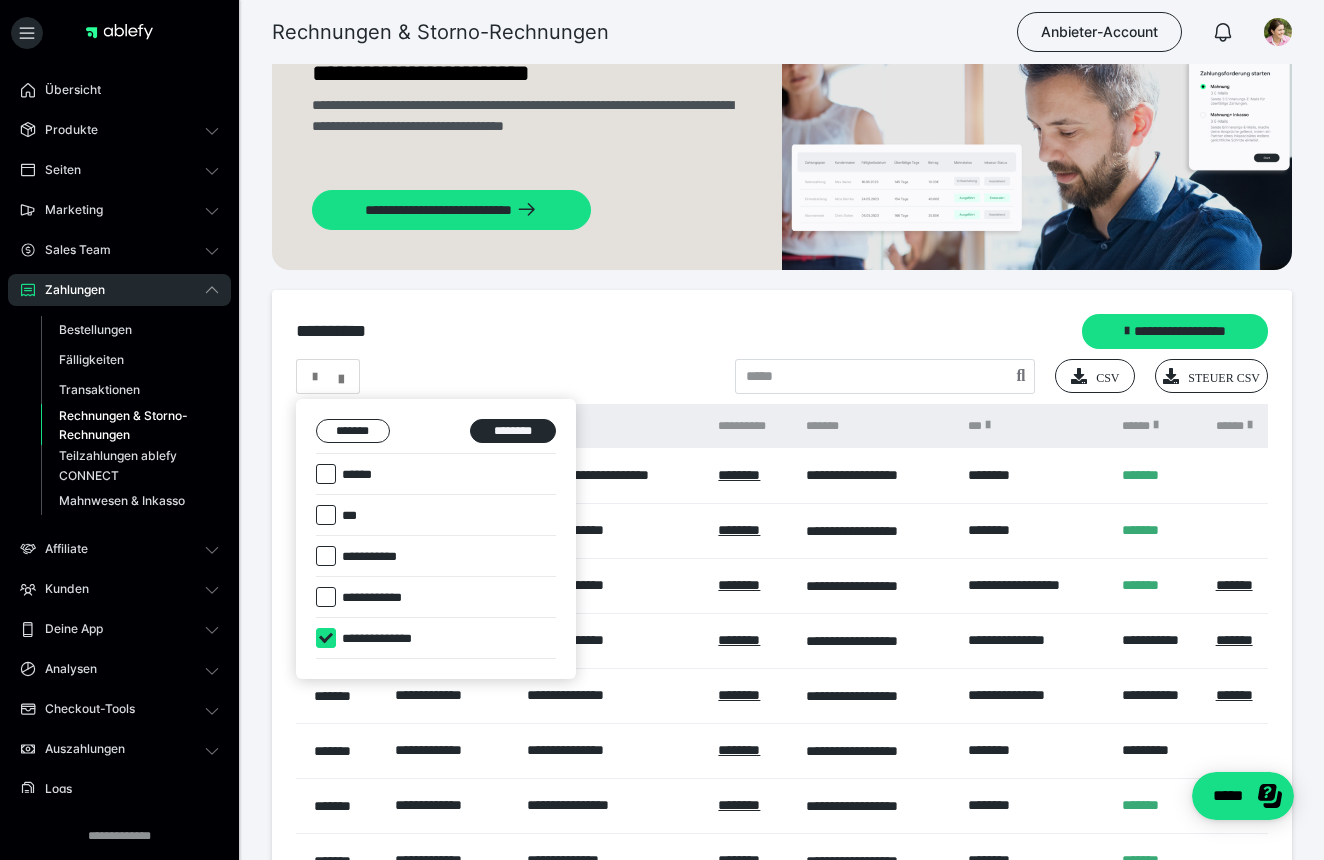 checkbox on "****" 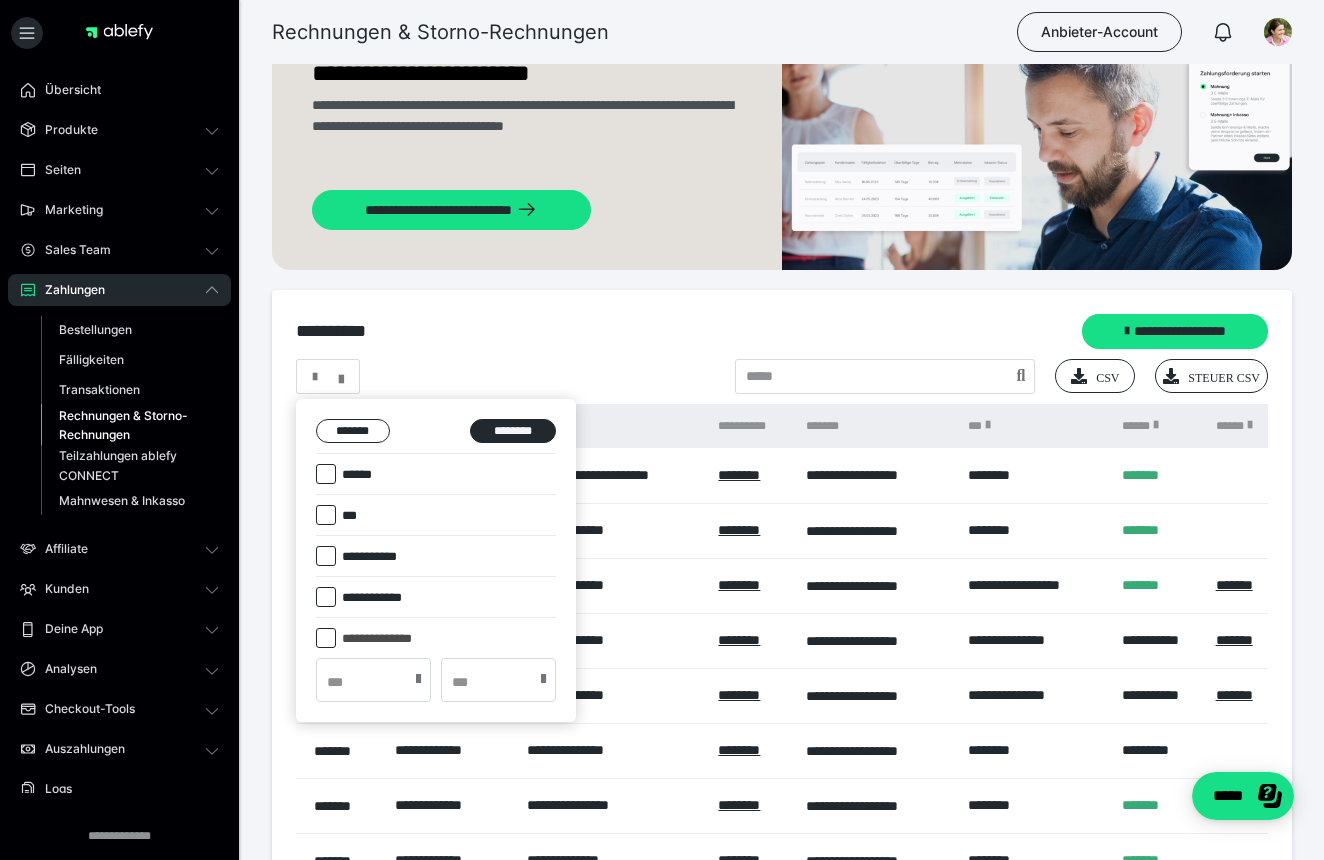 click at bounding box center (418, 679) 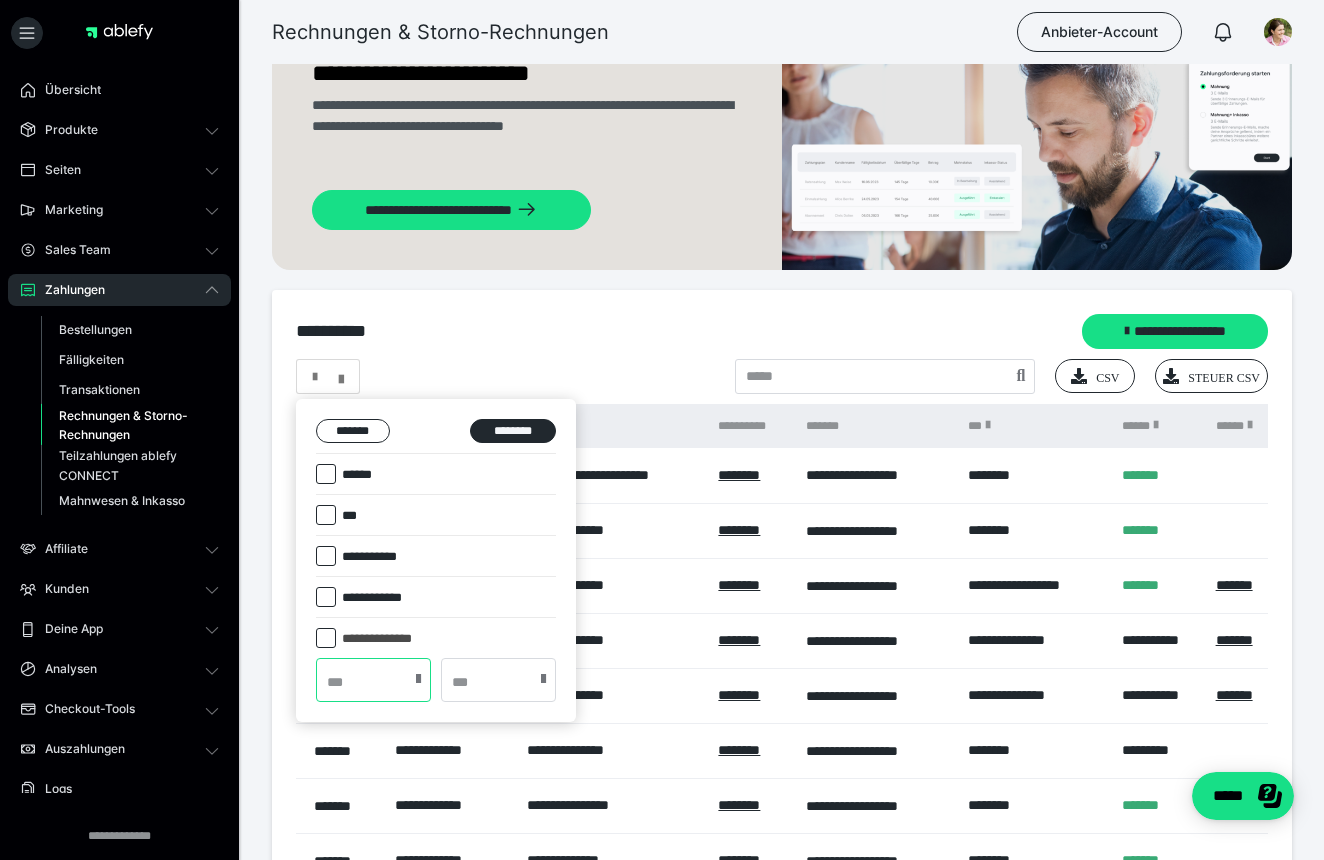 click at bounding box center (373, 680) 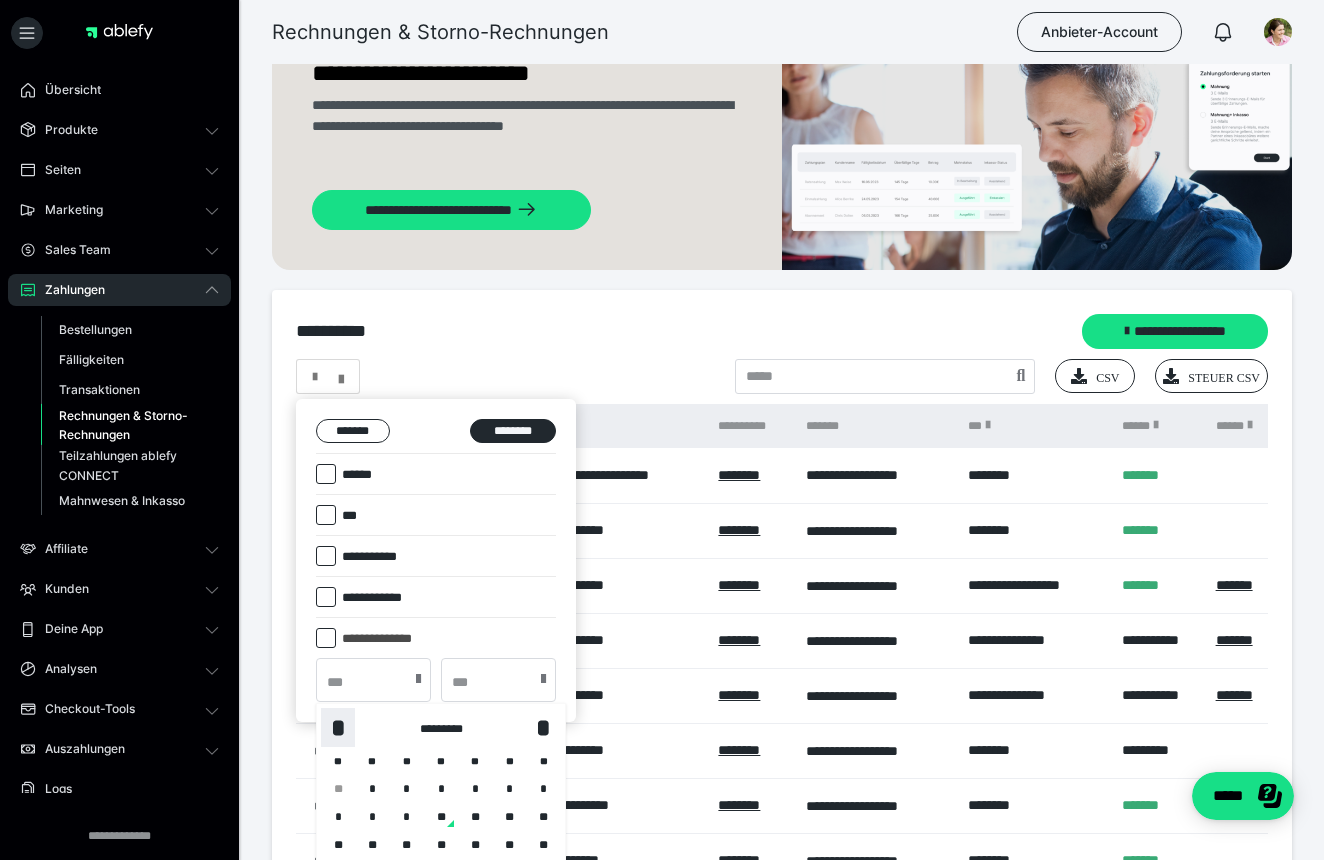 click on "*" at bounding box center (338, 727) 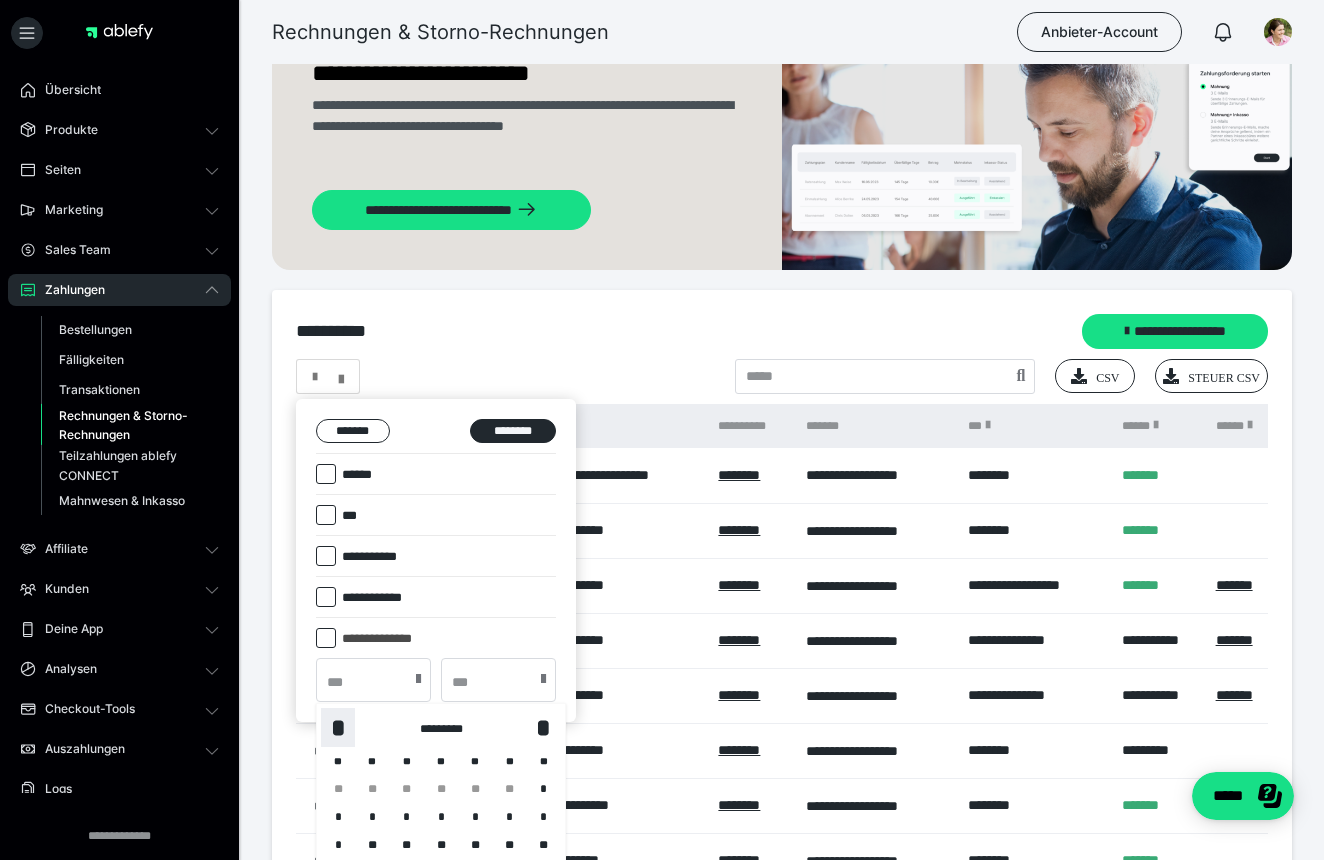 click on "*" at bounding box center [338, 727] 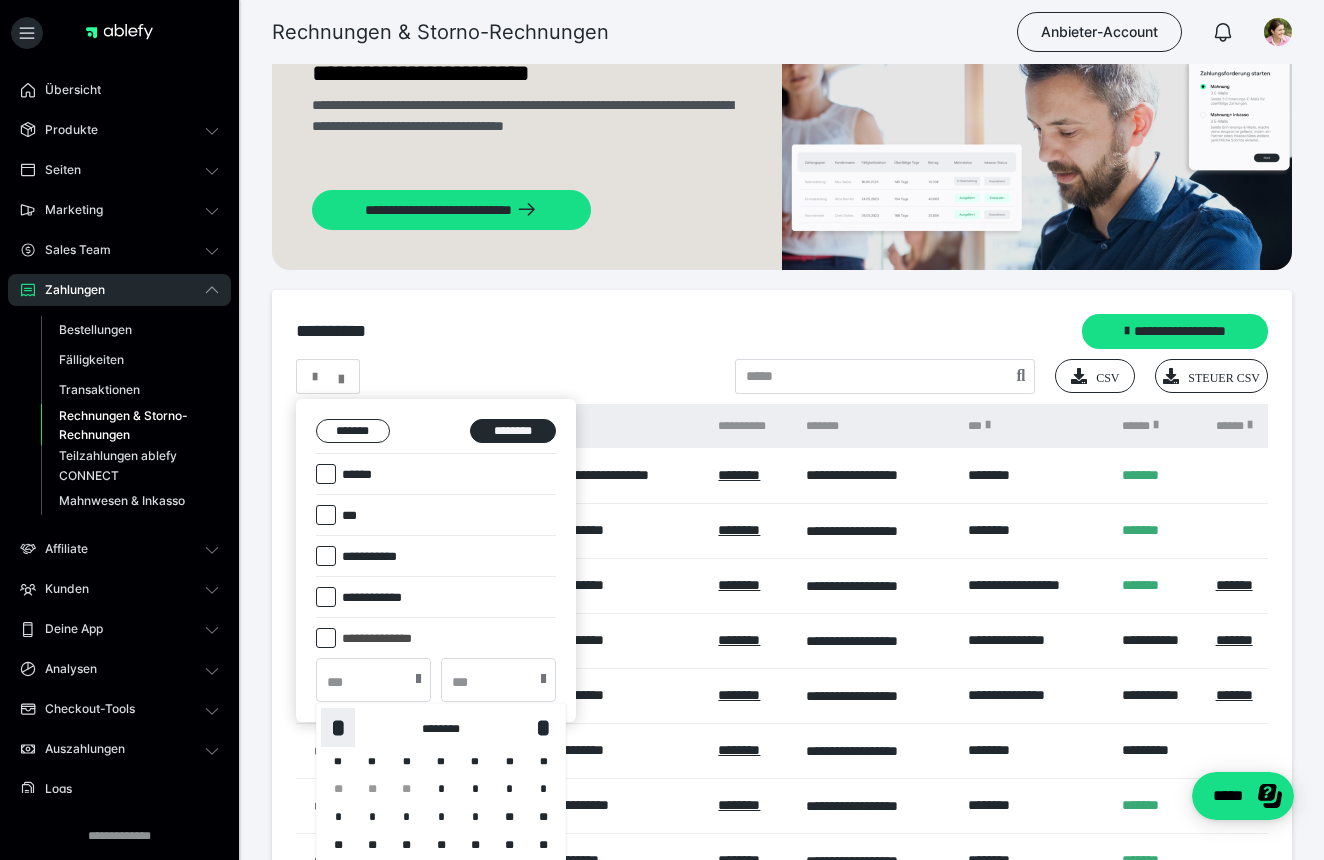 click on "*" at bounding box center [338, 727] 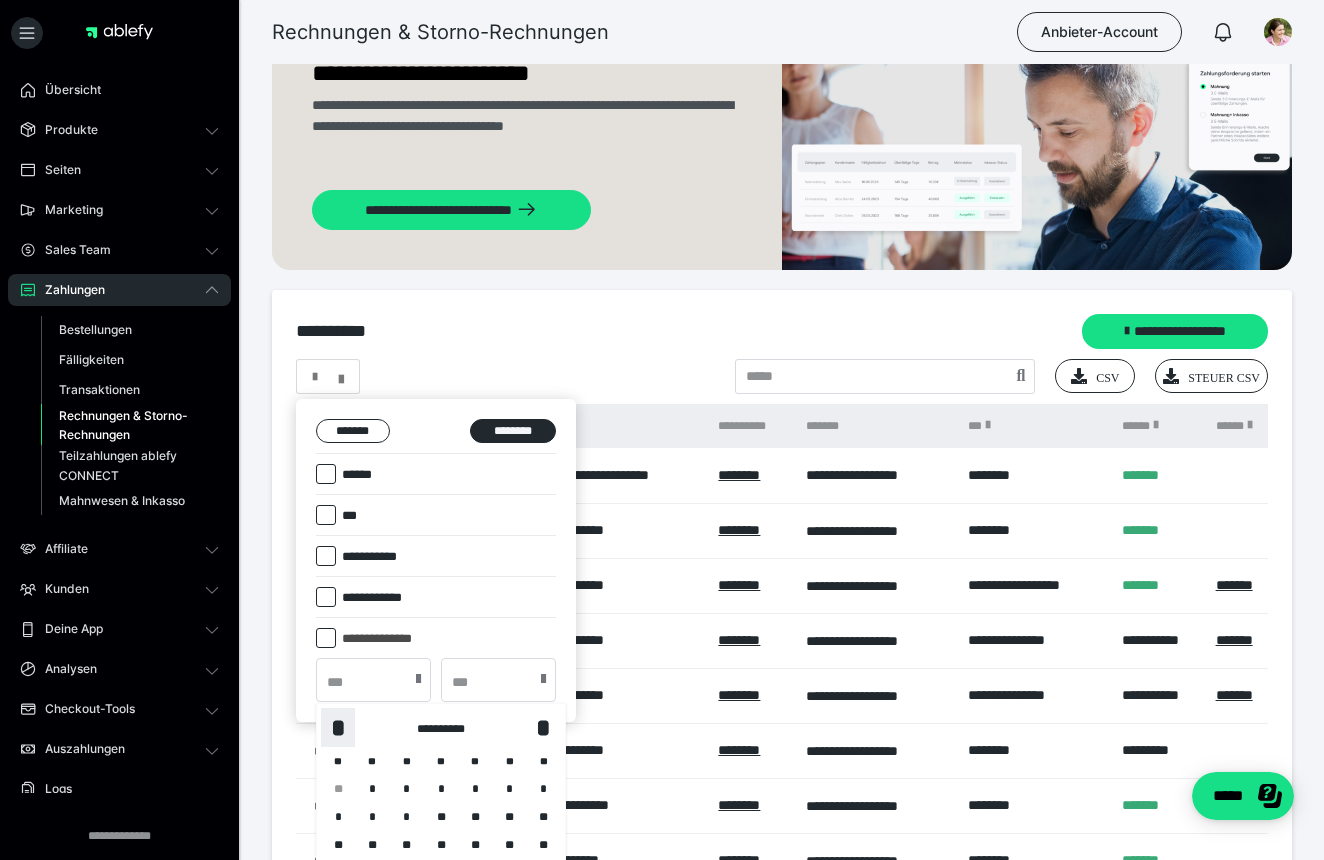 click on "*" at bounding box center (338, 727) 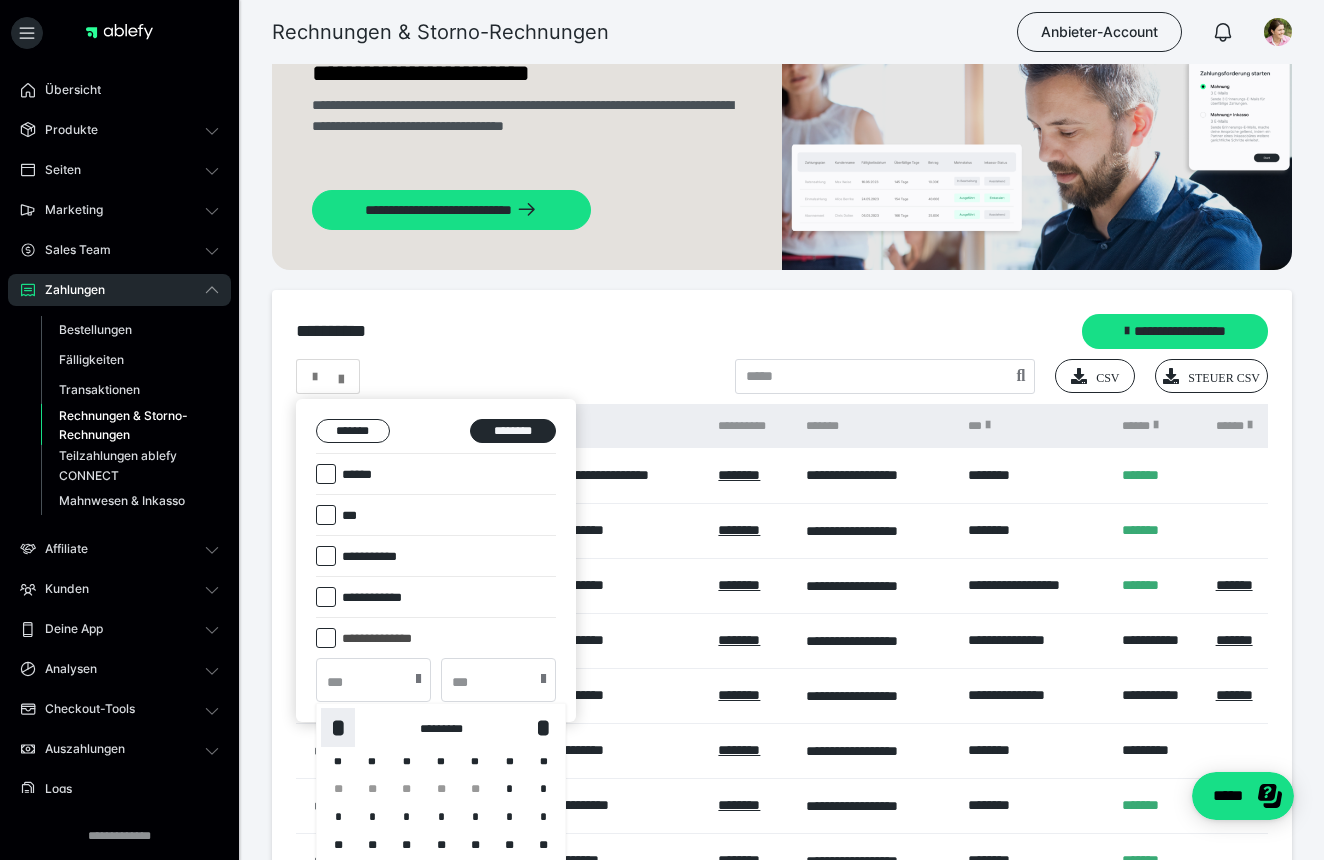 click on "*" at bounding box center (338, 727) 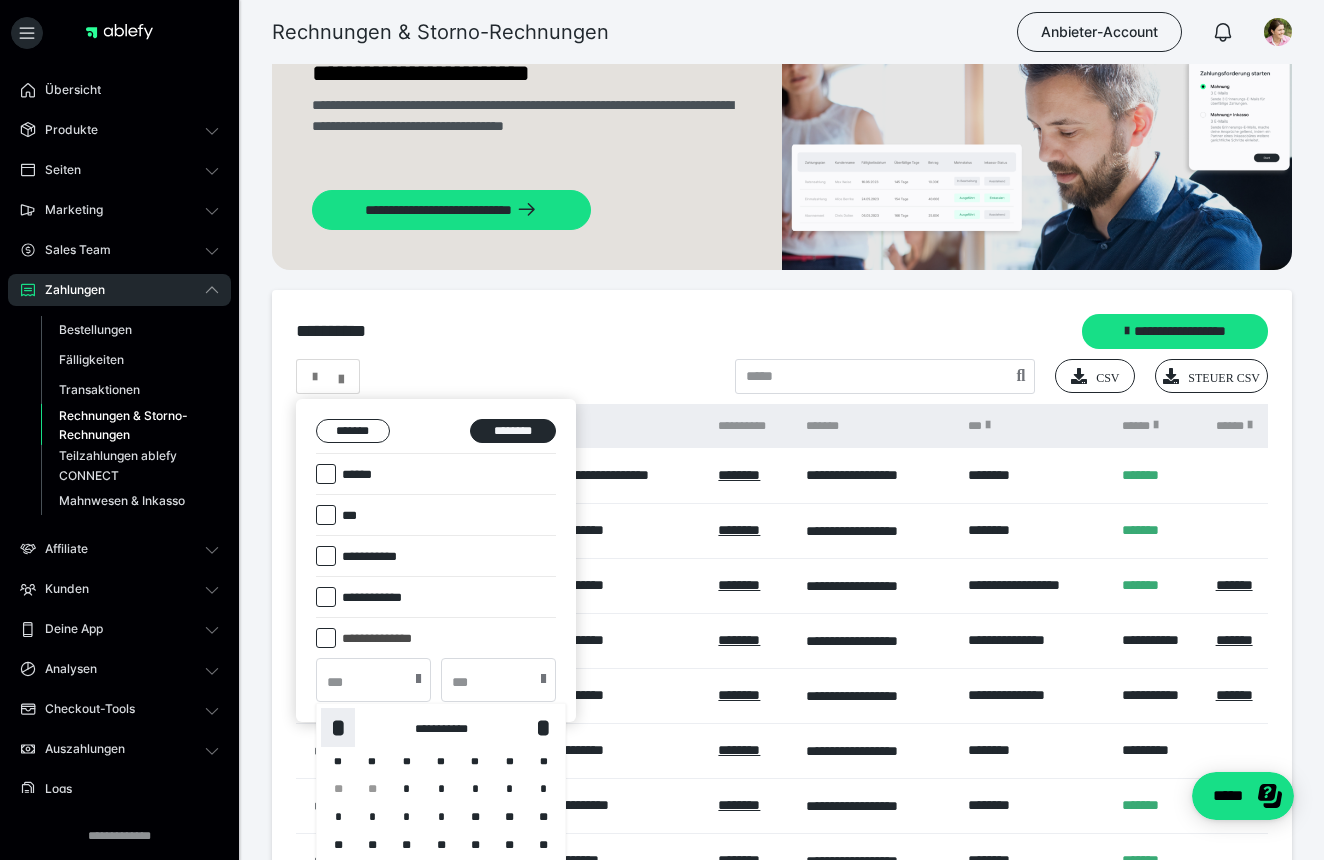 click on "*" at bounding box center (338, 727) 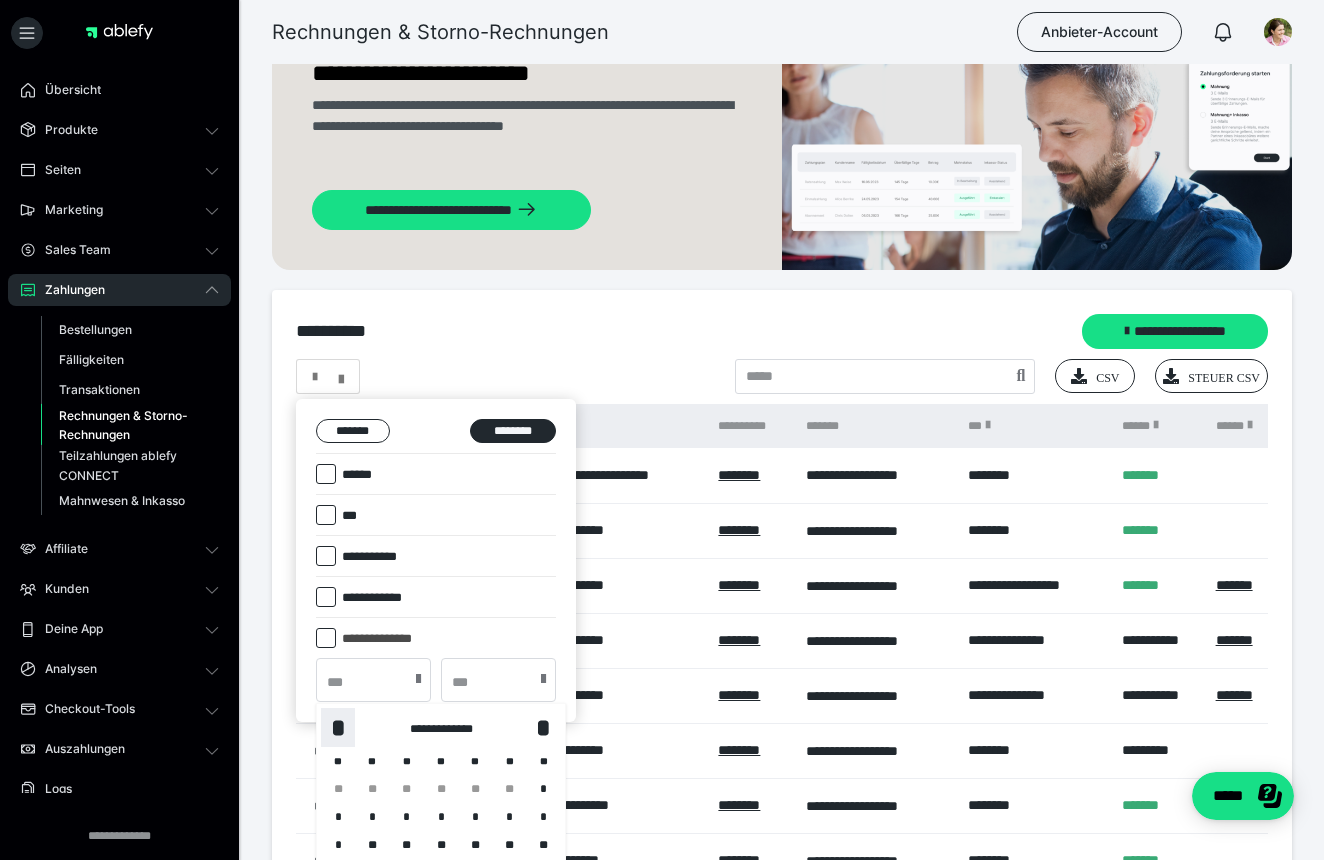 click on "*" at bounding box center (338, 727) 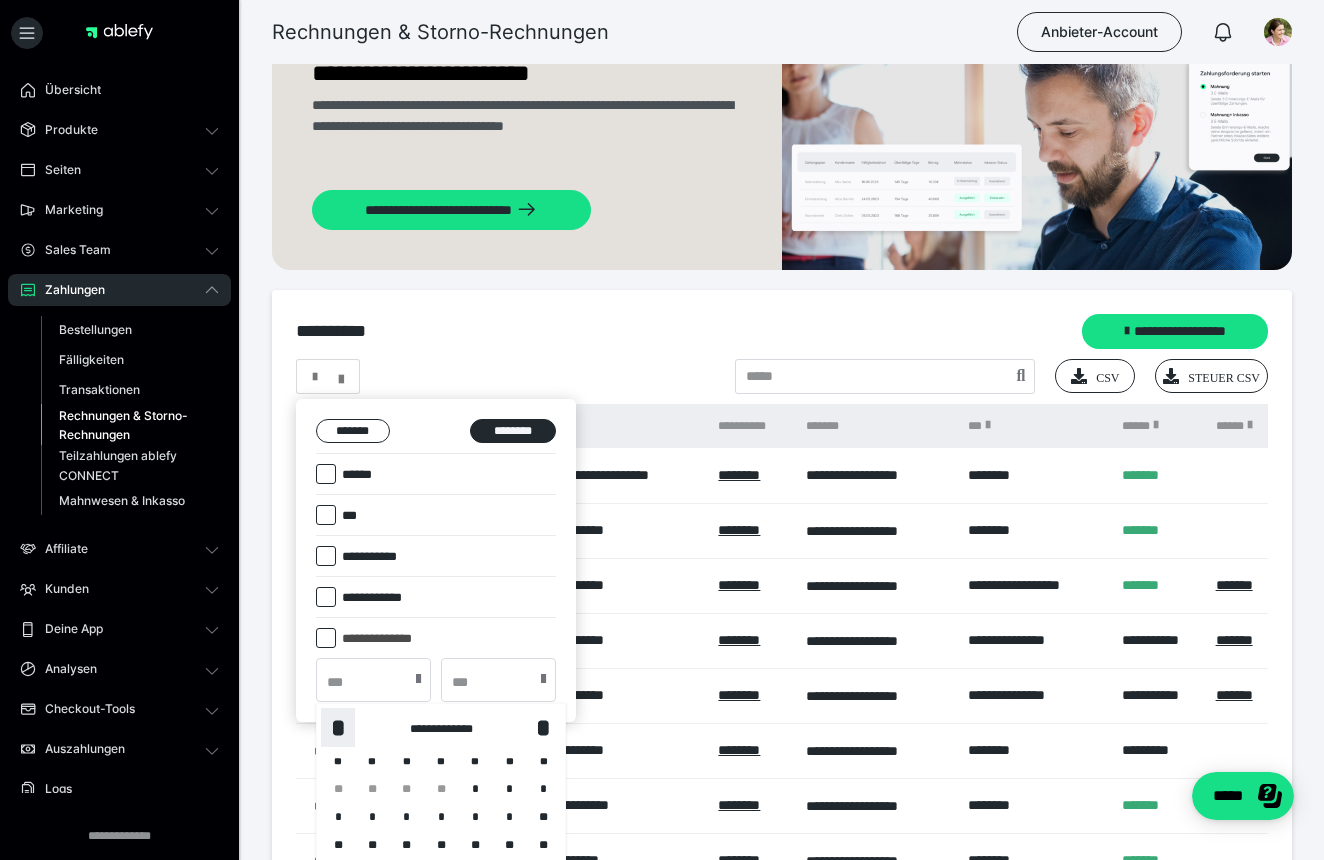 click on "*" at bounding box center [338, 727] 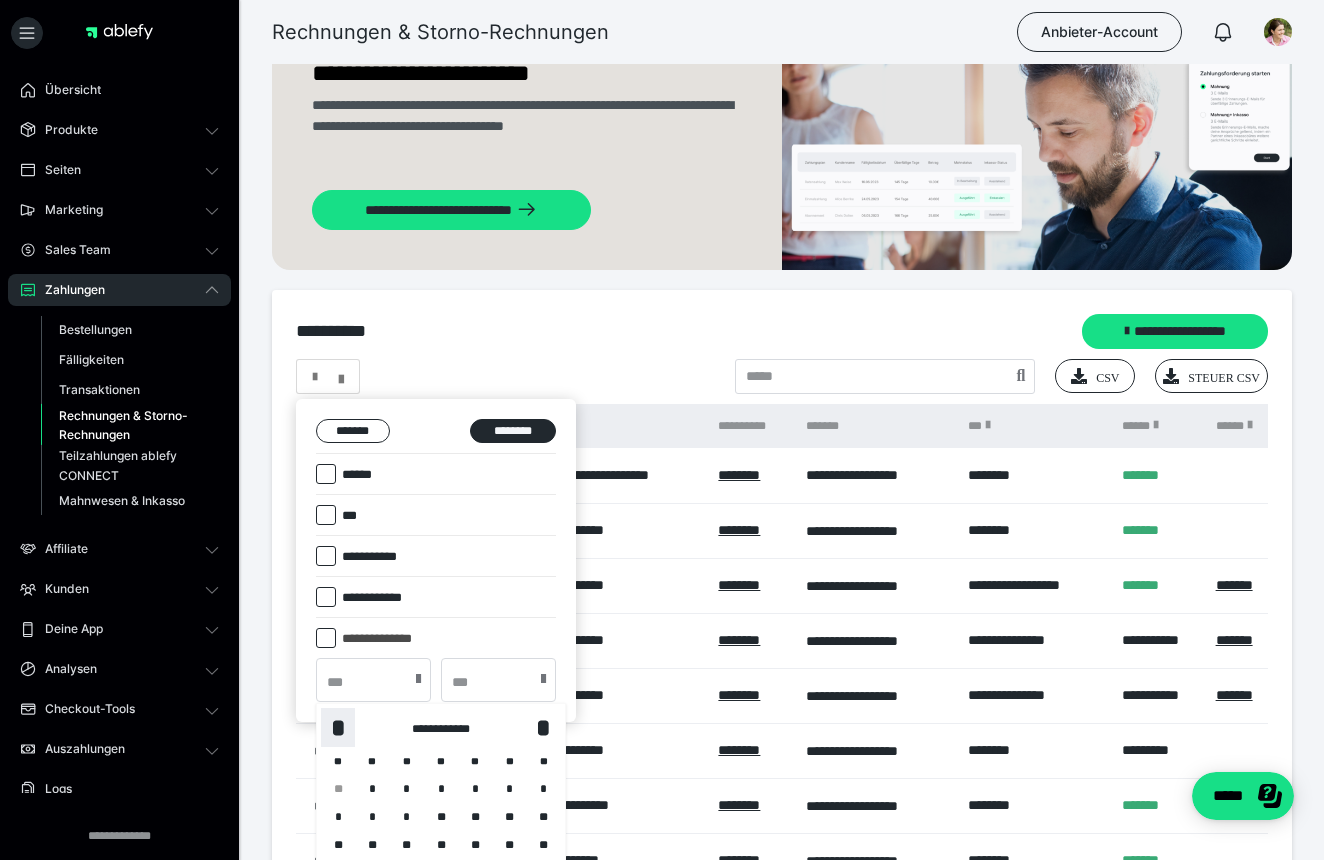 click on "*" at bounding box center [338, 727] 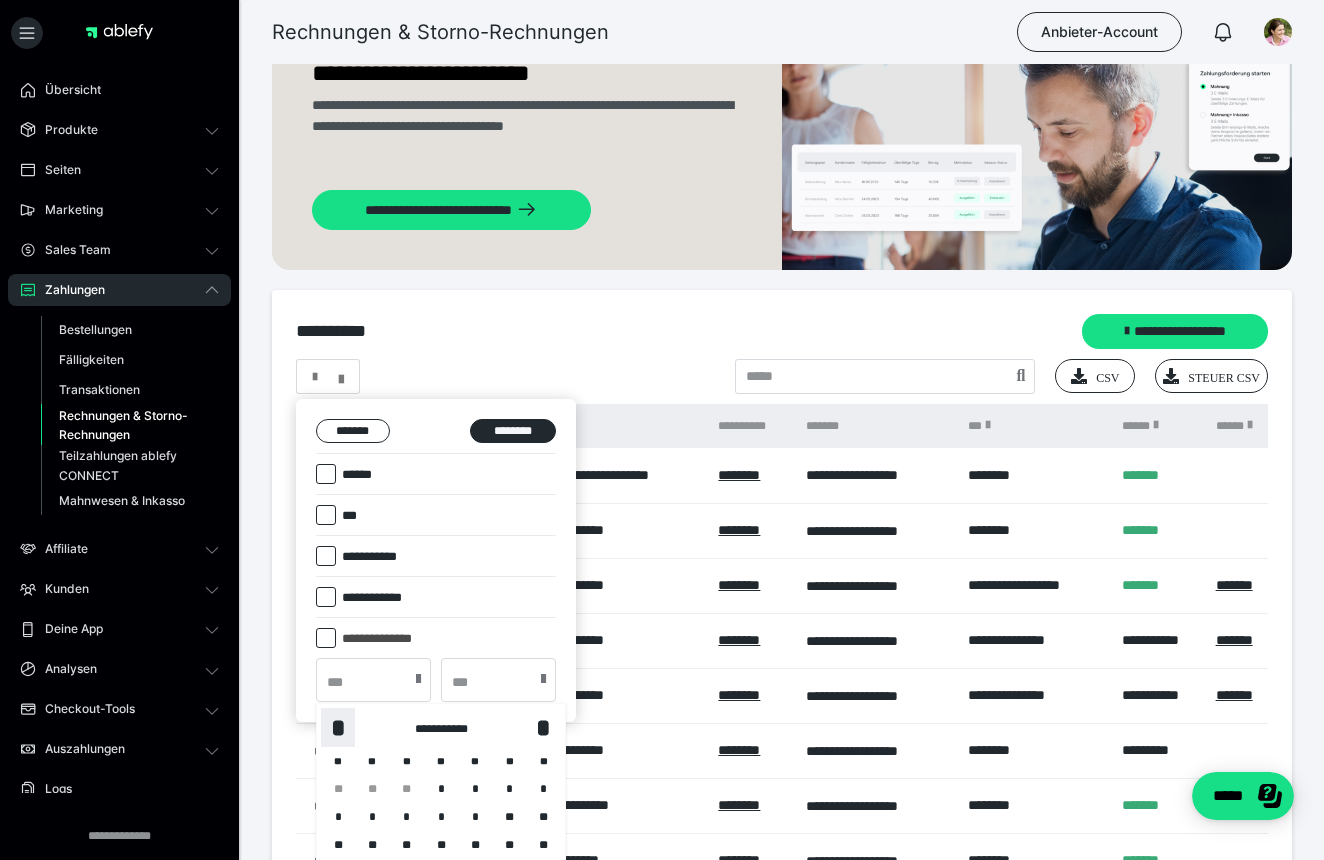 click on "*" at bounding box center (338, 727) 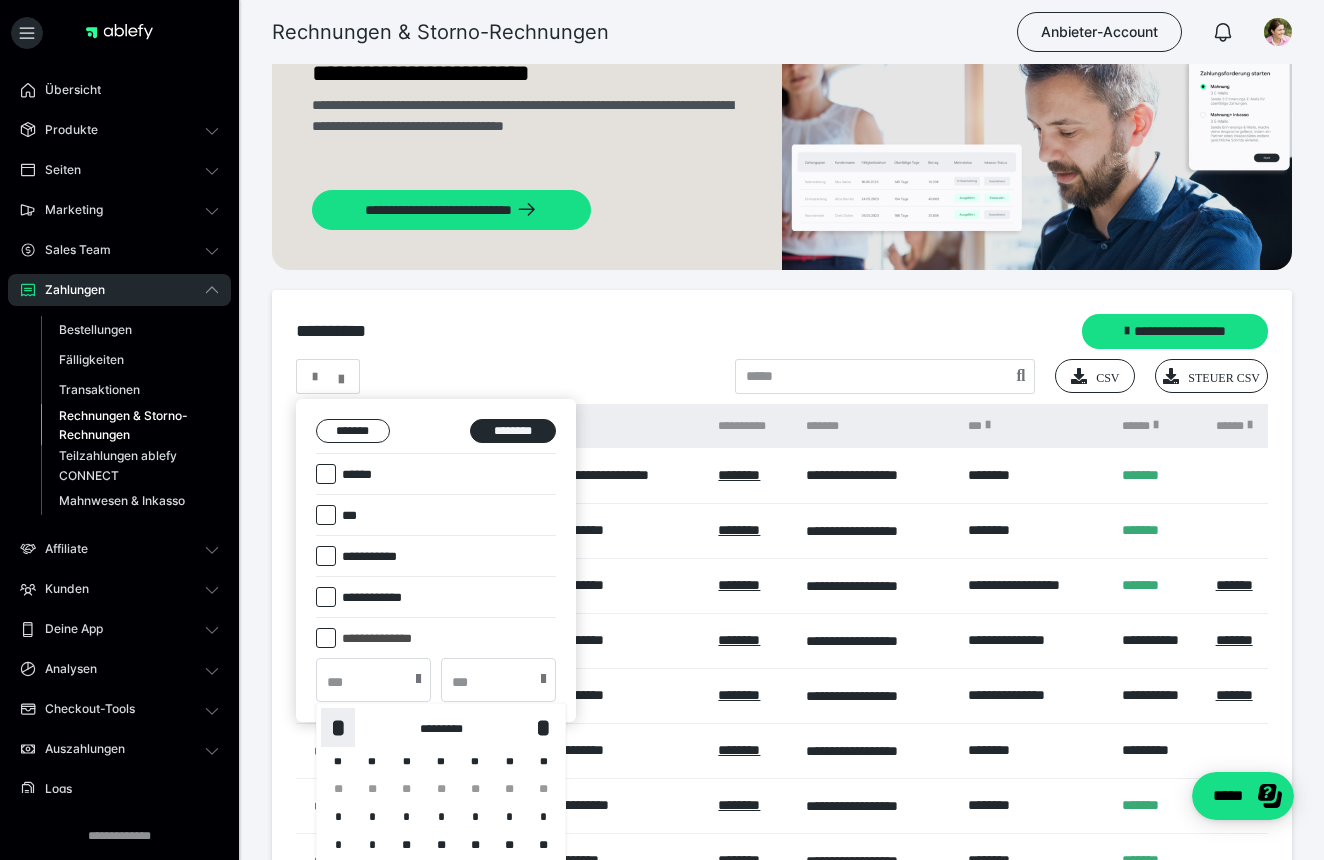 click on "*" at bounding box center [338, 727] 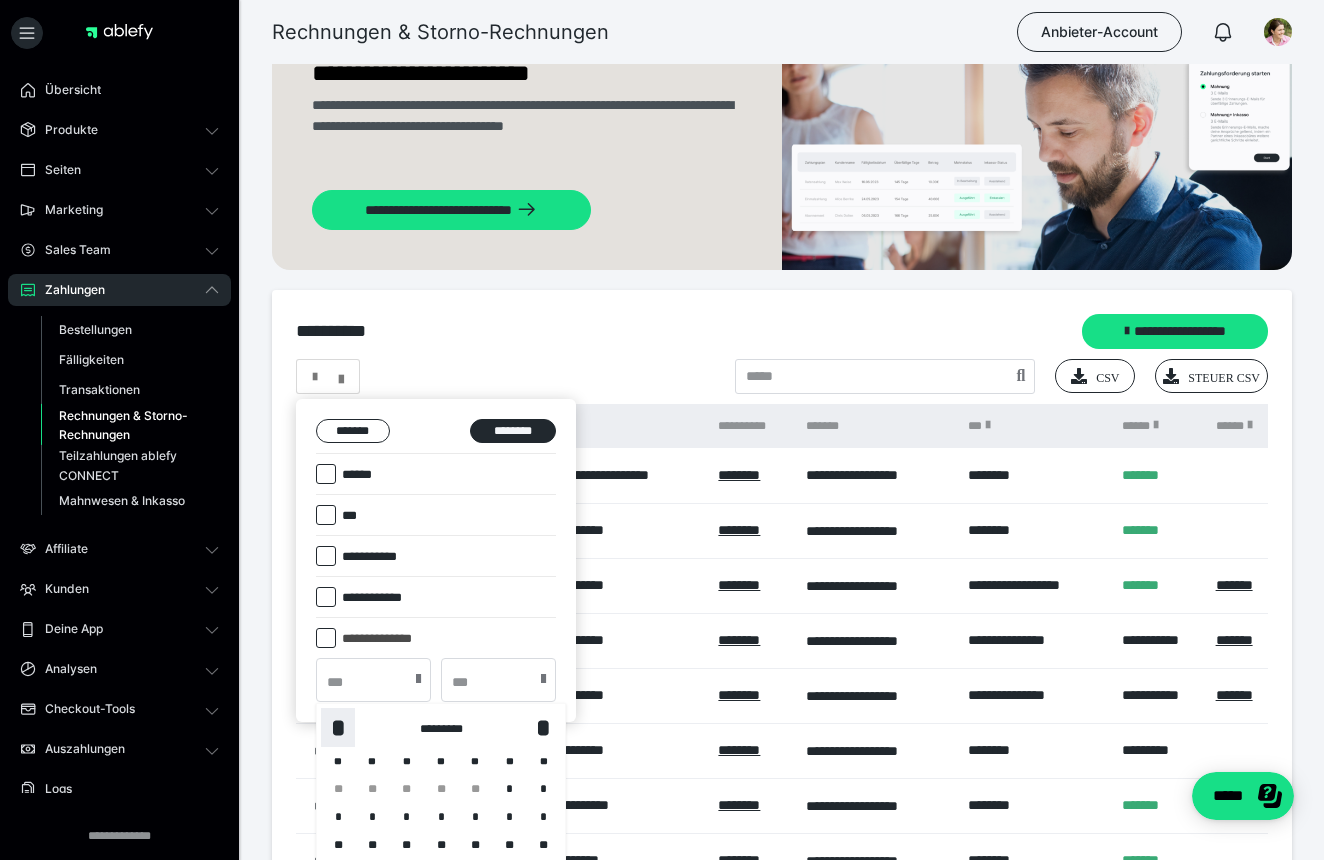 click on "*" at bounding box center [338, 727] 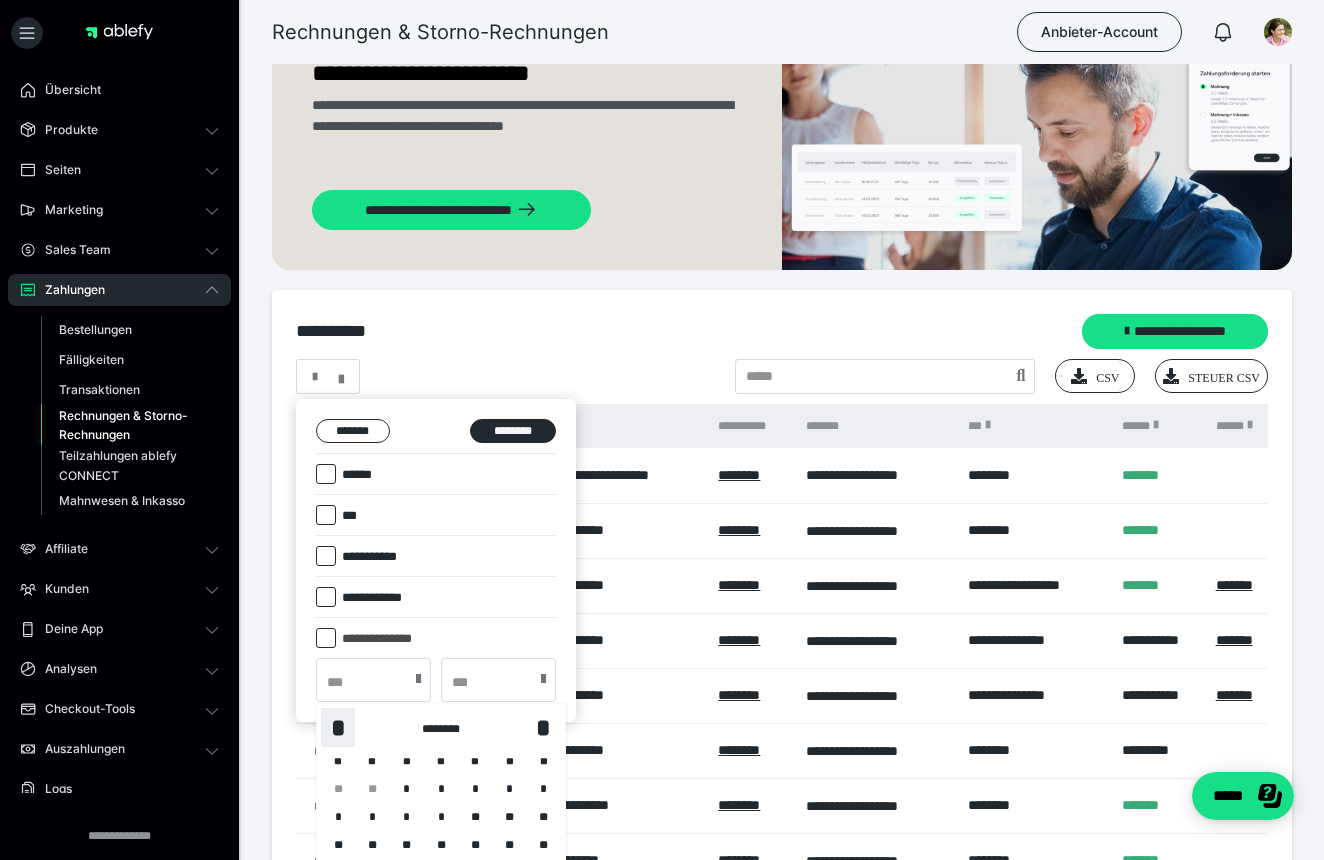click on "*" at bounding box center (338, 727) 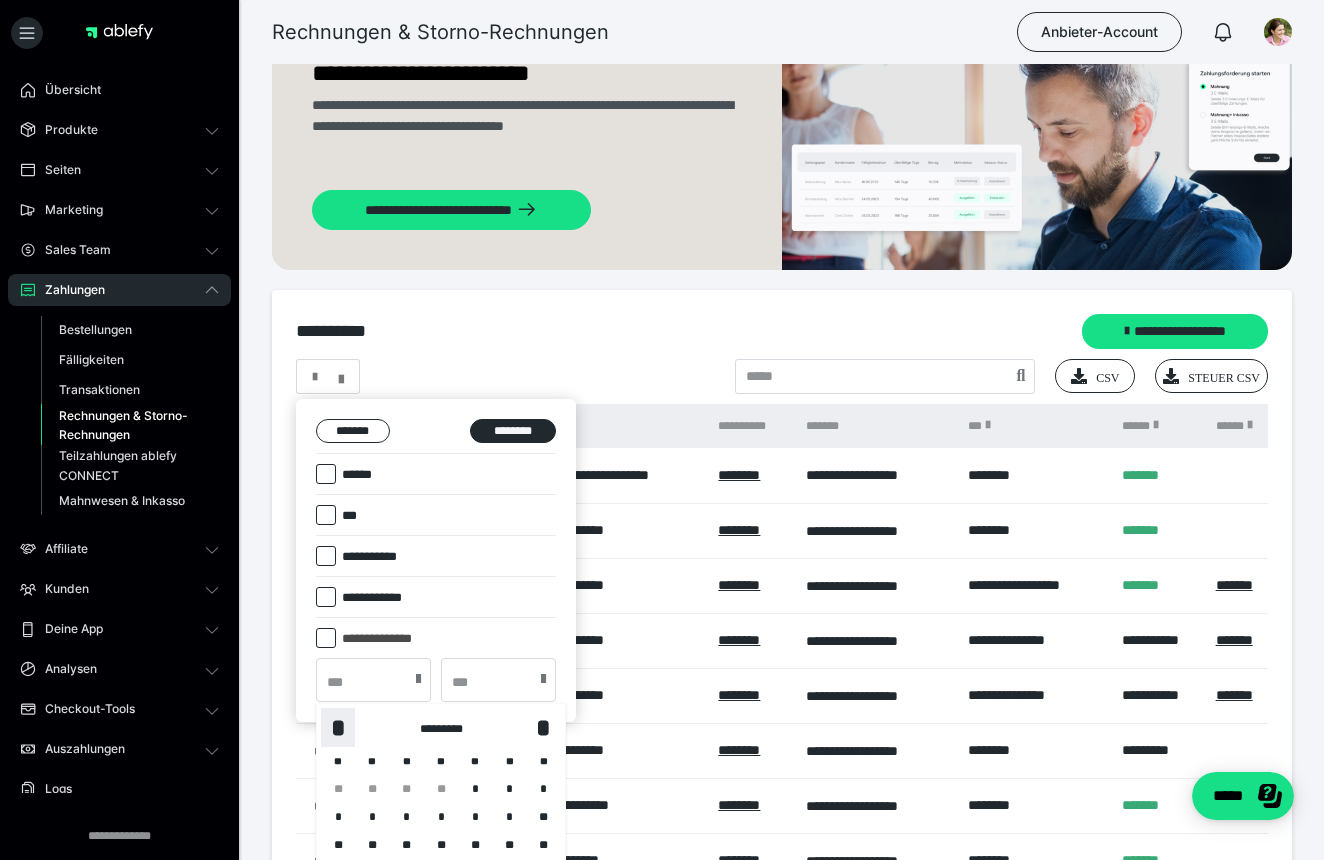 click on "*" at bounding box center [338, 727] 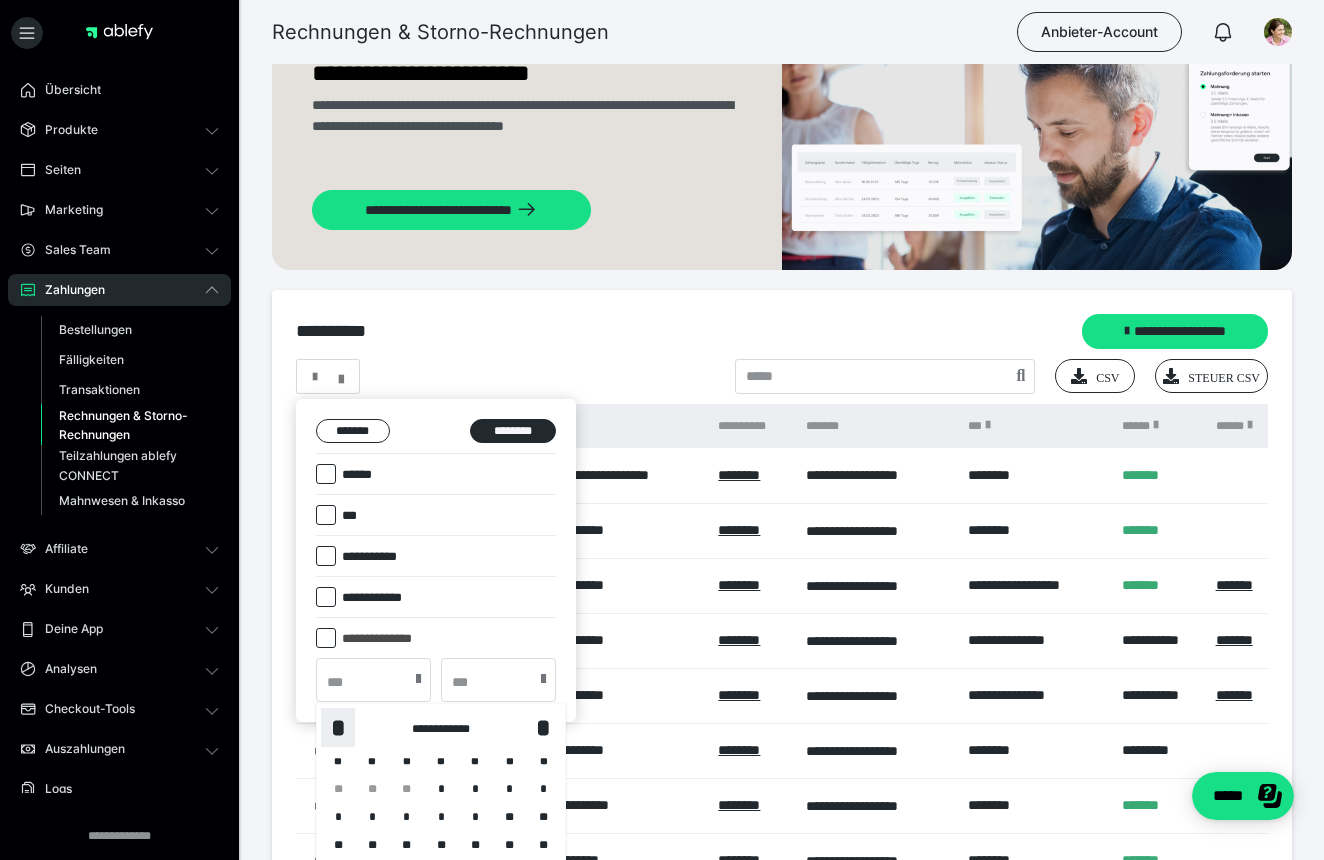 click on "*" at bounding box center [338, 727] 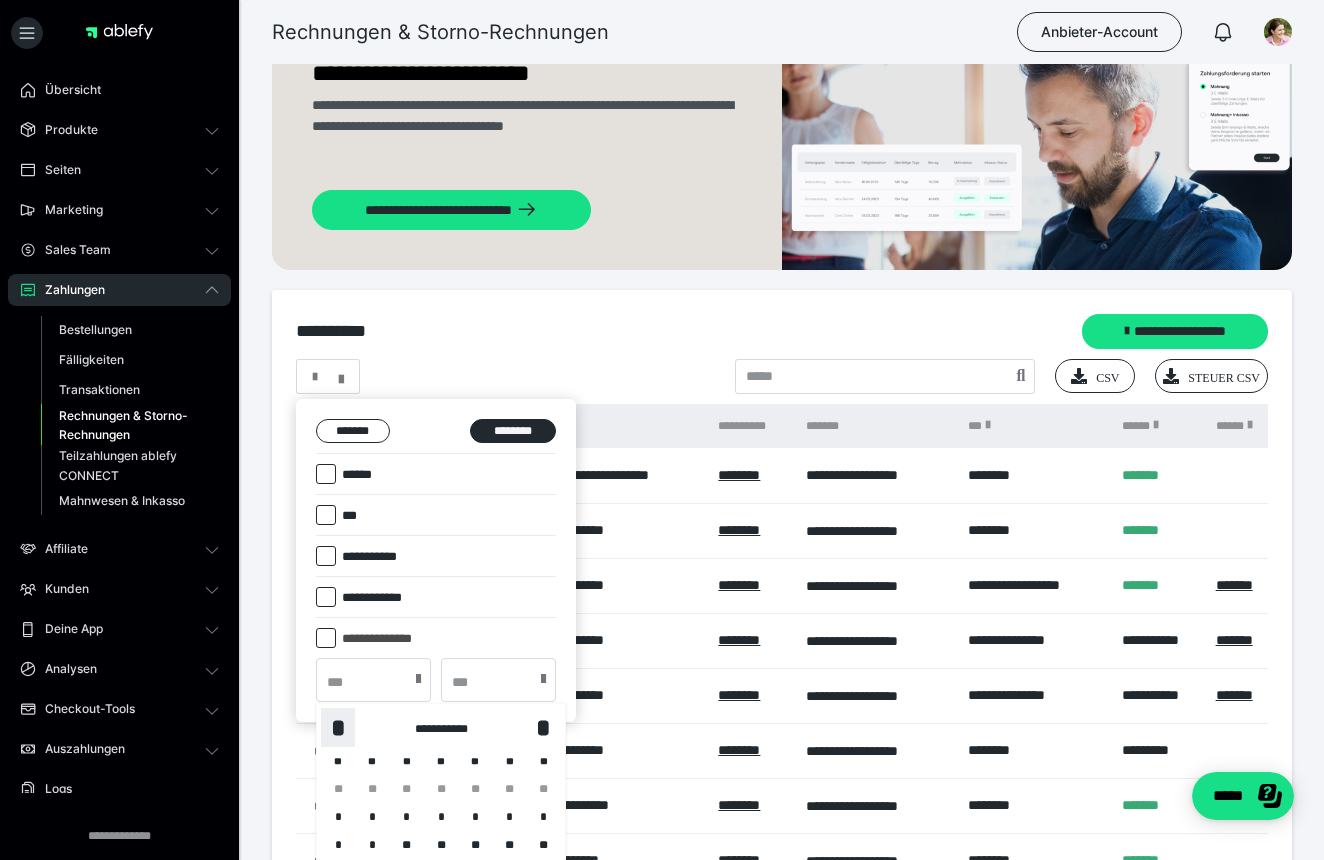 click on "*" at bounding box center (338, 727) 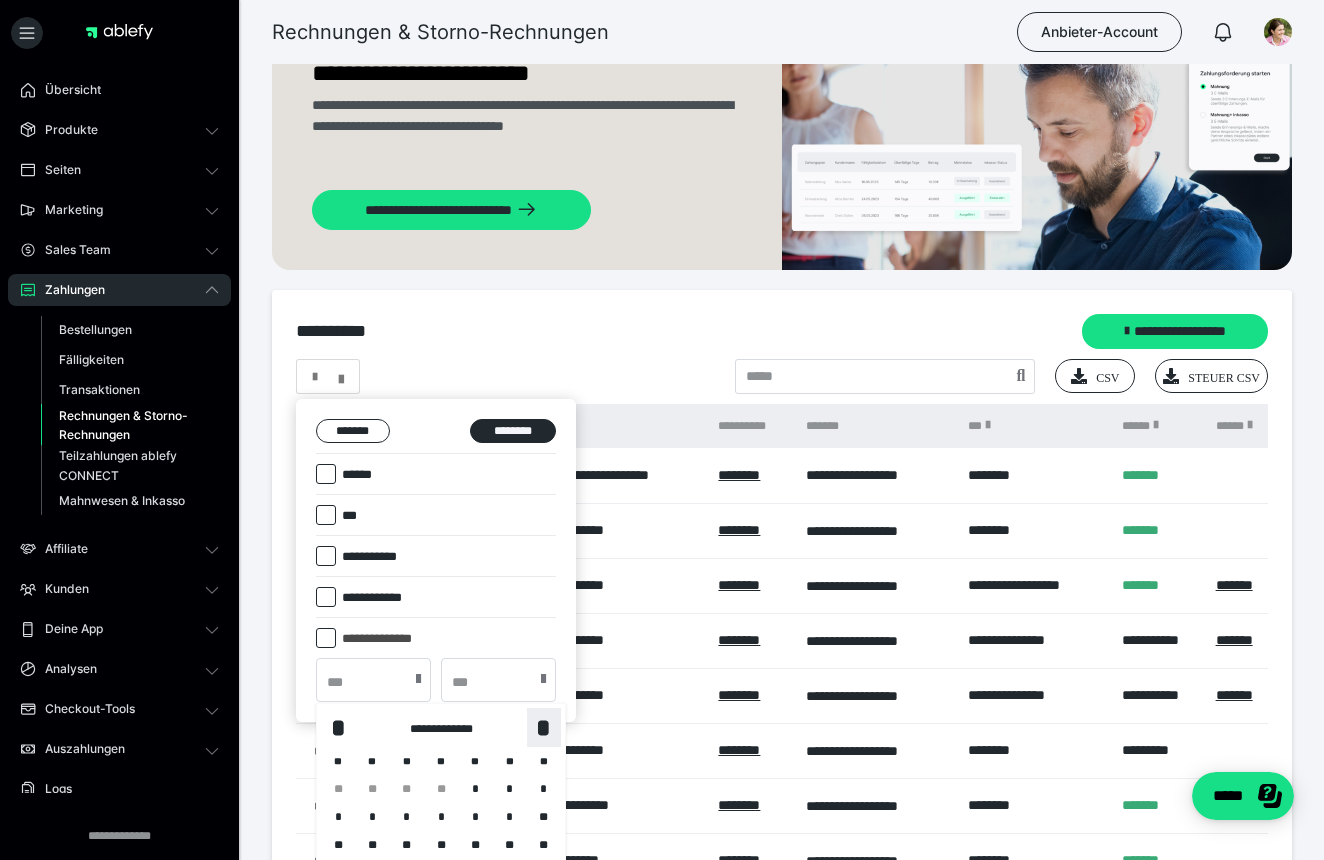 click on "*" at bounding box center (544, 727) 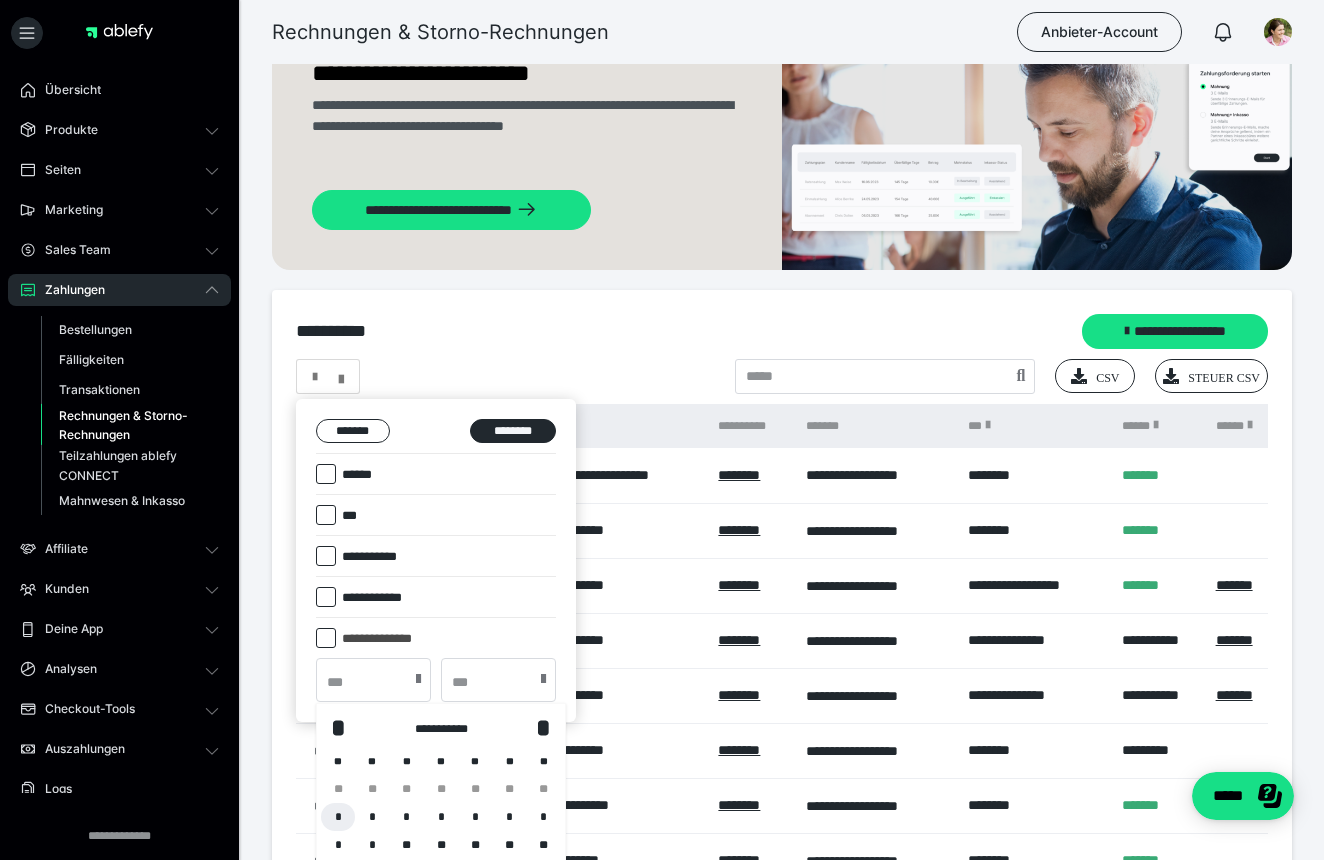 click on "*" at bounding box center [338, 817] 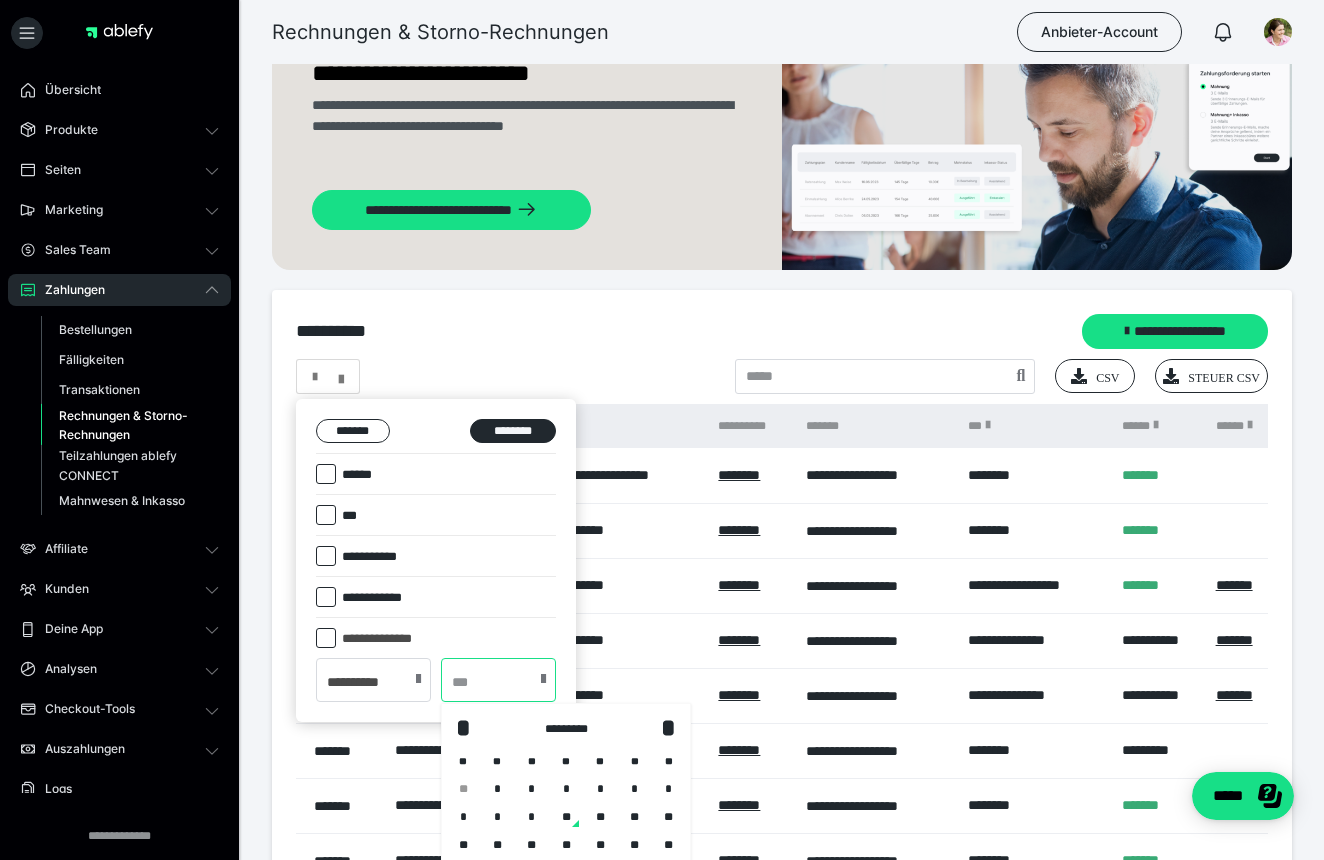 click at bounding box center [498, 680] 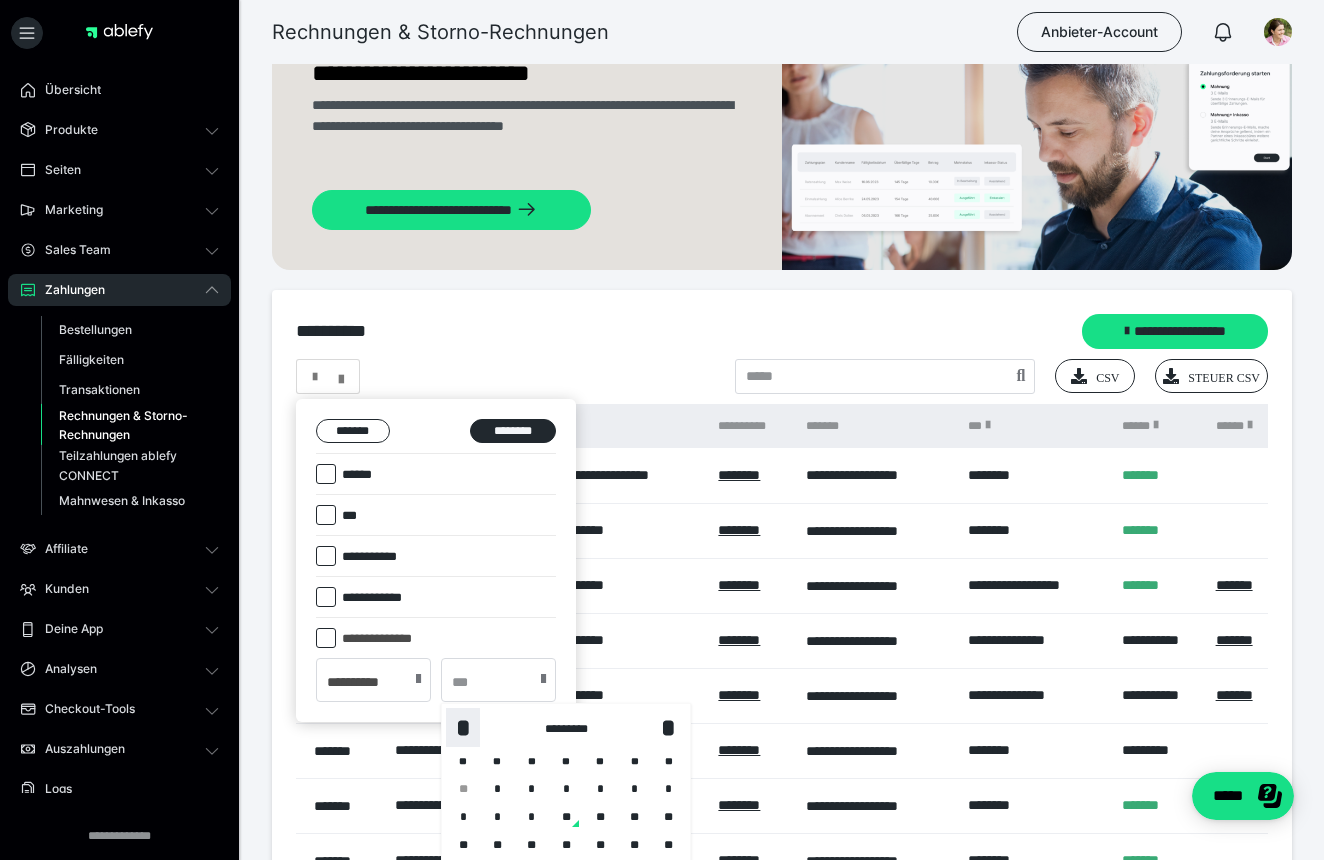 click on "*" at bounding box center [463, 727] 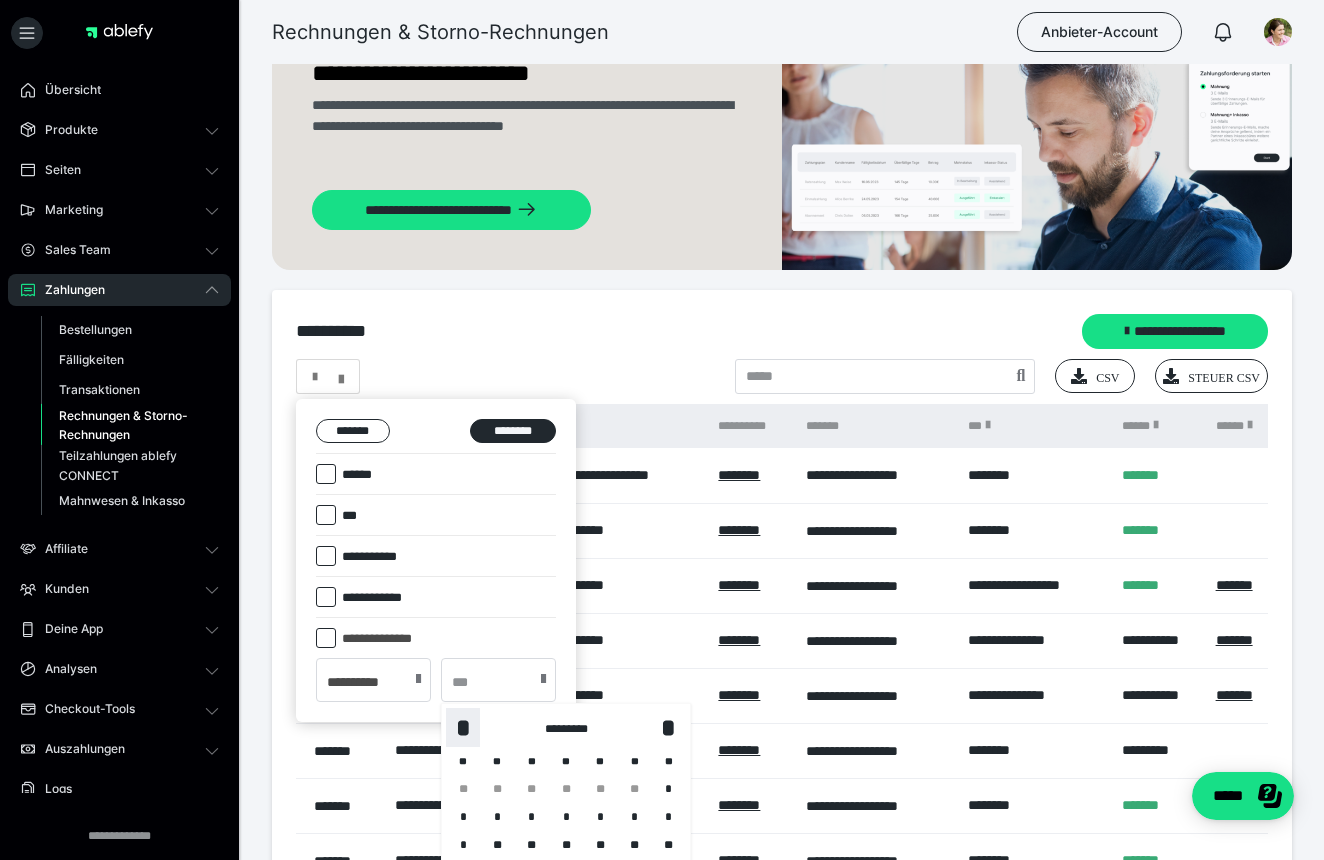 click on "*" at bounding box center (463, 727) 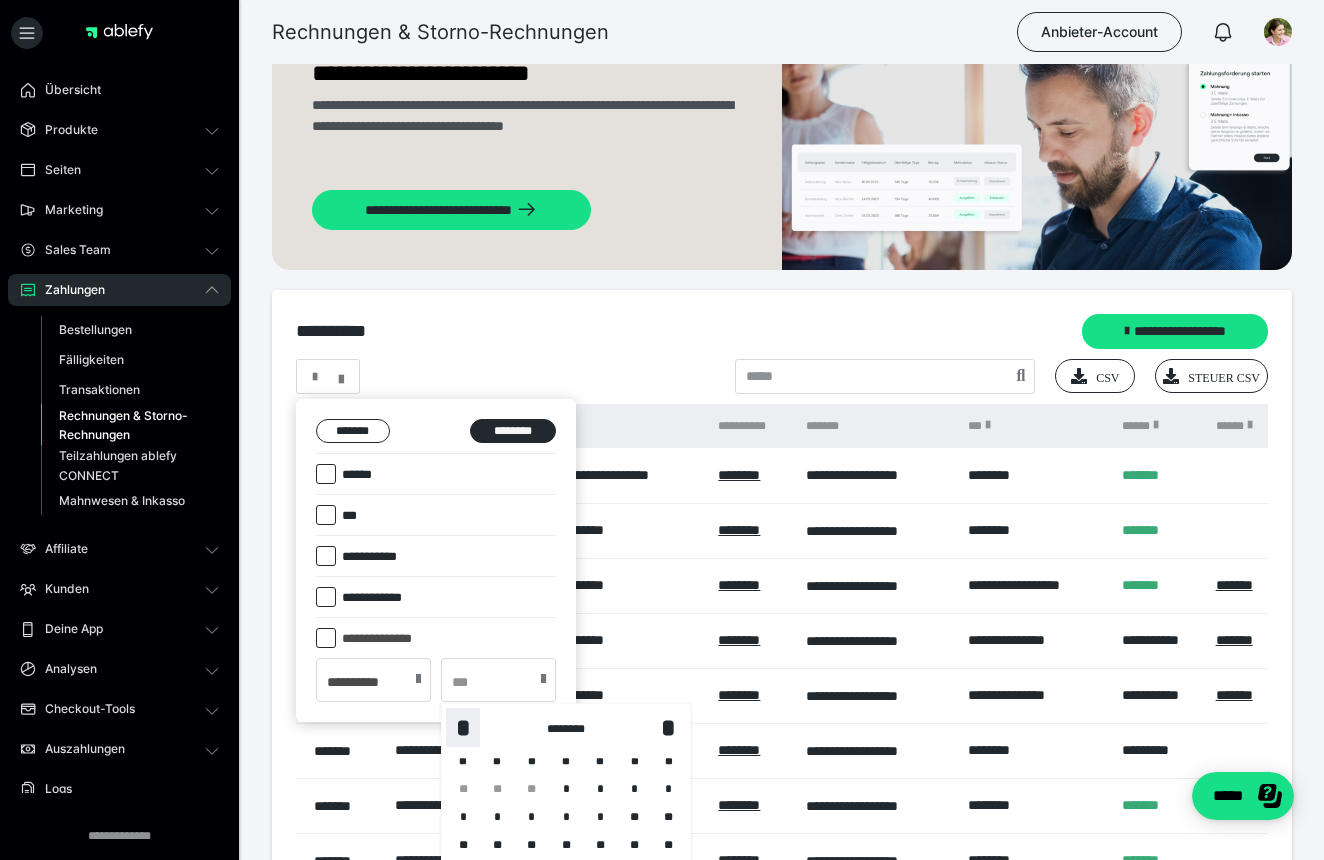 click on "*" at bounding box center (463, 727) 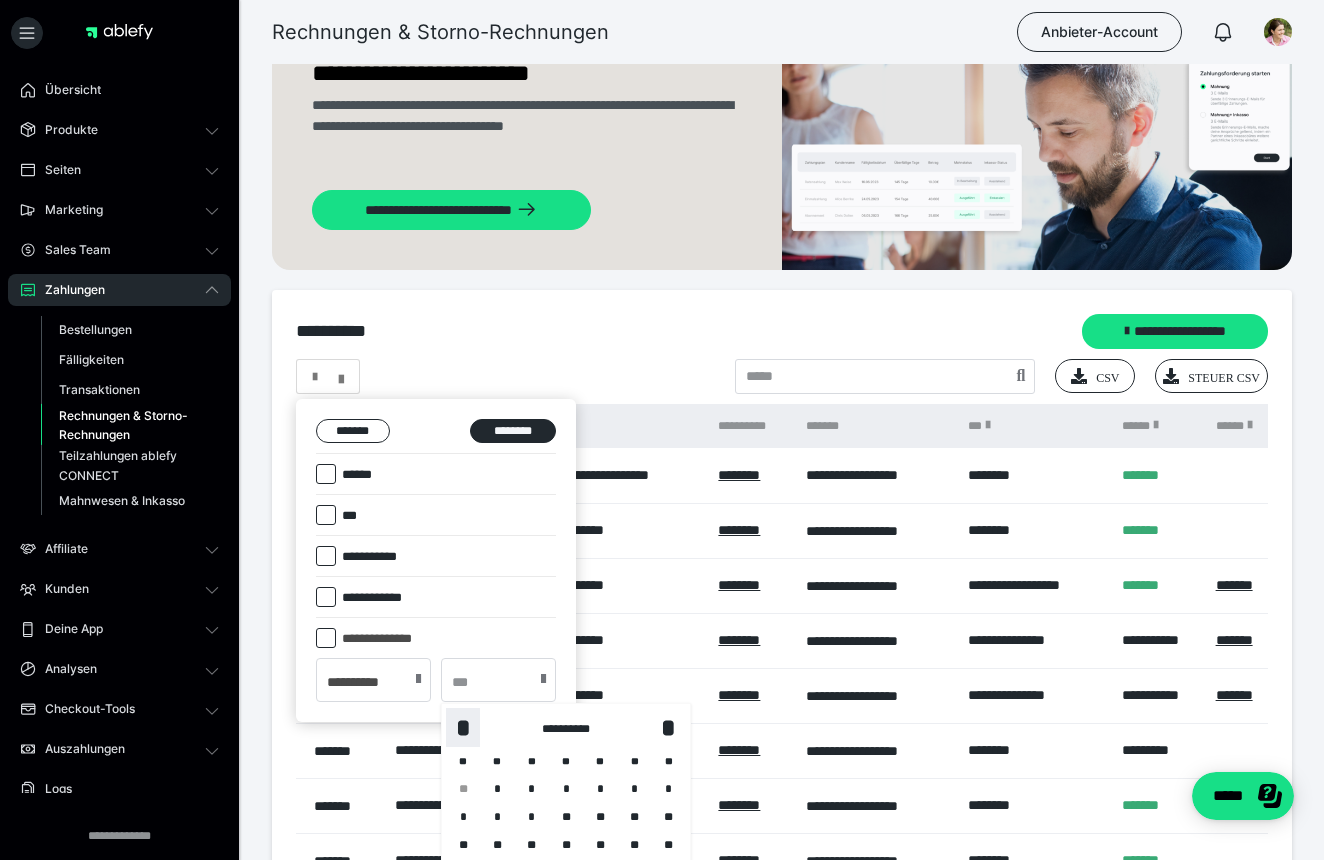 click on "*" at bounding box center [463, 727] 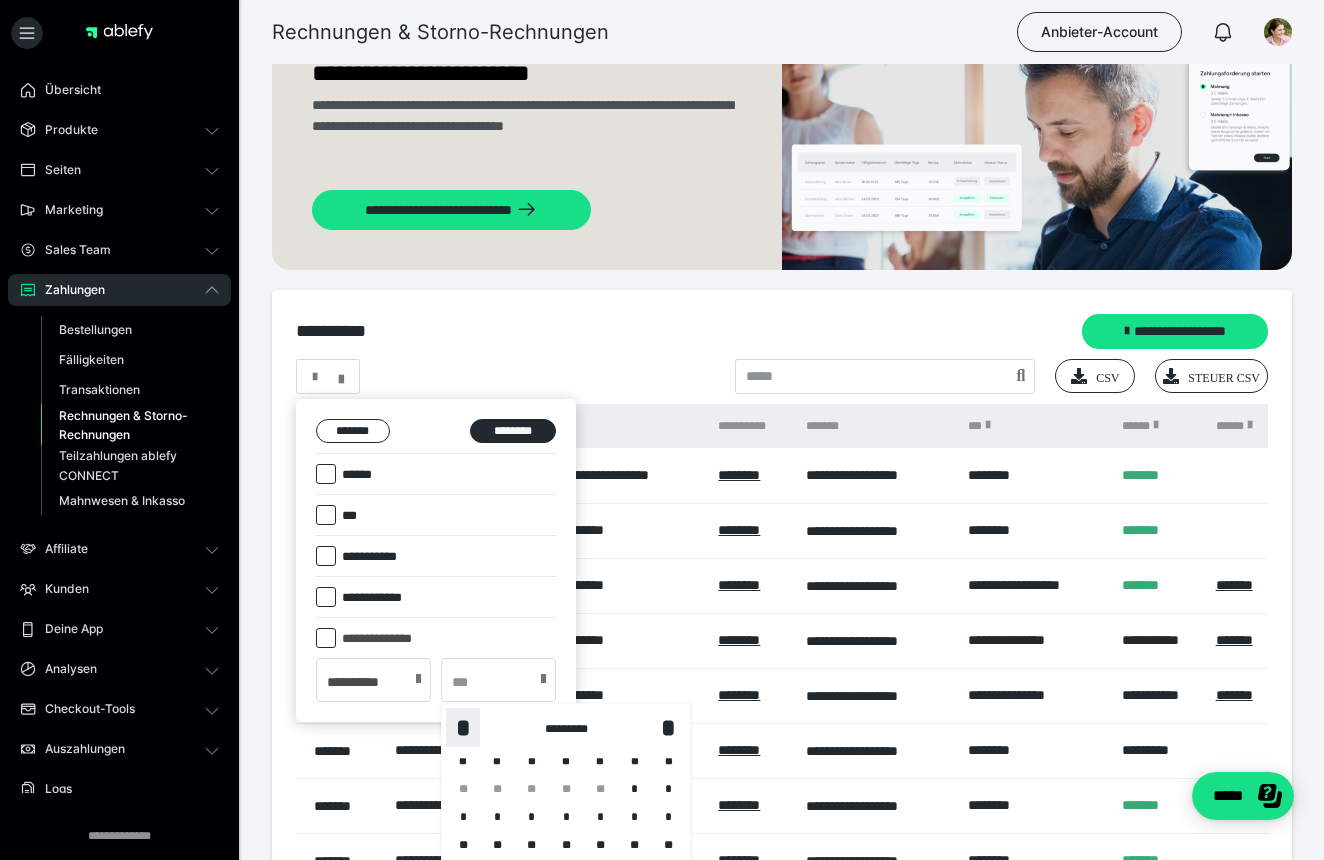 click on "*" at bounding box center [463, 727] 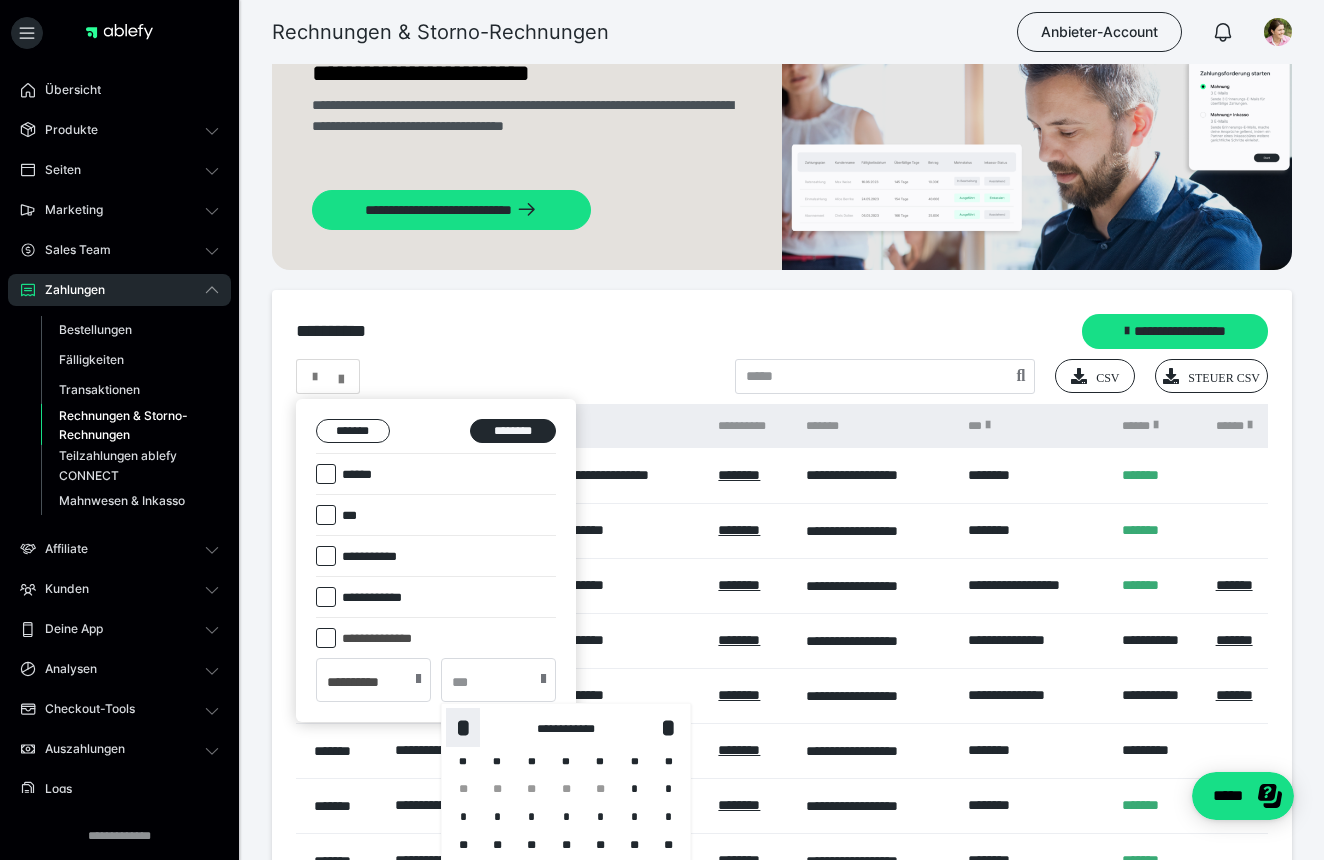 click on "*" at bounding box center [463, 727] 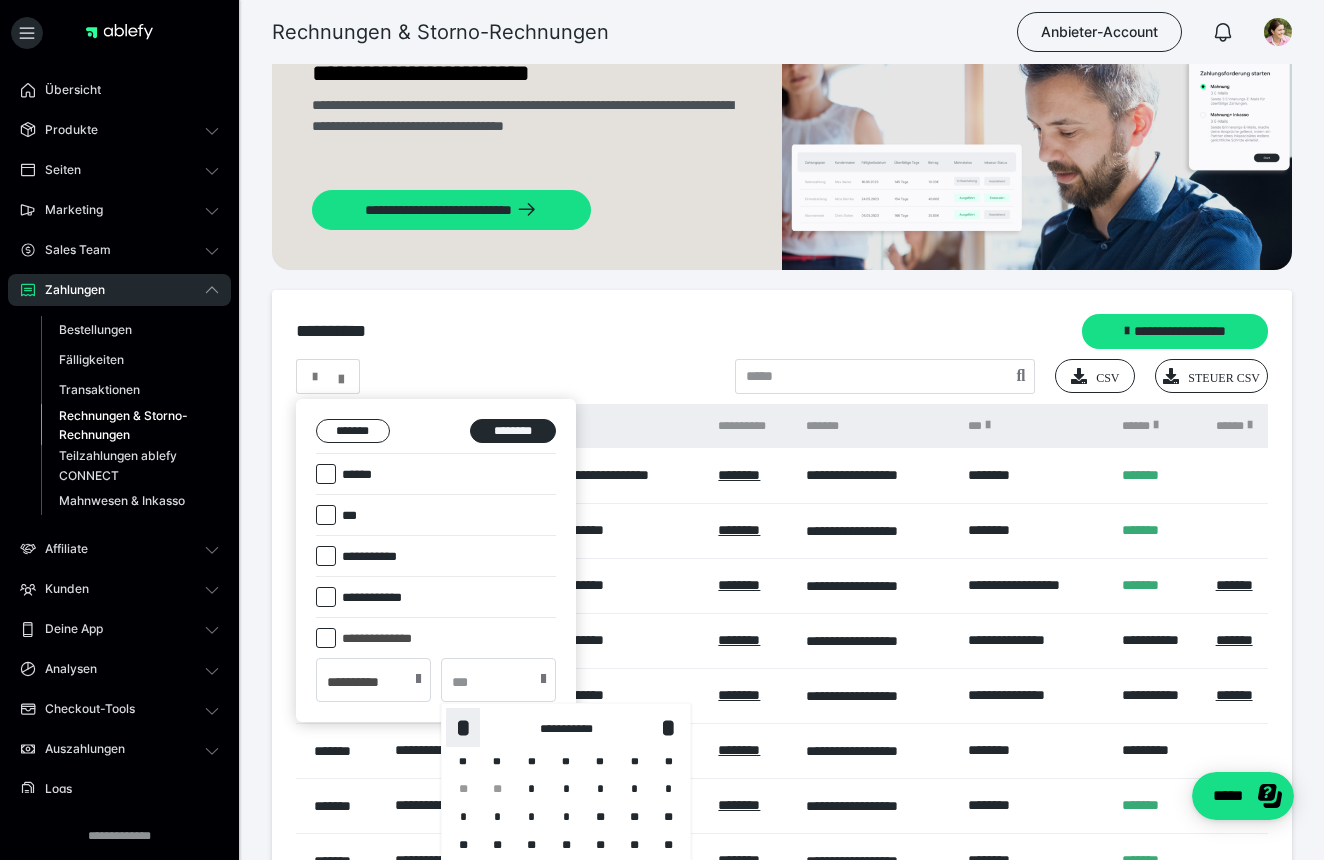 click on "*" at bounding box center [463, 727] 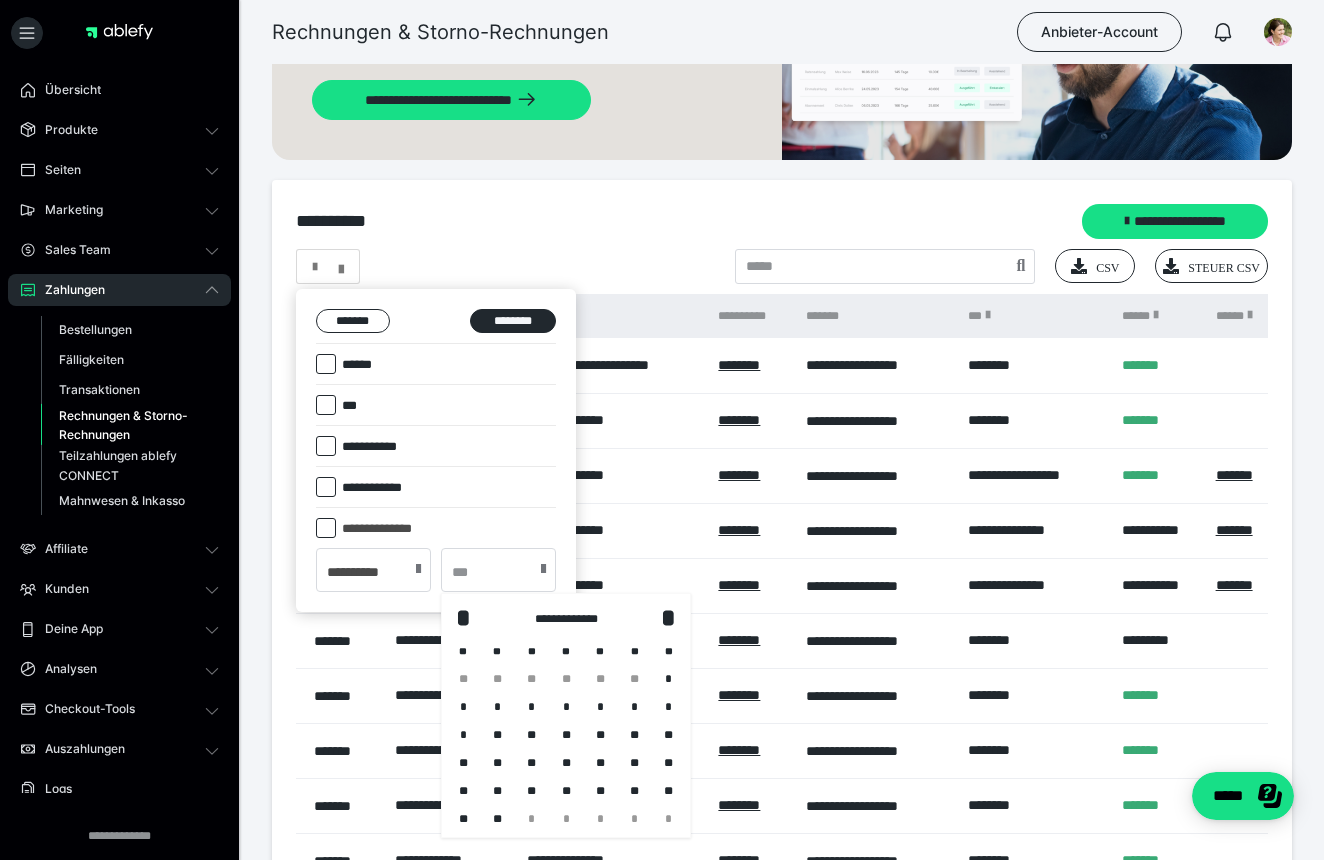 scroll, scrollTop: 197, scrollLeft: 0, axis: vertical 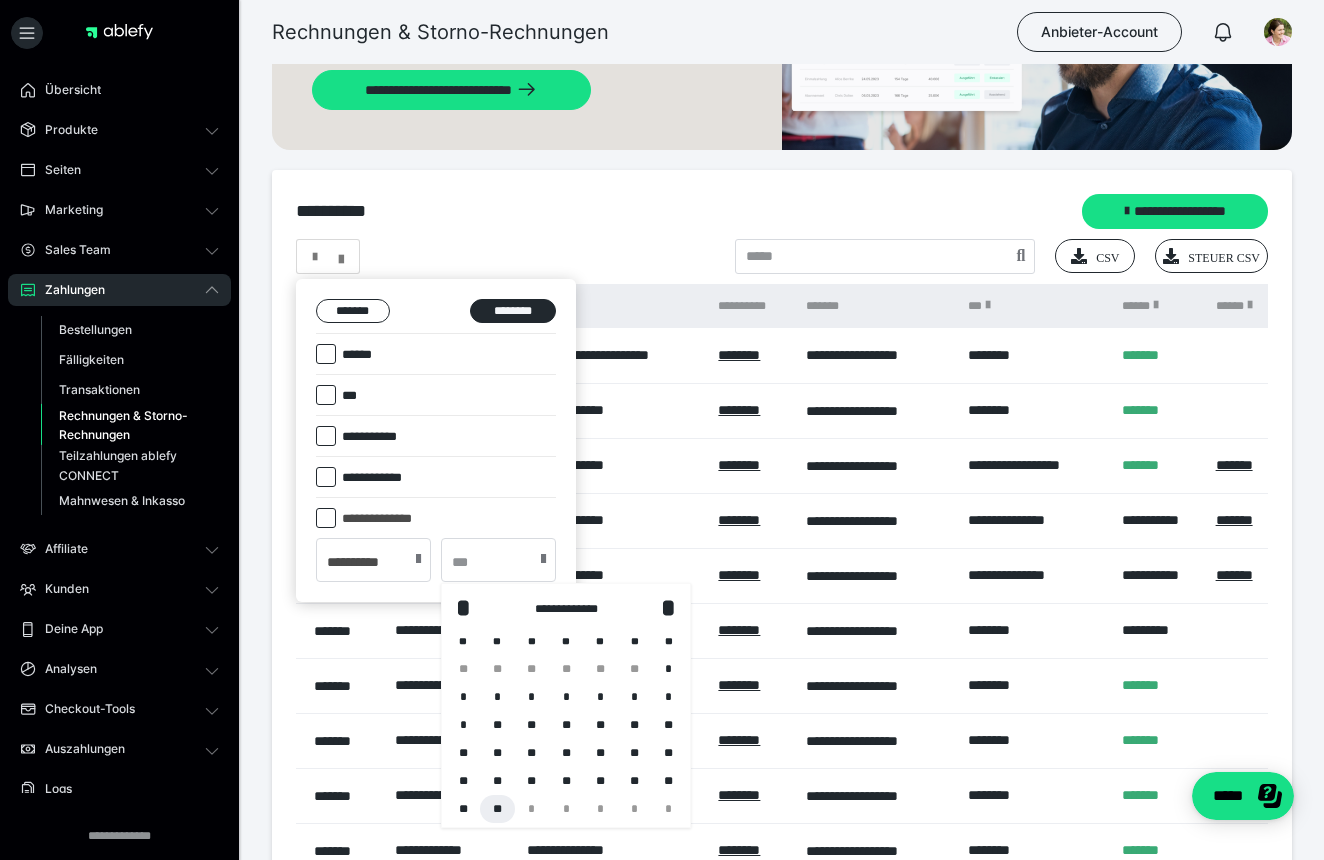 click on "**" at bounding box center (497, 809) 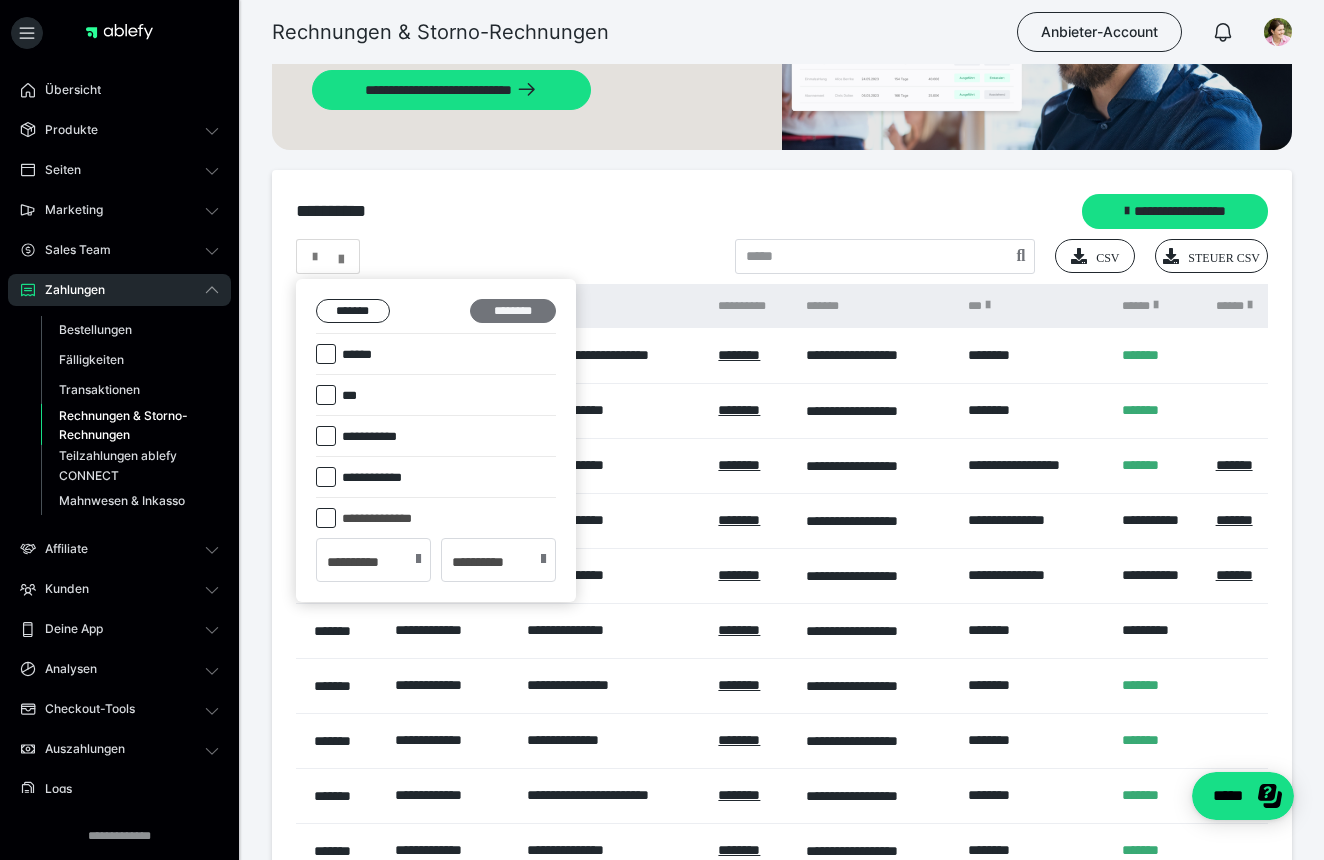 click on "********" at bounding box center (513, 311) 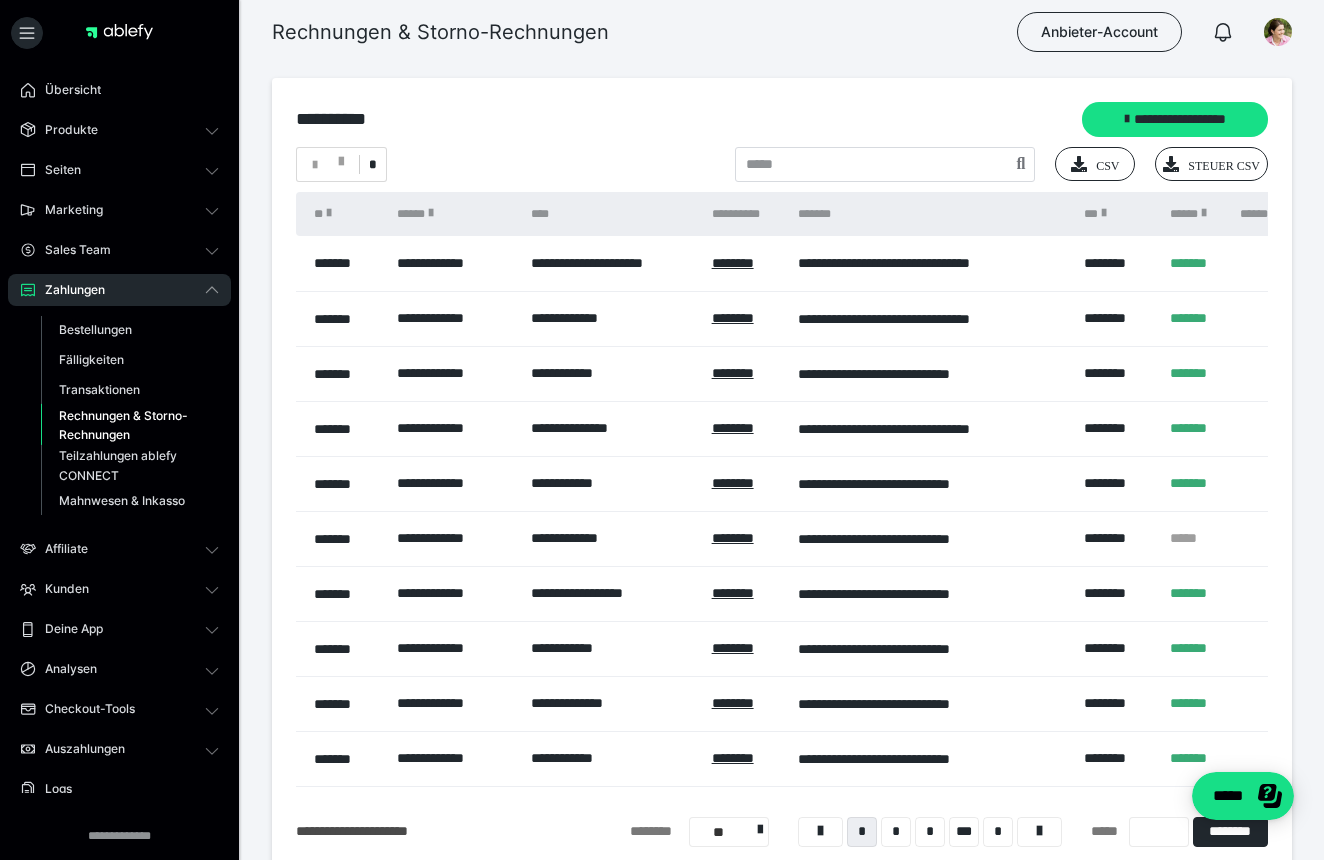 scroll, scrollTop: 294, scrollLeft: 0, axis: vertical 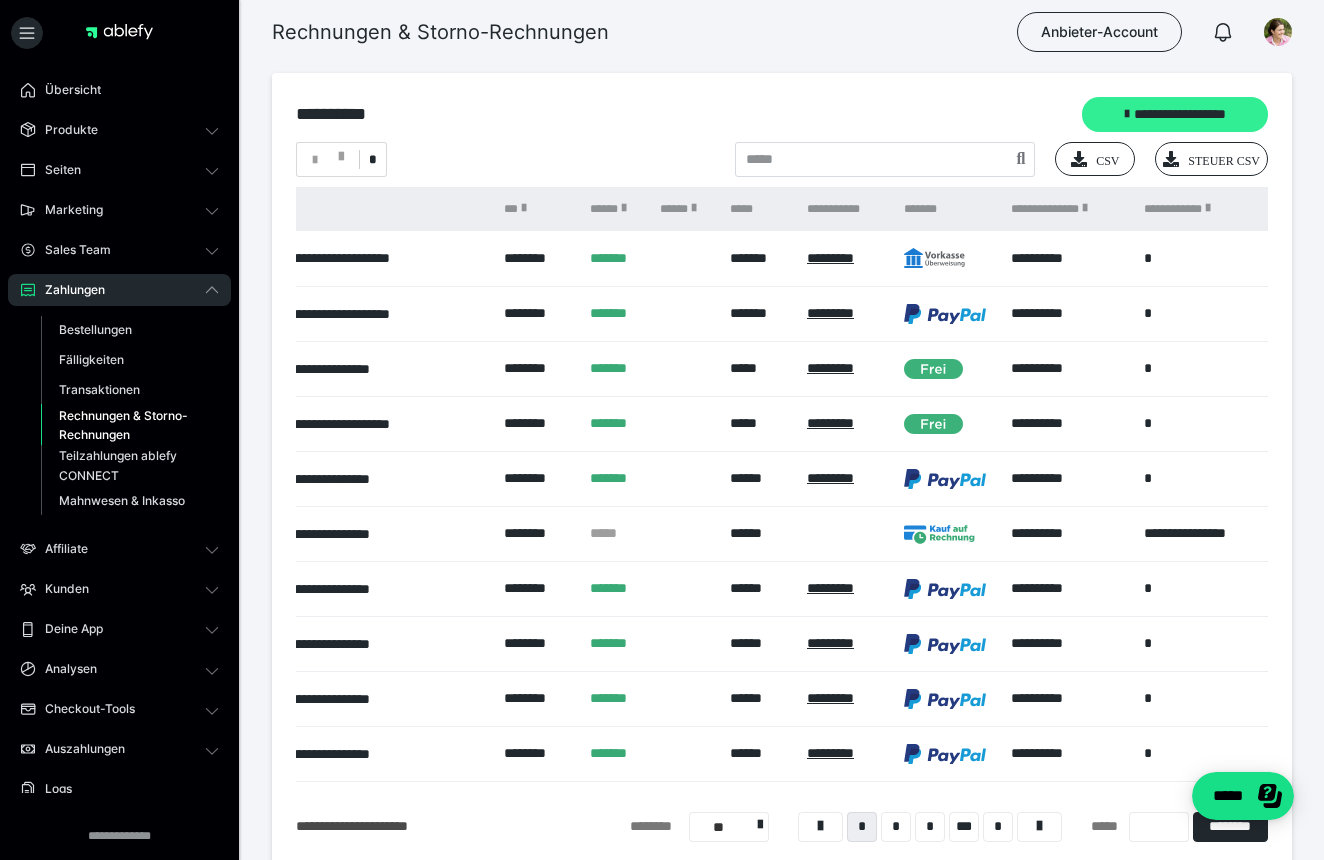click on "**********" at bounding box center [1175, 114] 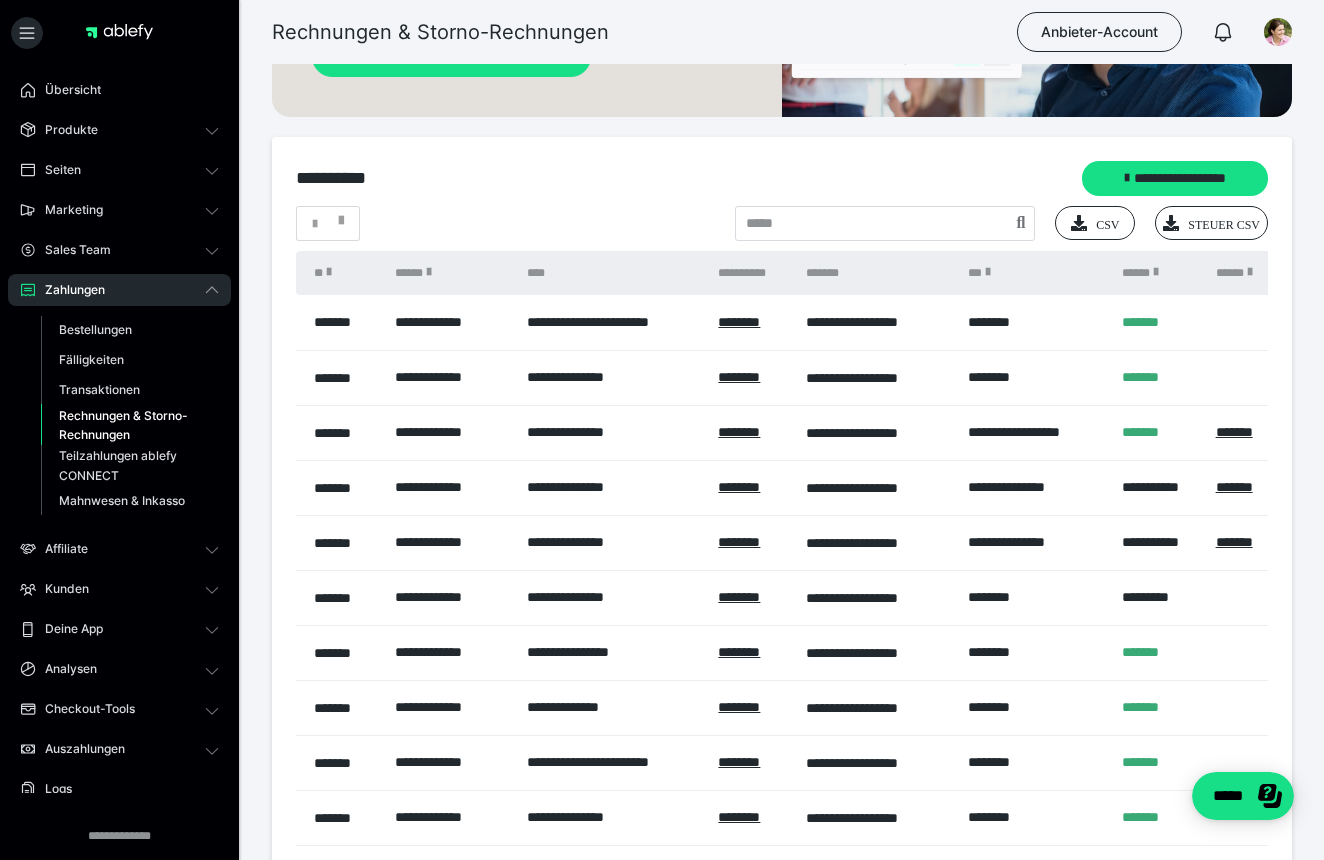 scroll, scrollTop: 231, scrollLeft: 0, axis: vertical 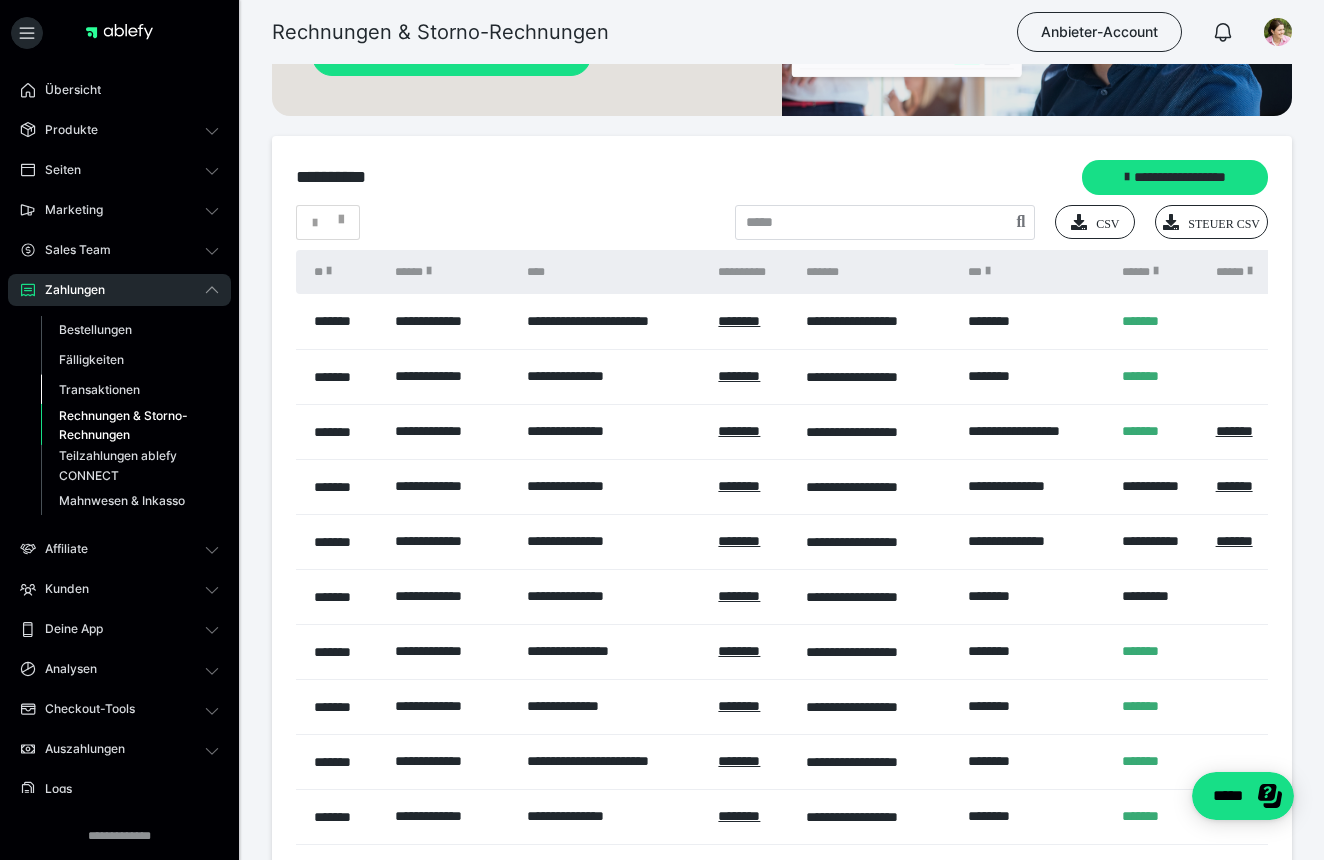 click on "Transaktionen" at bounding box center (99, 389) 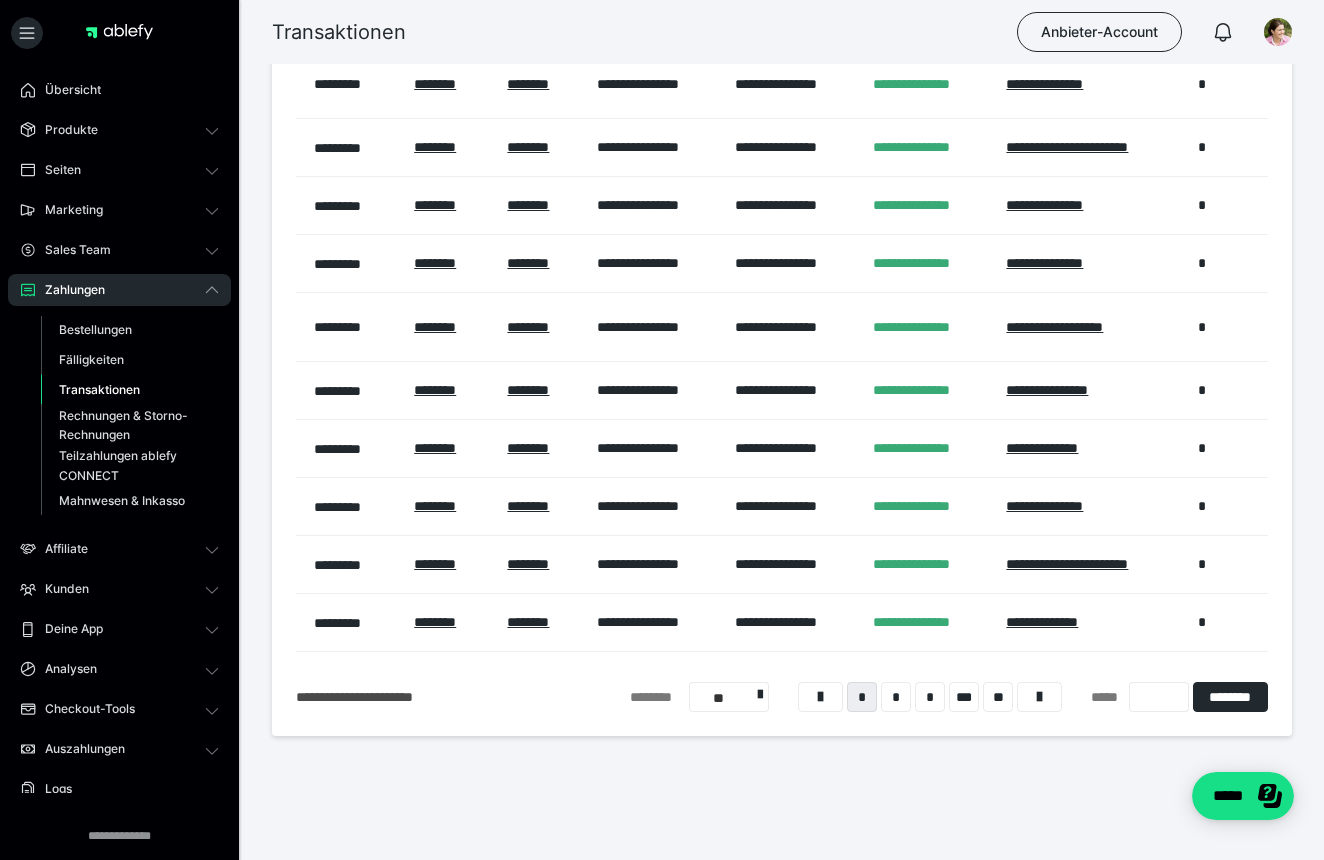 scroll, scrollTop: 0, scrollLeft: 0, axis: both 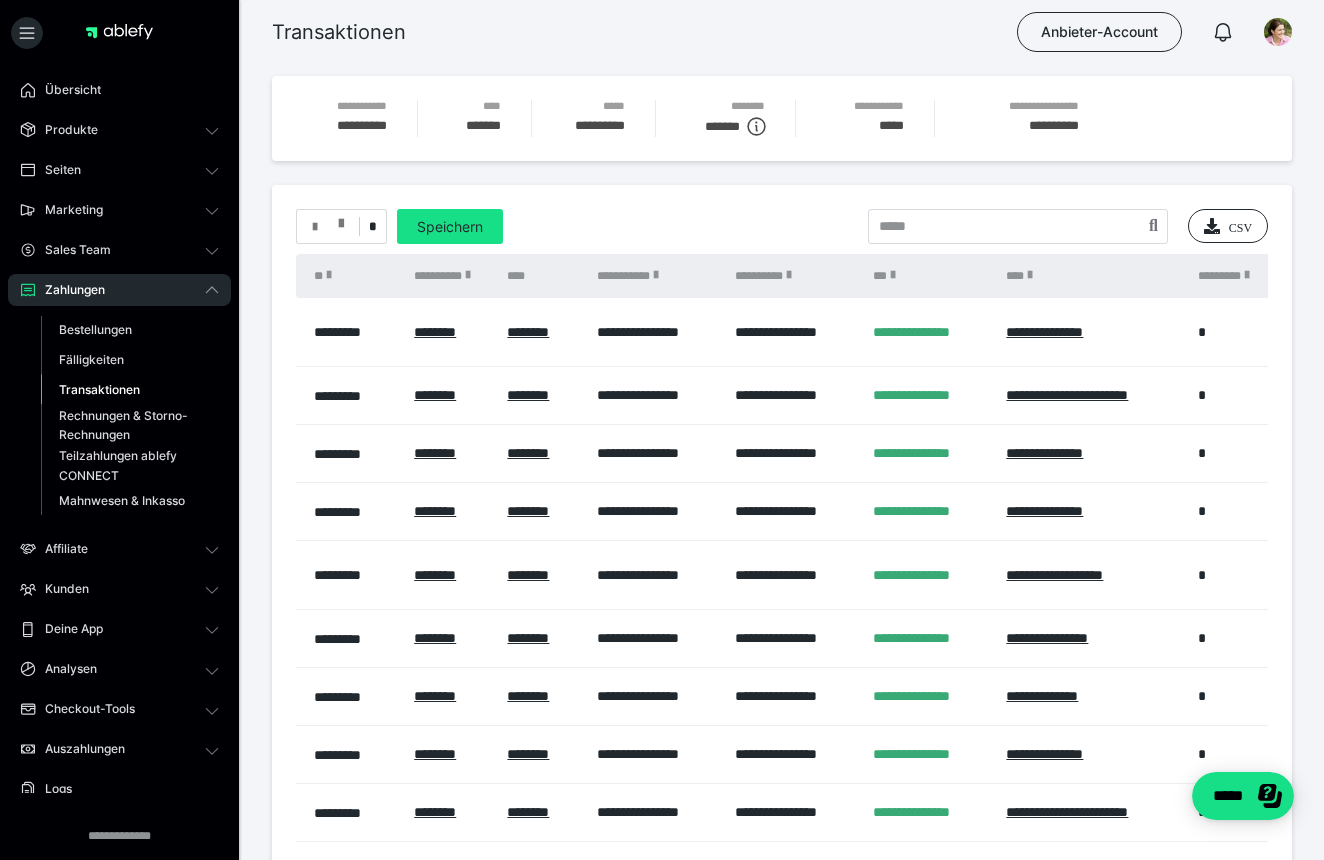 click at bounding box center (328, 227) 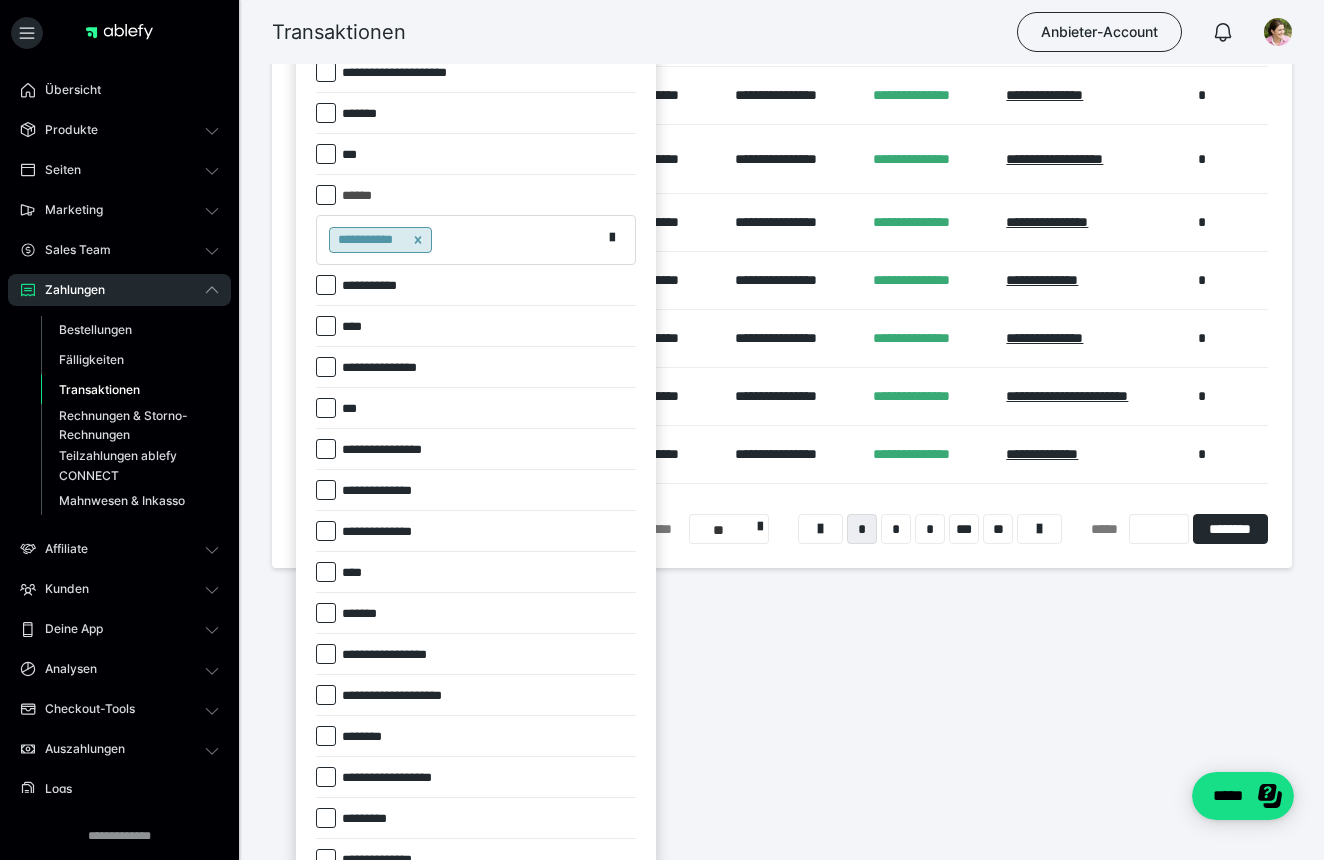 scroll, scrollTop: 418, scrollLeft: 0, axis: vertical 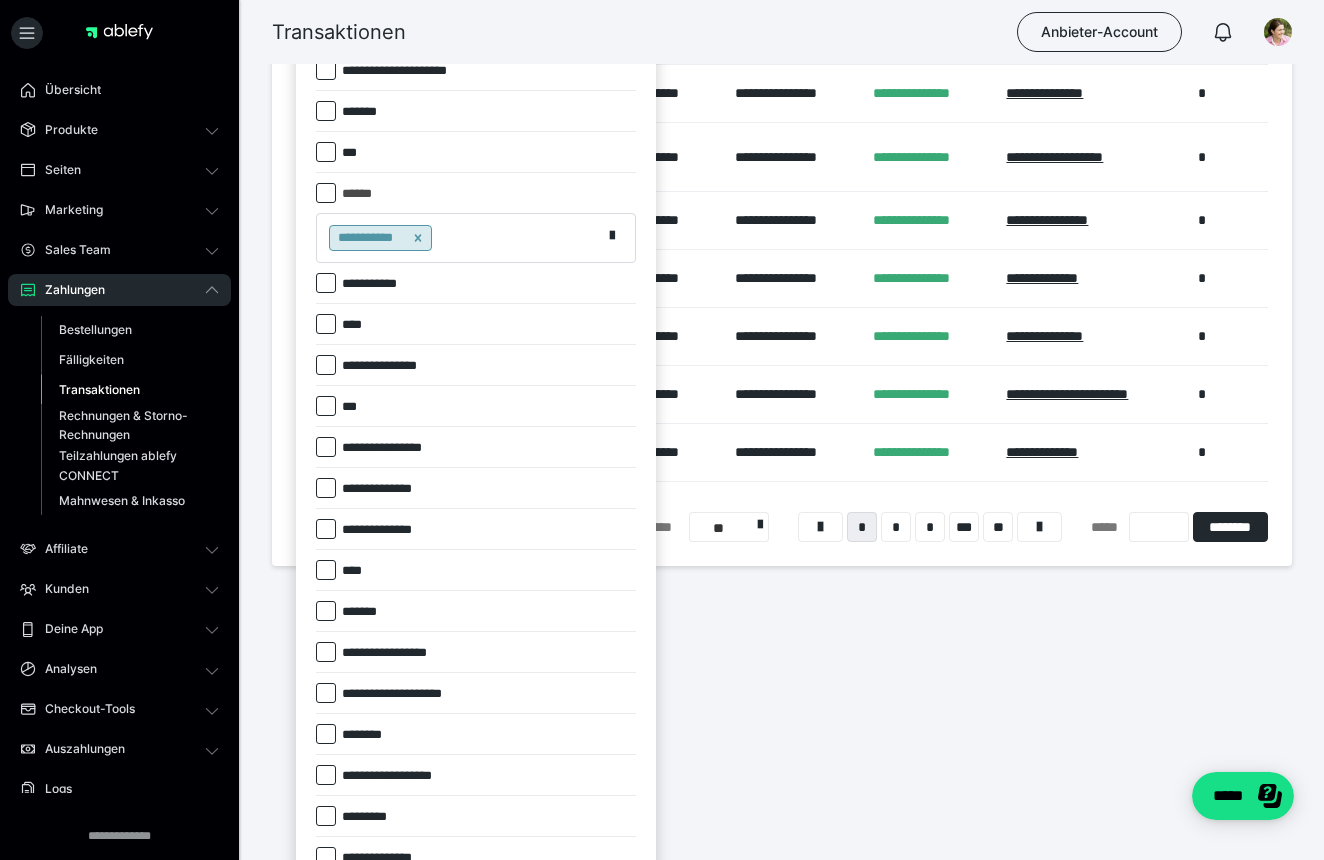 click on "**********" at bounding box center [383, 489] 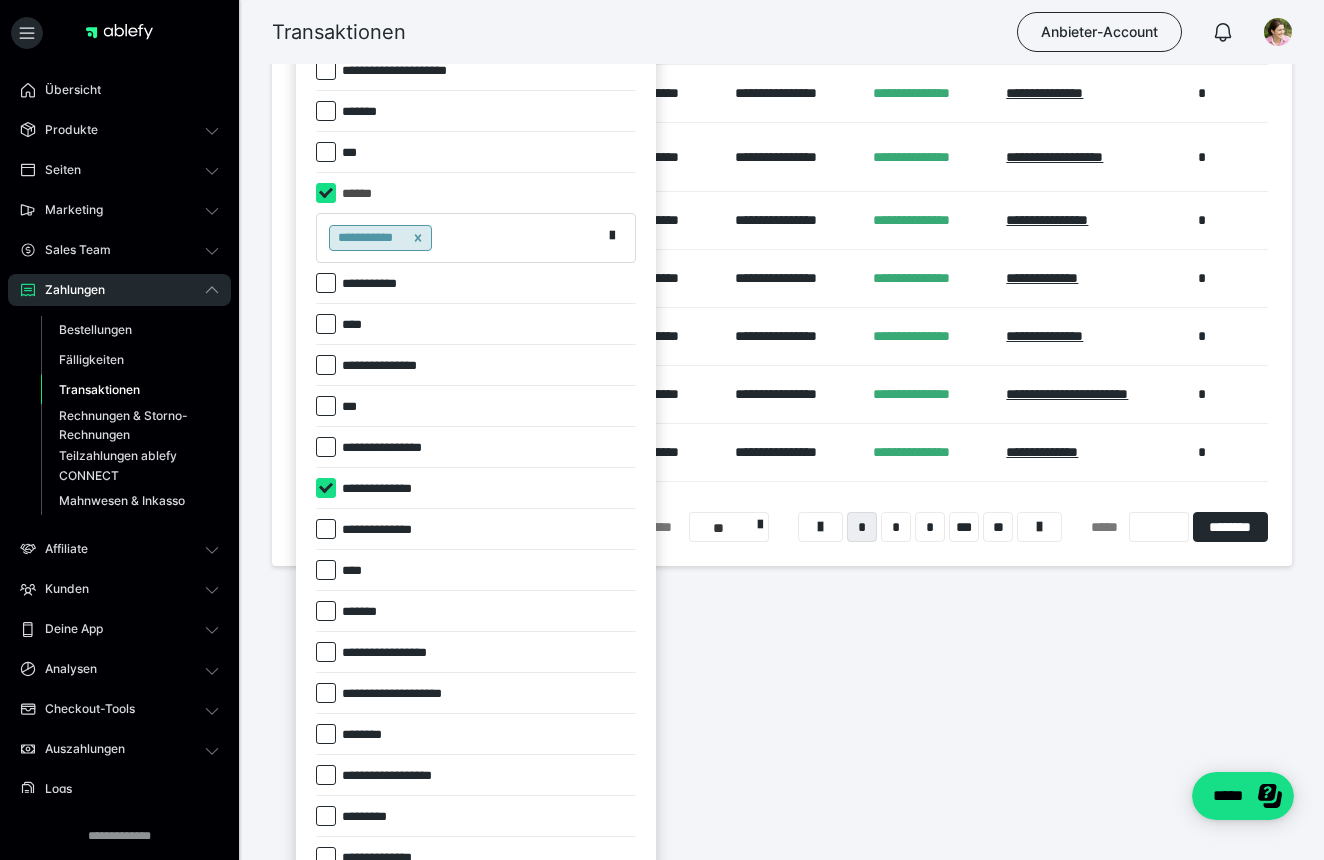 checkbox on "****" 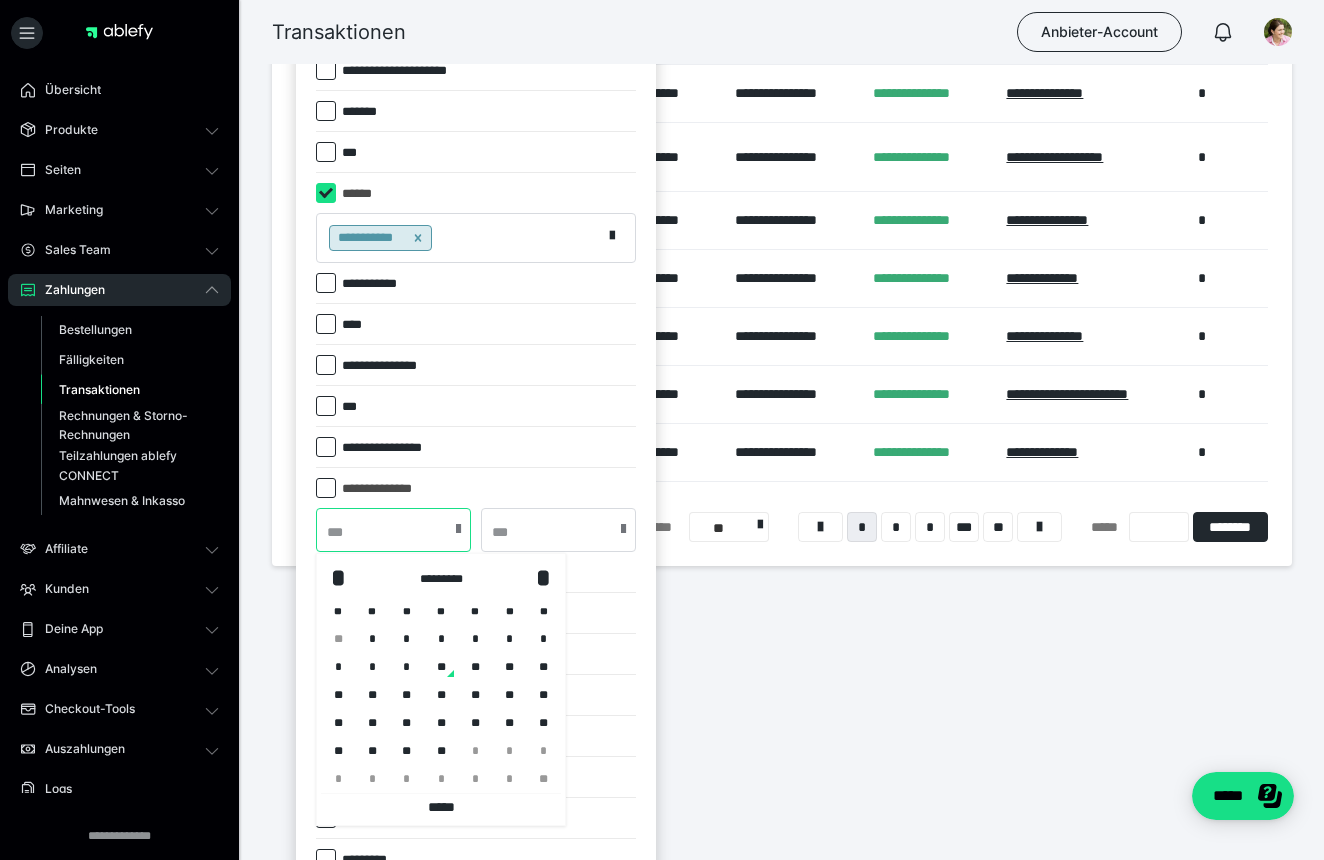 click at bounding box center (393, 530) 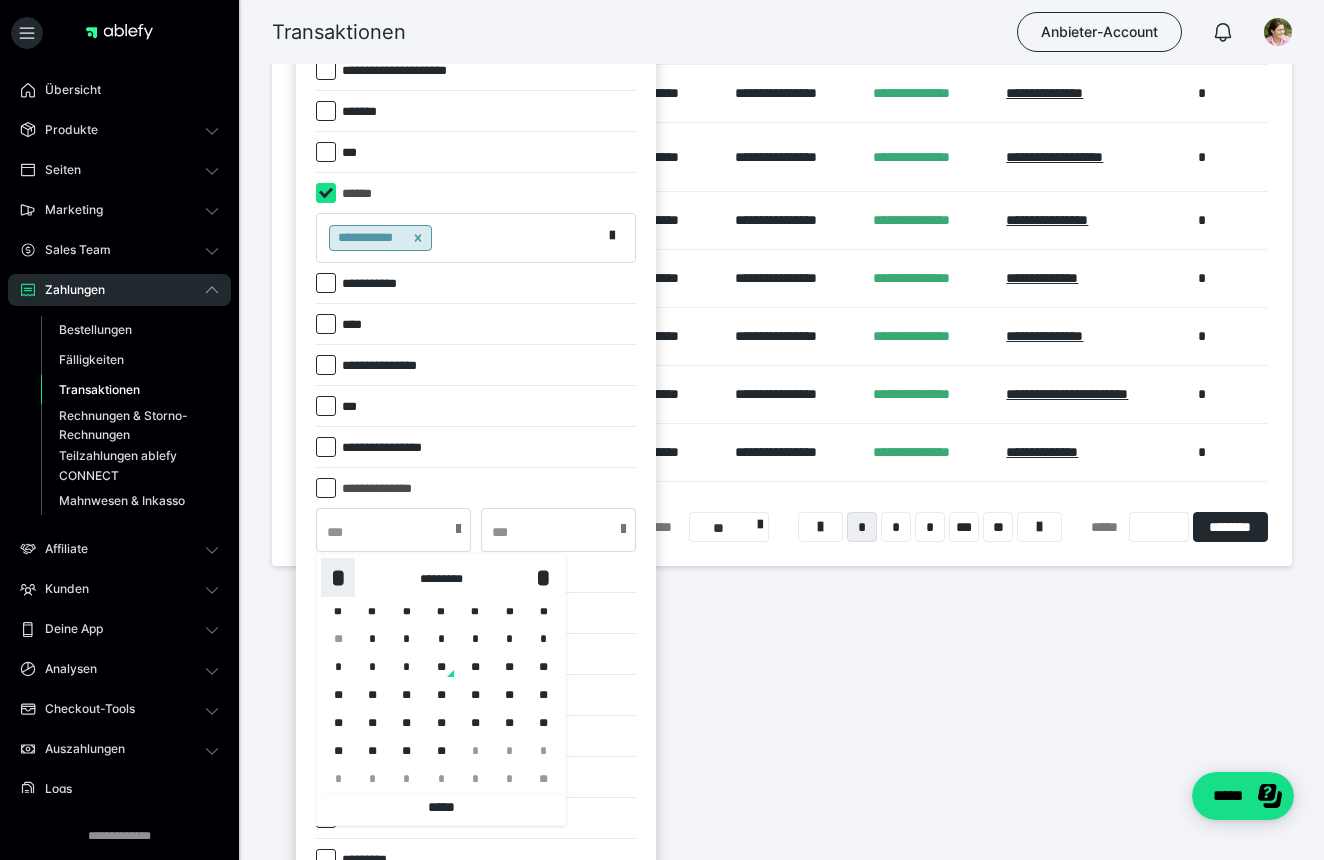 click on "*" at bounding box center (338, 577) 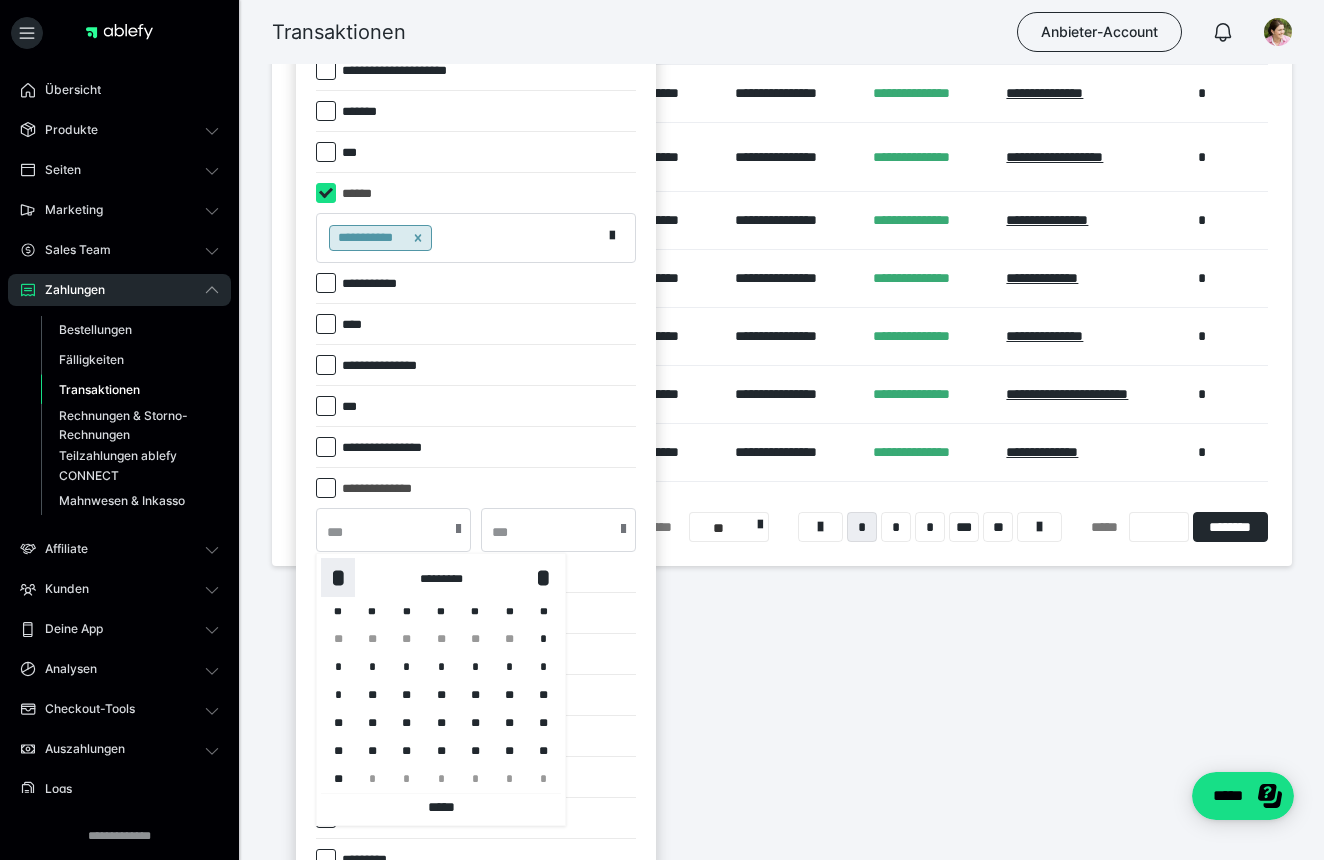click on "*" at bounding box center [338, 577] 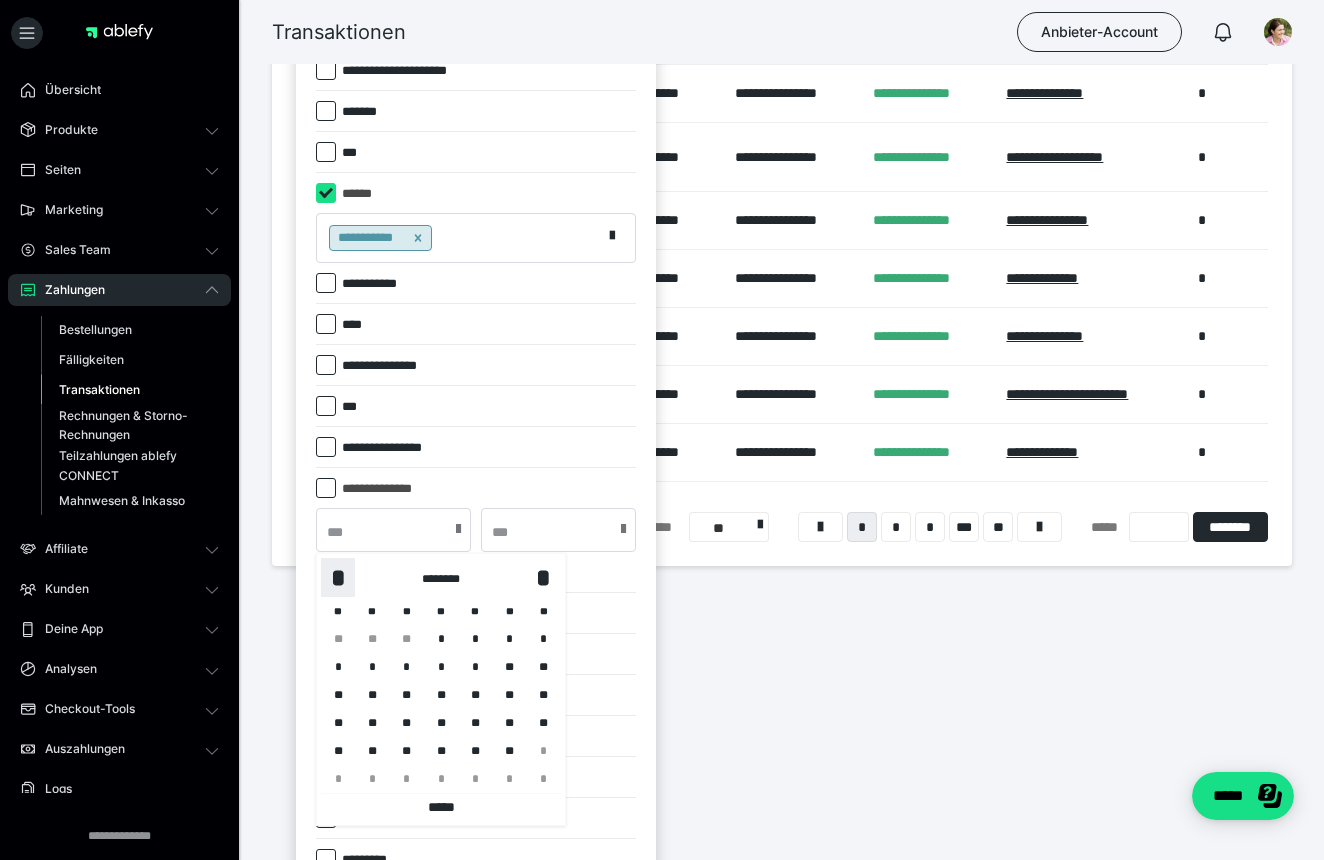 click on "*" at bounding box center (338, 577) 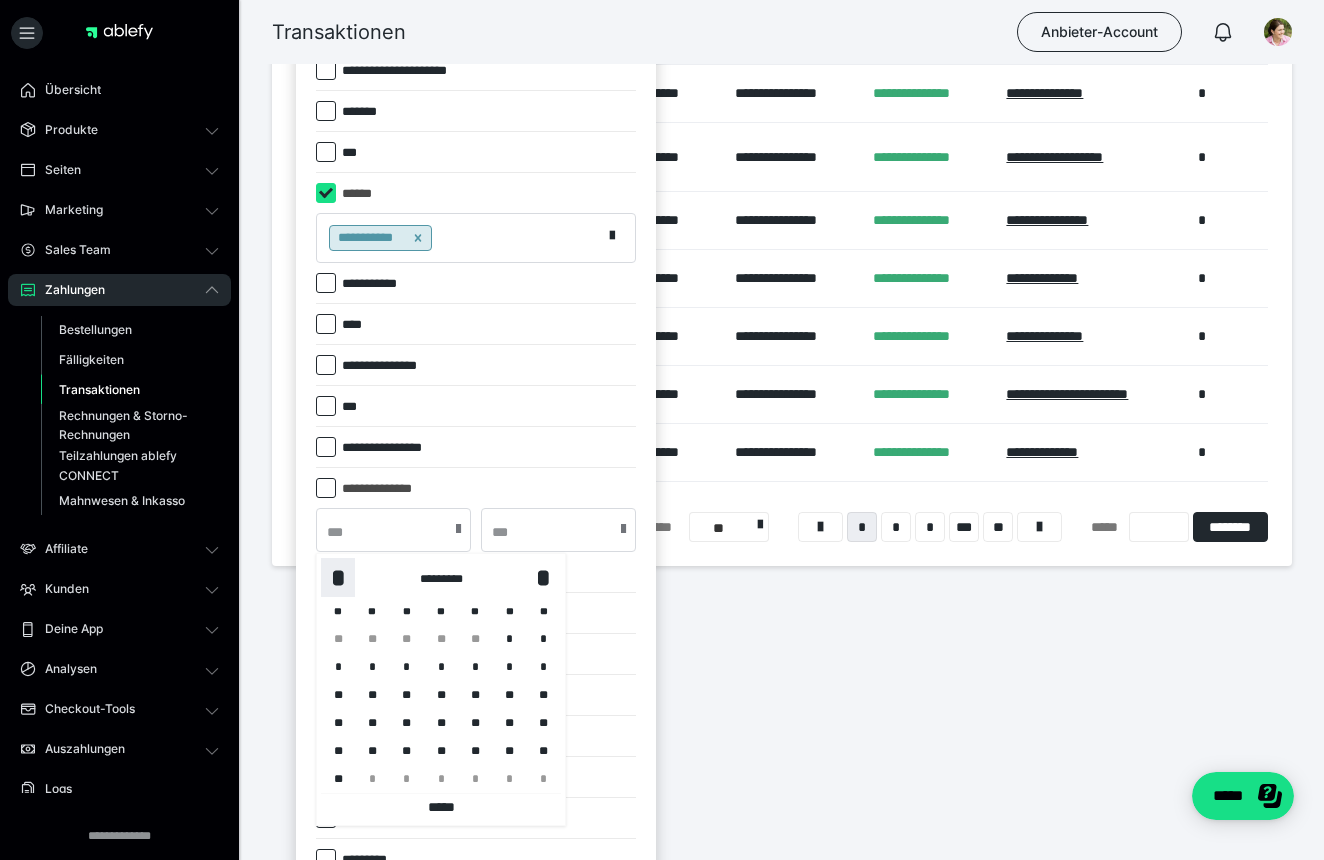 click on "*" at bounding box center (338, 577) 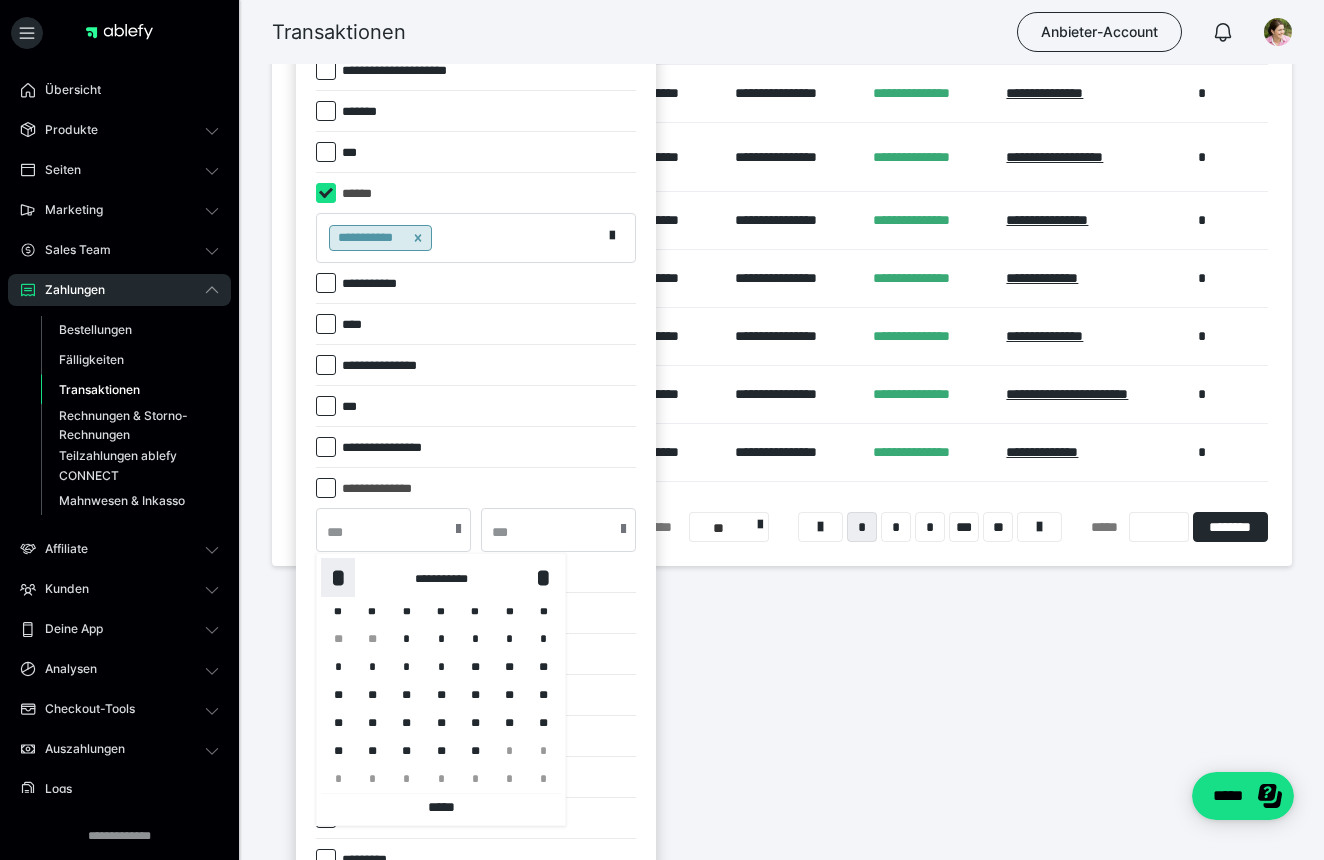 click on "*" at bounding box center [338, 577] 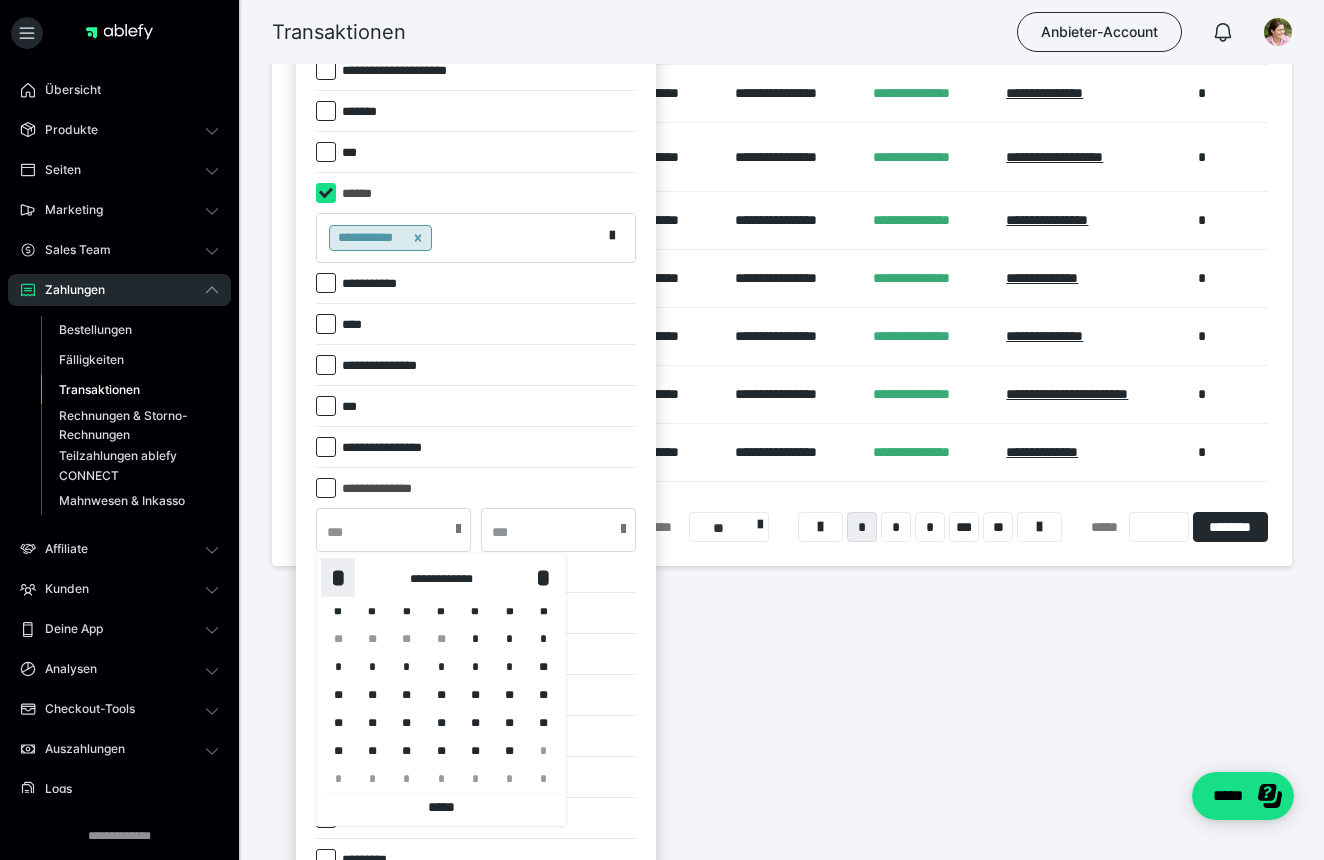 click on "*" at bounding box center (338, 577) 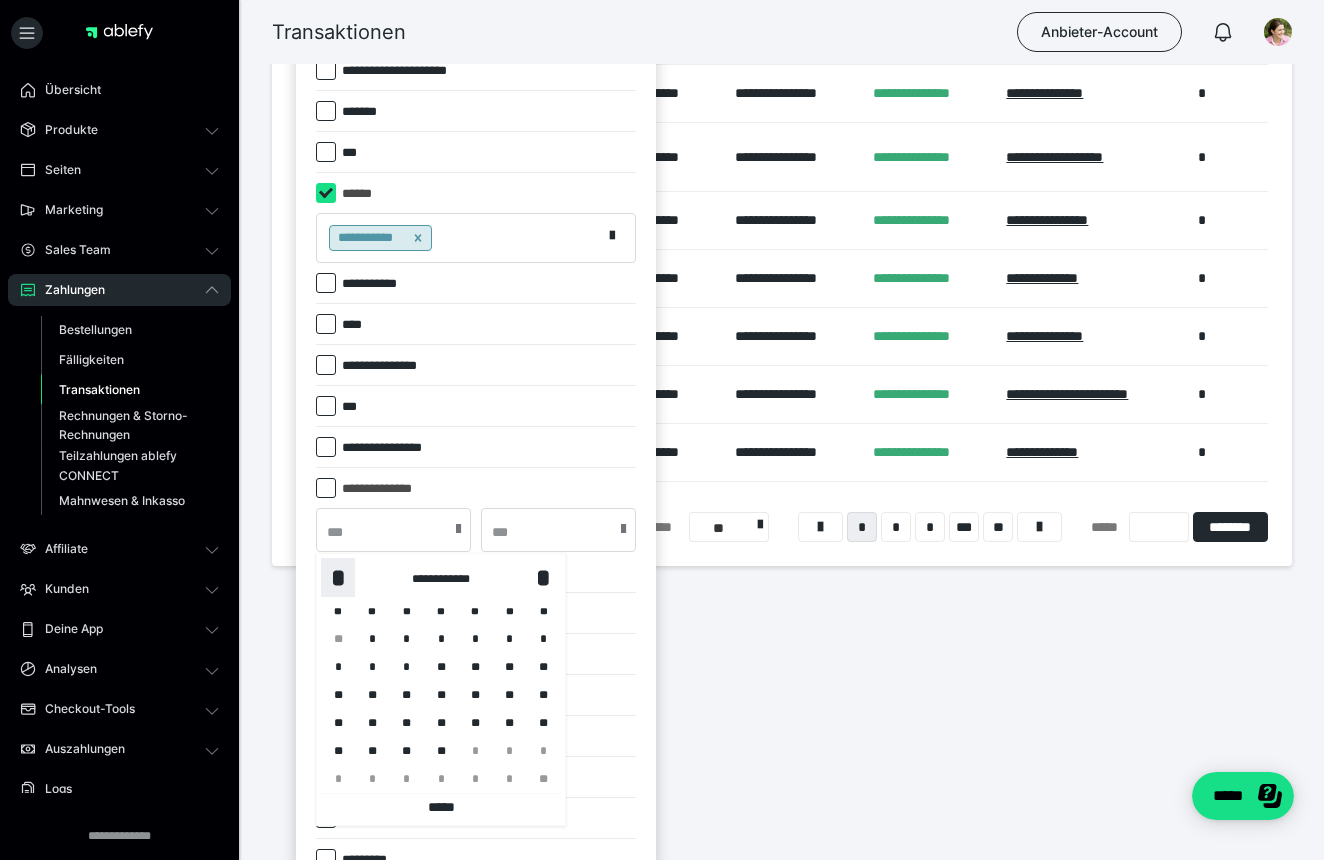 click on "*" at bounding box center [338, 577] 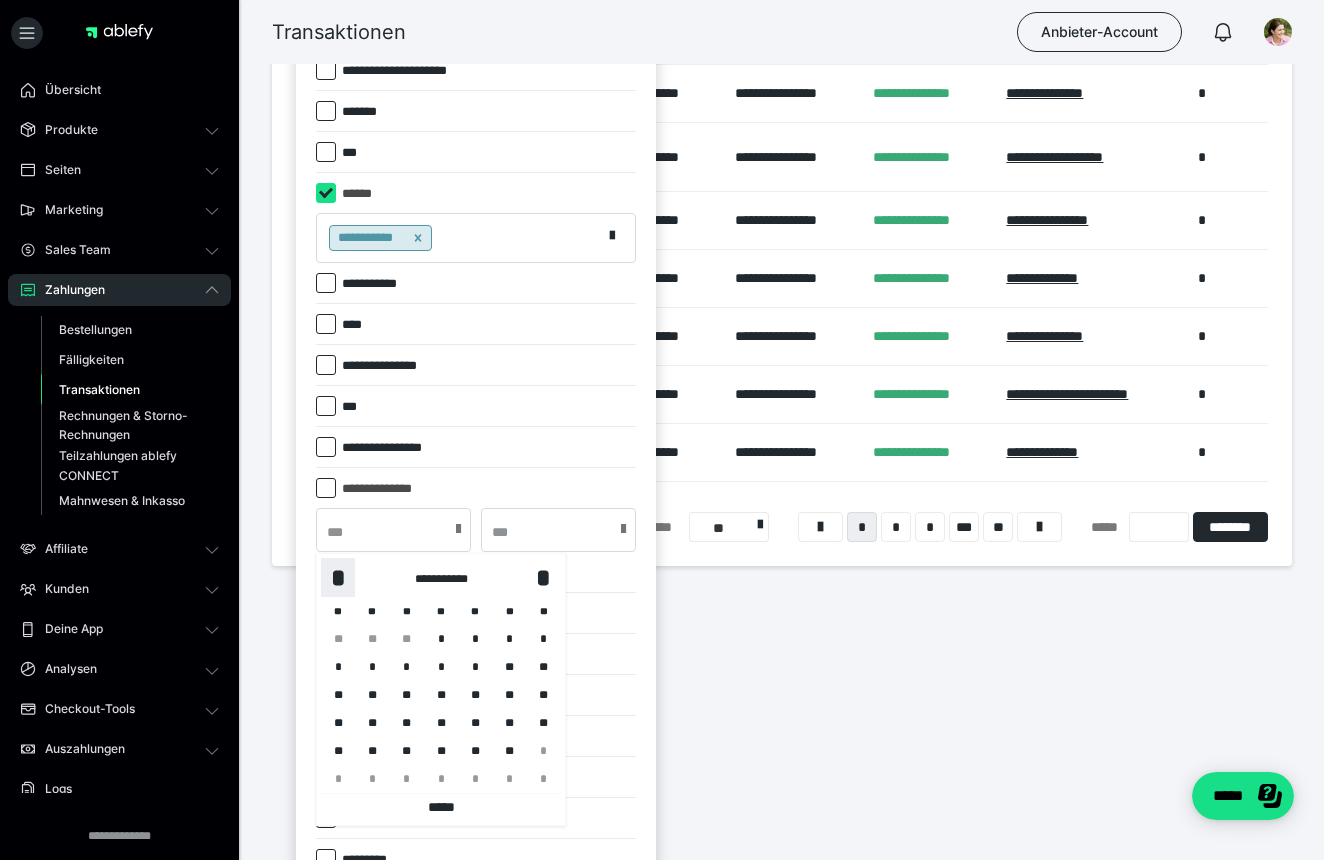 click on "*" at bounding box center (338, 577) 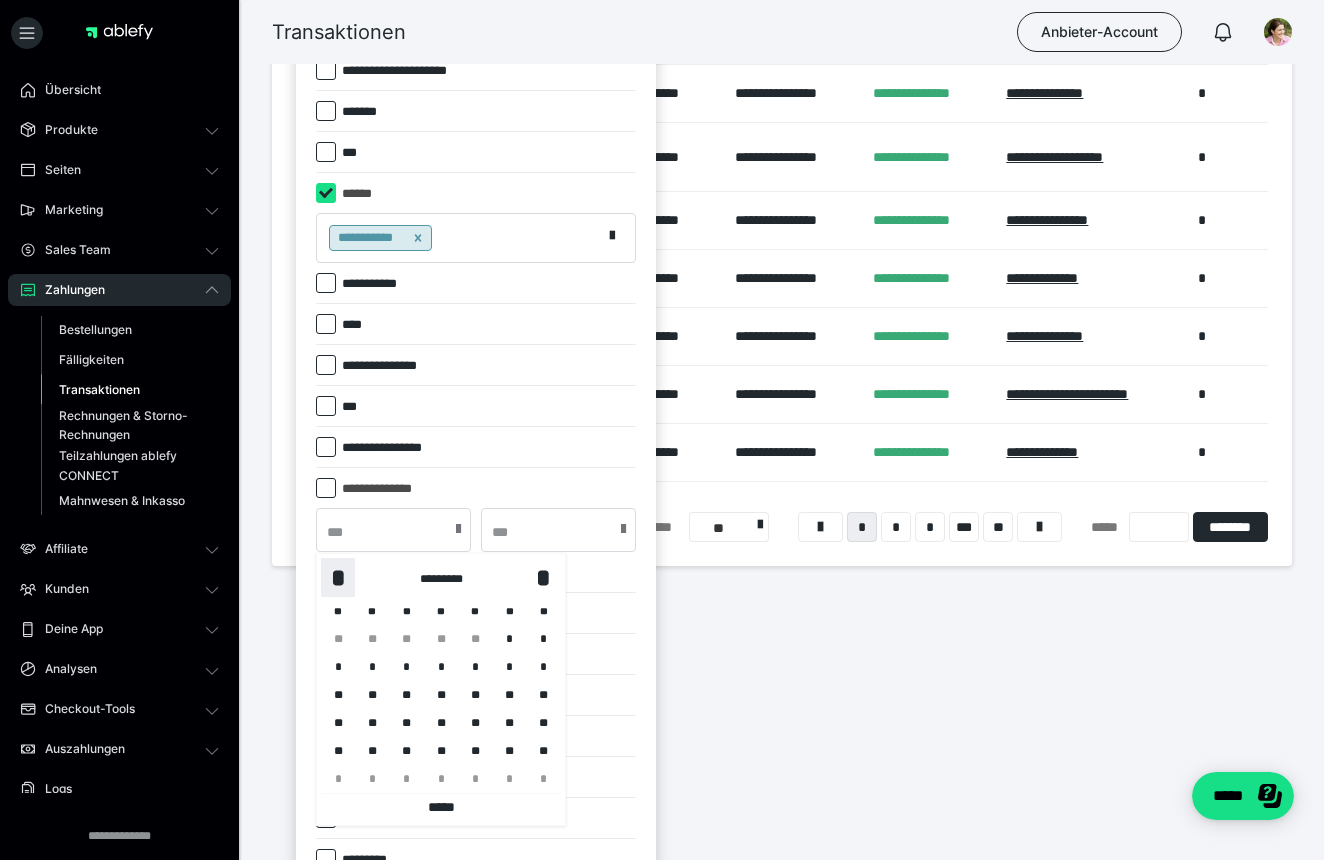 click on "*" at bounding box center [338, 577] 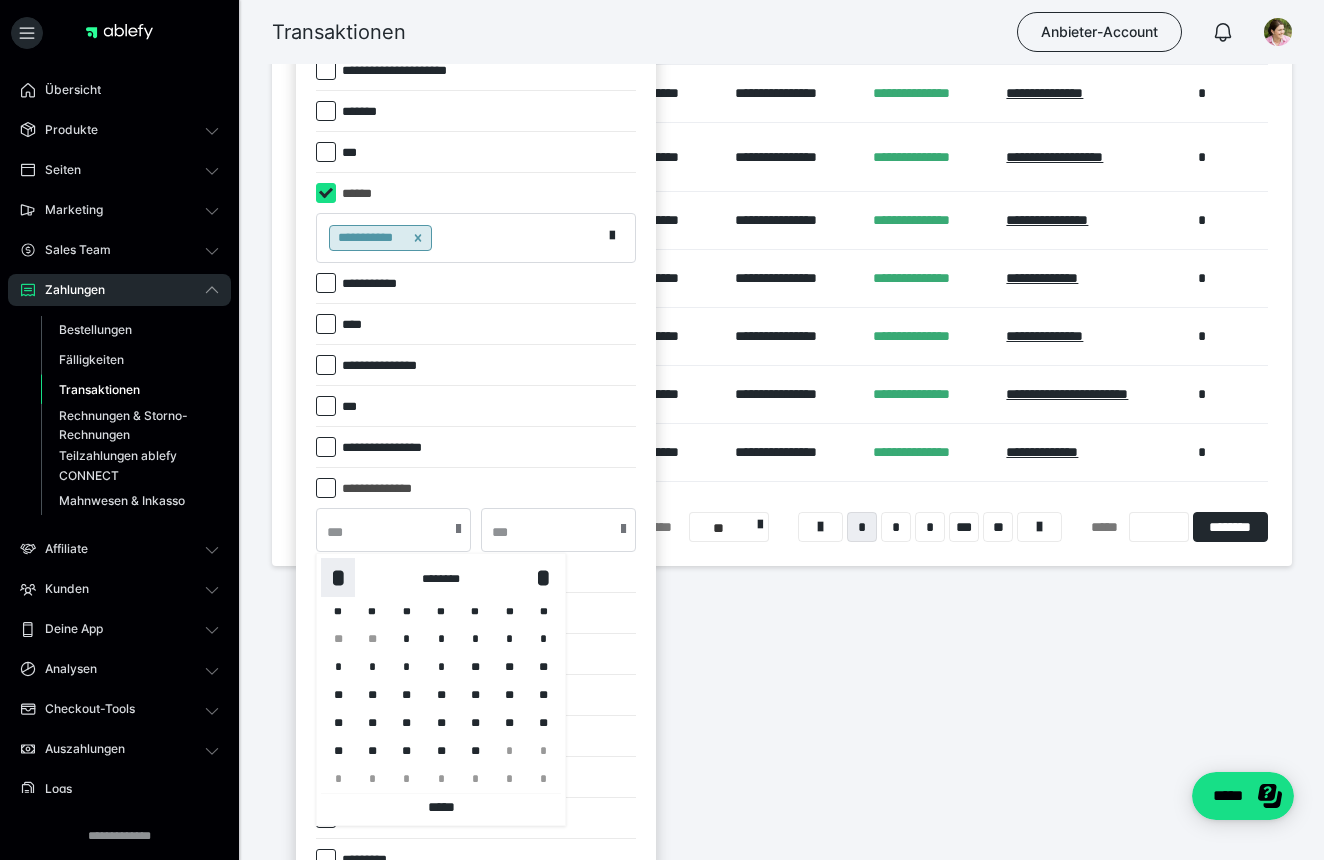 click on "*" at bounding box center (338, 577) 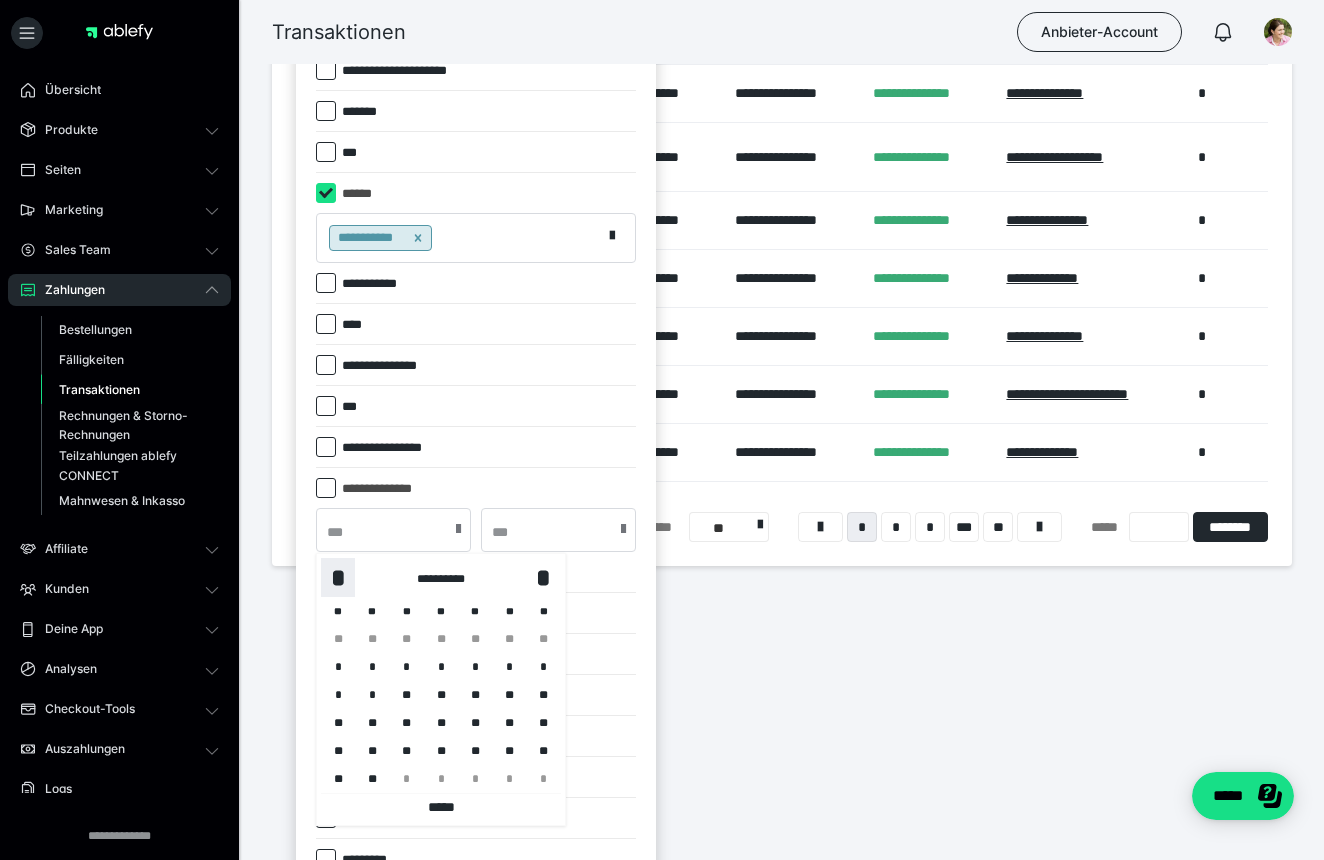 click on "*" at bounding box center [338, 577] 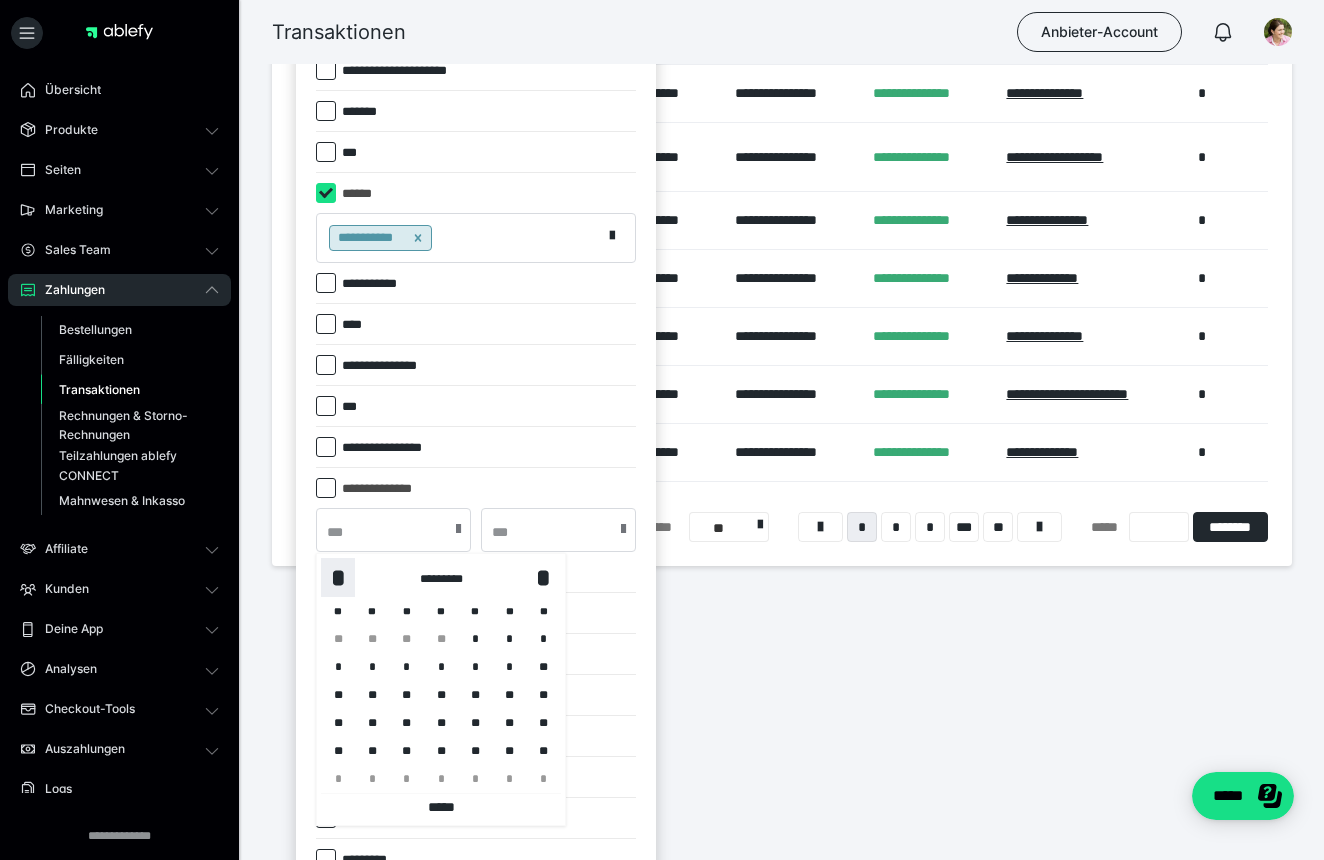 click on "*" at bounding box center (338, 577) 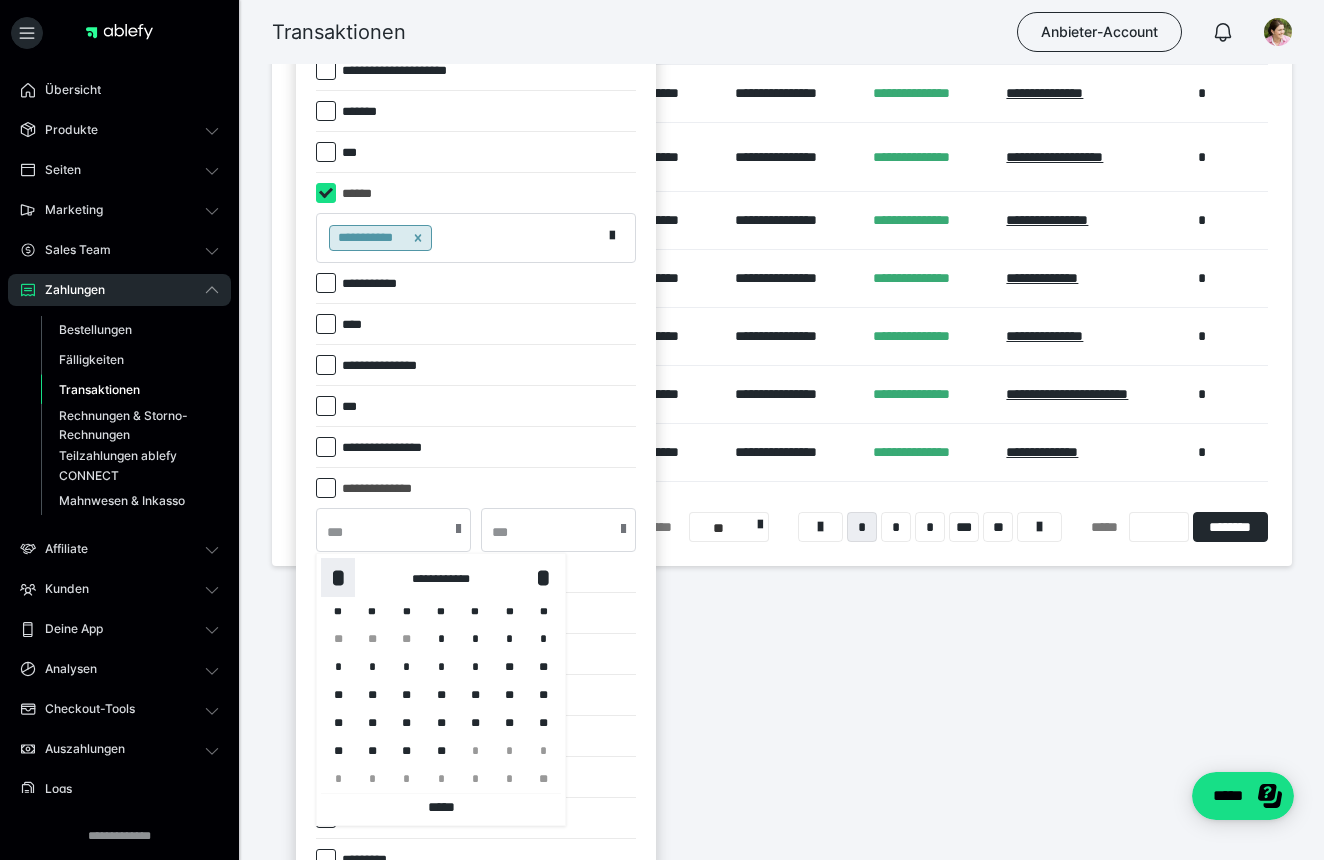 click on "*" at bounding box center [338, 577] 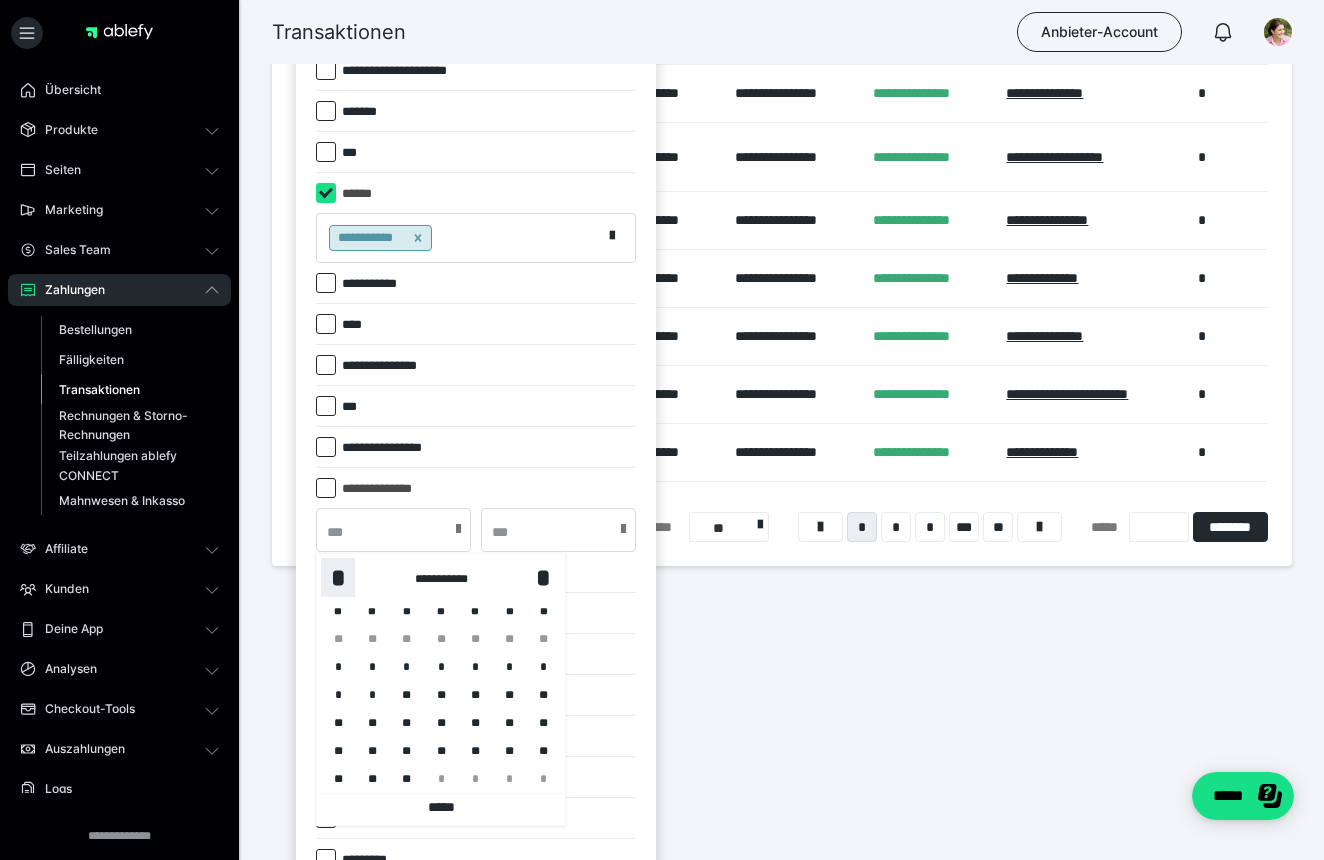 click on "*" at bounding box center [338, 577] 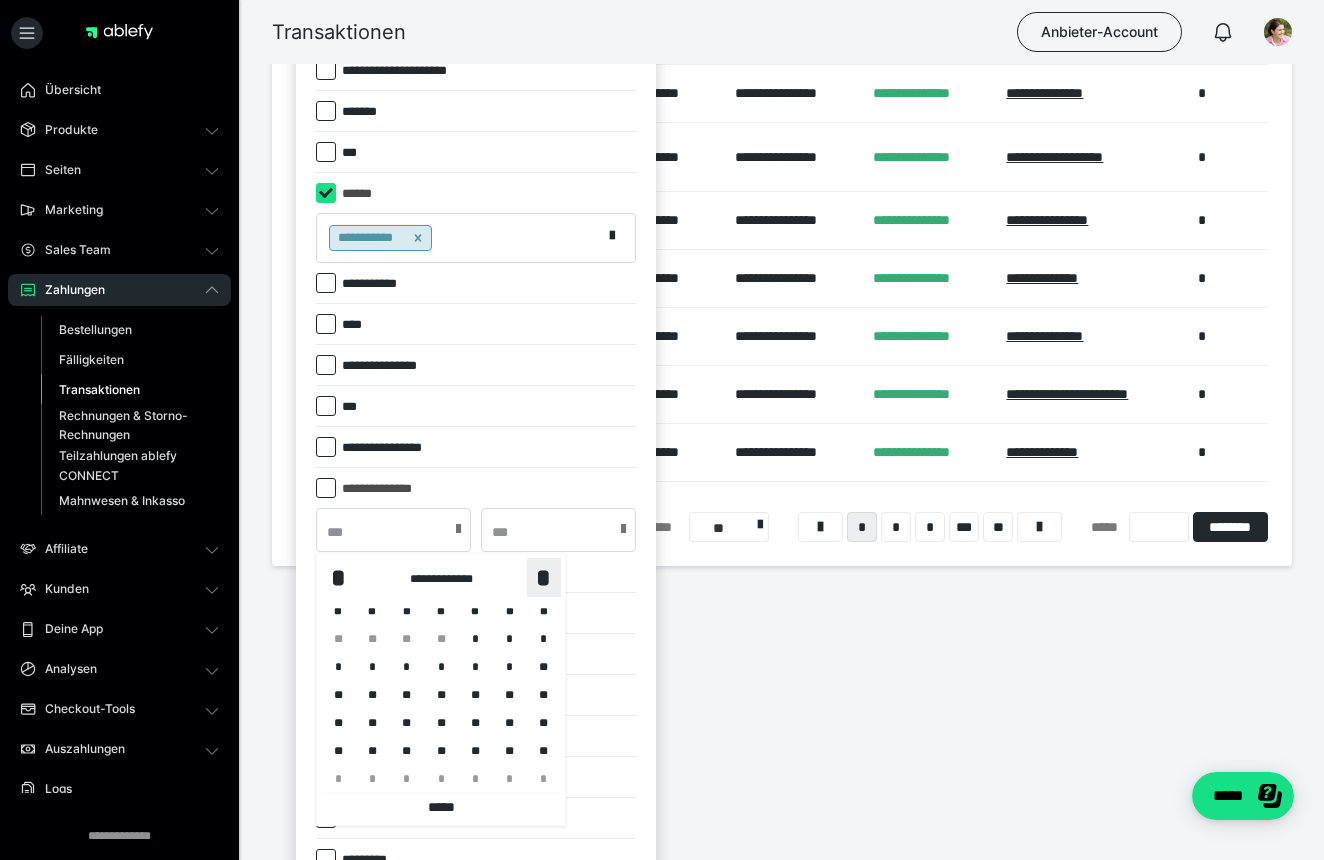click on "*" at bounding box center (544, 577) 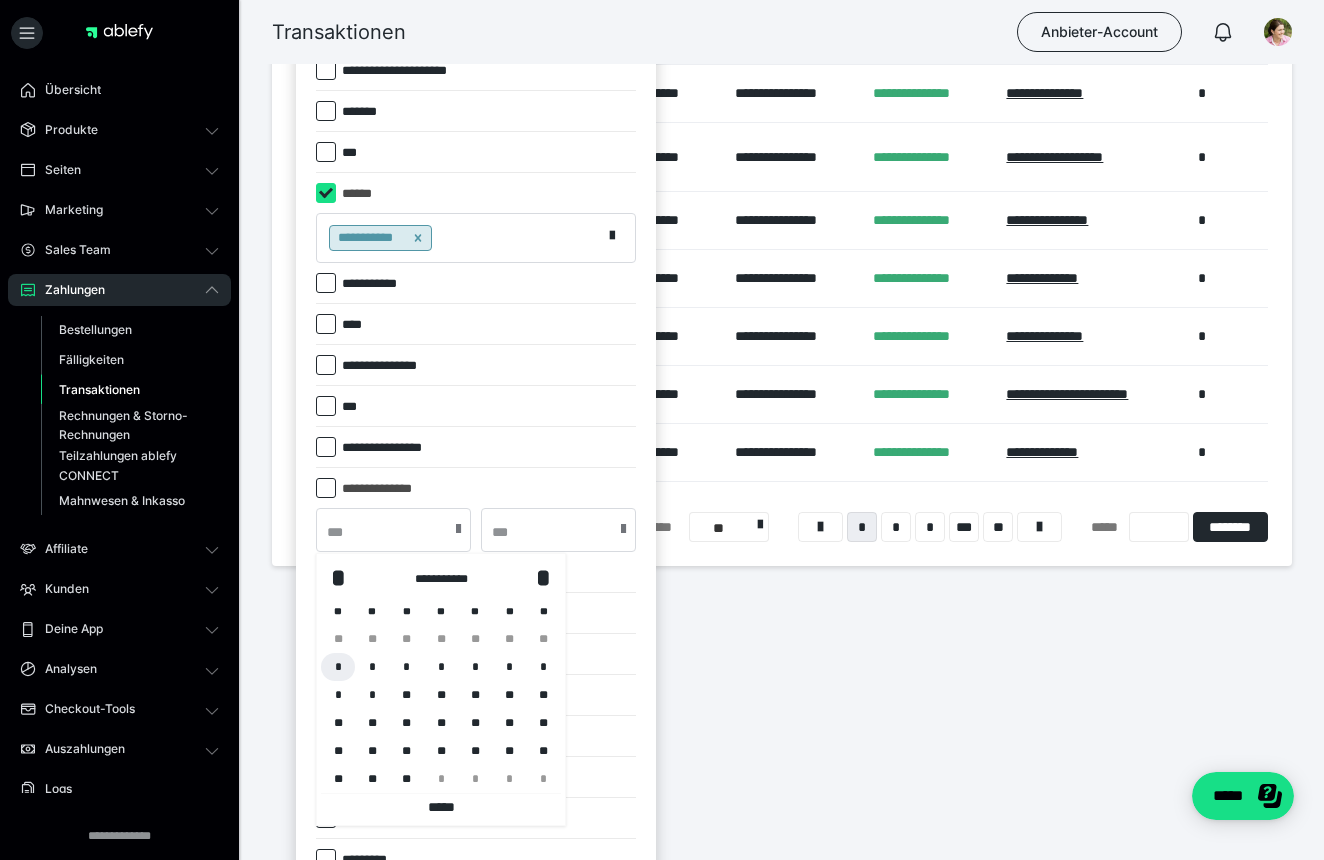 click on "*" at bounding box center (338, 667) 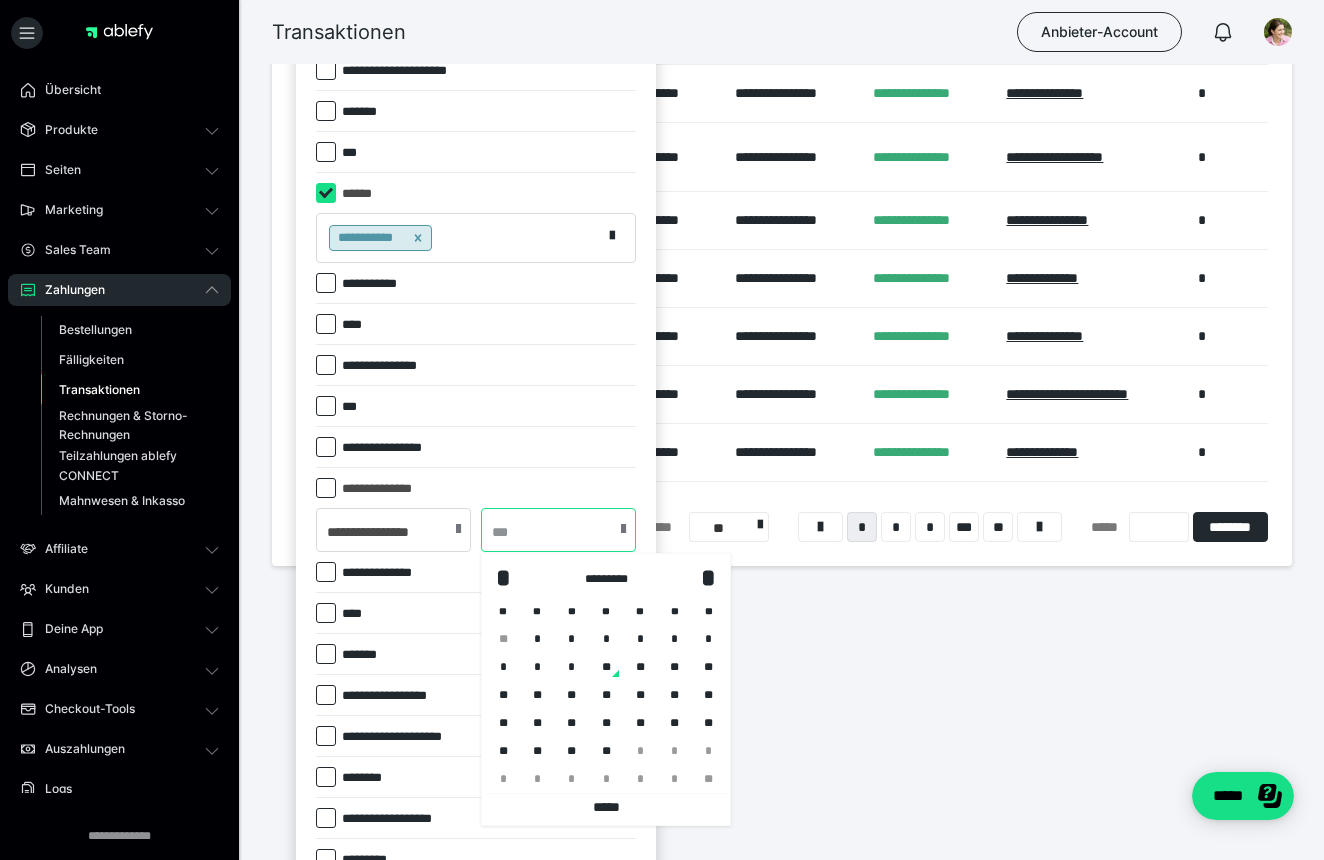 click at bounding box center [558, 530] 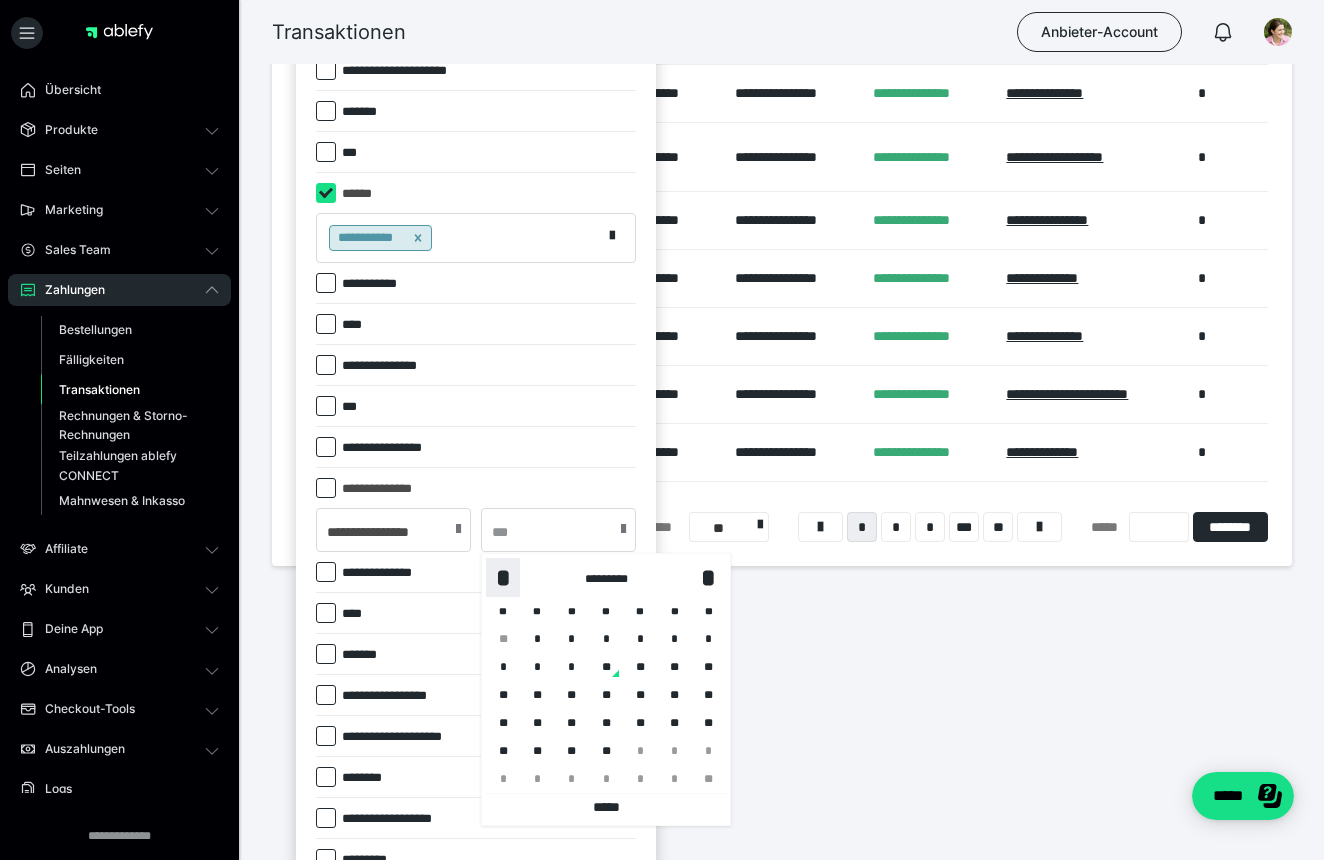 click on "*" at bounding box center [503, 577] 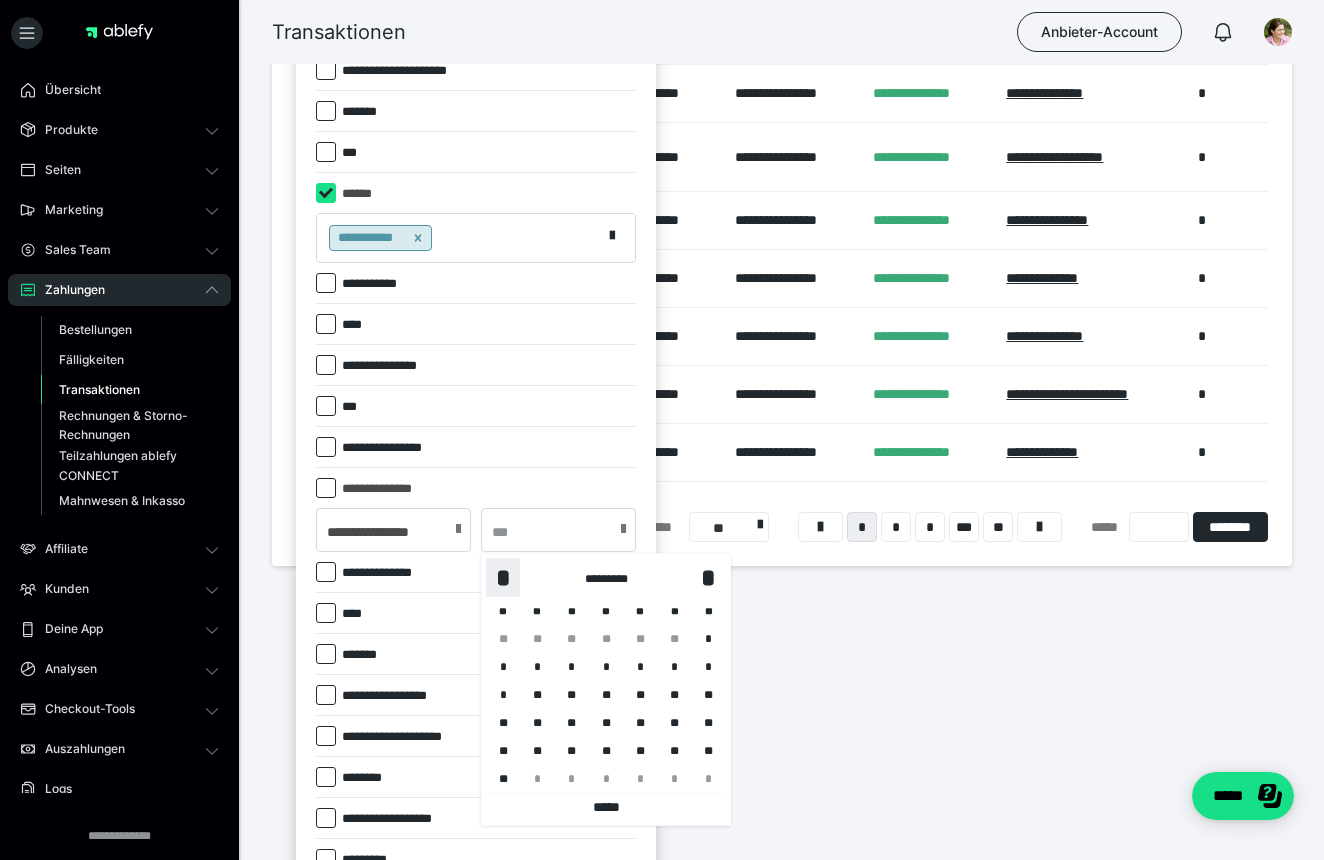 click on "*" at bounding box center (503, 577) 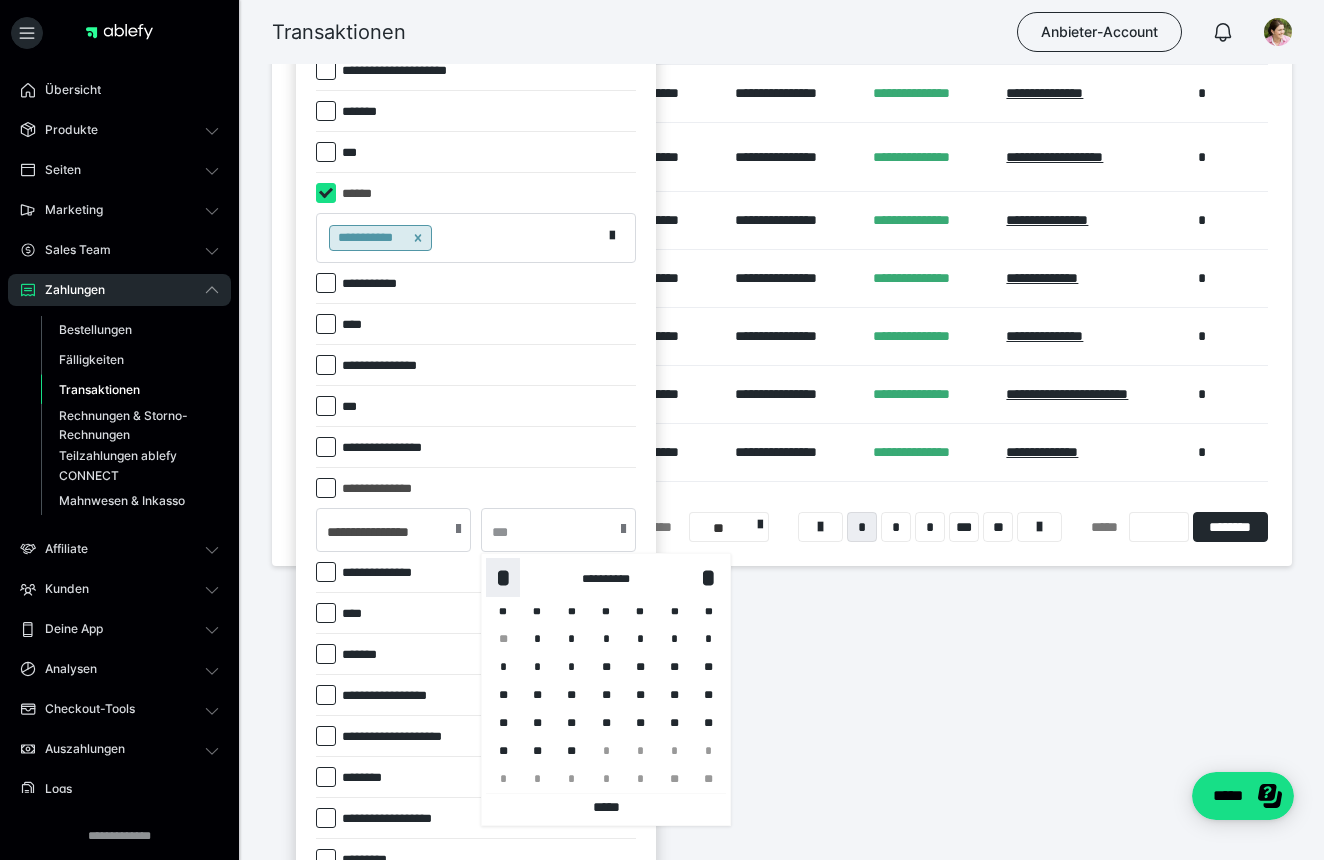 click on "*" at bounding box center (503, 577) 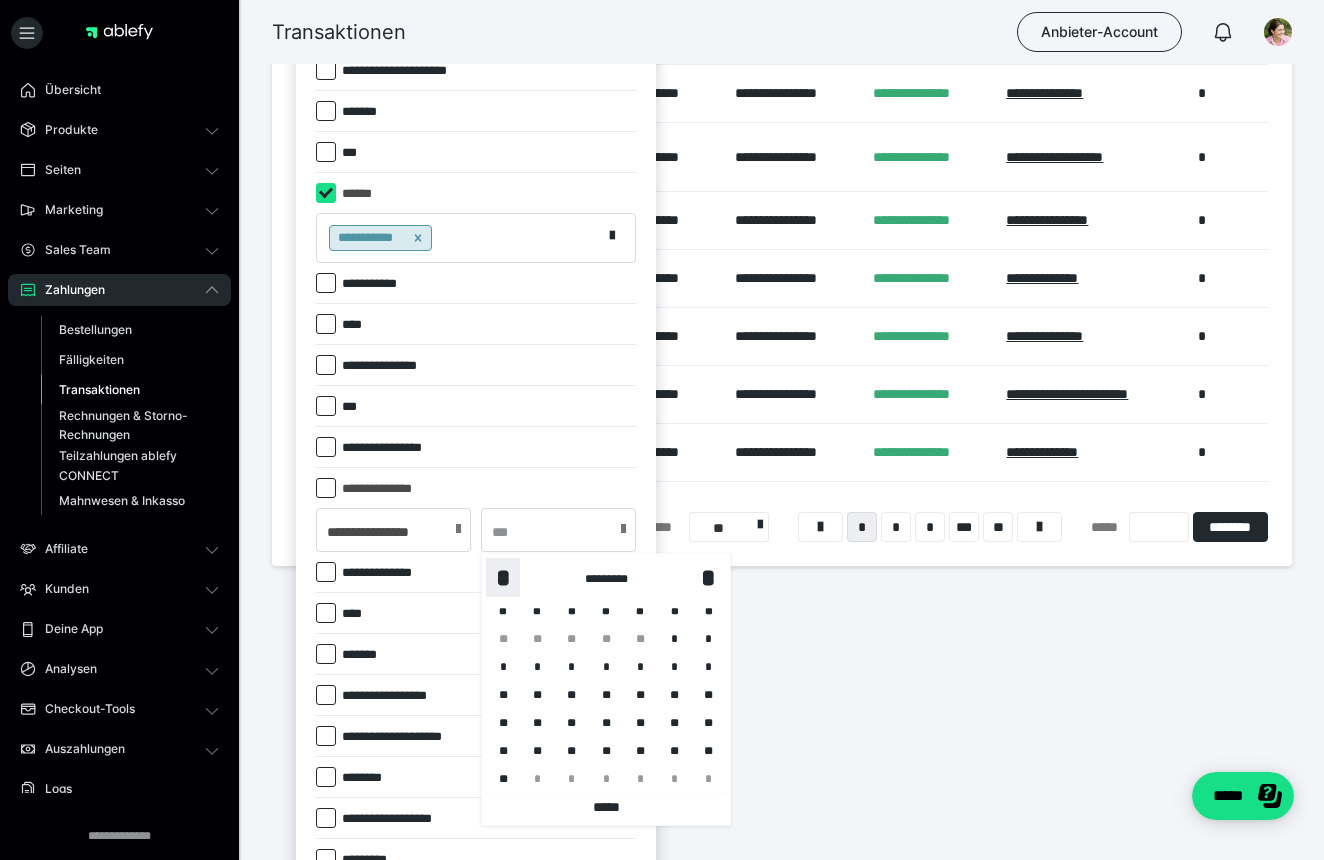 click on "*" at bounding box center [503, 577] 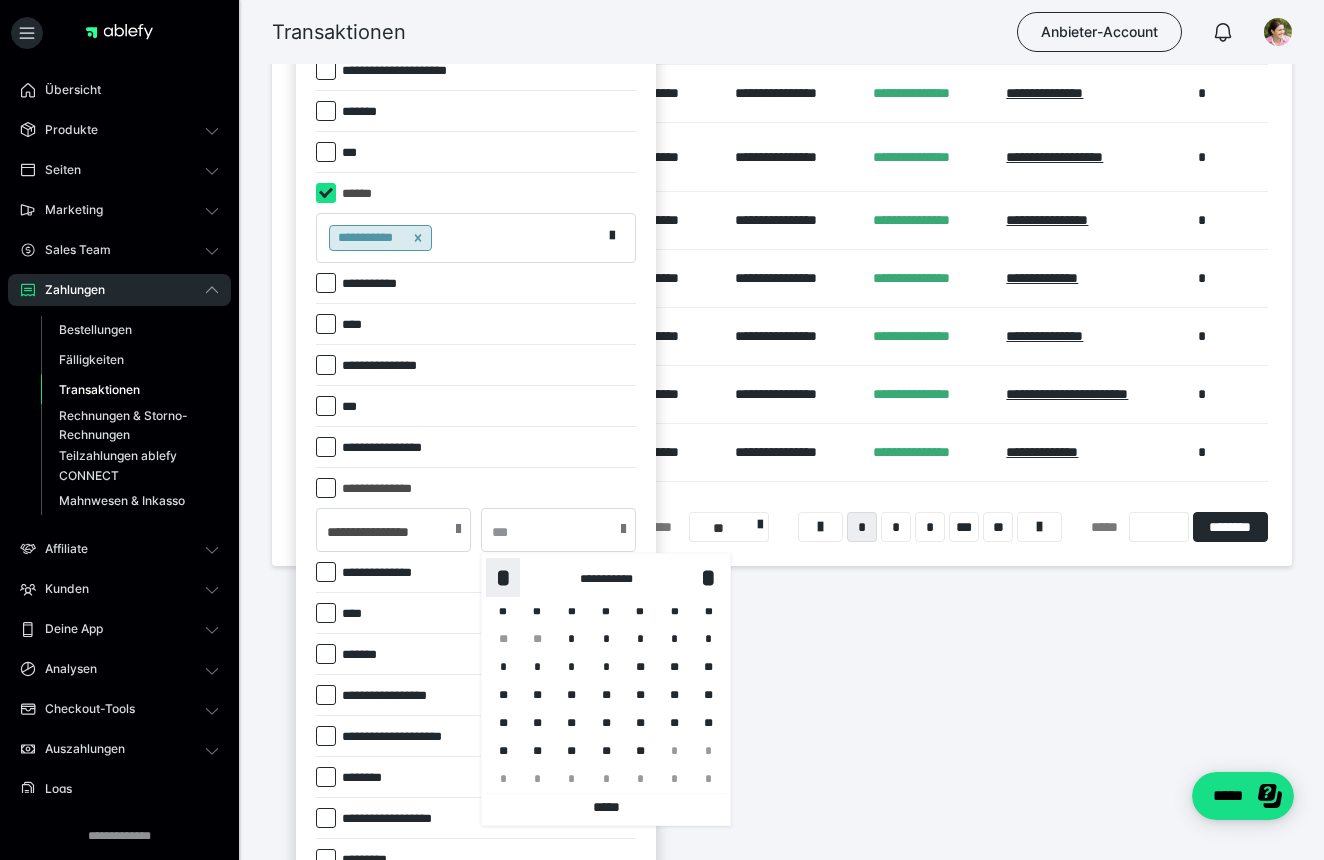 click on "*" at bounding box center (503, 577) 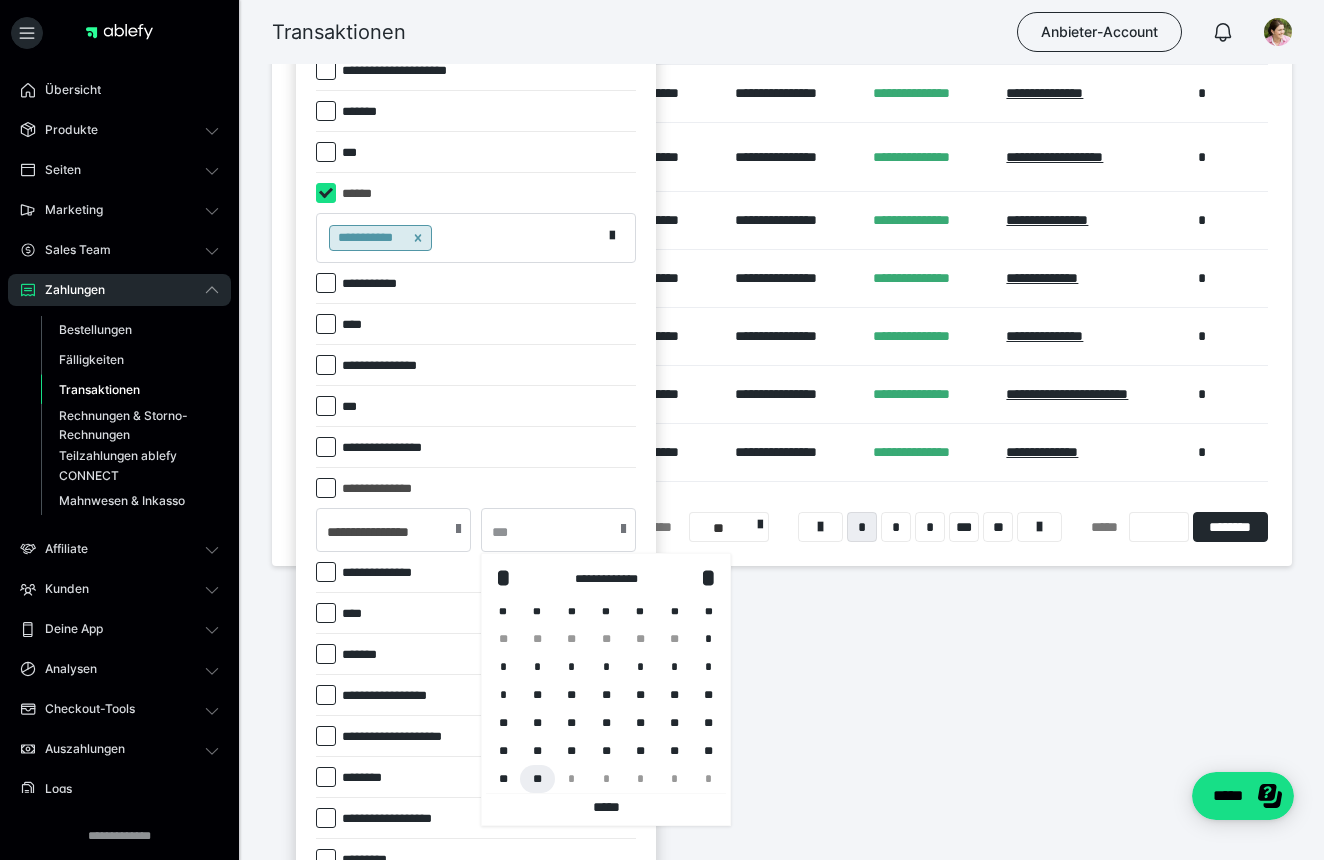 click on "**" at bounding box center (537, 779) 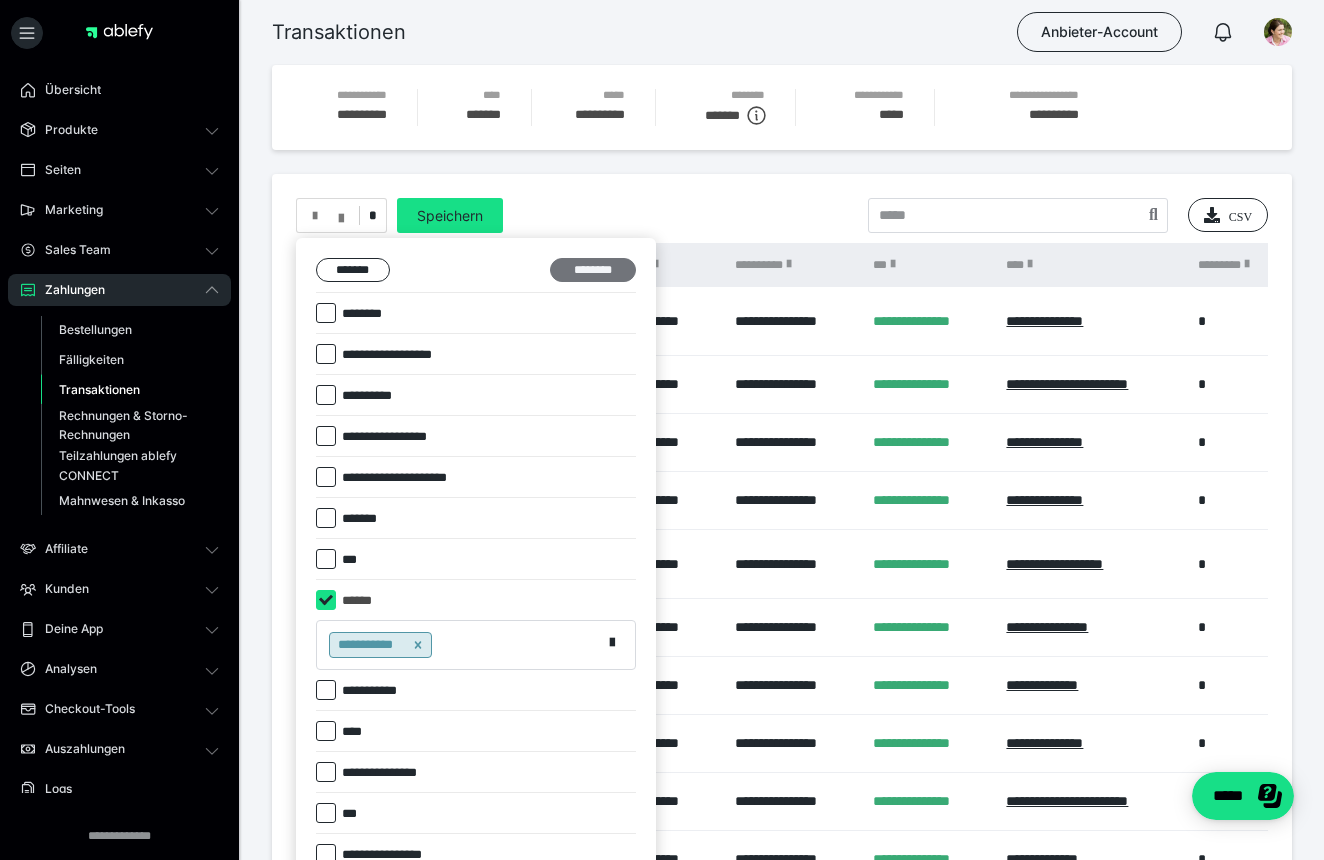 scroll, scrollTop: 11, scrollLeft: 0, axis: vertical 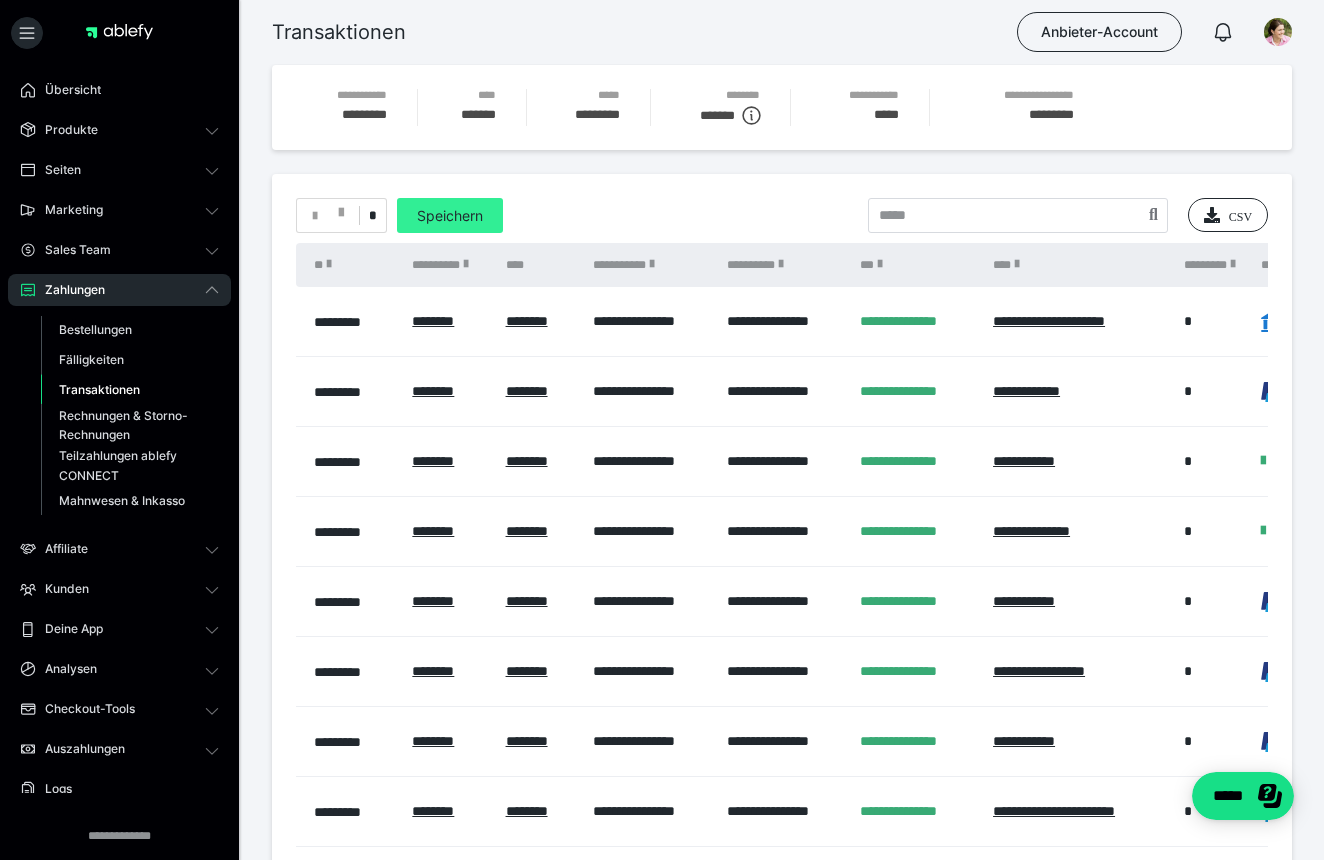 click on "Speichern" at bounding box center (450, 215) 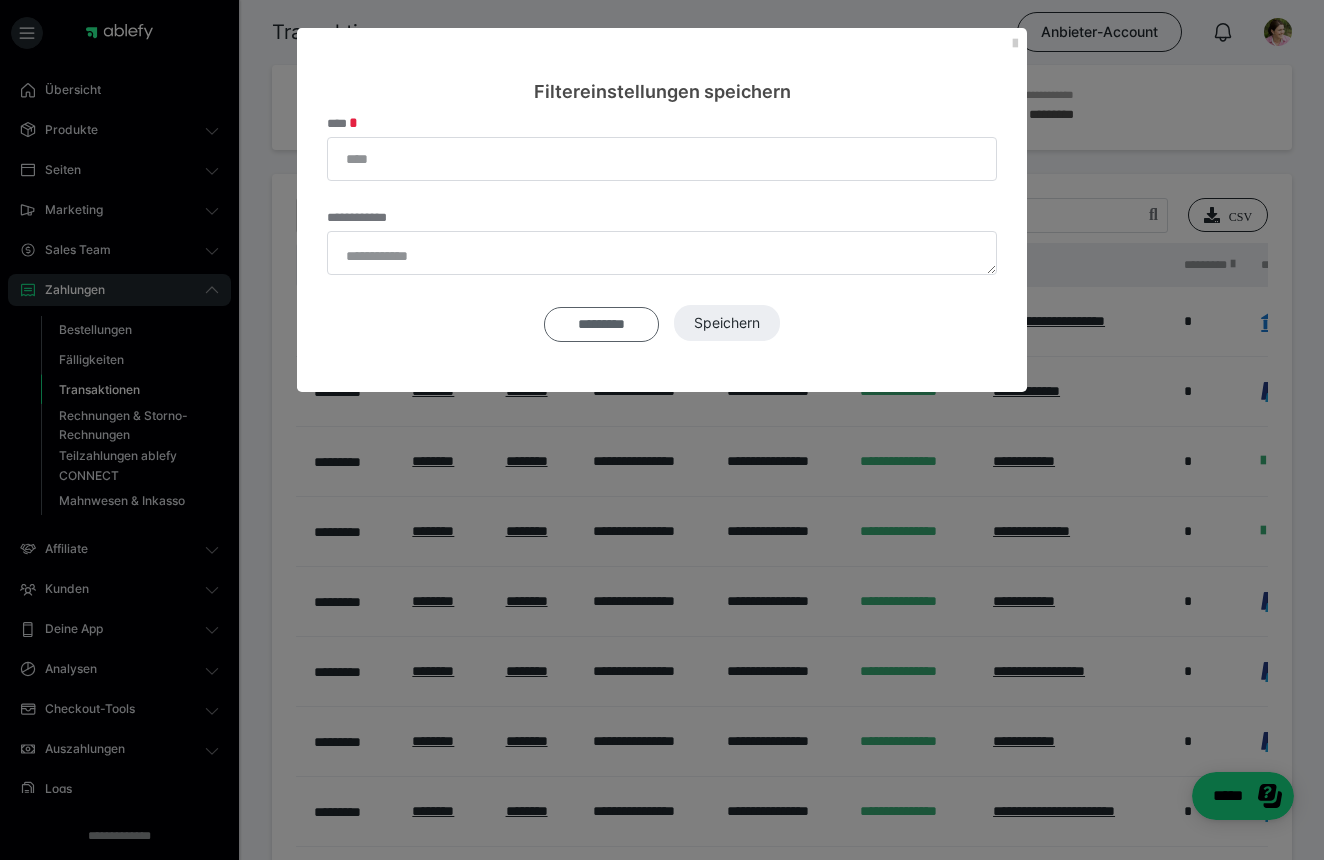 click on "*********" at bounding box center (601, 324) 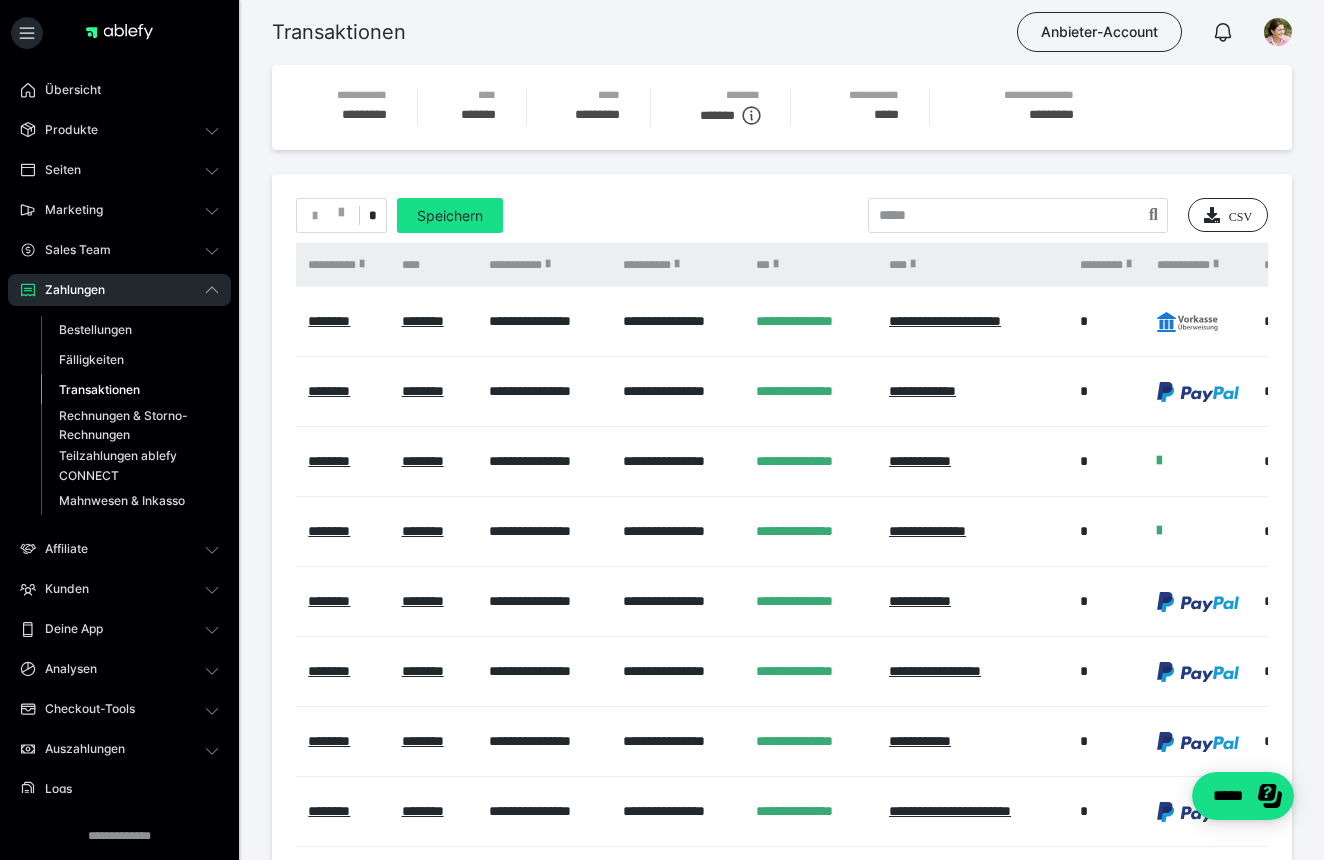 scroll, scrollTop: 0, scrollLeft: 102, axis: horizontal 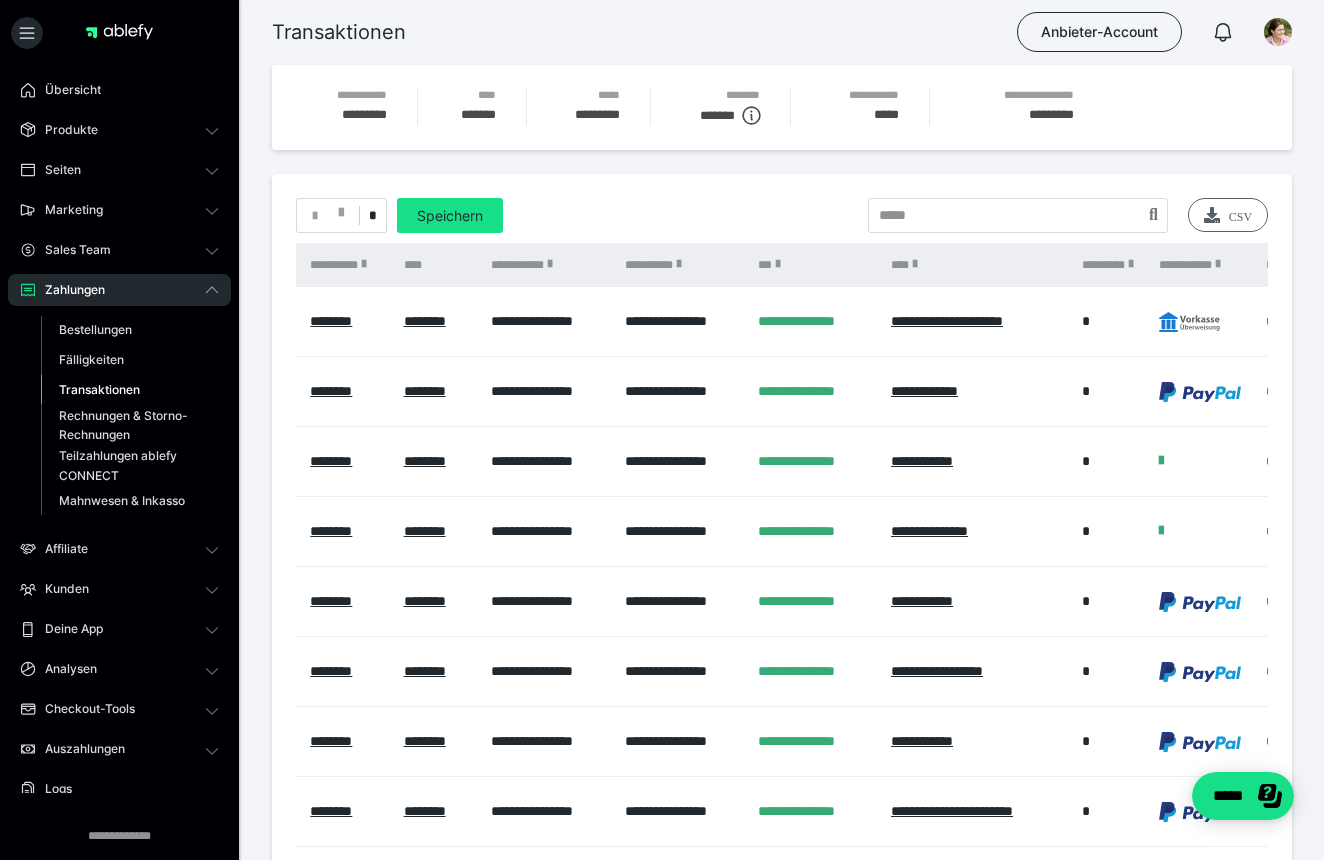 click at bounding box center [1212, 215] 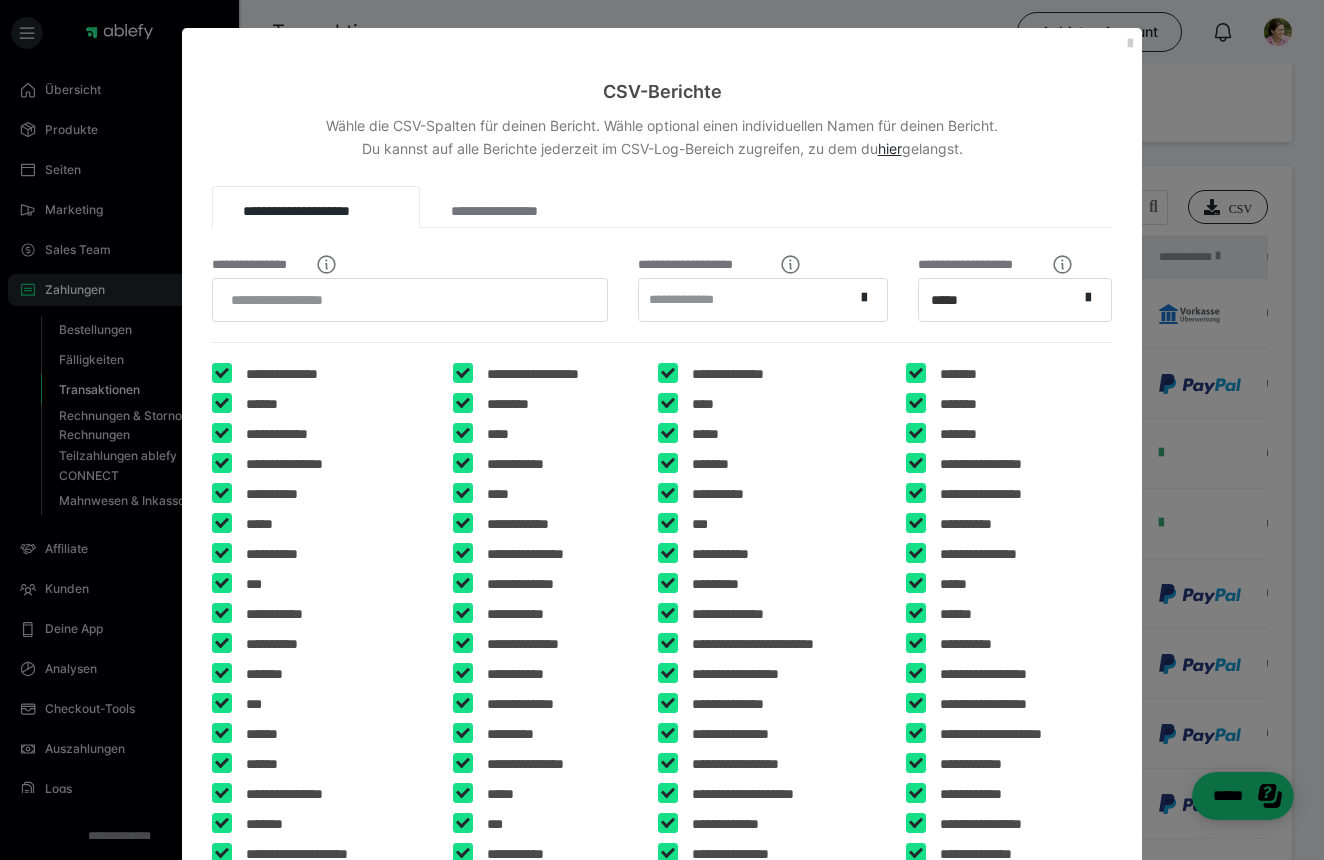 scroll, scrollTop: 20, scrollLeft: 0, axis: vertical 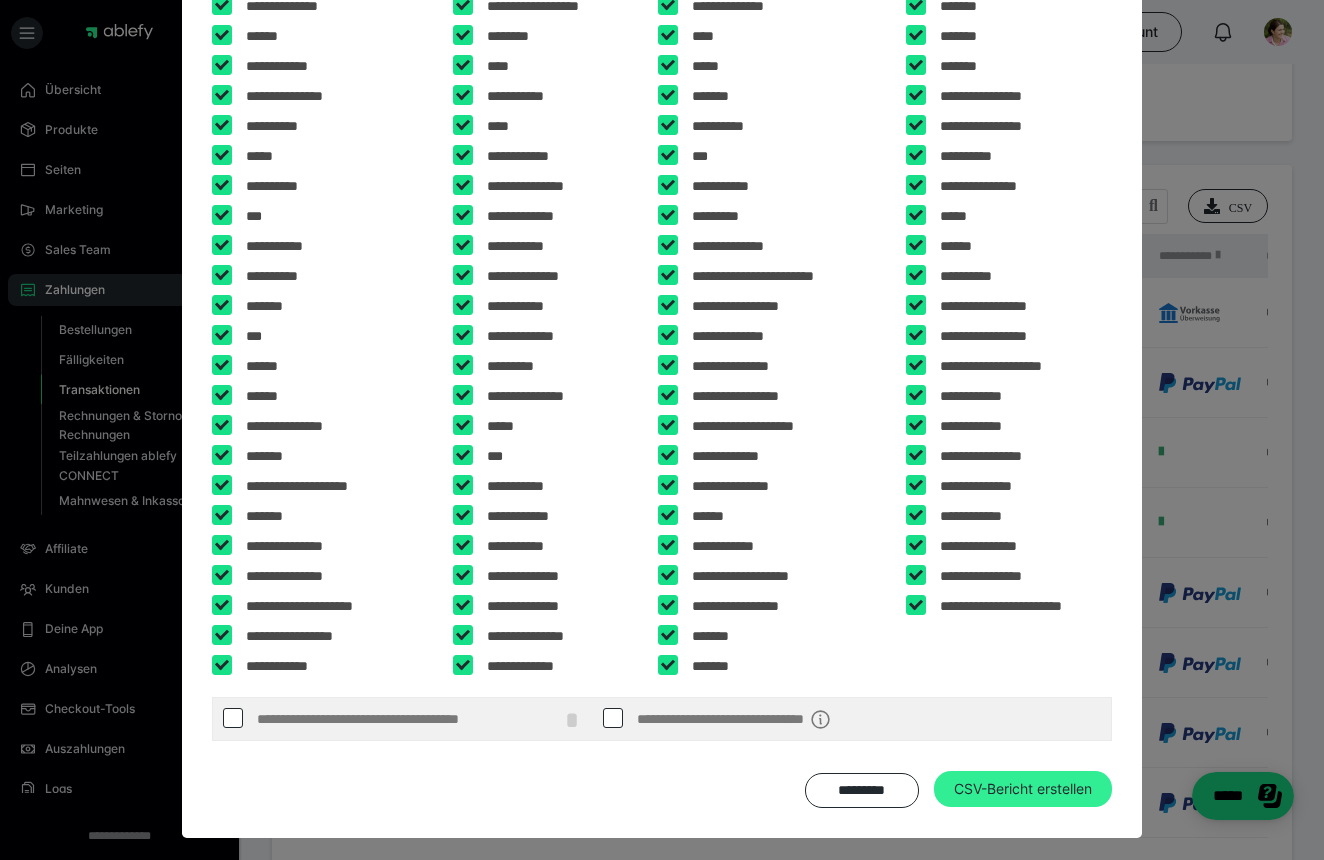 click on "CSV-Bericht erstellen" at bounding box center [1023, 789] 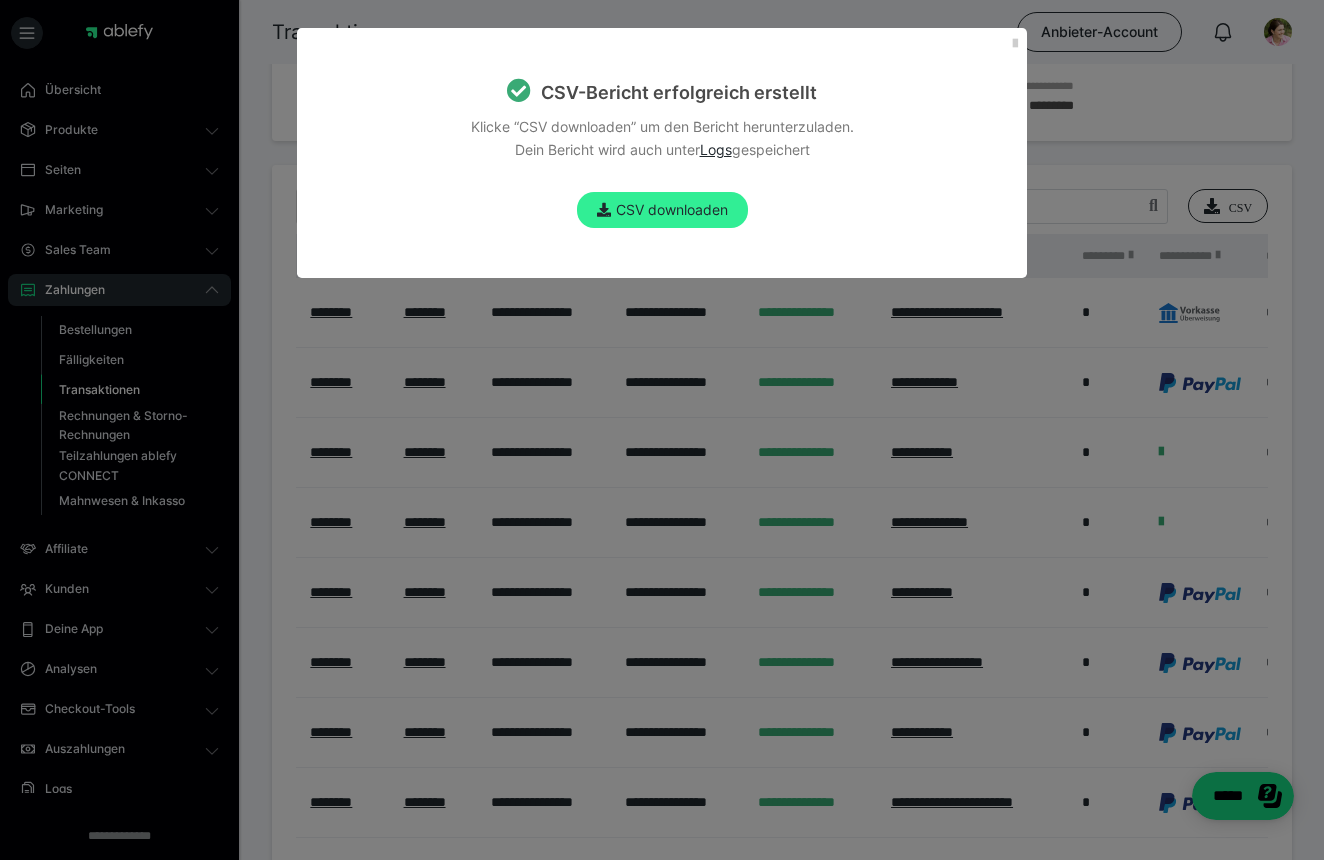 click on "CSV downloaden" at bounding box center [662, 210] 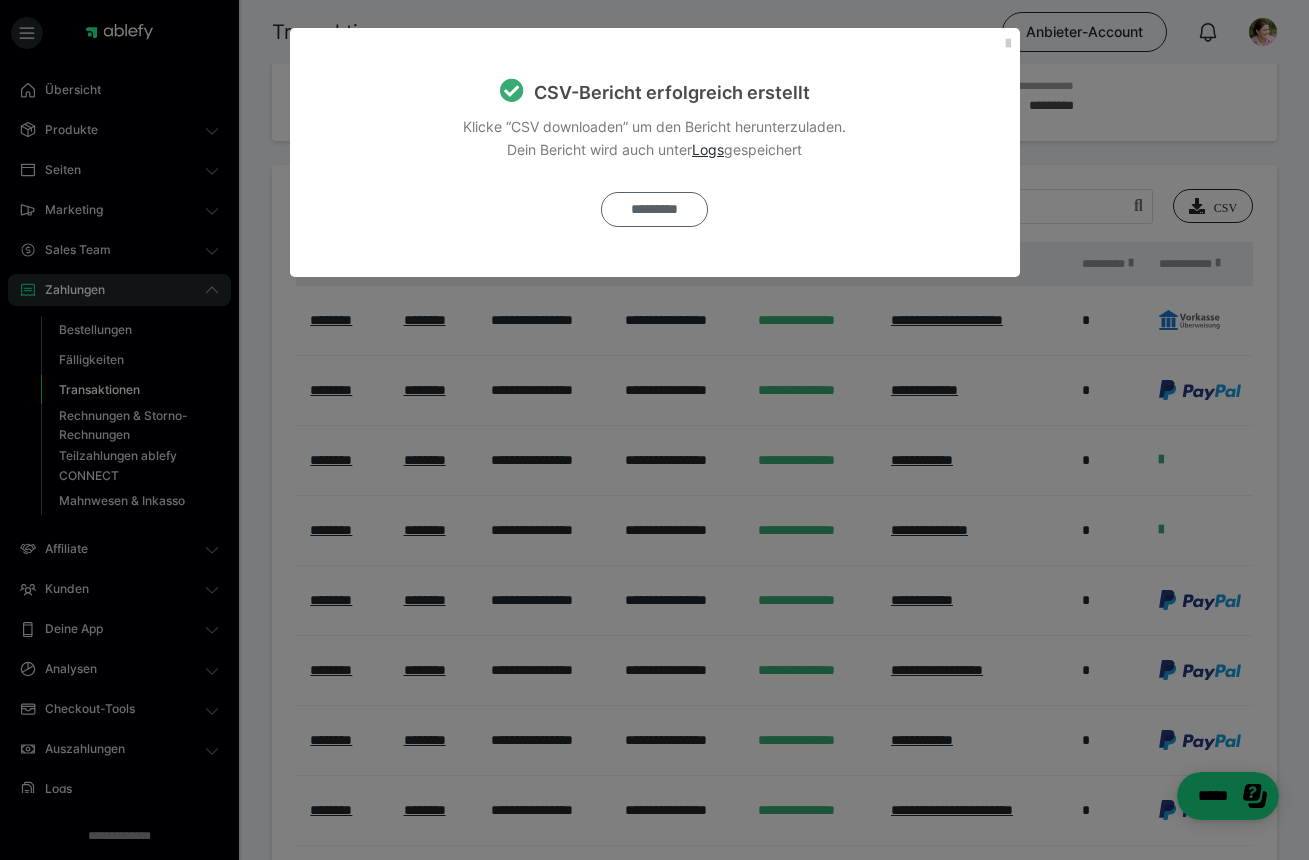 click on "*********" at bounding box center [654, 209] 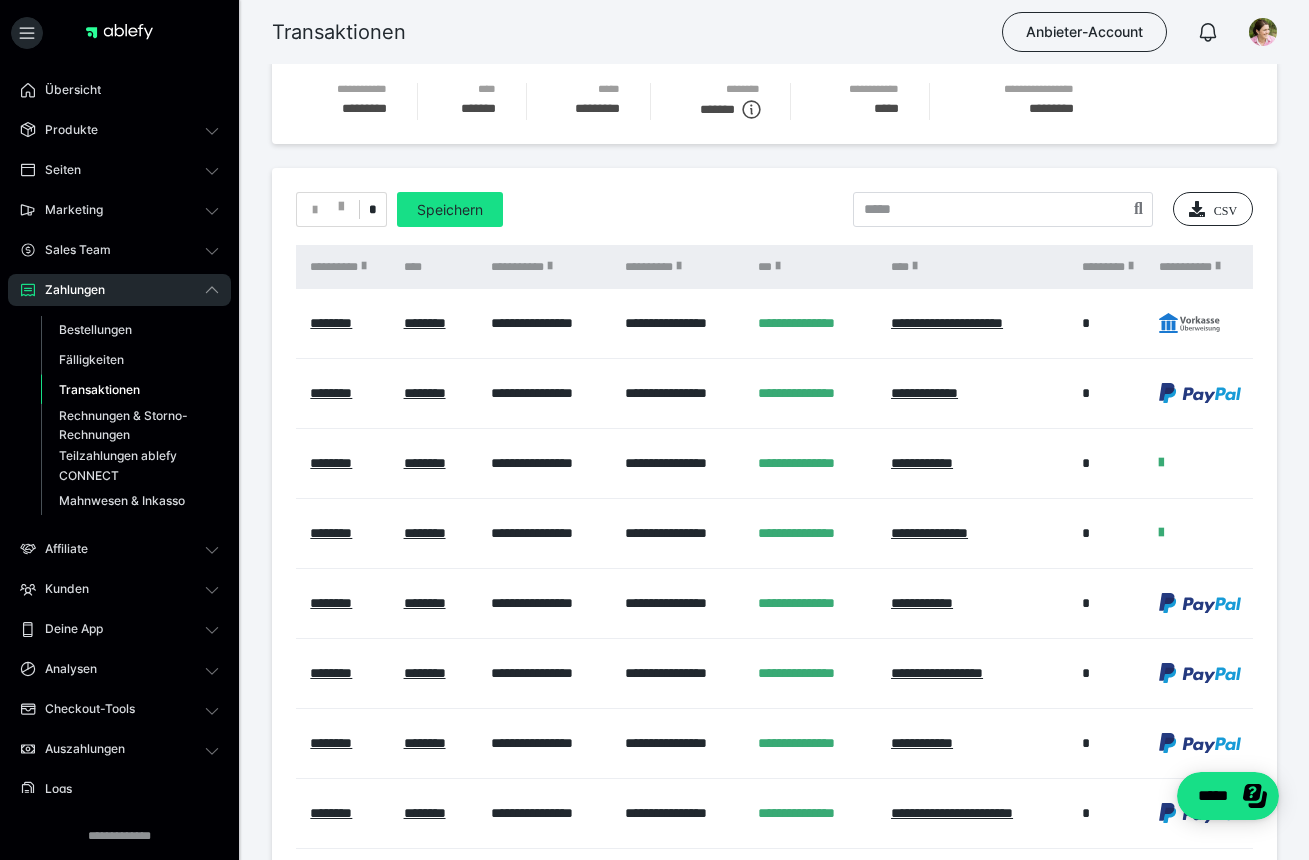 scroll, scrollTop: 21, scrollLeft: 0, axis: vertical 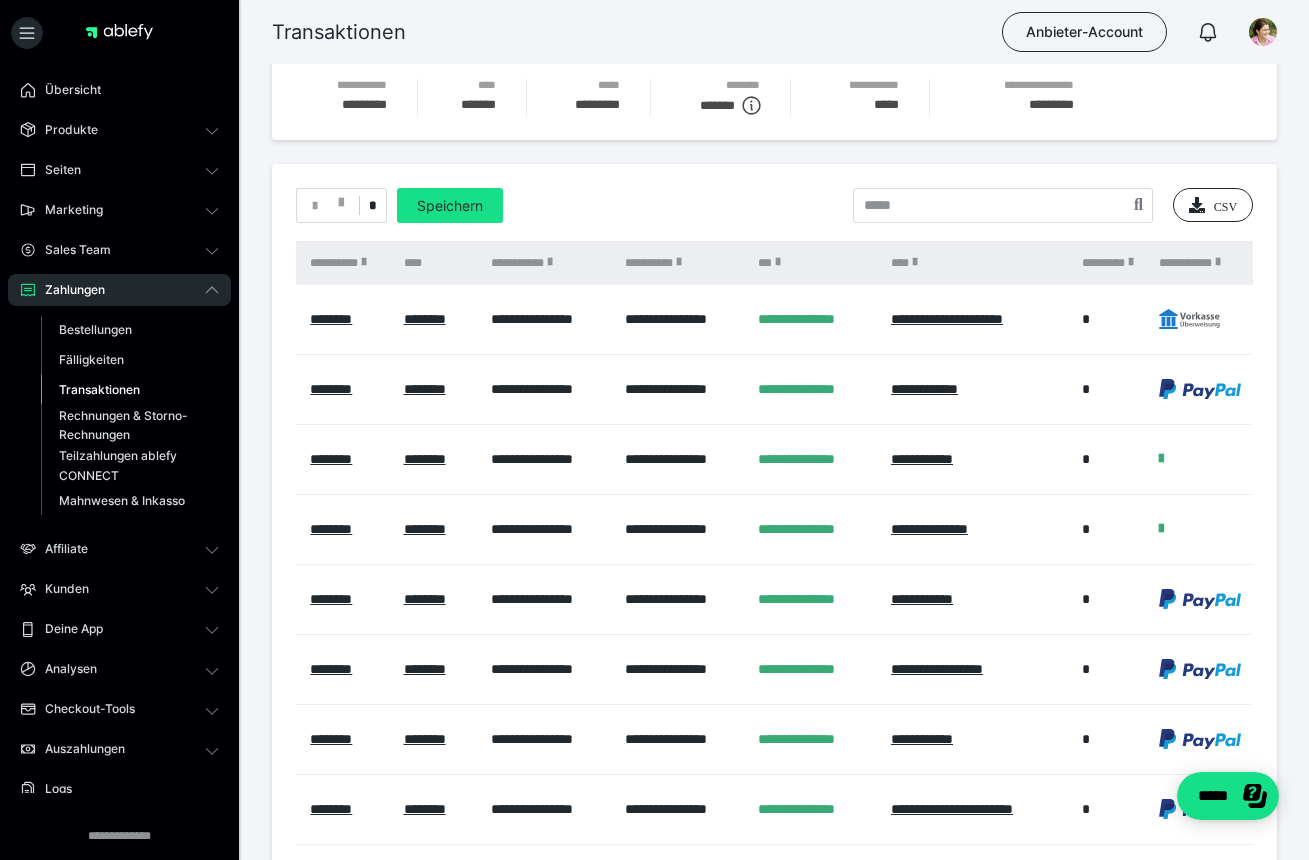 click on "Transaktionen" at bounding box center (99, 389) 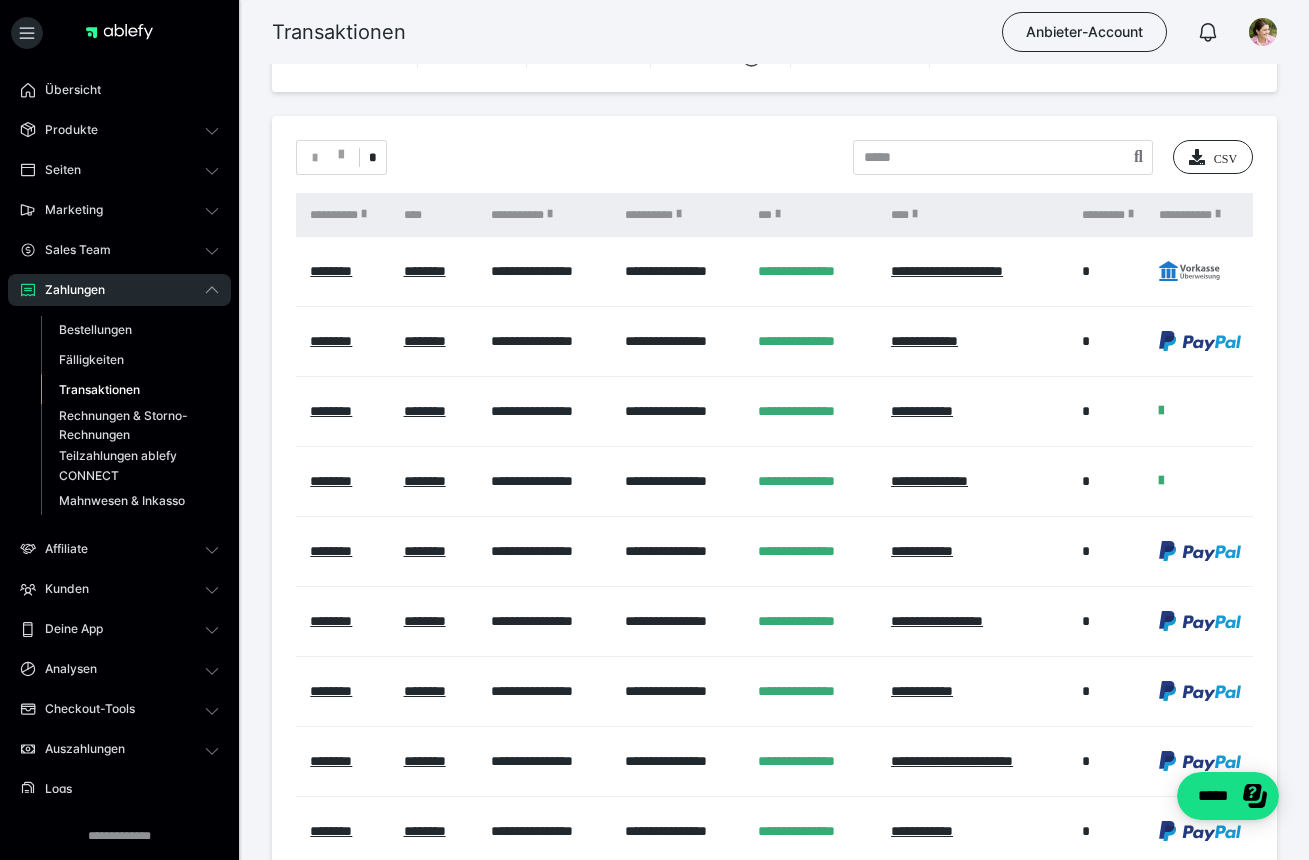 scroll, scrollTop: 0, scrollLeft: 0, axis: both 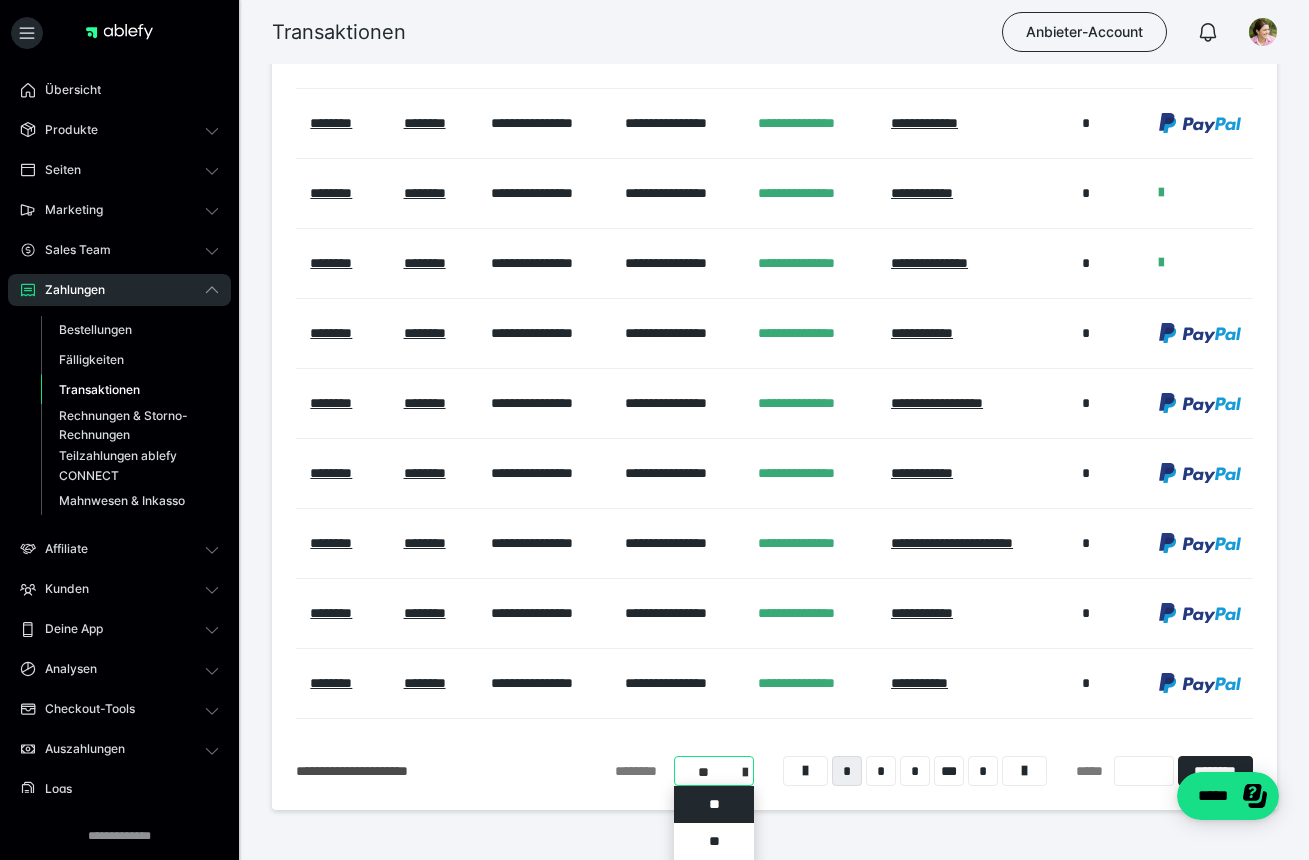 click on "**********" at bounding box center [714, 771] 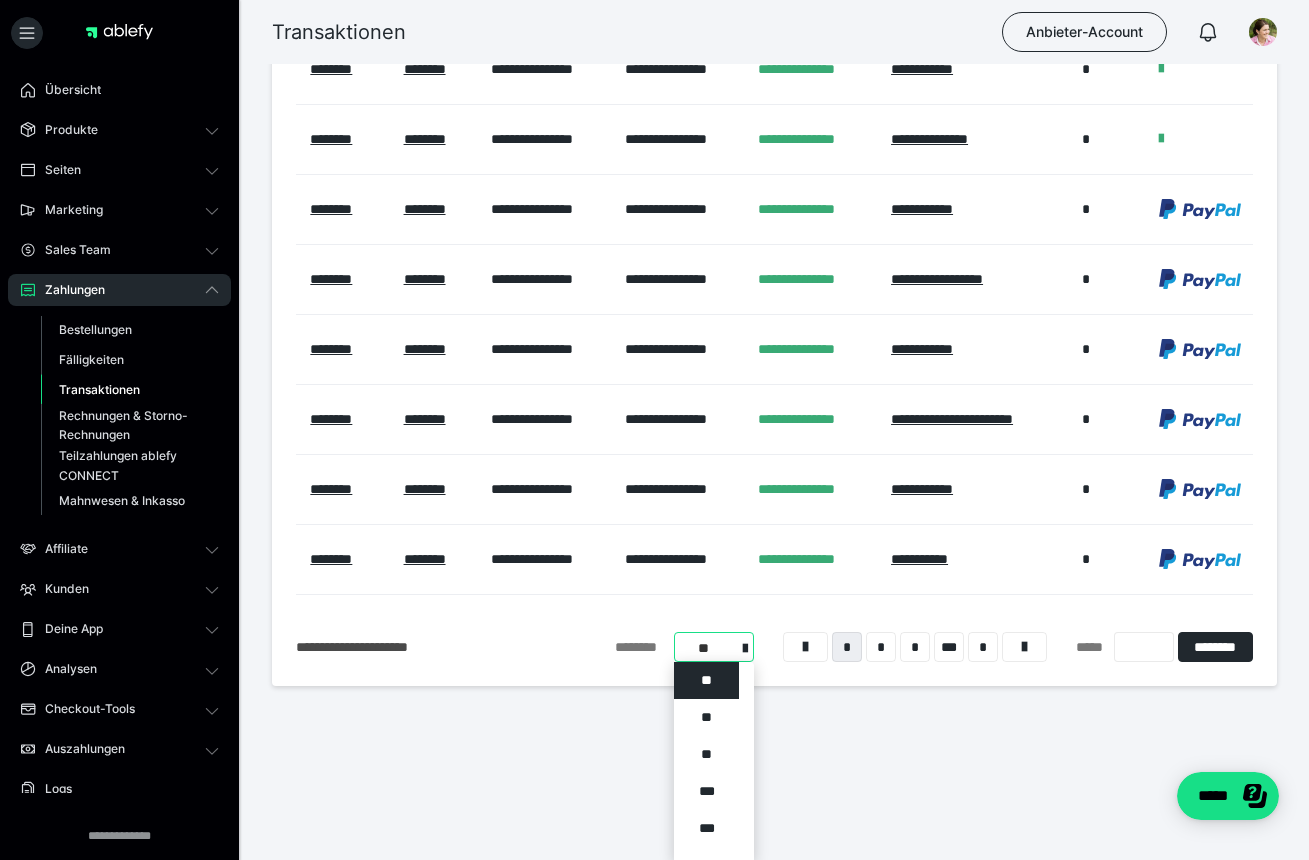 scroll, scrollTop: 413, scrollLeft: 0, axis: vertical 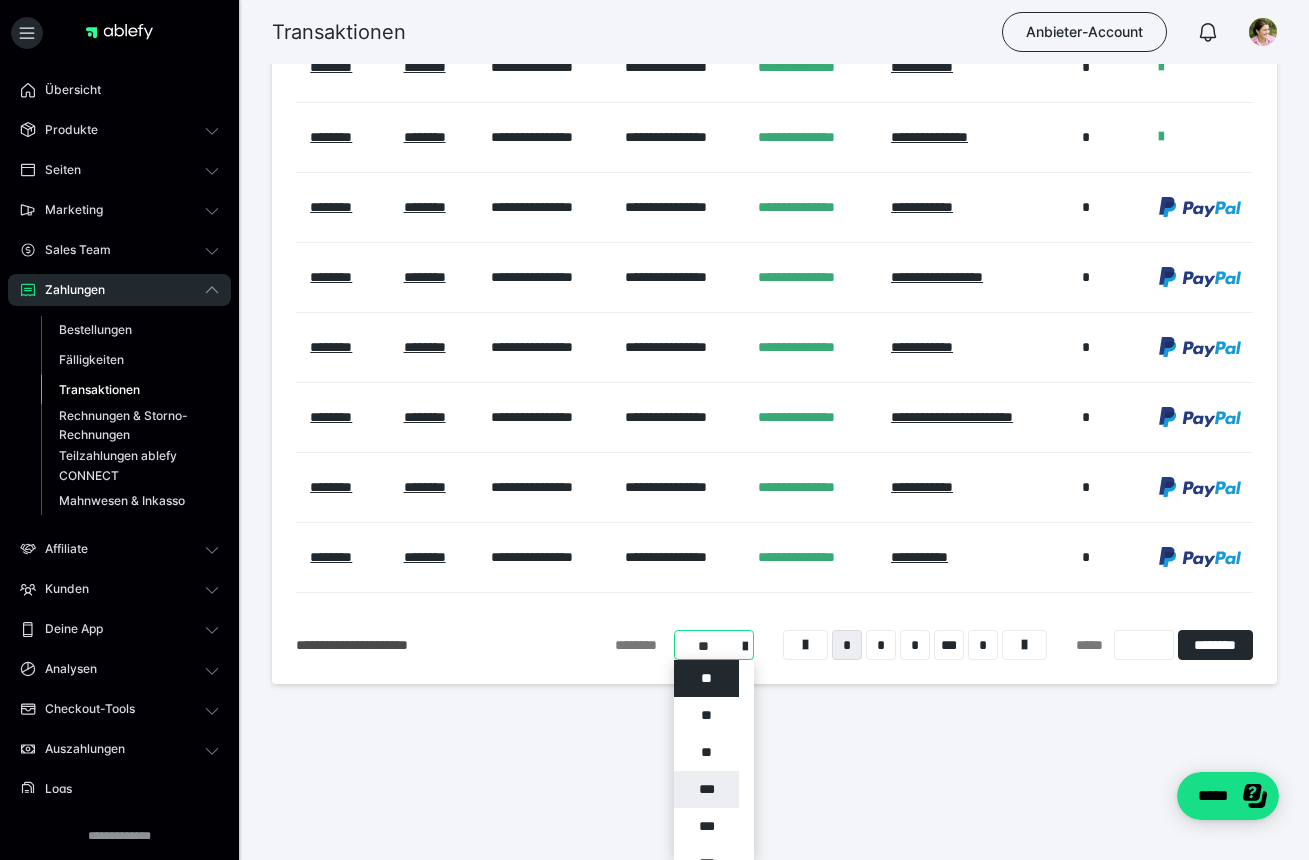 click on "***" at bounding box center (706, 789) 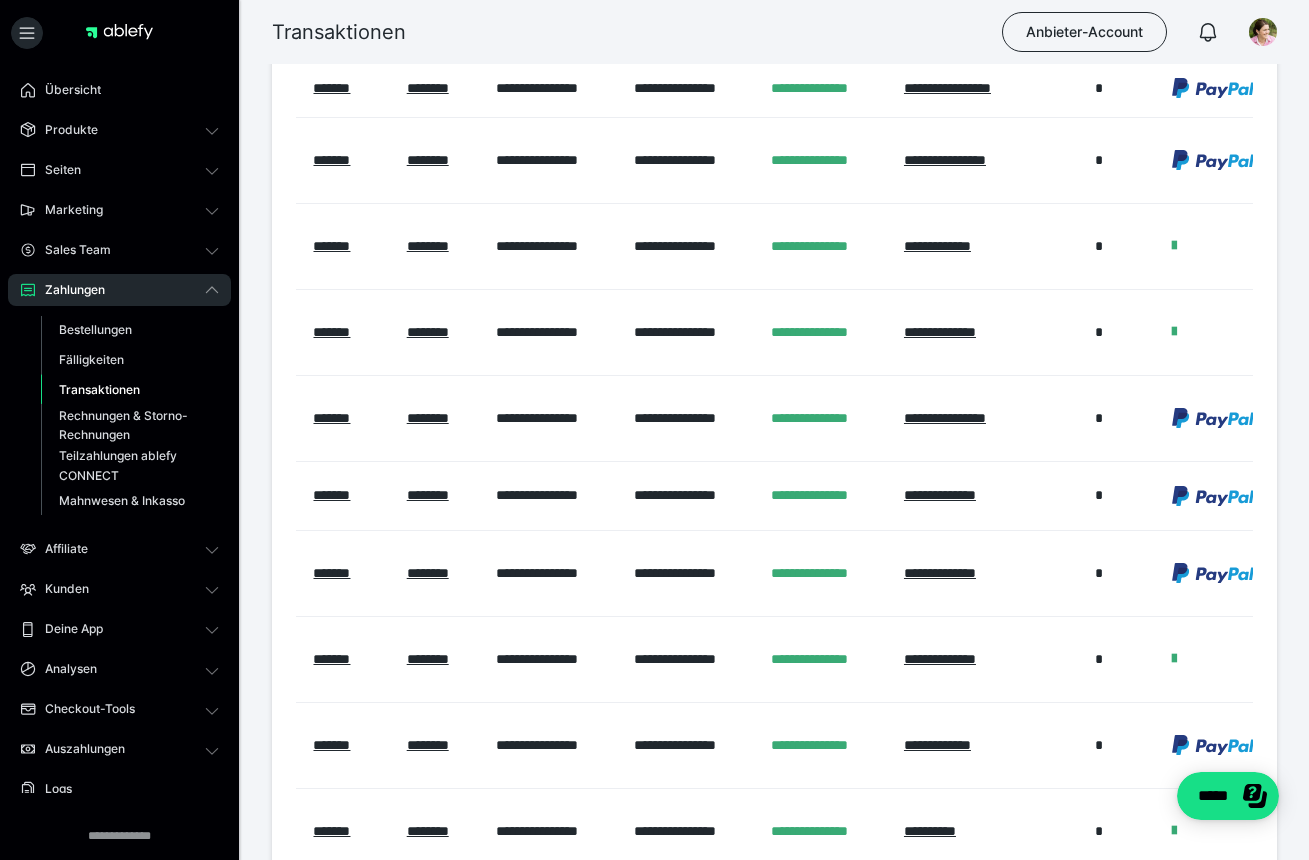 scroll, scrollTop: 4159, scrollLeft: 0, axis: vertical 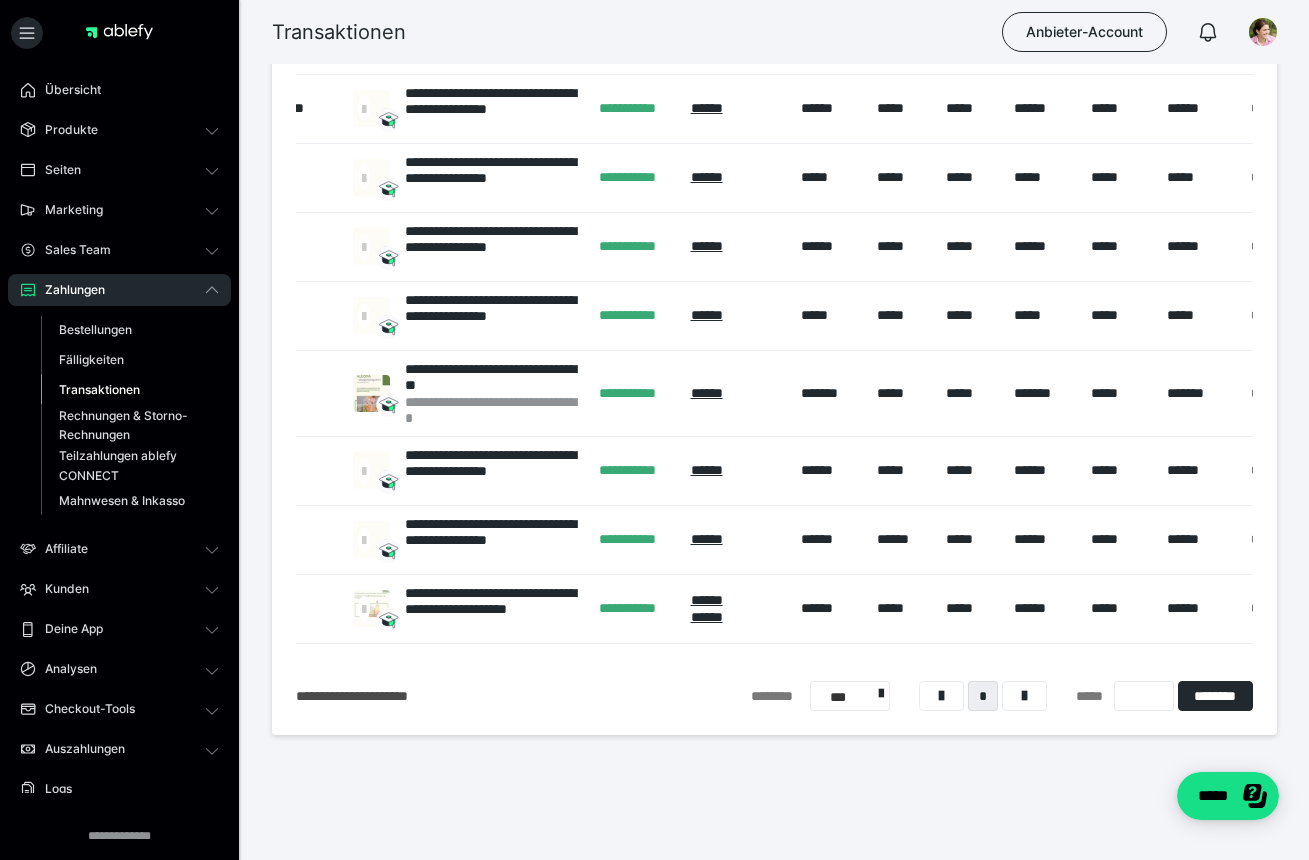 click on "******" at bounding box center (829, 108) 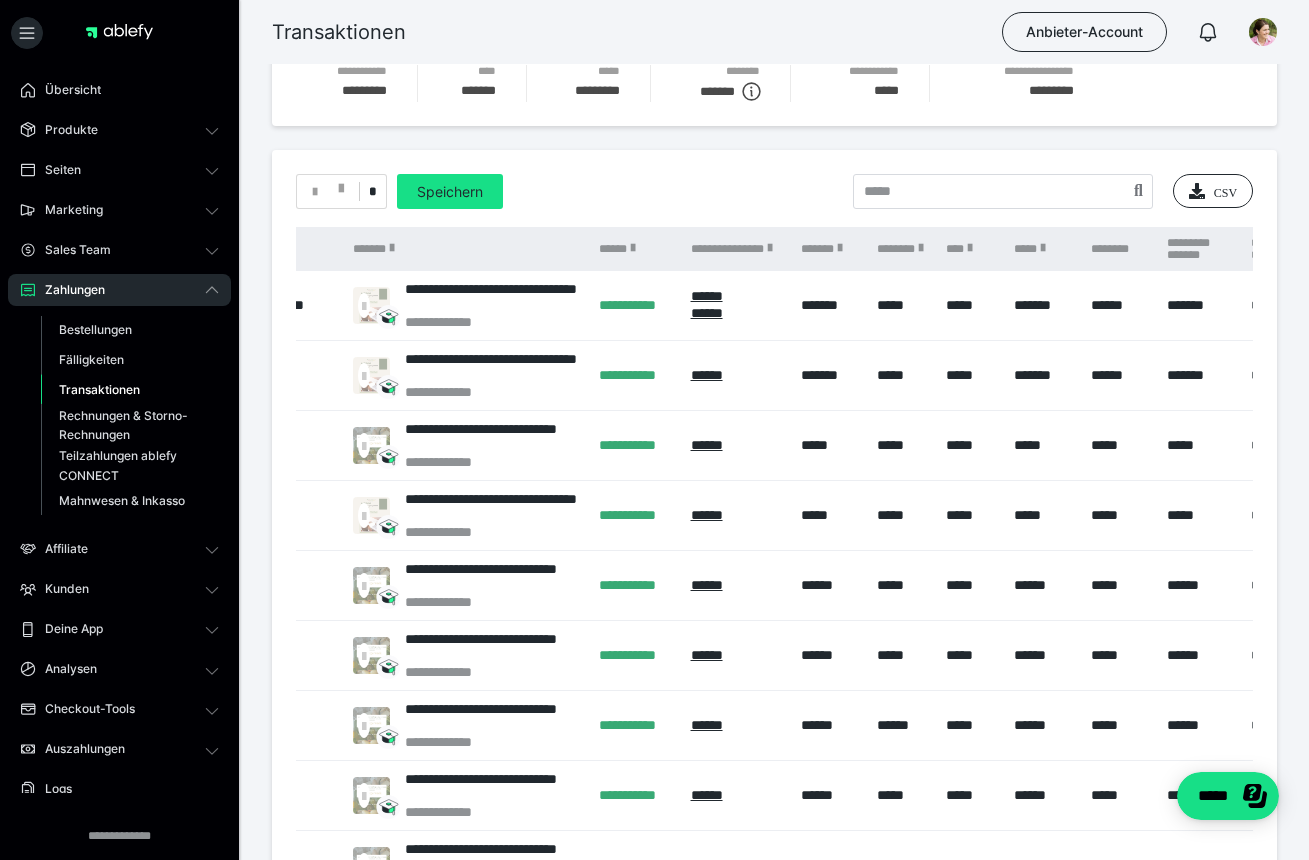 scroll, scrollTop: 0, scrollLeft: 0, axis: both 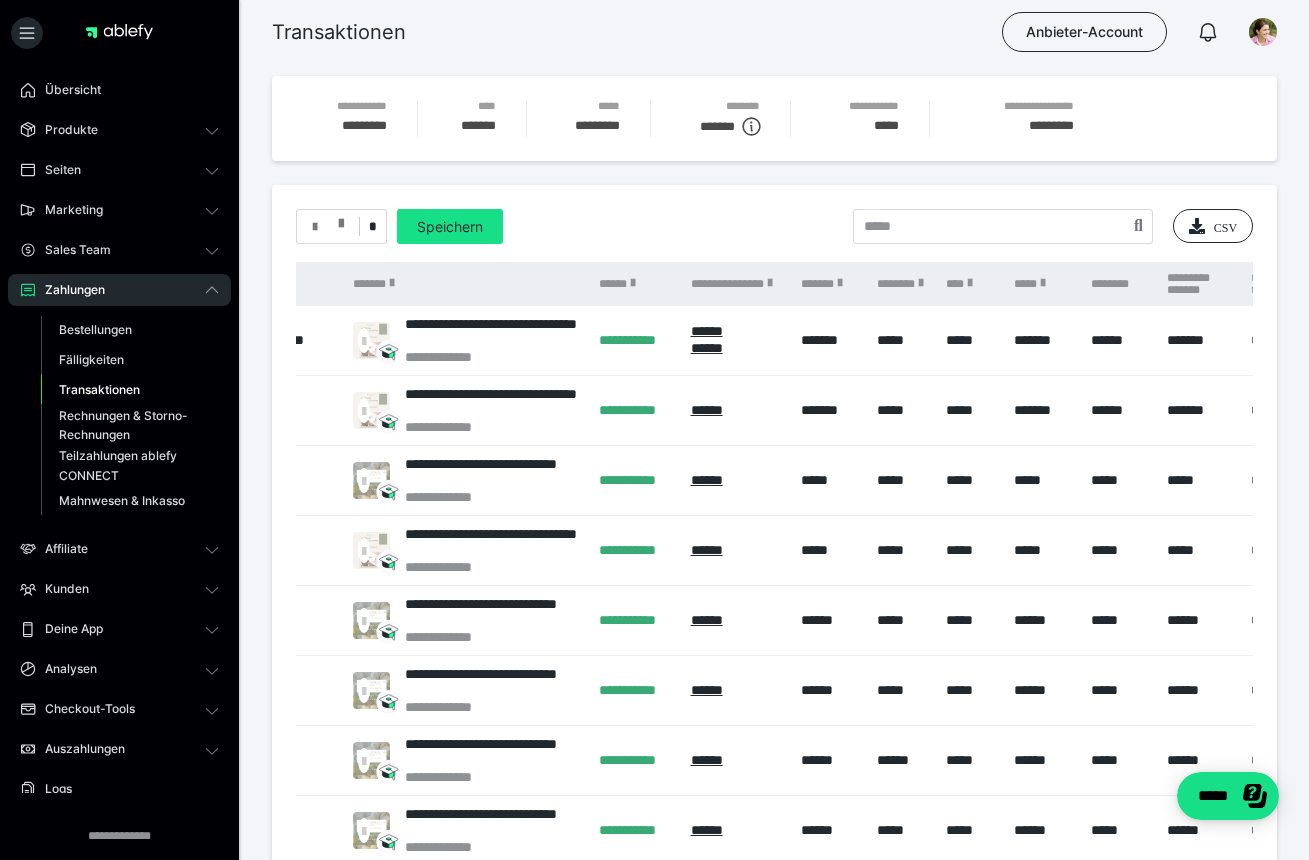 click at bounding box center (341, 219) 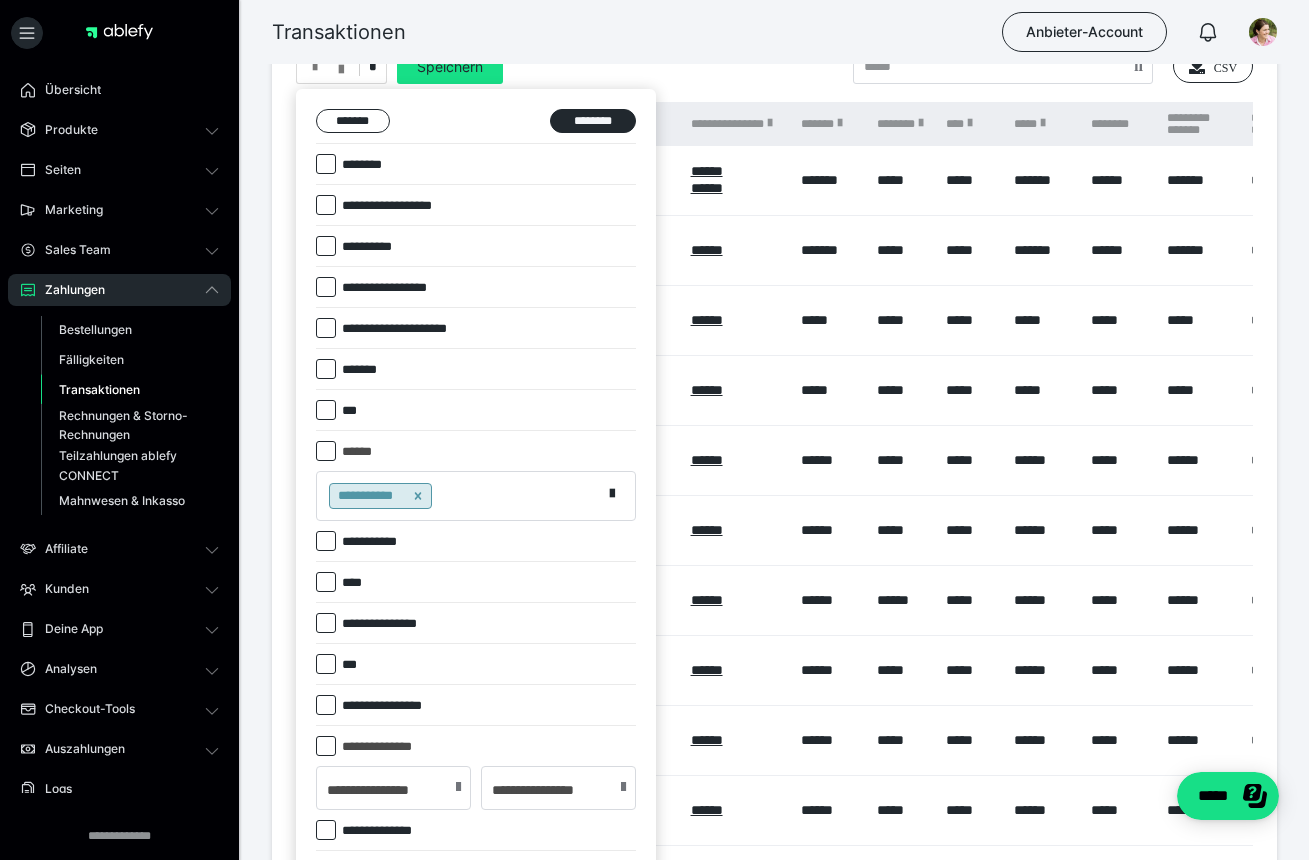 scroll, scrollTop: 152, scrollLeft: 0, axis: vertical 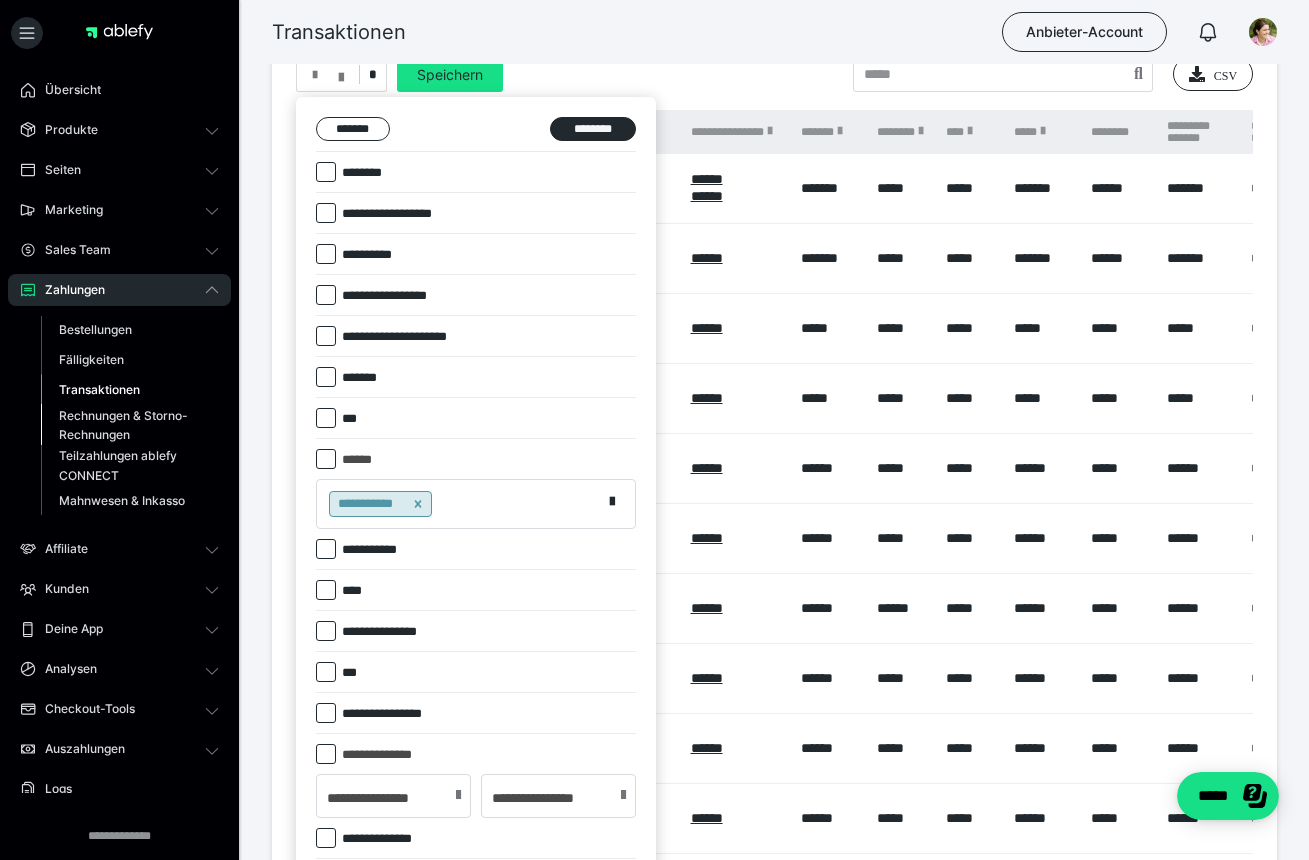 click on "Rechnungen & Storno-Rechnungen" at bounding box center [126, 425] 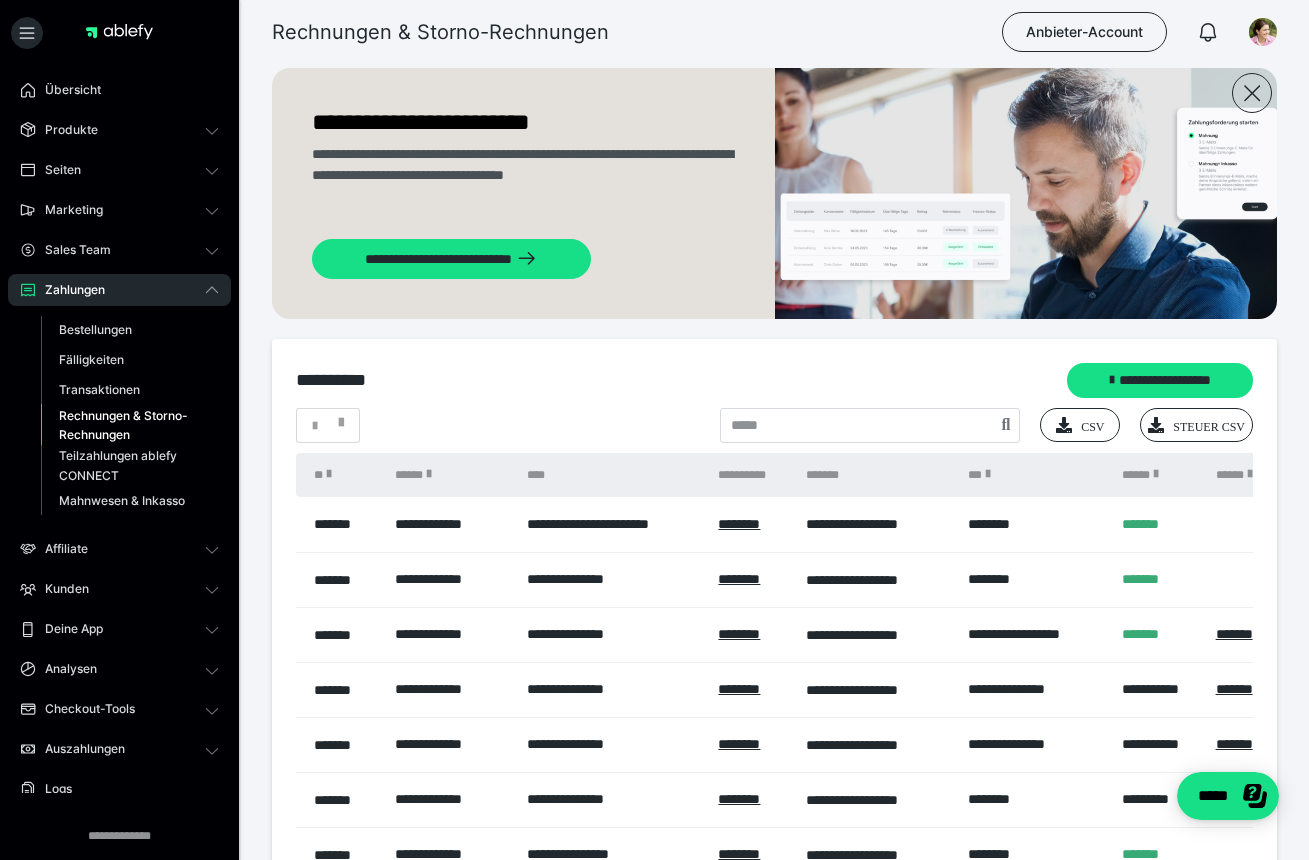 scroll, scrollTop: 32, scrollLeft: 0, axis: vertical 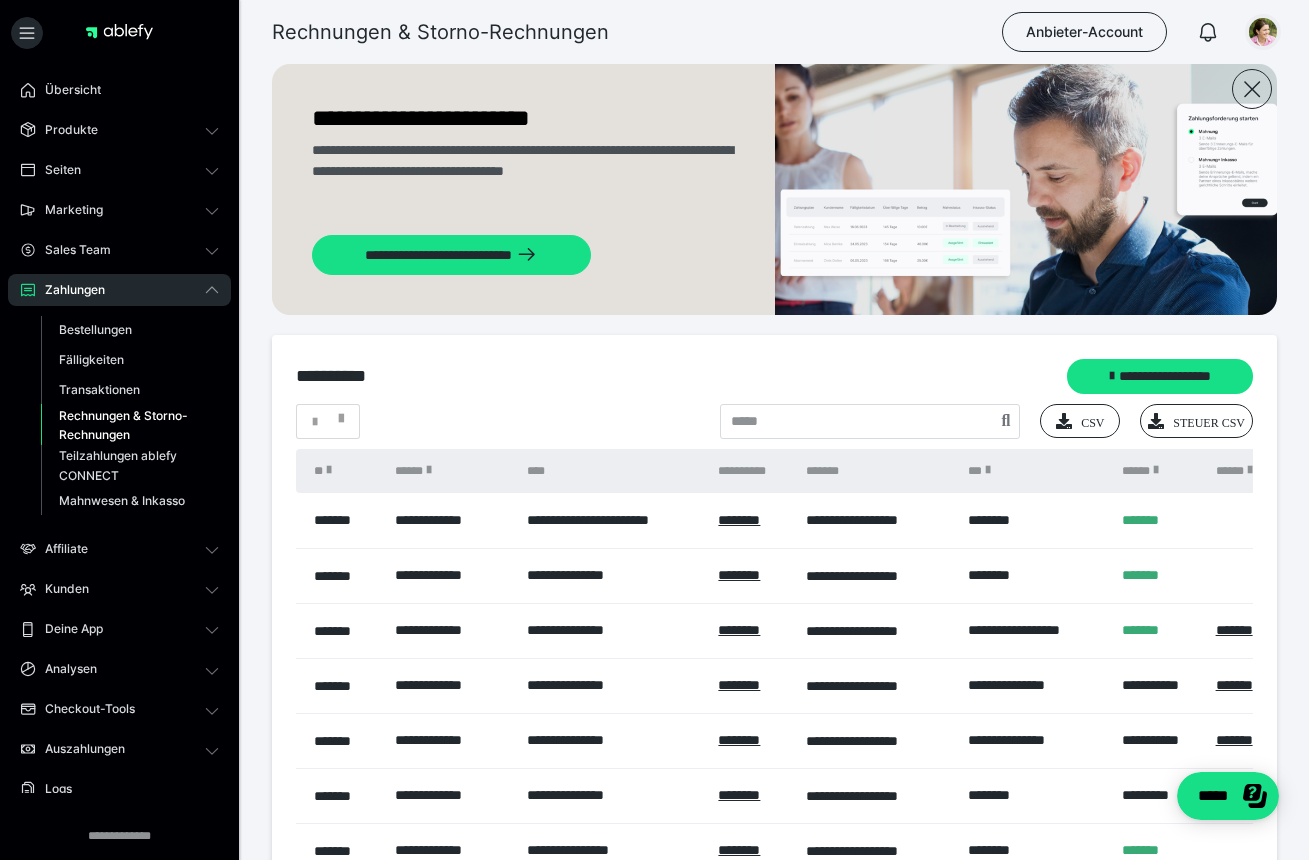 click at bounding box center (1263, 32) 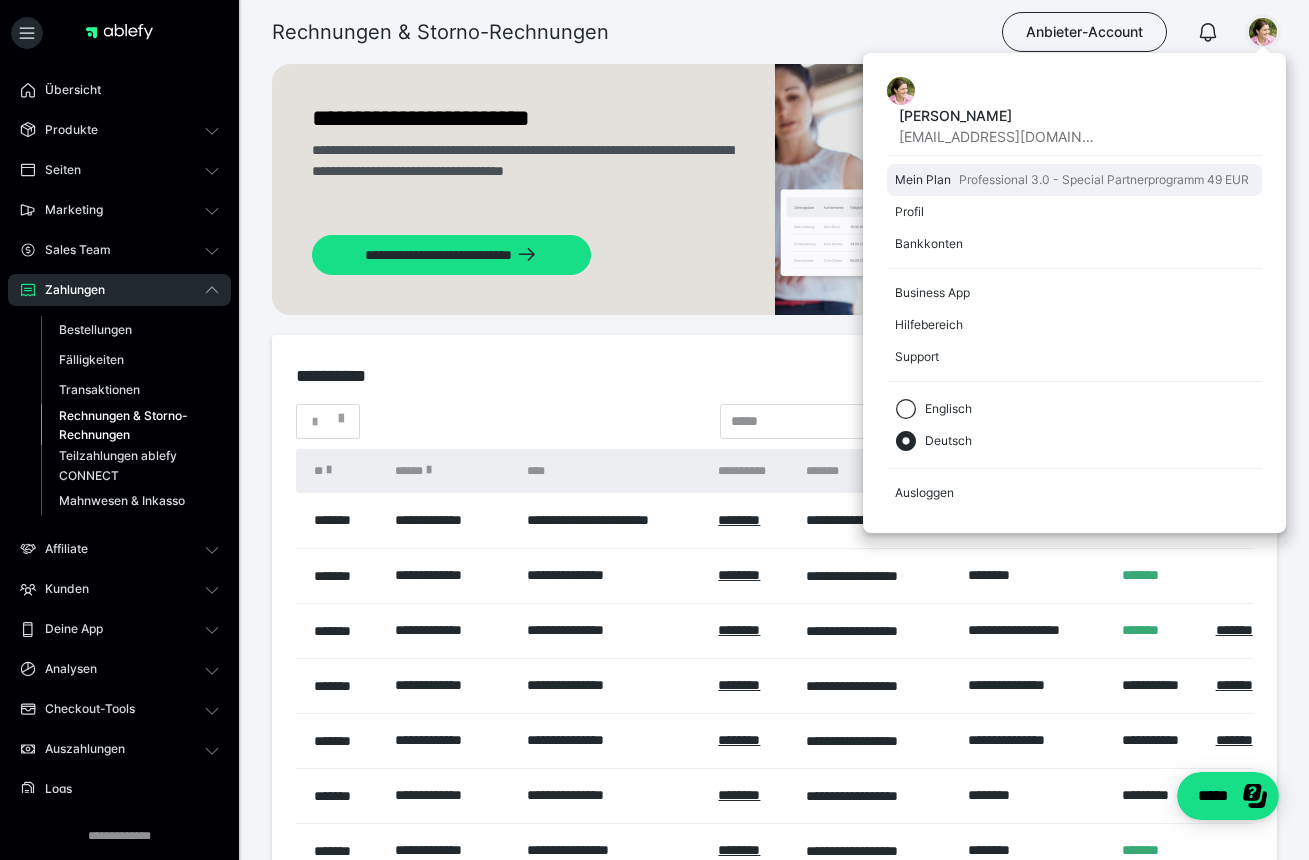 click on "Professional 3.0 - Special Partnerprogramm 49 EUR" at bounding box center [1104, 180] 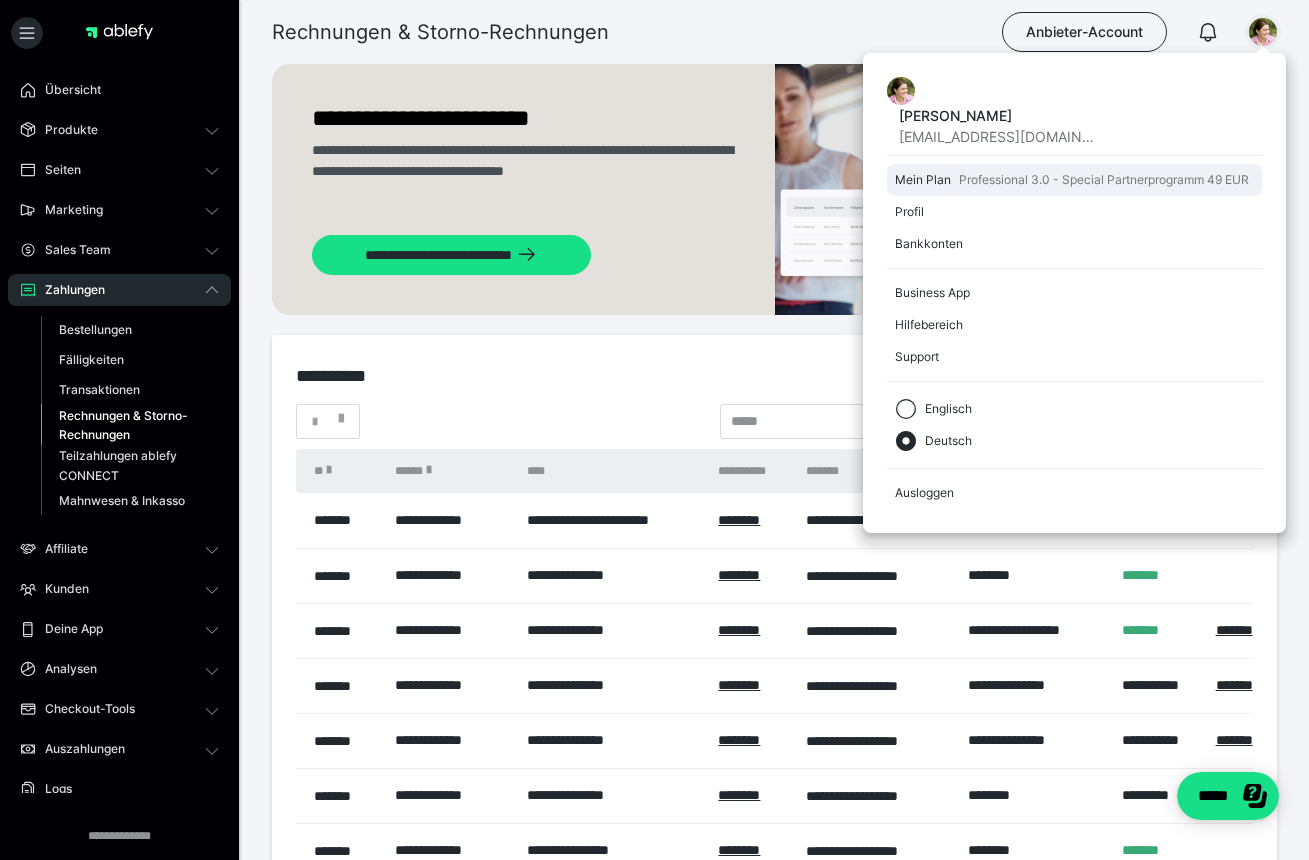 click on "Mein Plan" at bounding box center [923, 180] 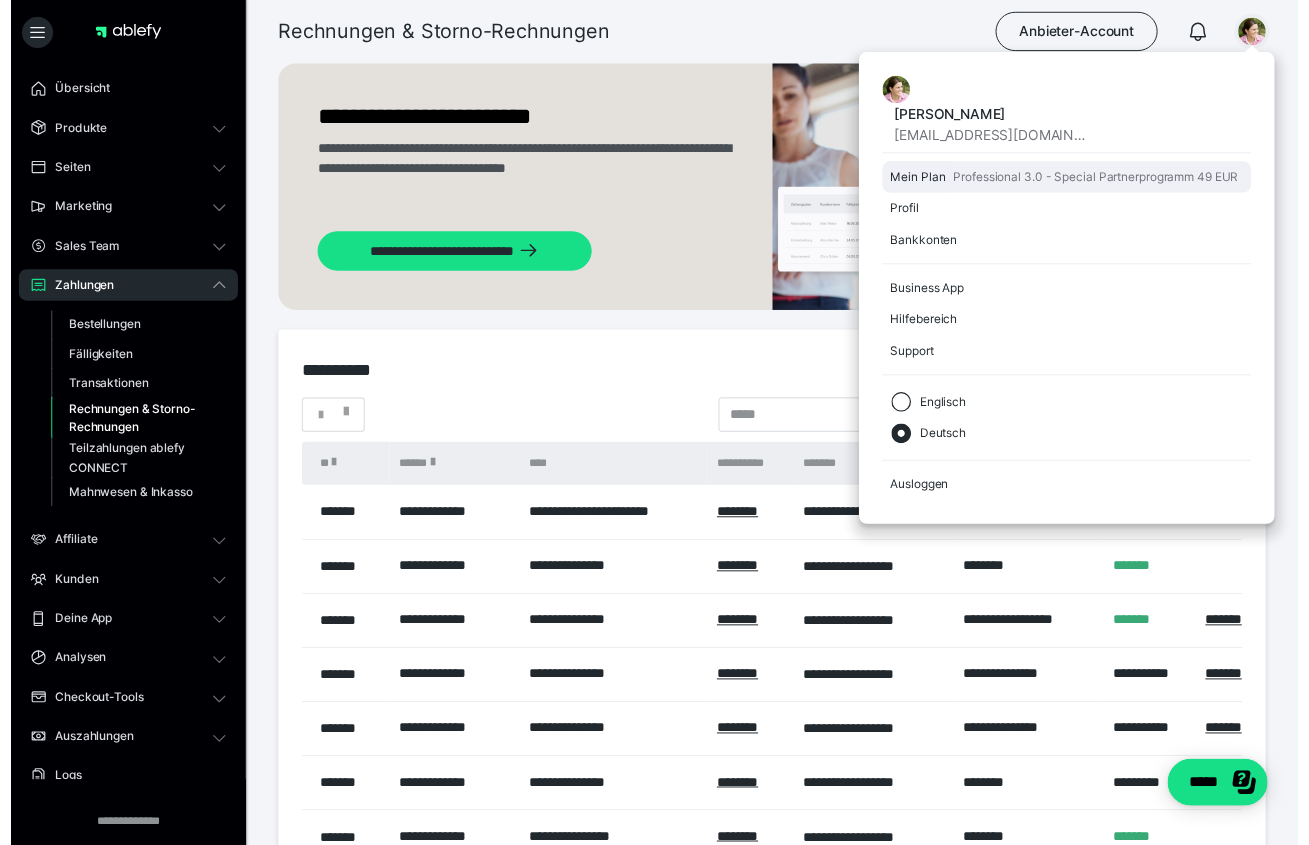 scroll, scrollTop: 0, scrollLeft: 0, axis: both 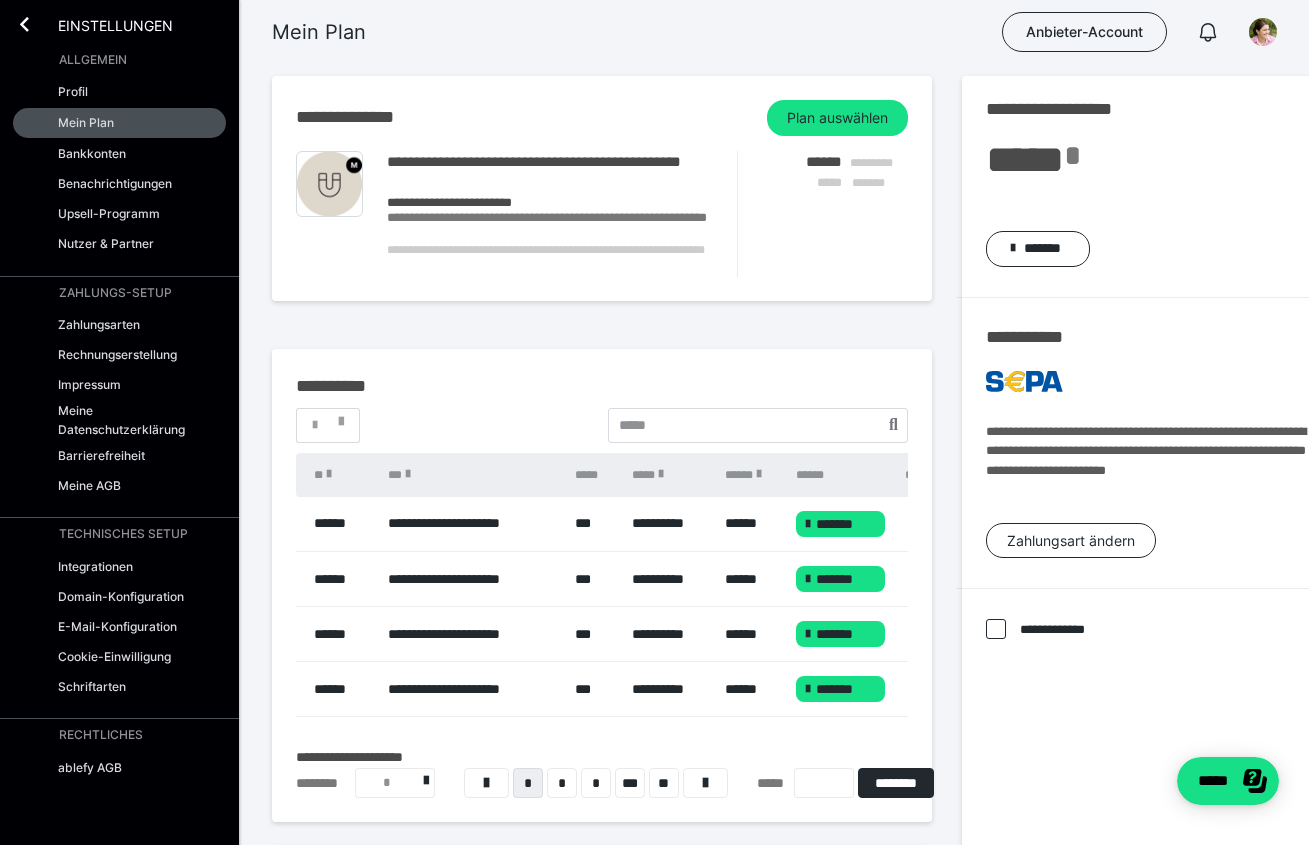 click on "*" at bounding box center [328, 425] 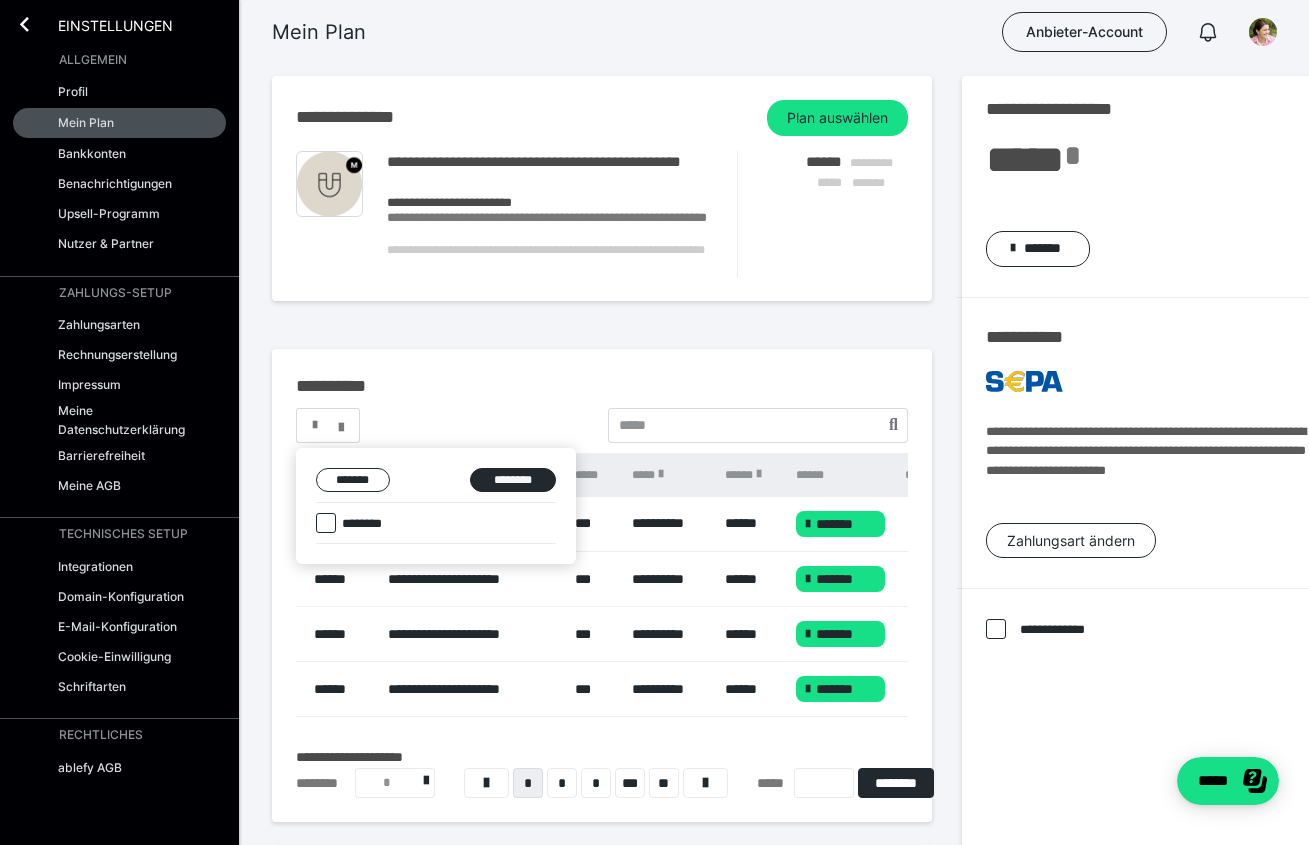 click on "********" at bounding box center [351, 524] 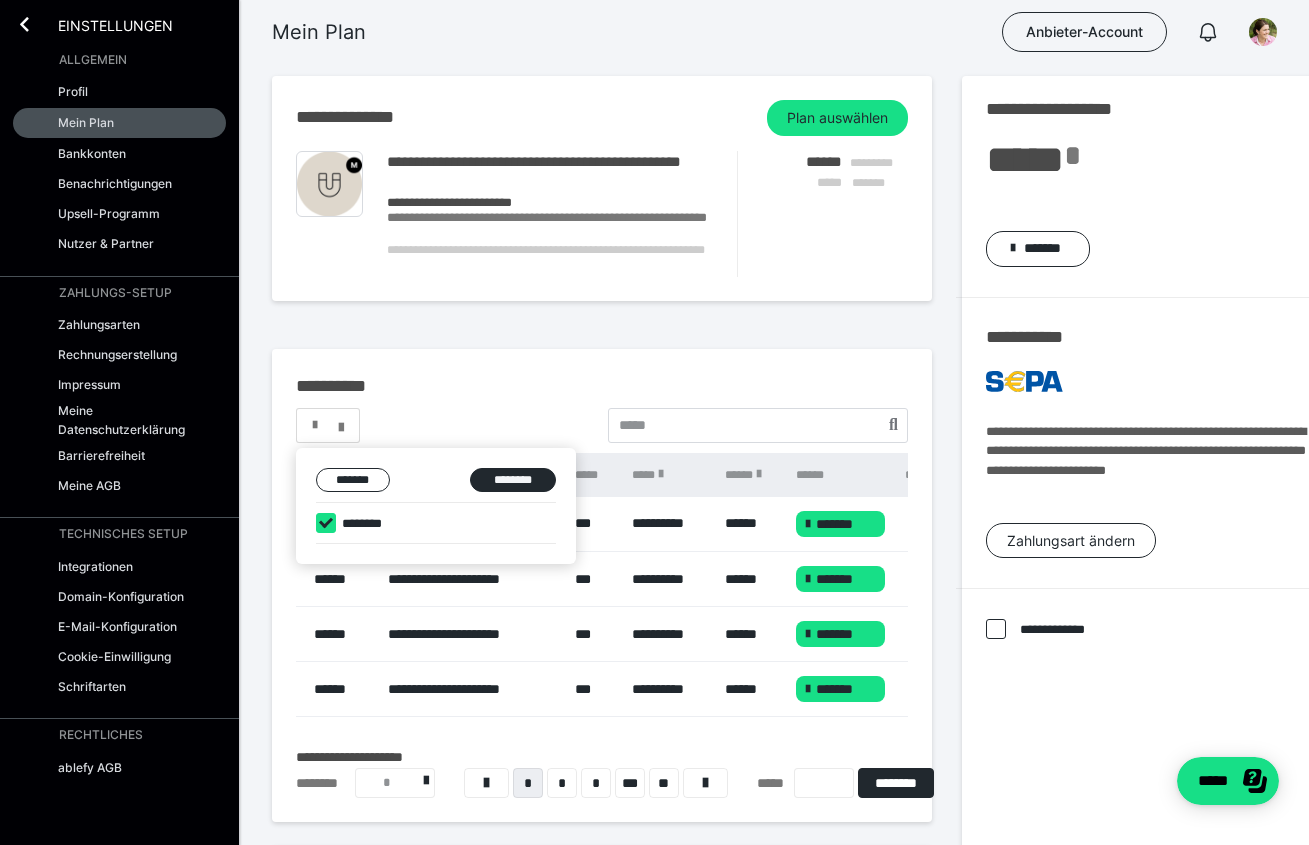 checkbox on "****" 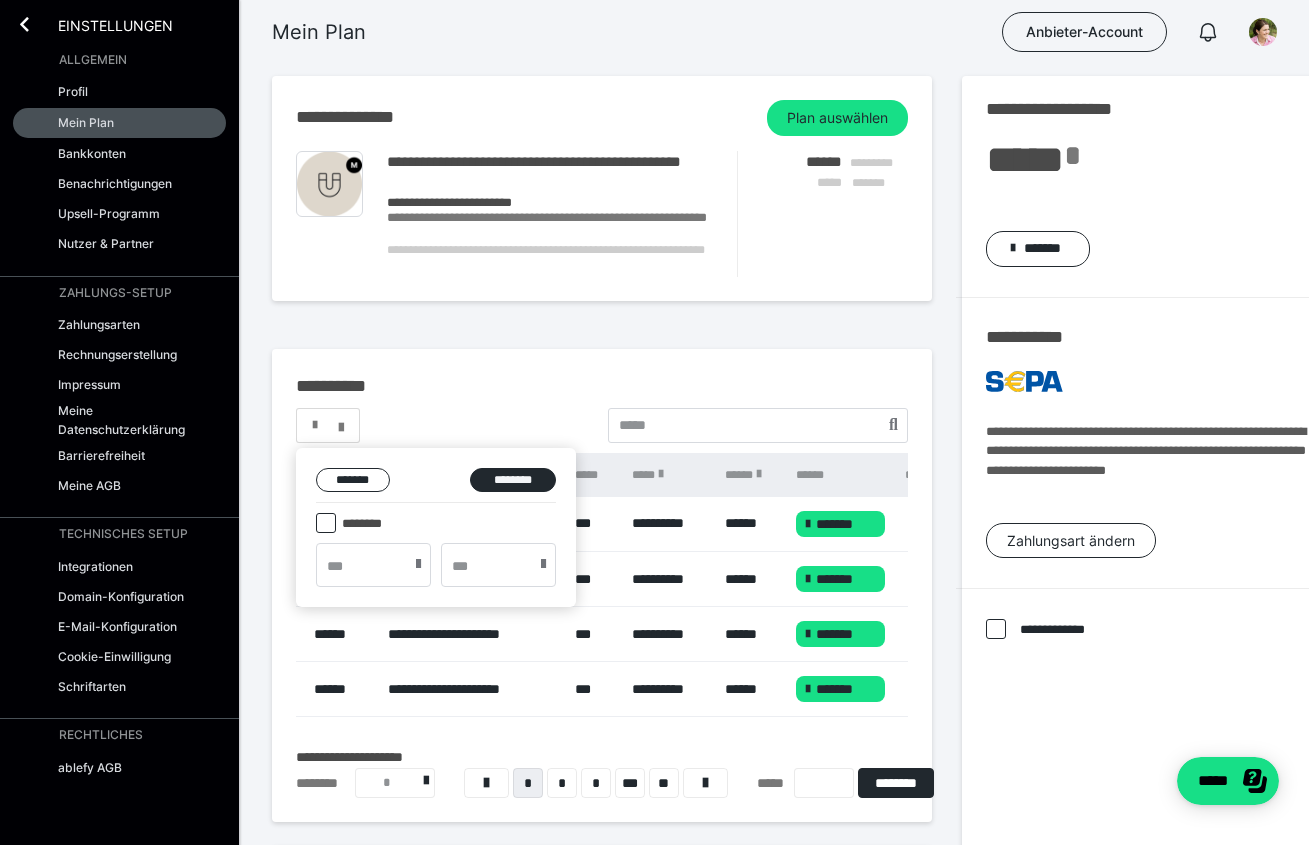 click at bounding box center (418, 564) 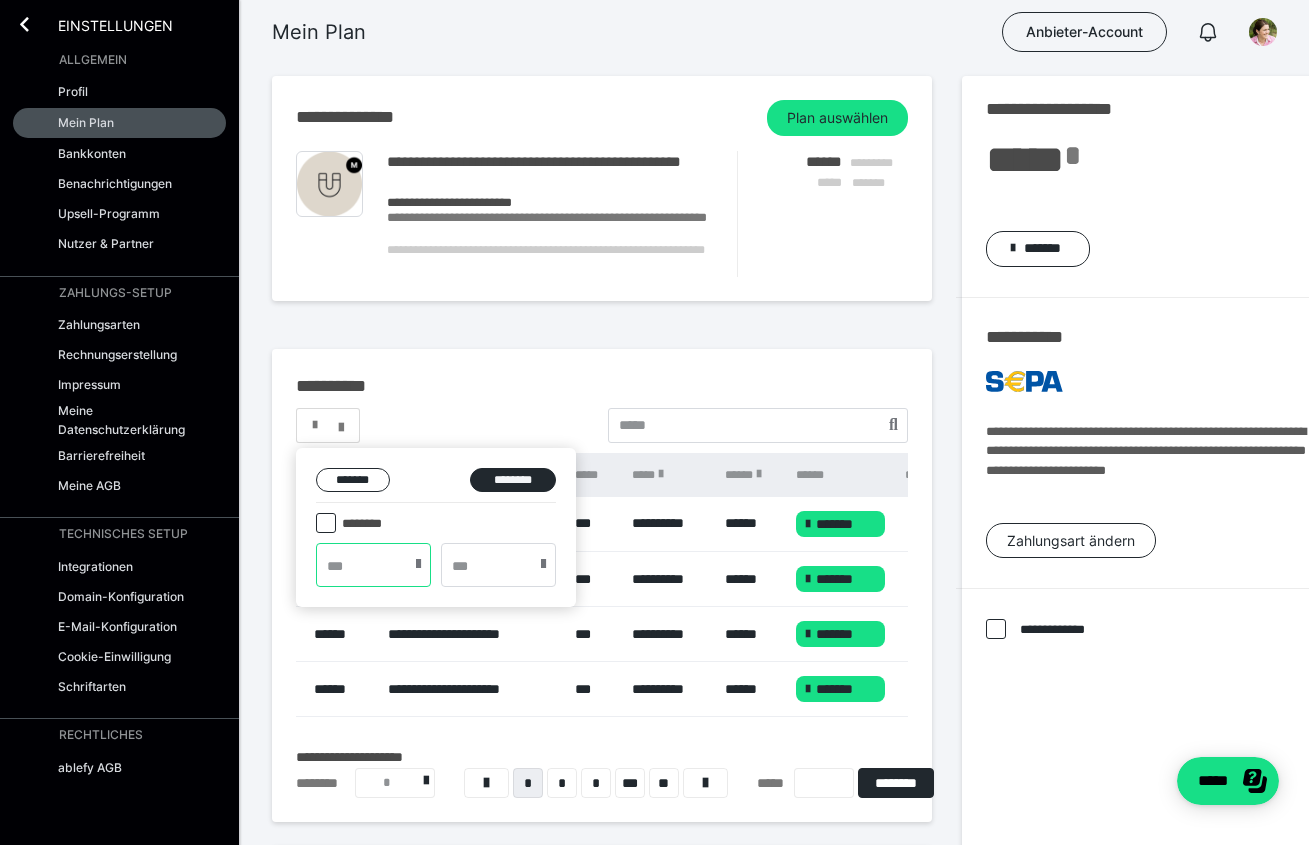 click at bounding box center [373, 565] 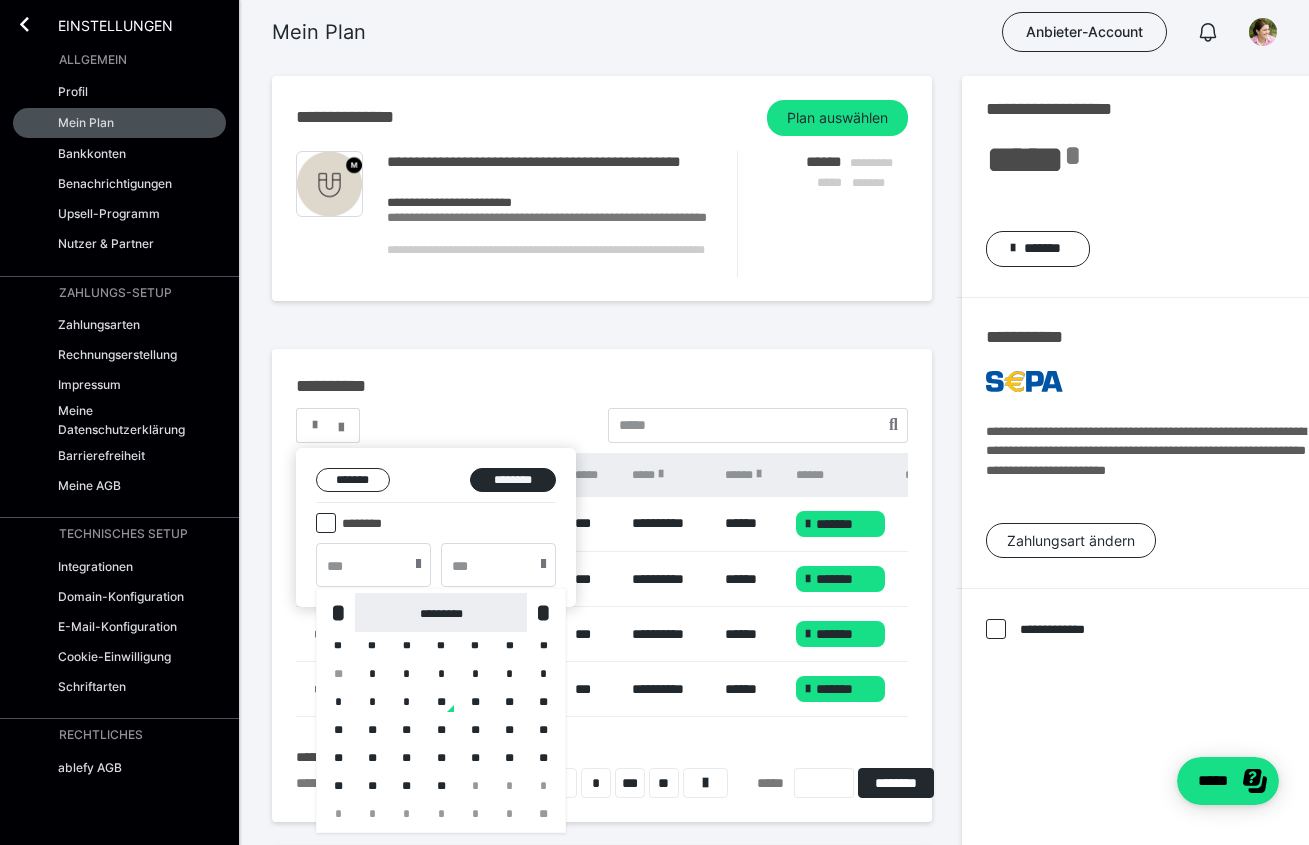 click on "*********" at bounding box center [440, 612] 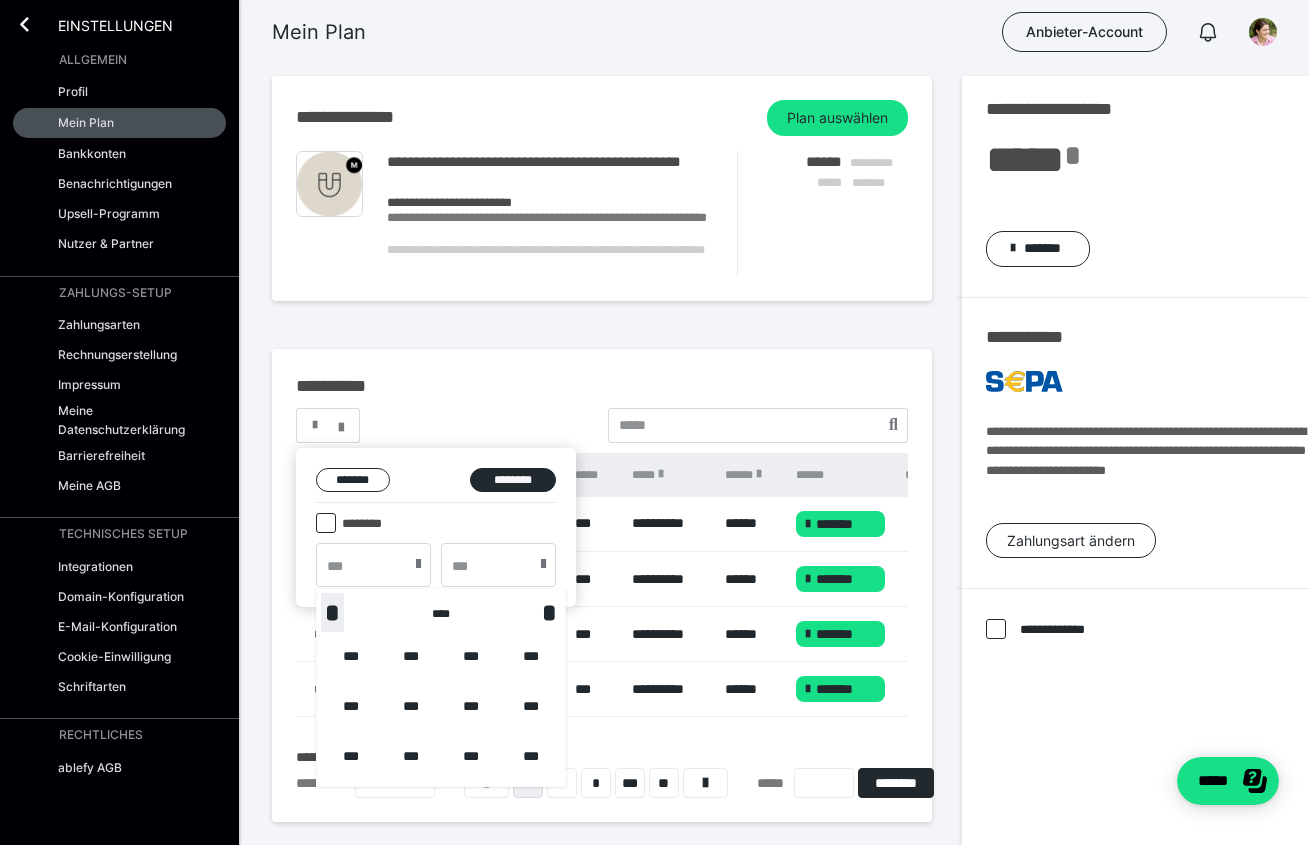 click on "*" at bounding box center (332, 612) 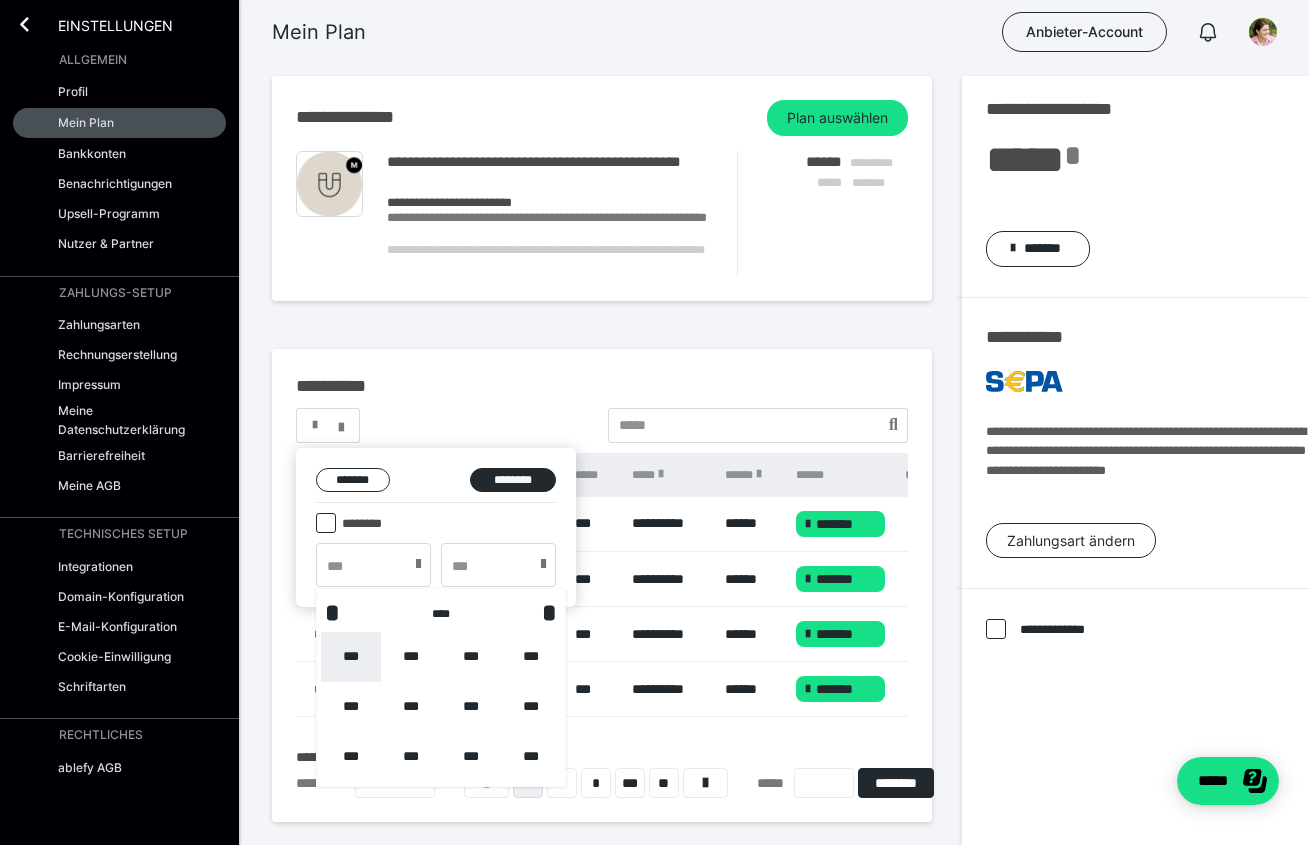click on "***" at bounding box center [351, 657] 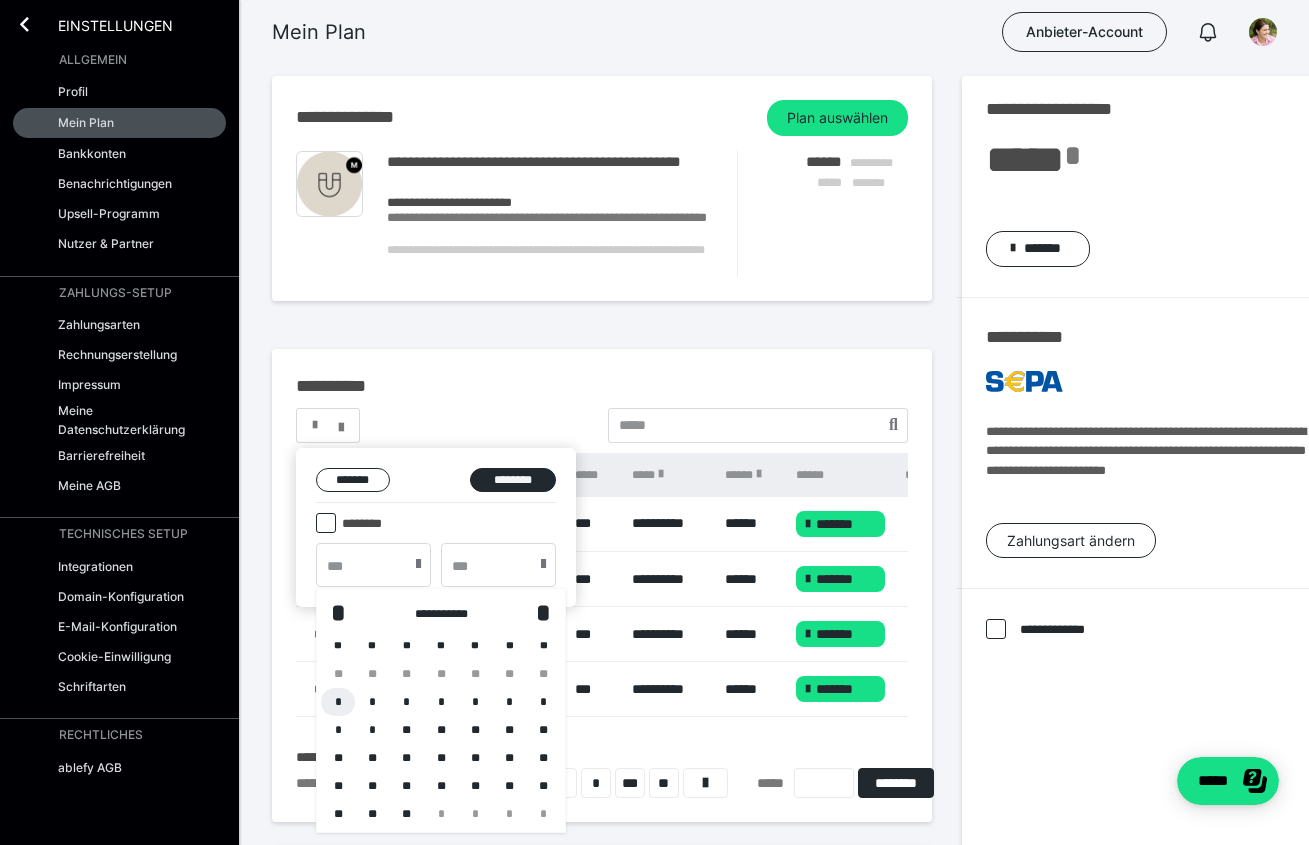click on "*" at bounding box center [338, 702] 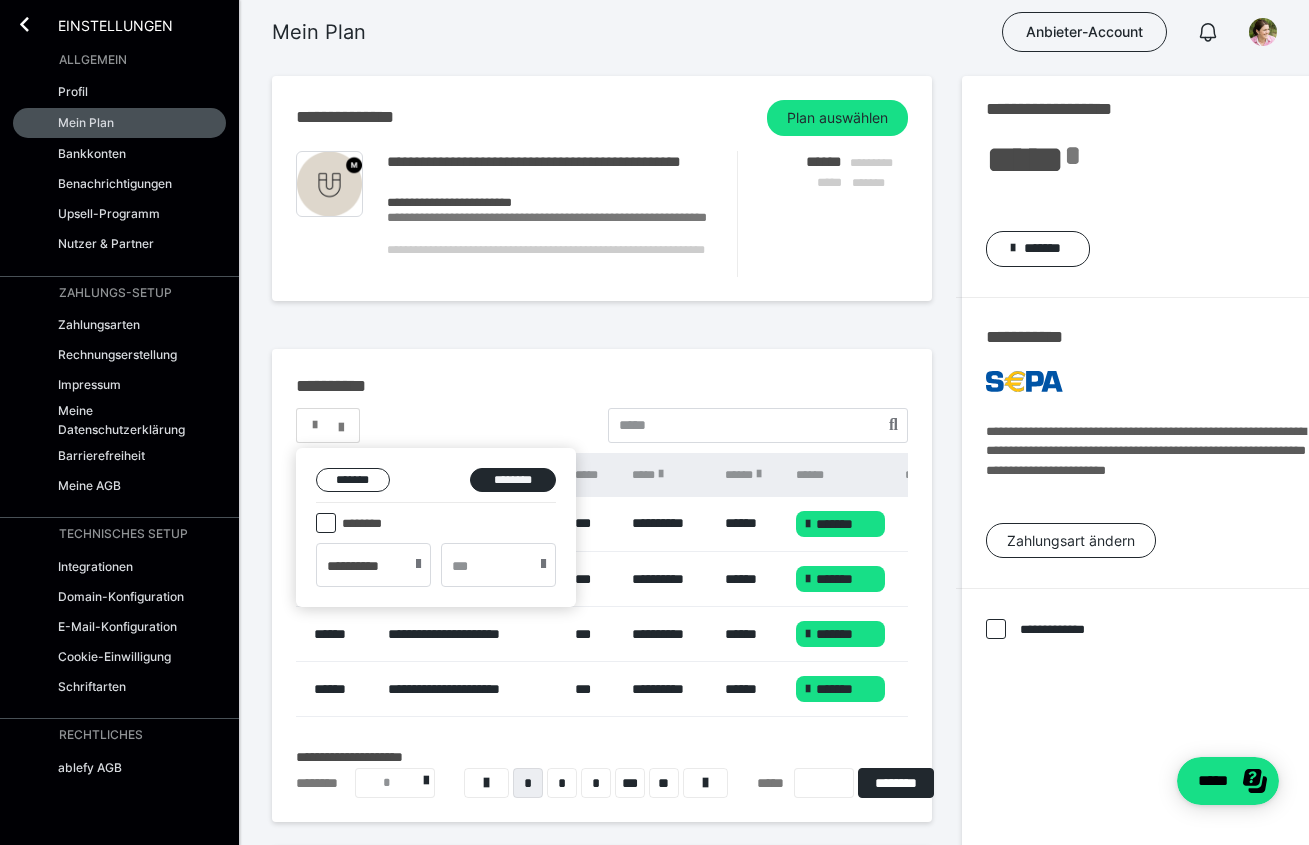 click at bounding box center [543, 564] 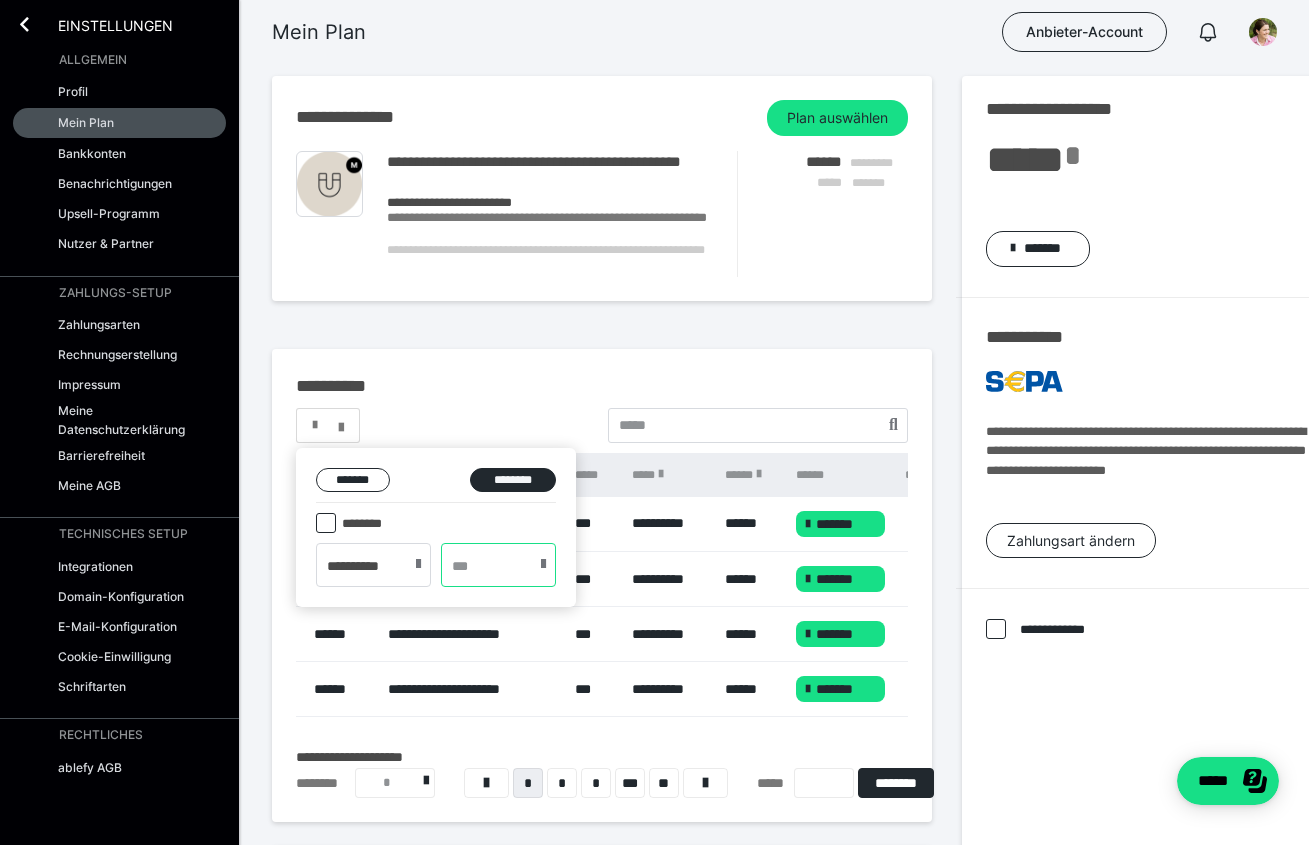click at bounding box center (498, 565) 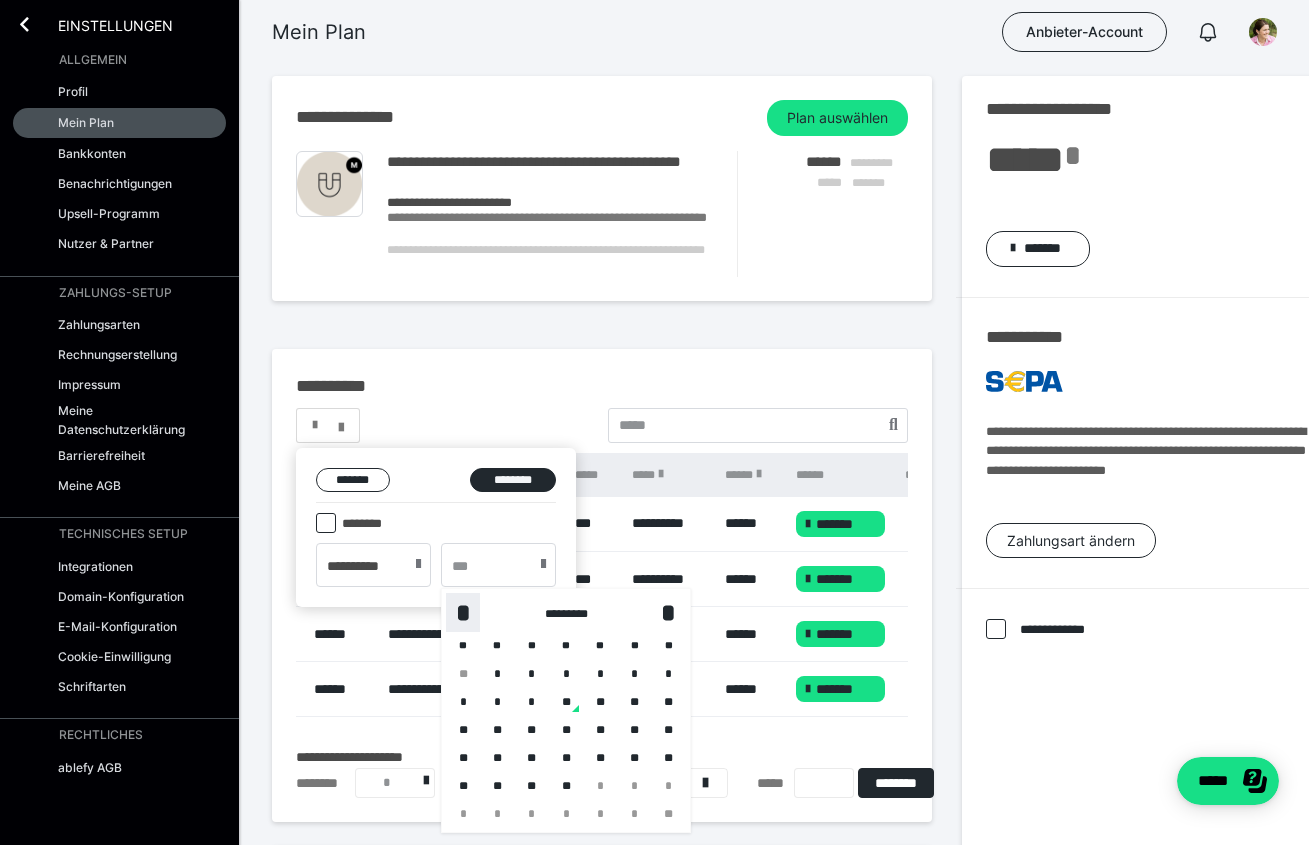 click on "*" at bounding box center (463, 612) 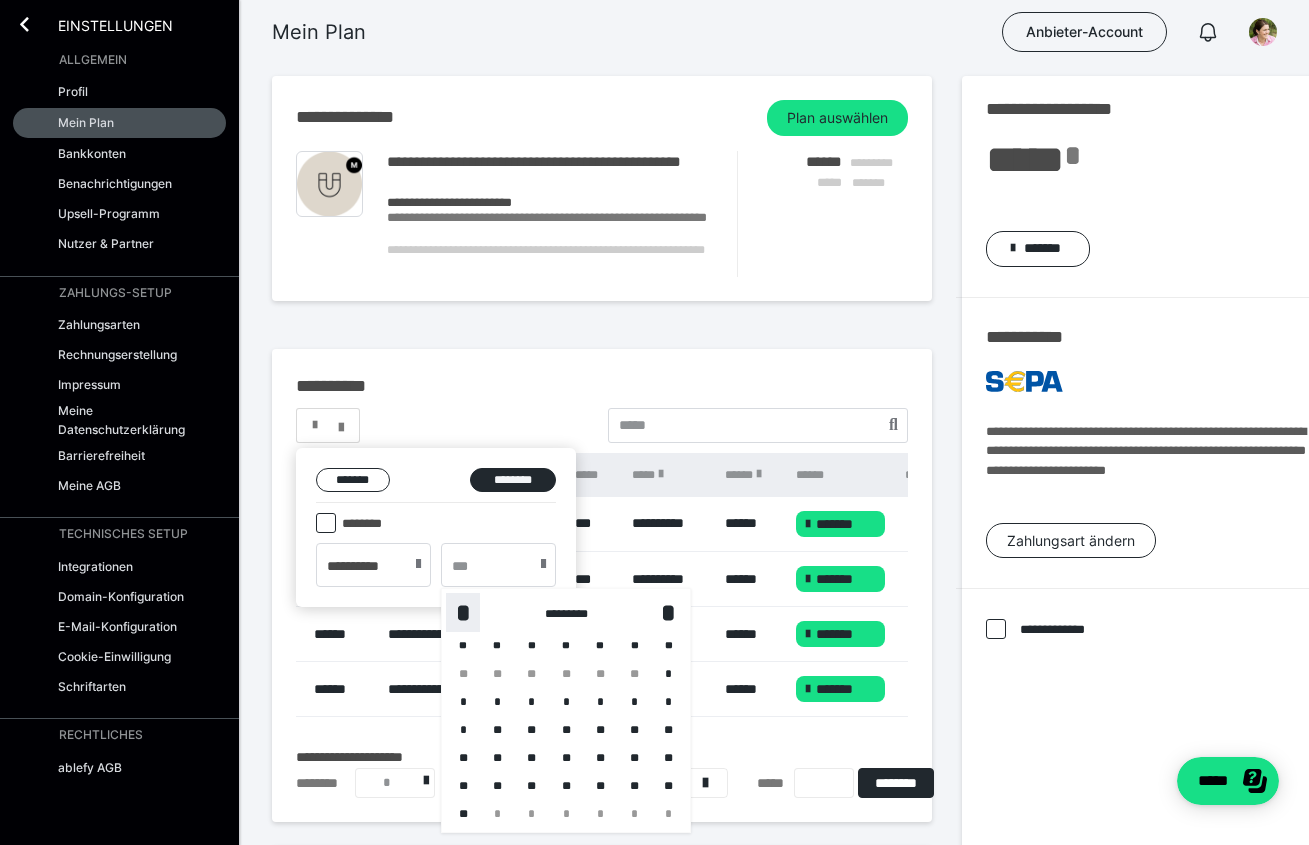click on "*" at bounding box center [463, 612] 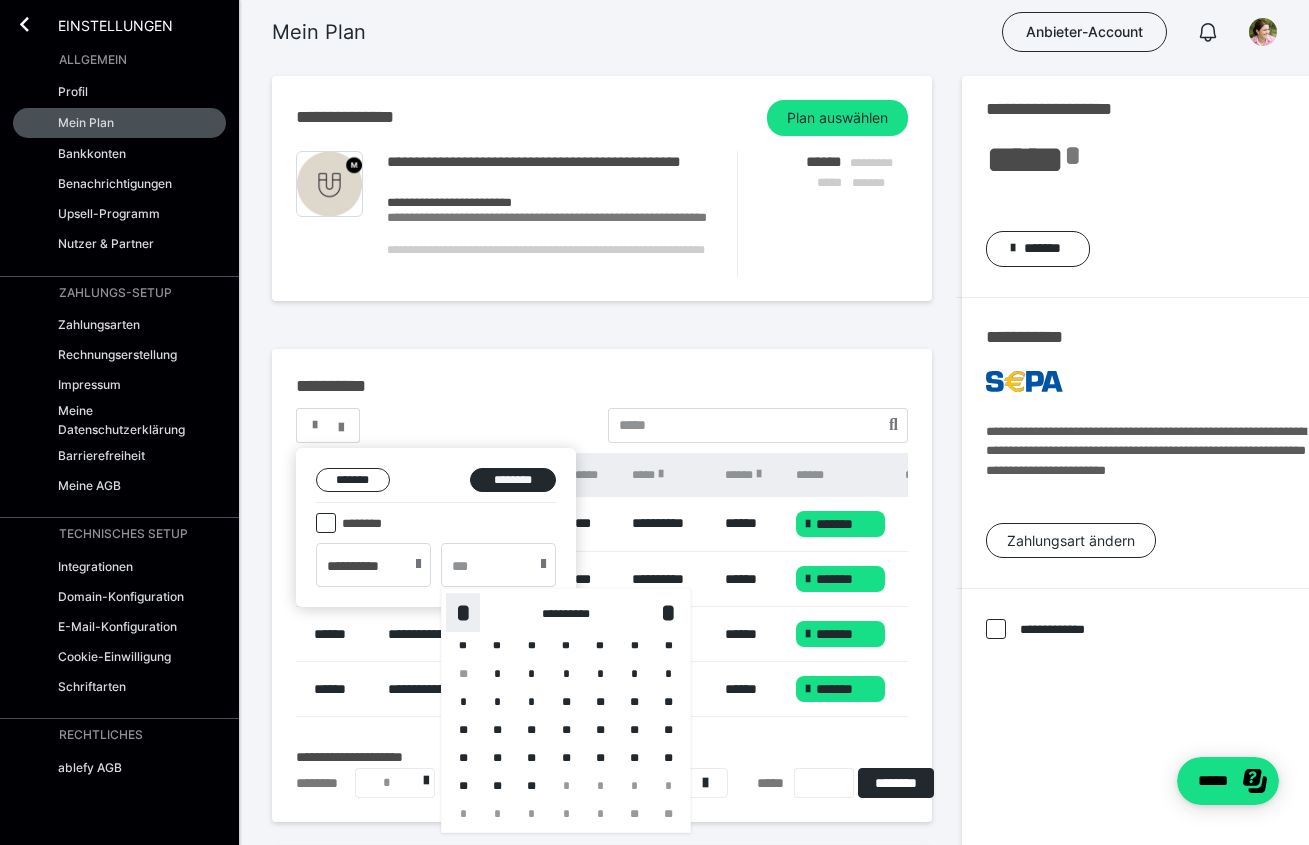 click on "*" at bounding box center (463, 612) 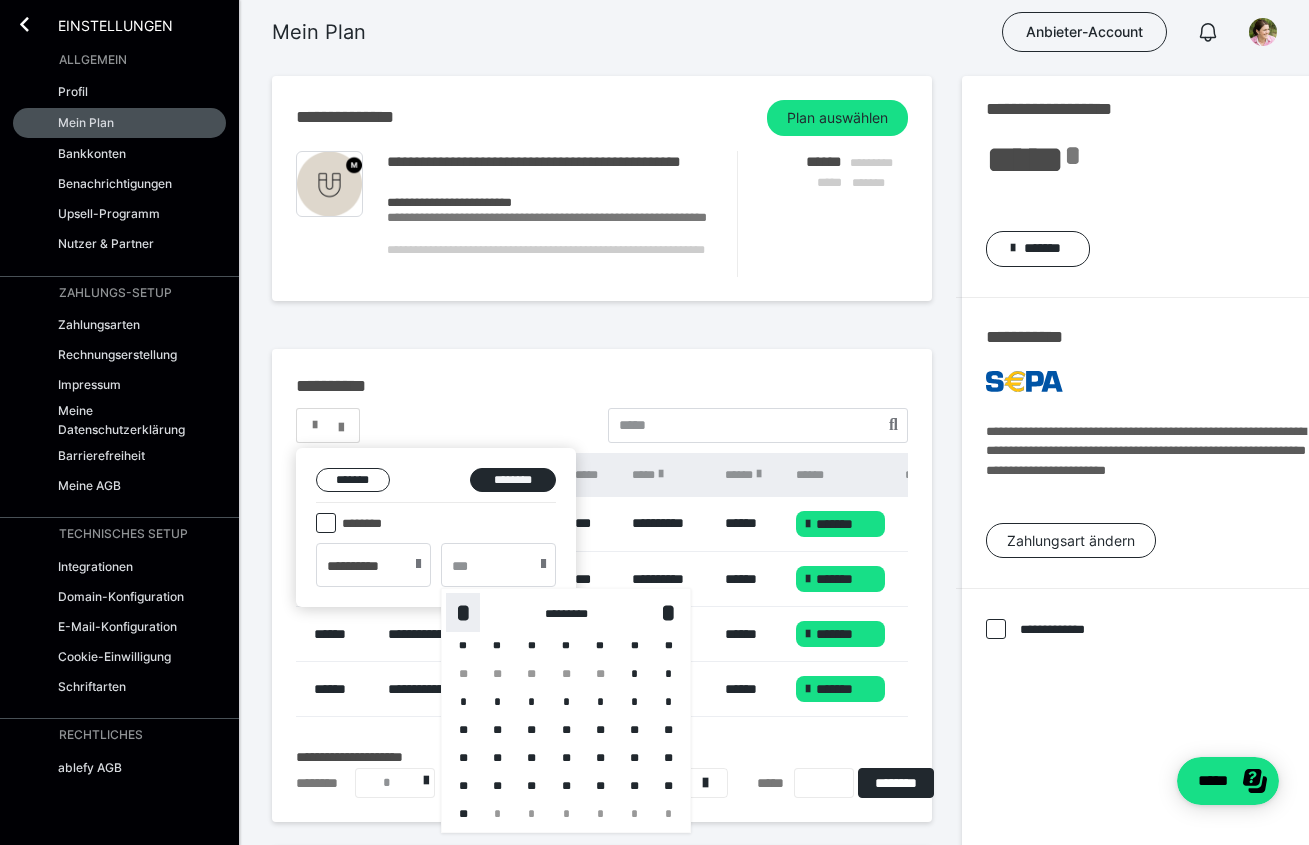 click on "*" at bounding box center [463, 612] 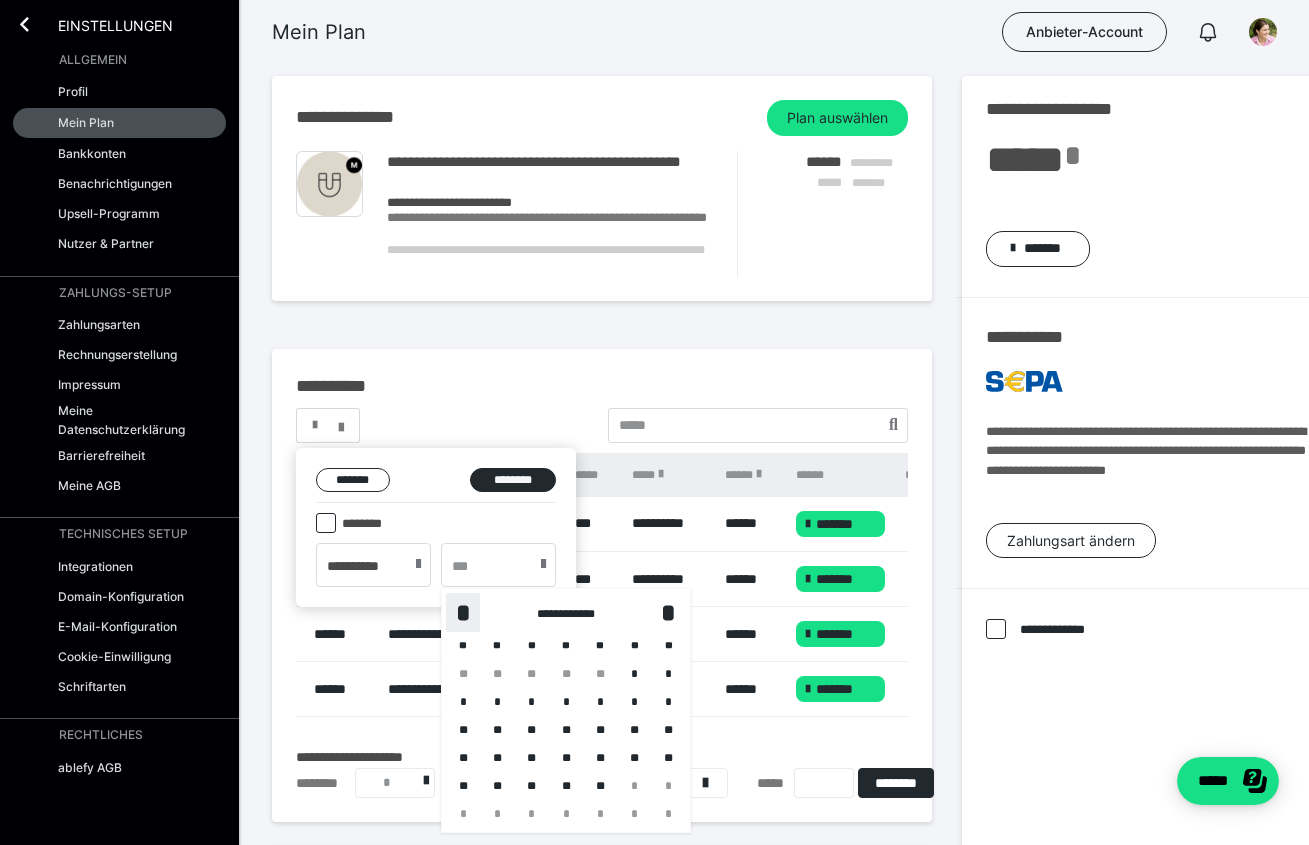 click on "*" at bounding box center (463, 612) 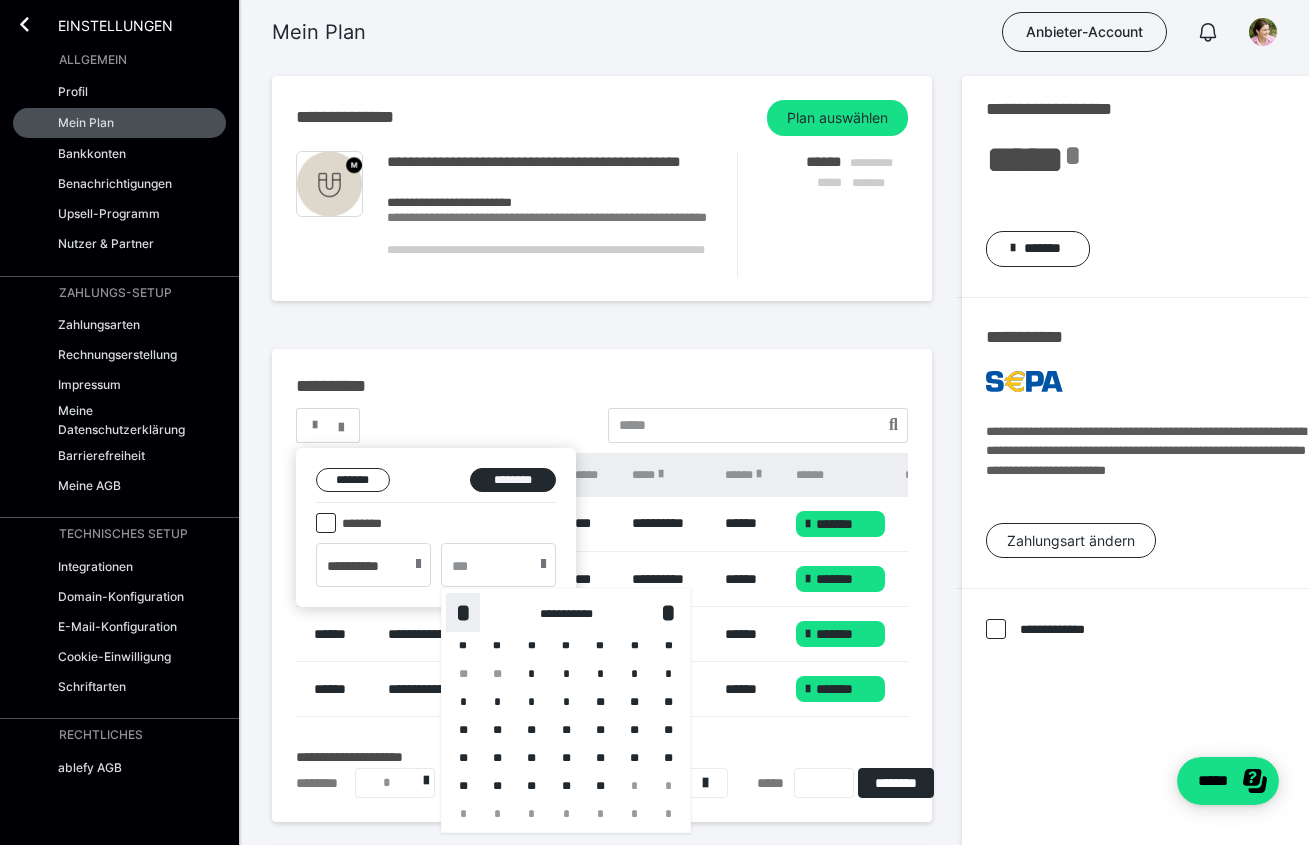 click on "*" at bounding box center [463, 612] 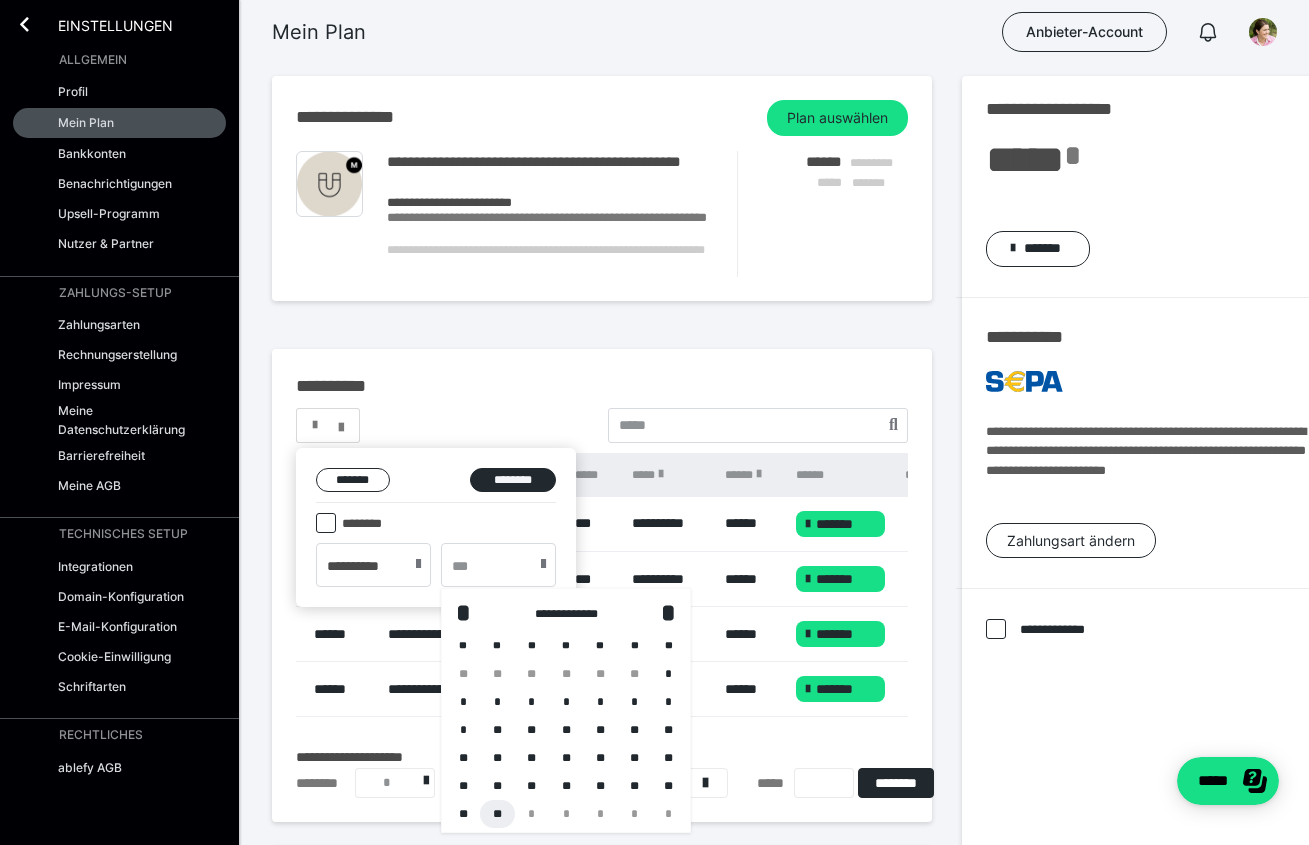 click on "**" at bounding box center [497, 814] 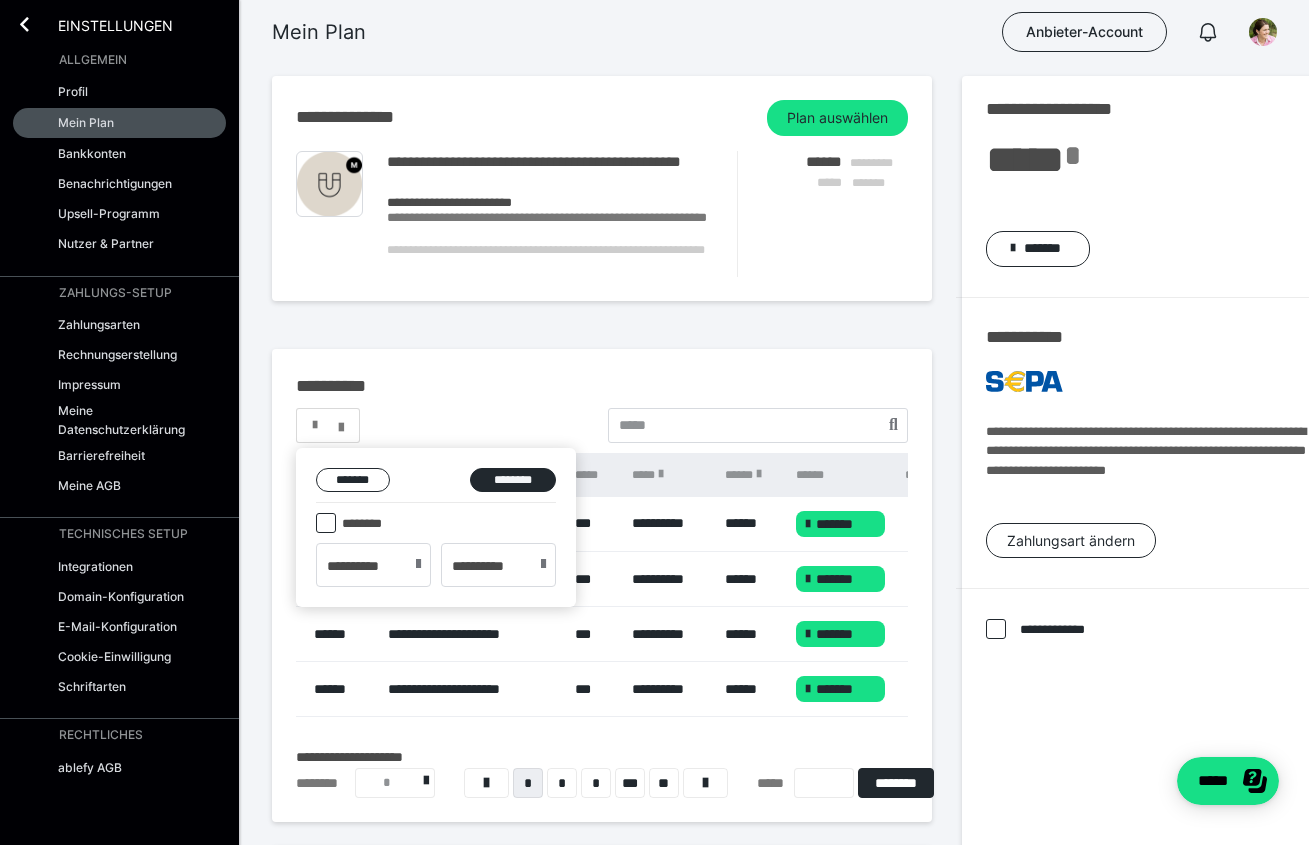 type on "**********" 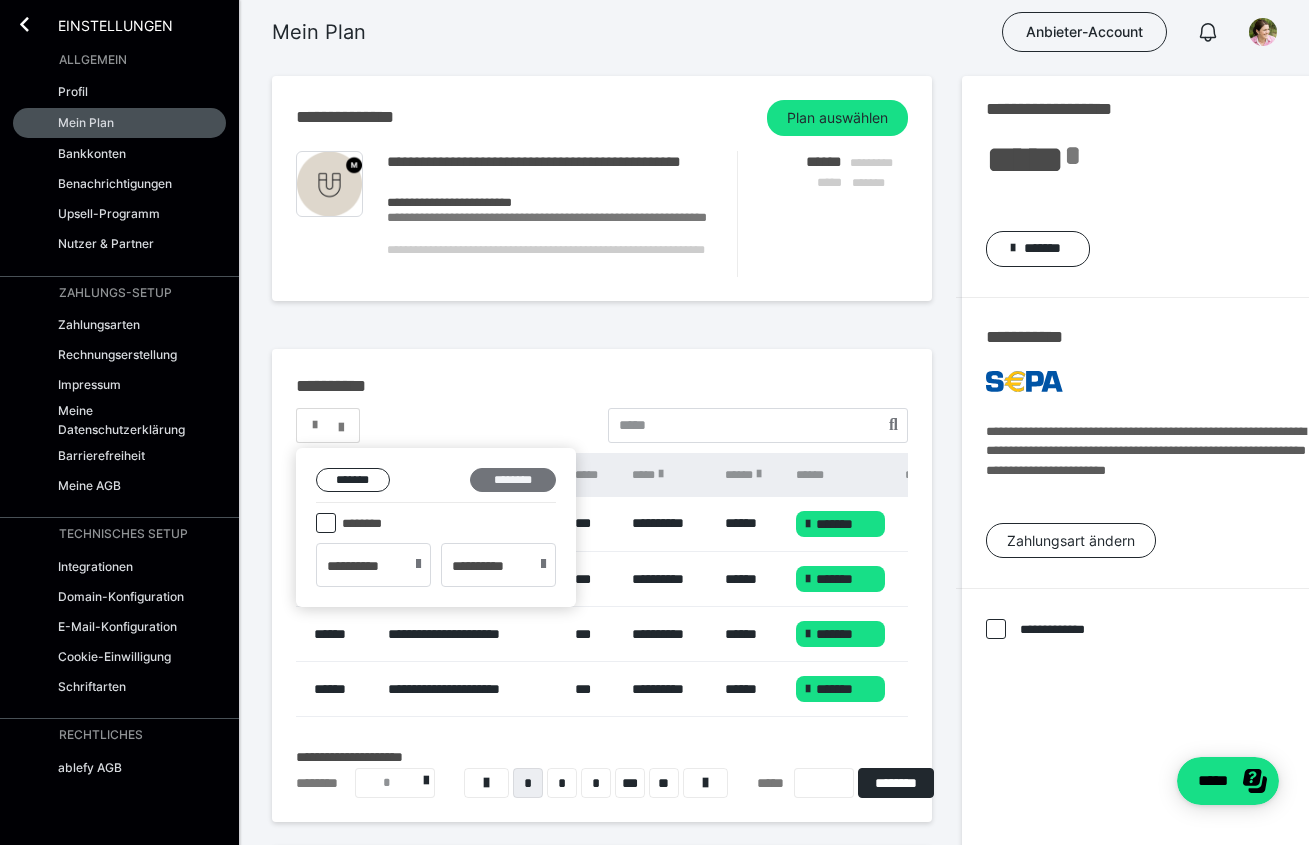 click on "********" at bounding box center [513, 480] 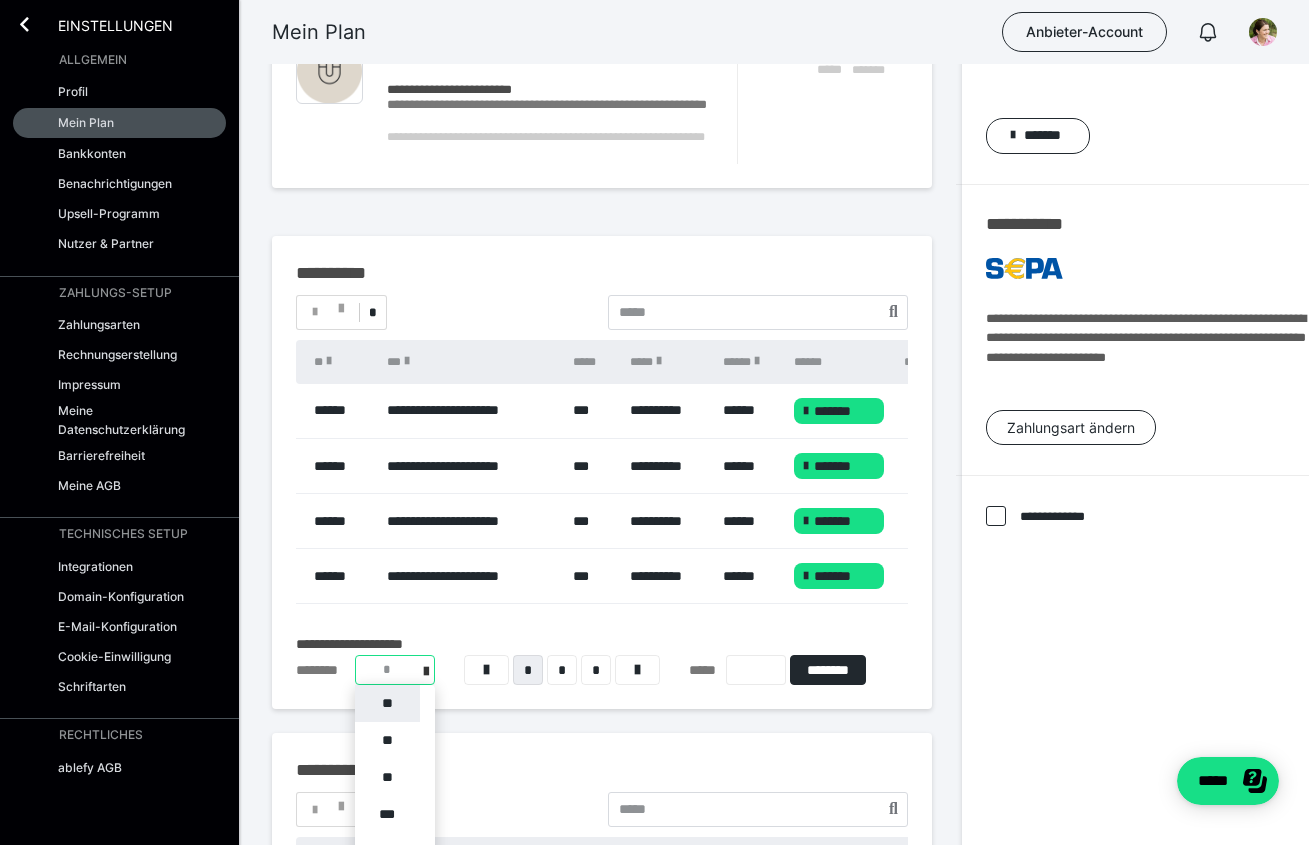 click on "**********" at bounding box center [395, 670] 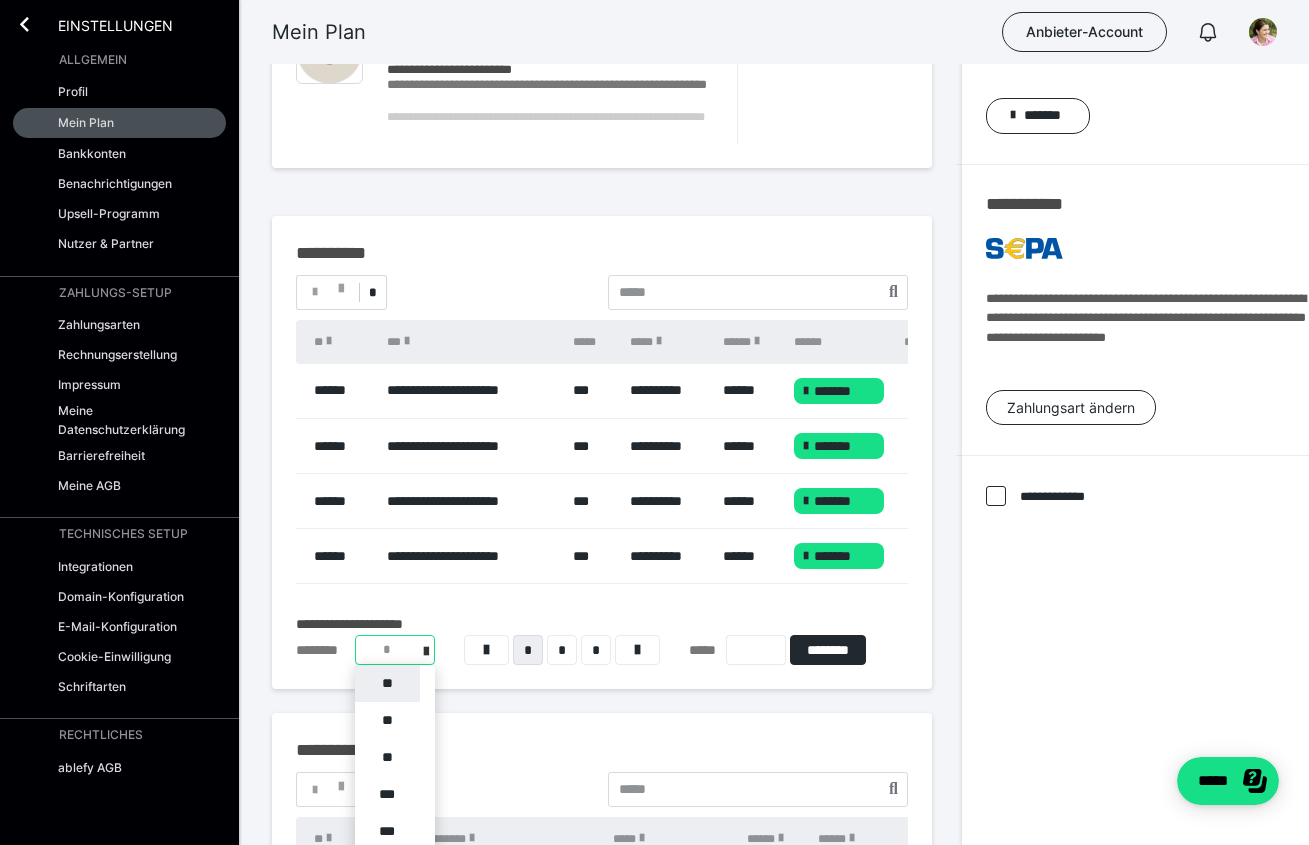 scroll, scrollTop: 152, scrollLeft: 0, axis: vertical 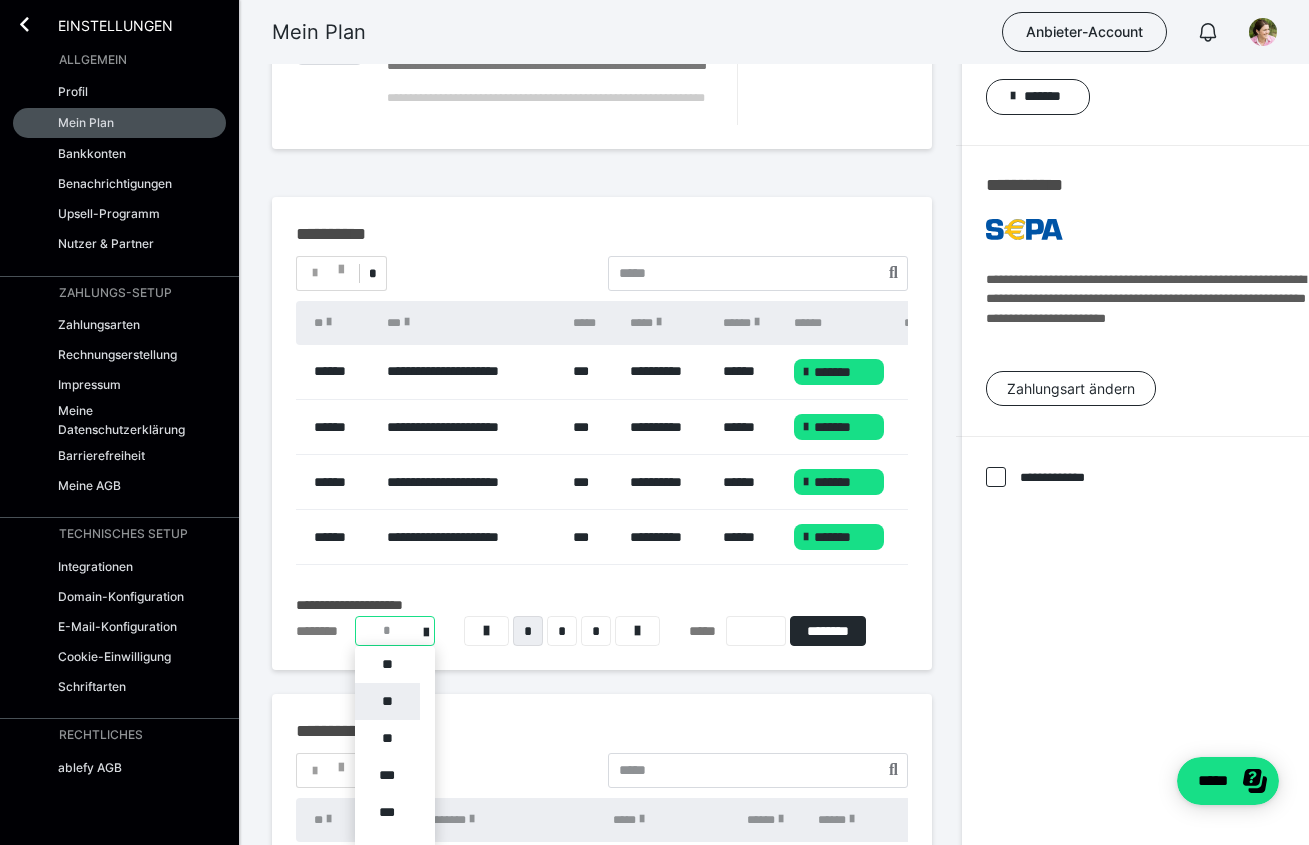 click on "**" at bounding box center [387, 701] 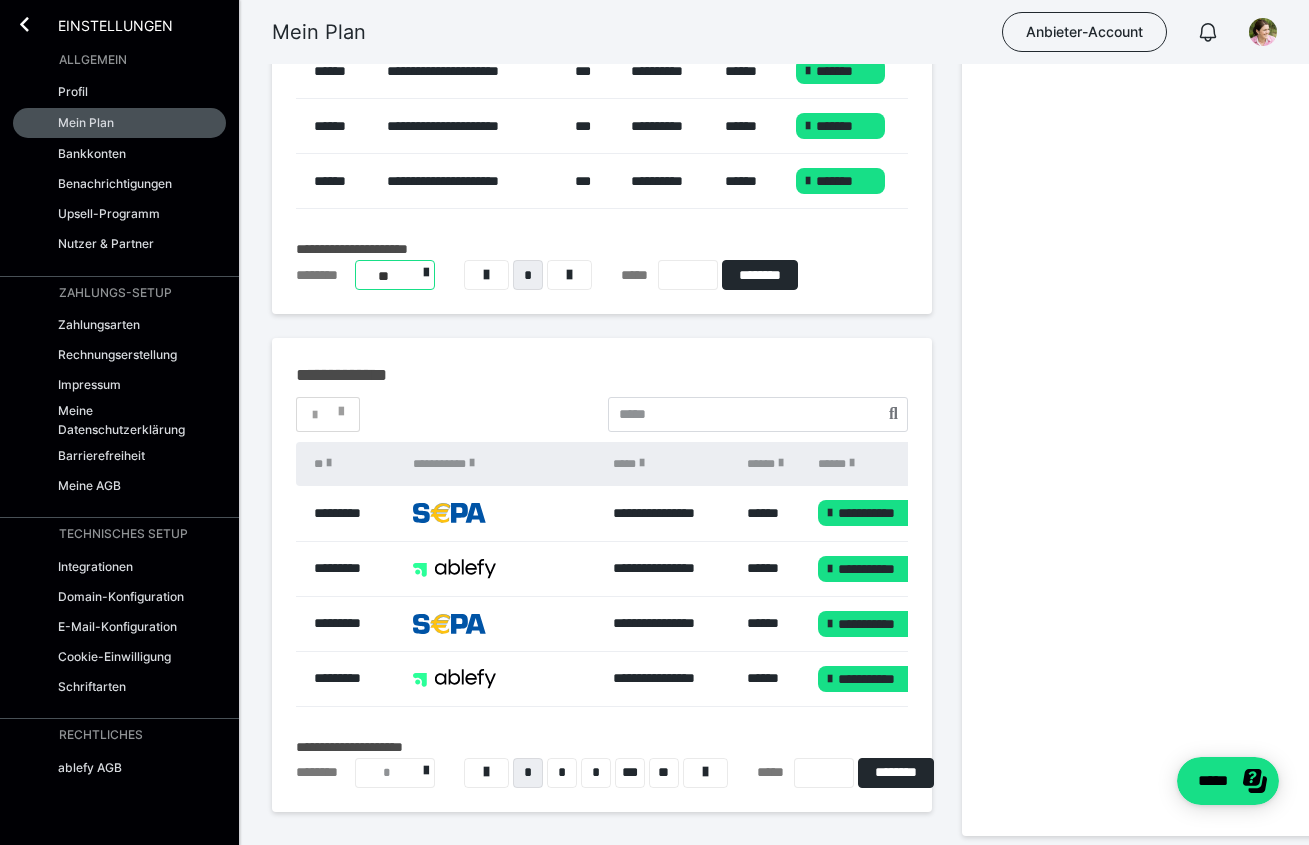 scroll, scrollTop: 952, scrollLeft: 0, axis: vertical 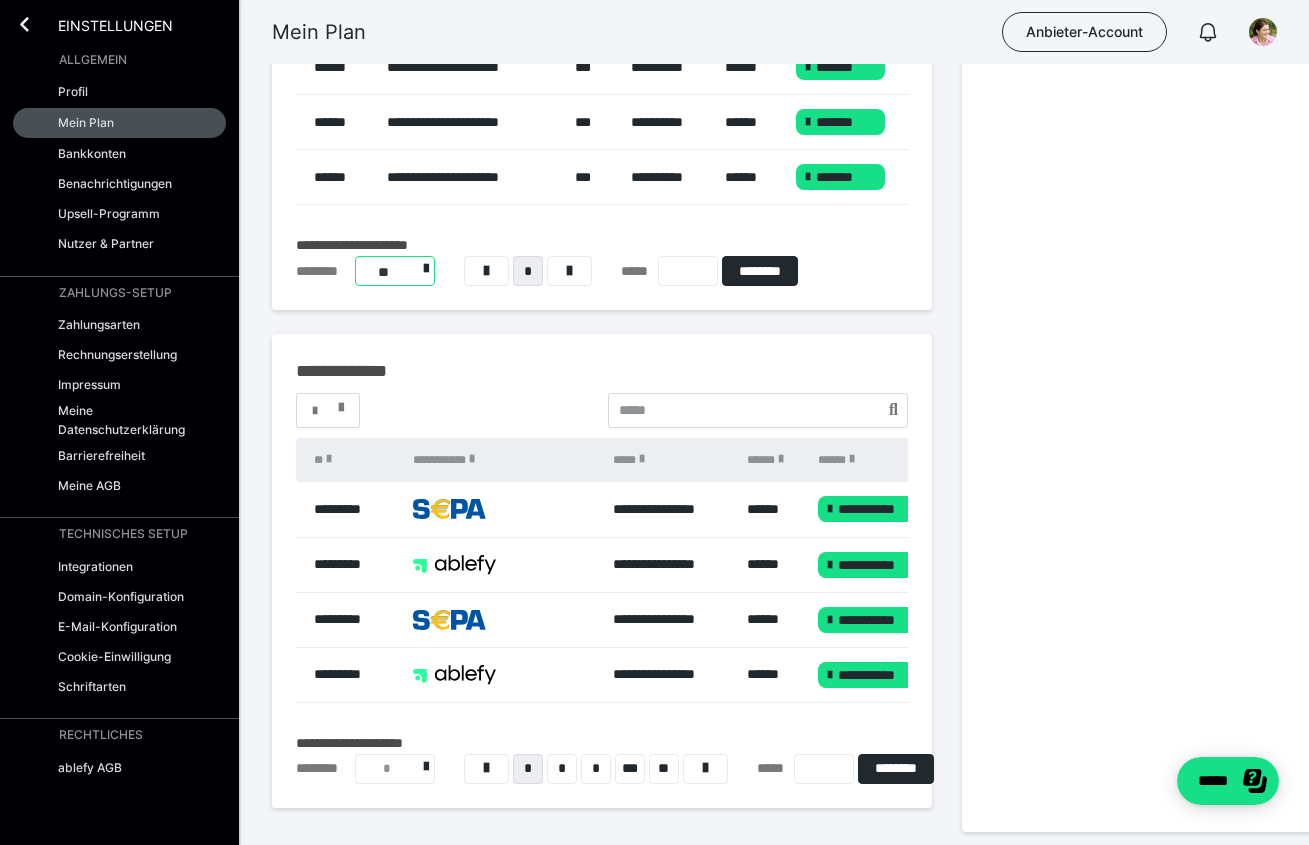 click at bounding box center [328, -527] 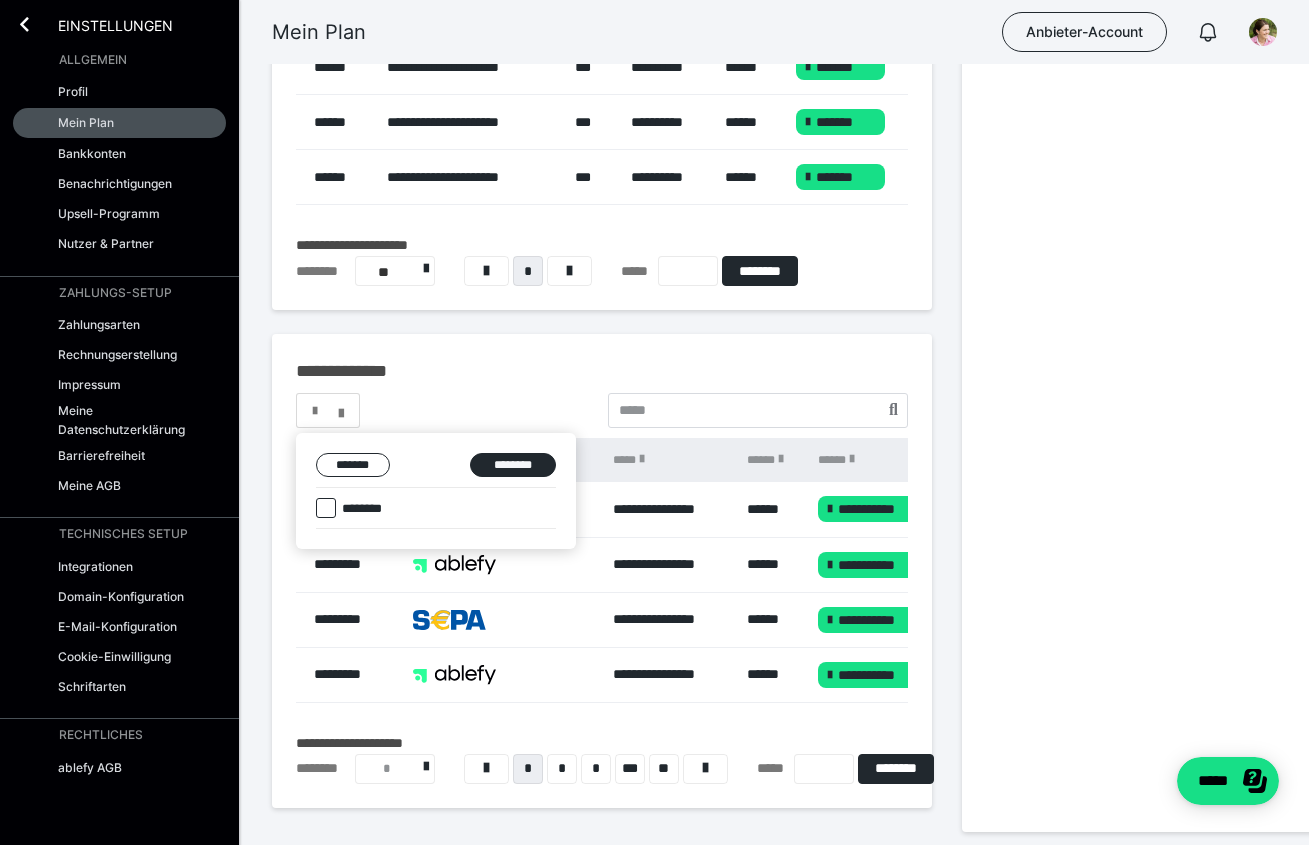 click at bounding box center [326, 508] 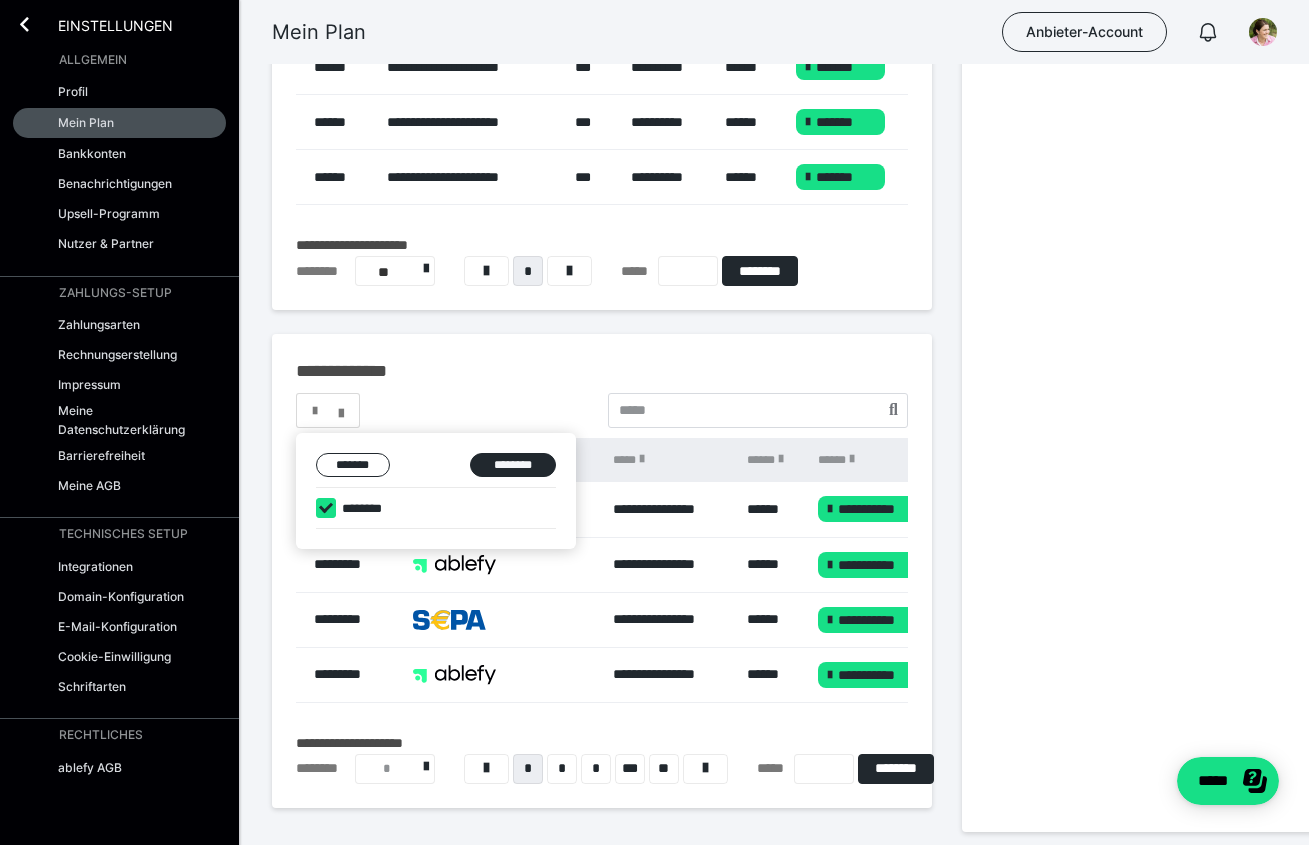 checkbox on "****" 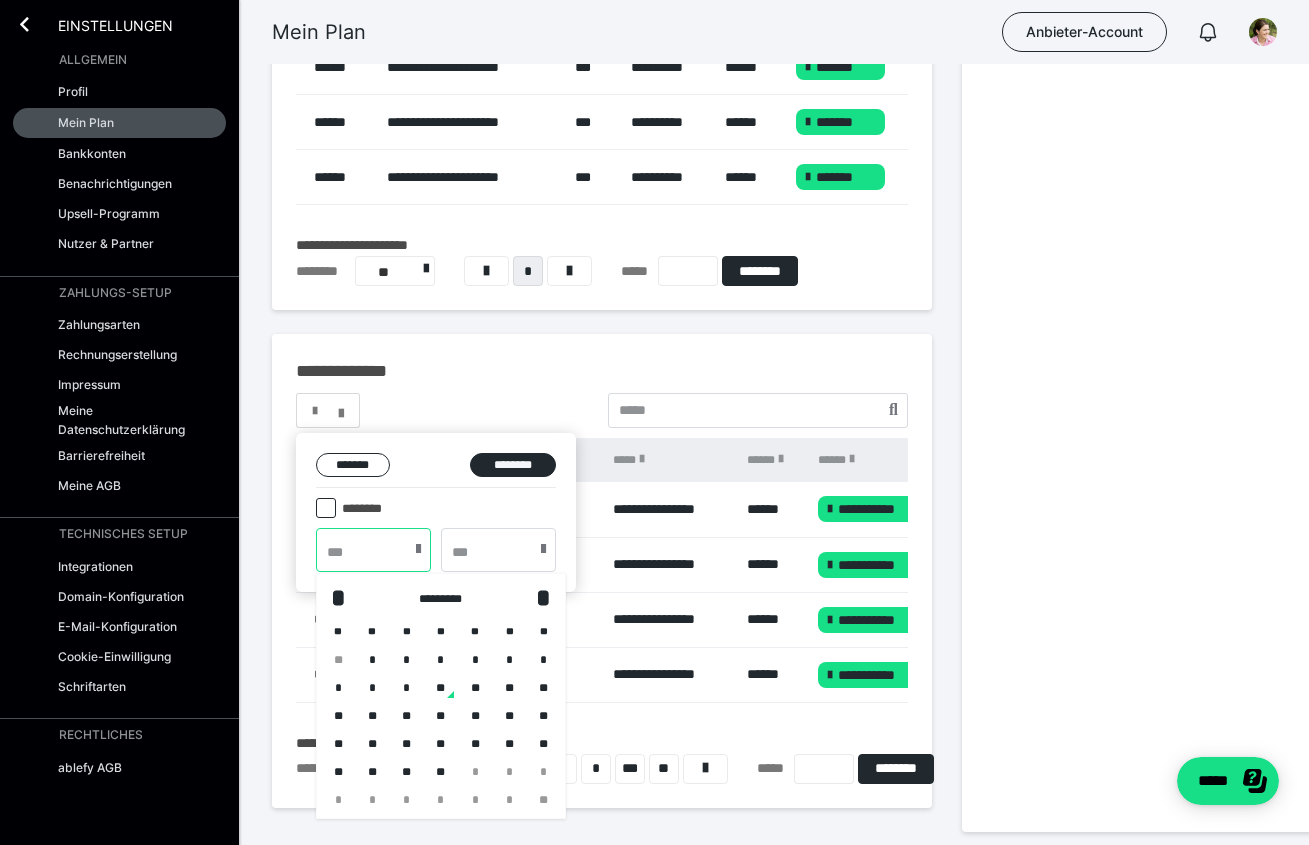 click at bounding box center (373, 550) 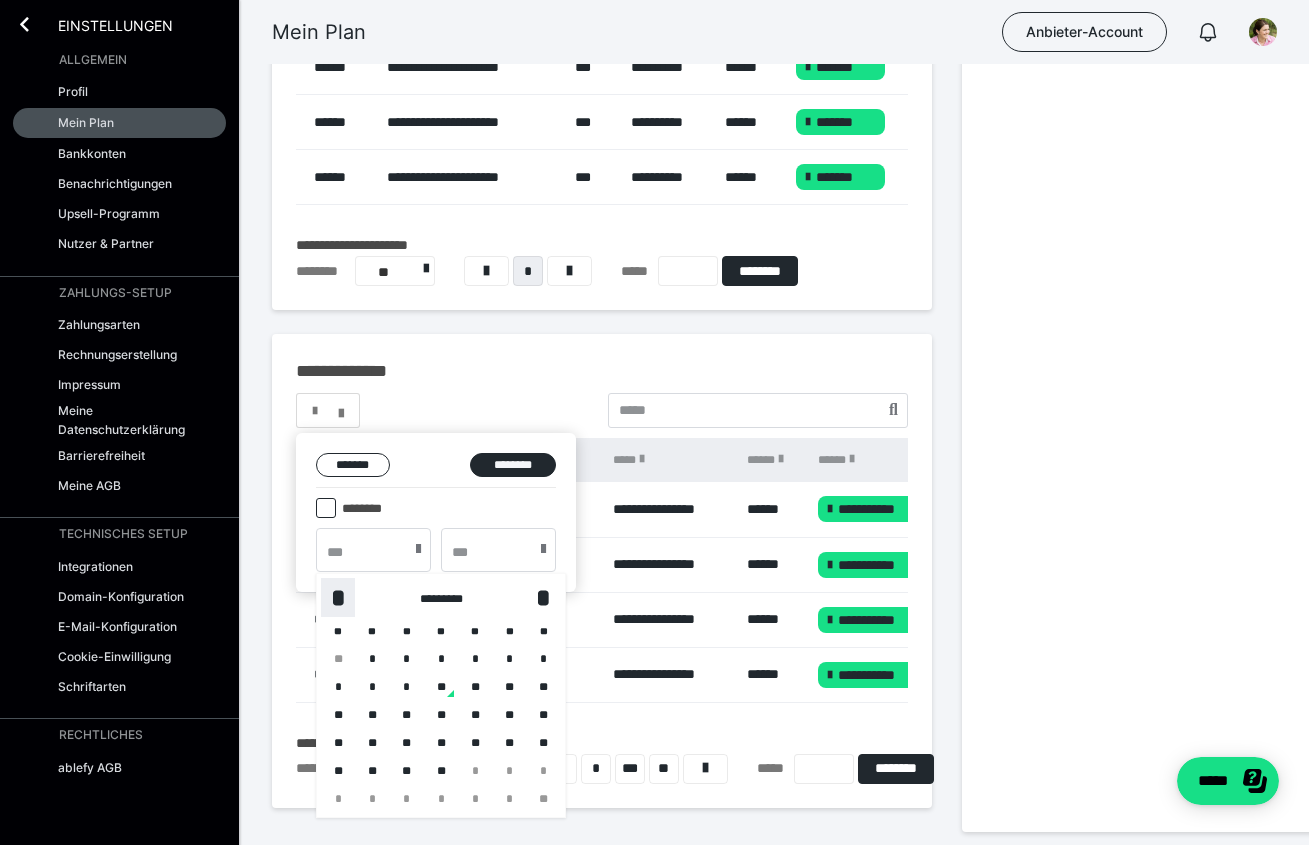 click on "*" at bounding box center [338, 597] 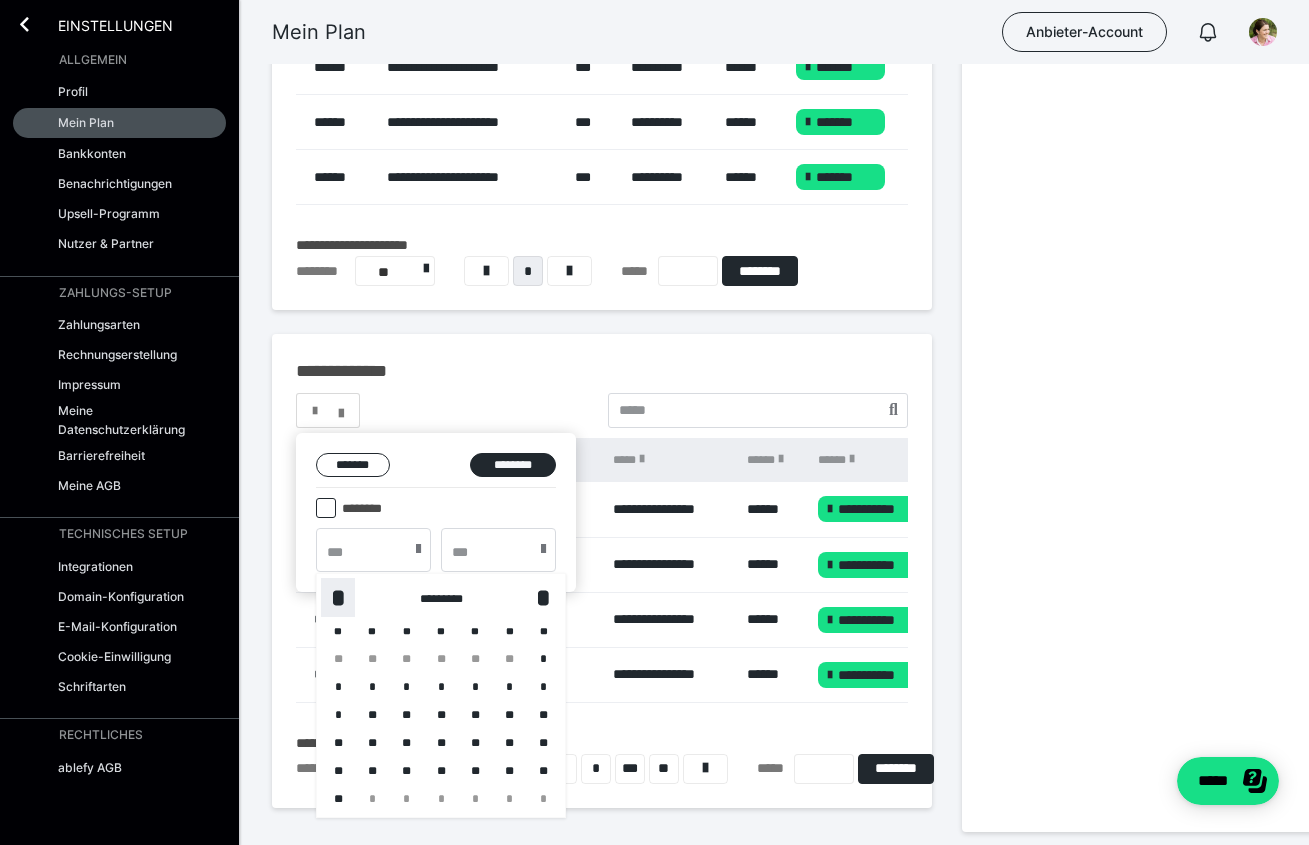 click on "*" at bounding box center [338, 597] 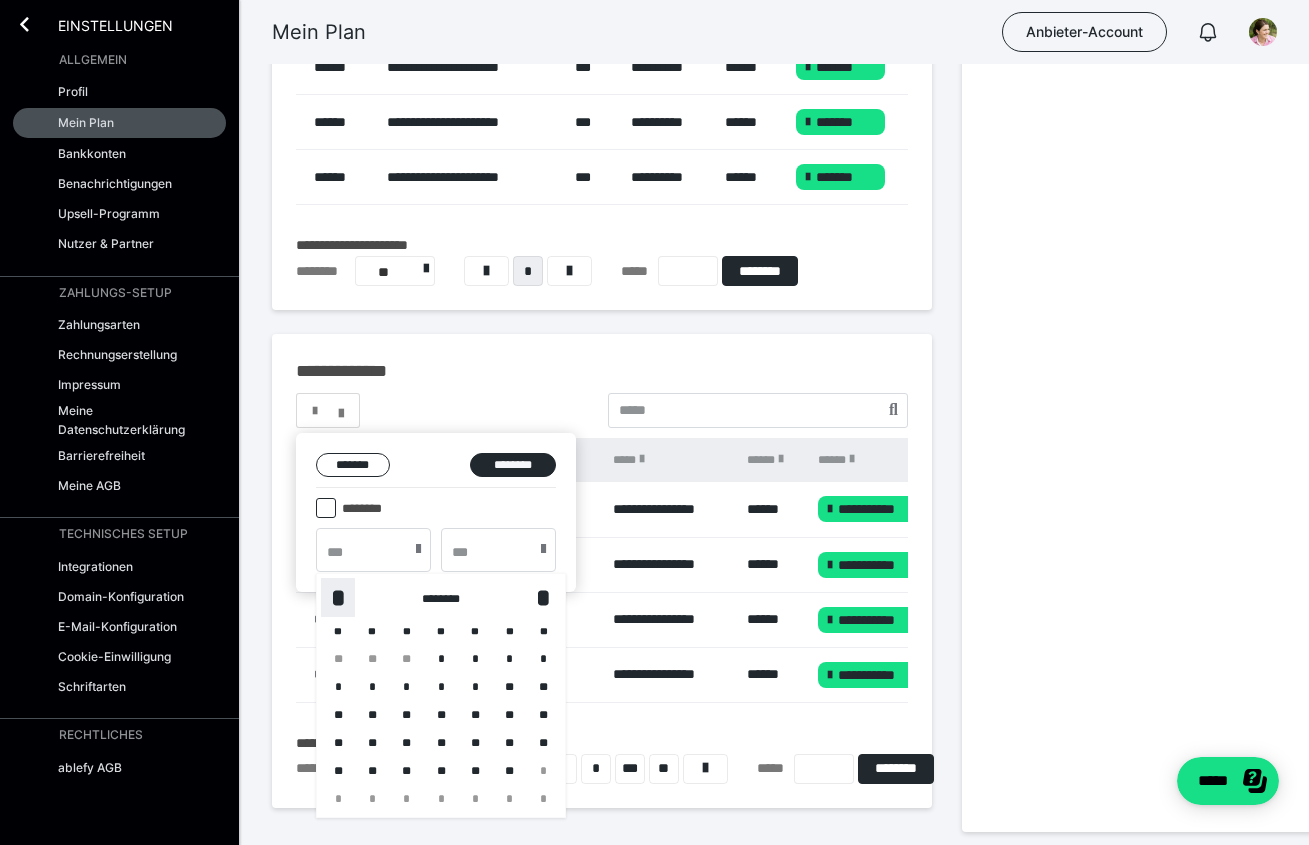 click on "*" at bounding box center [338, 597] 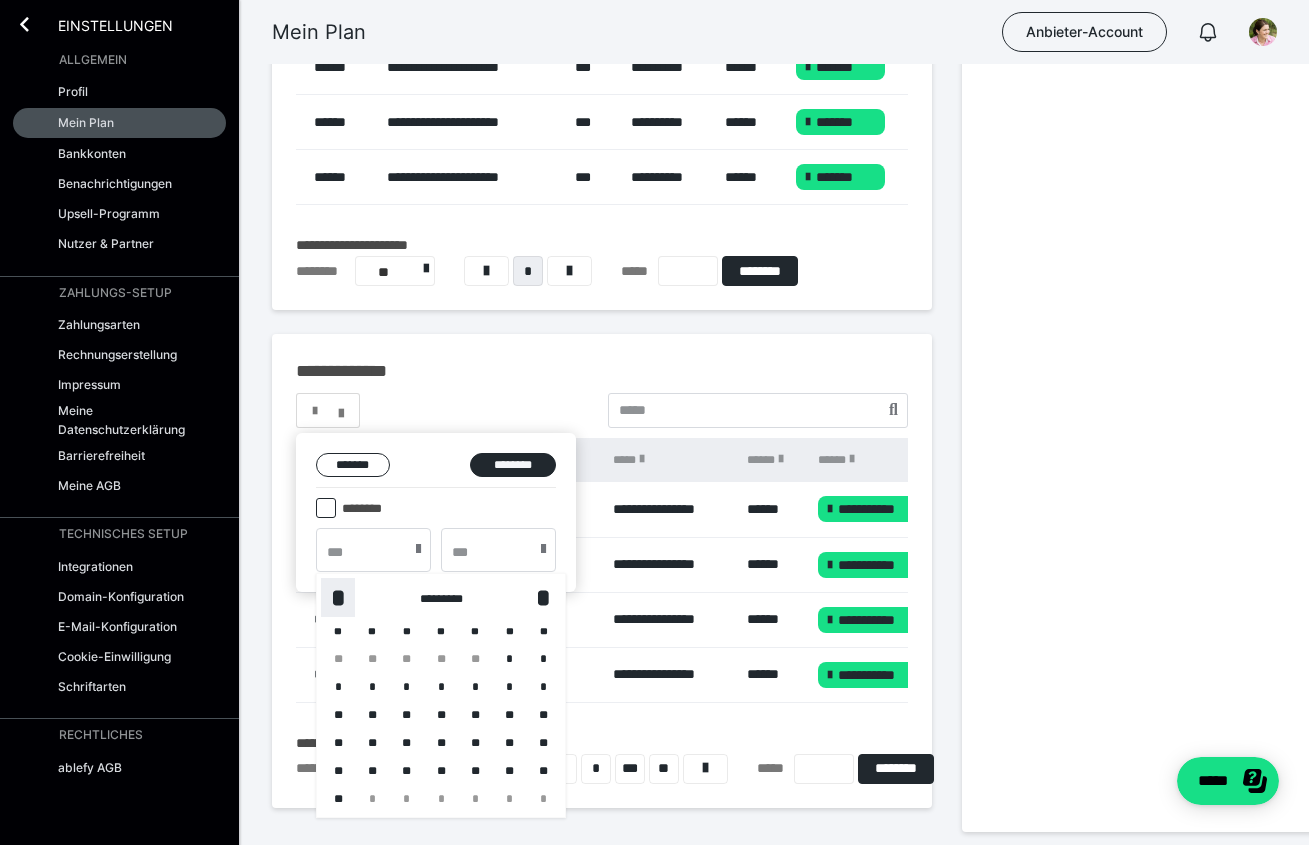 click on "*" at bounding box center (338, 597) 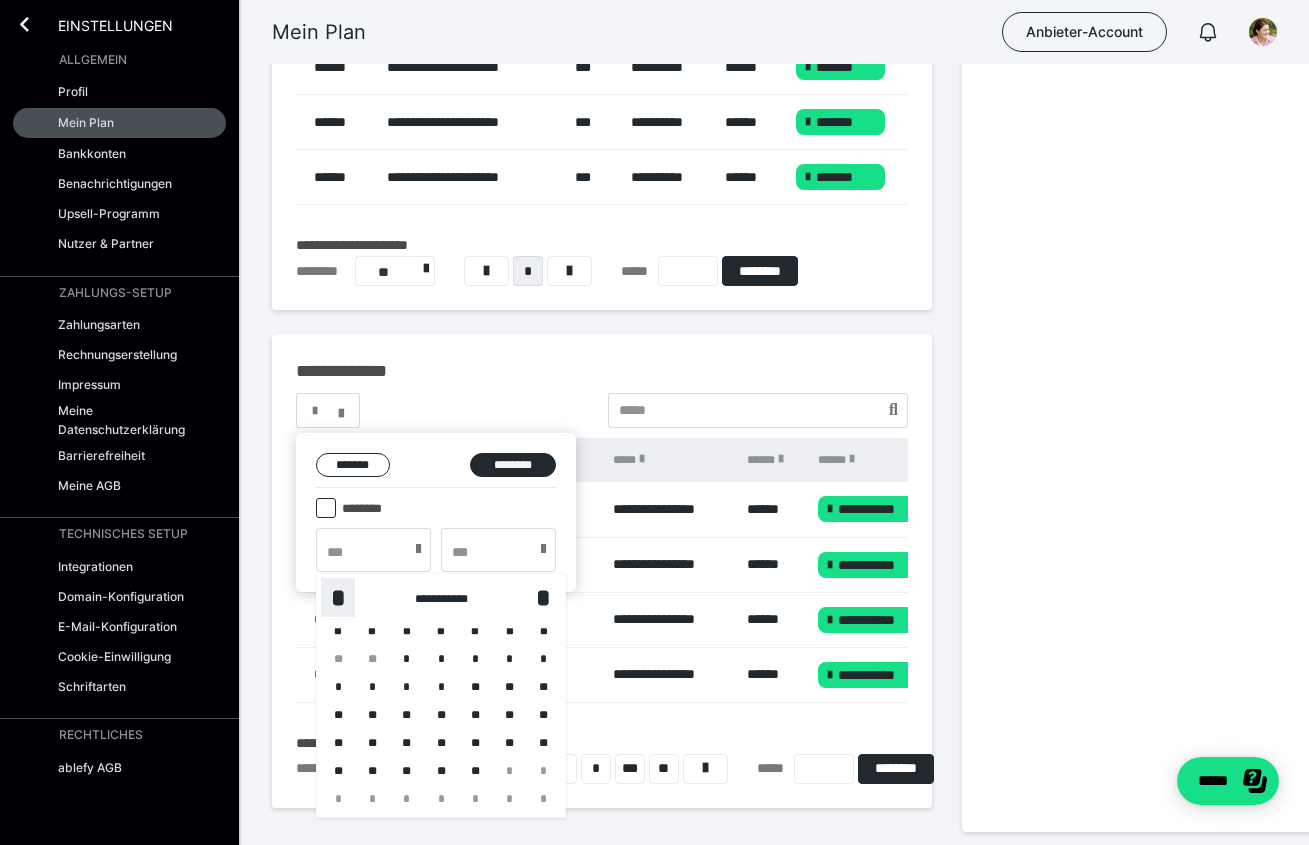 click on "*" at bounding box center (338, 597) 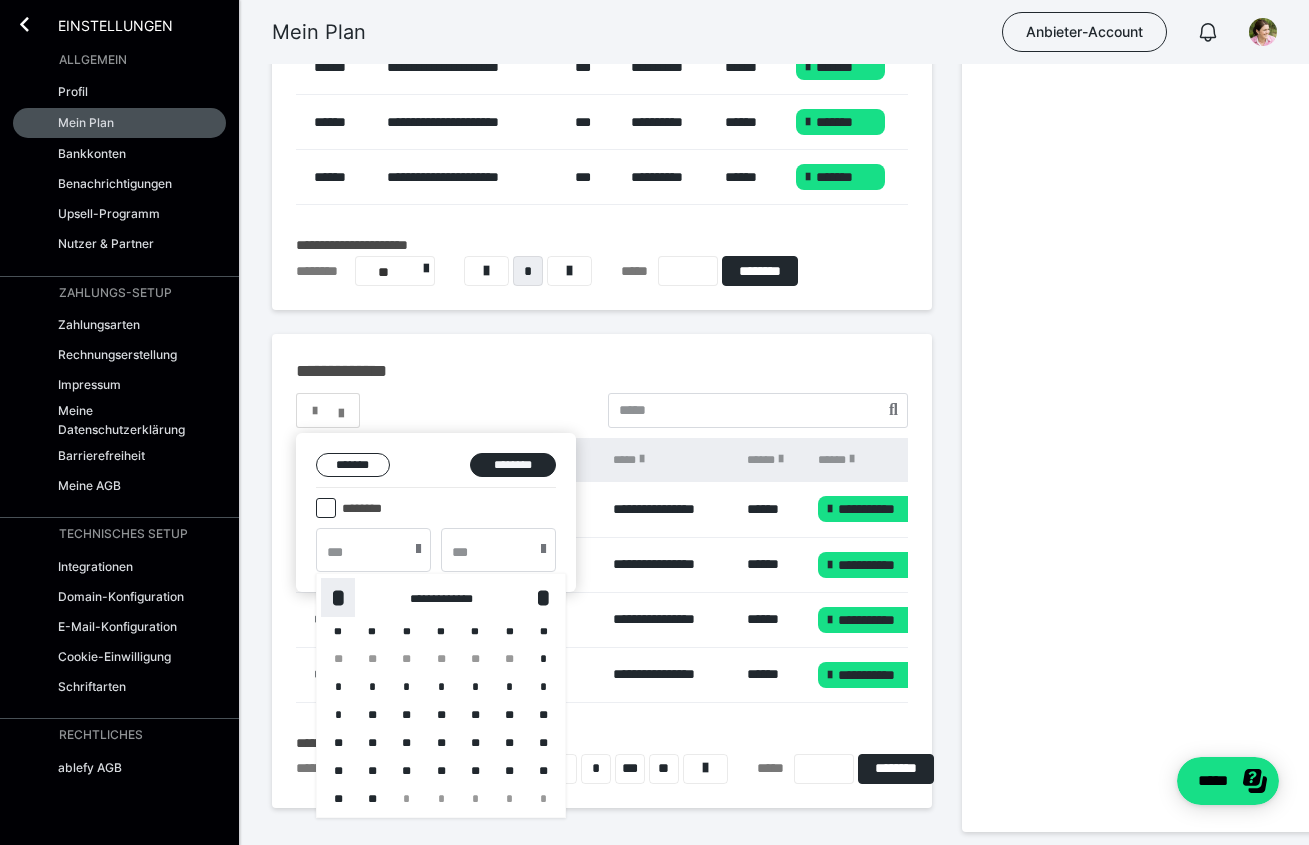 click on "*" at bounding box center [338, 597] 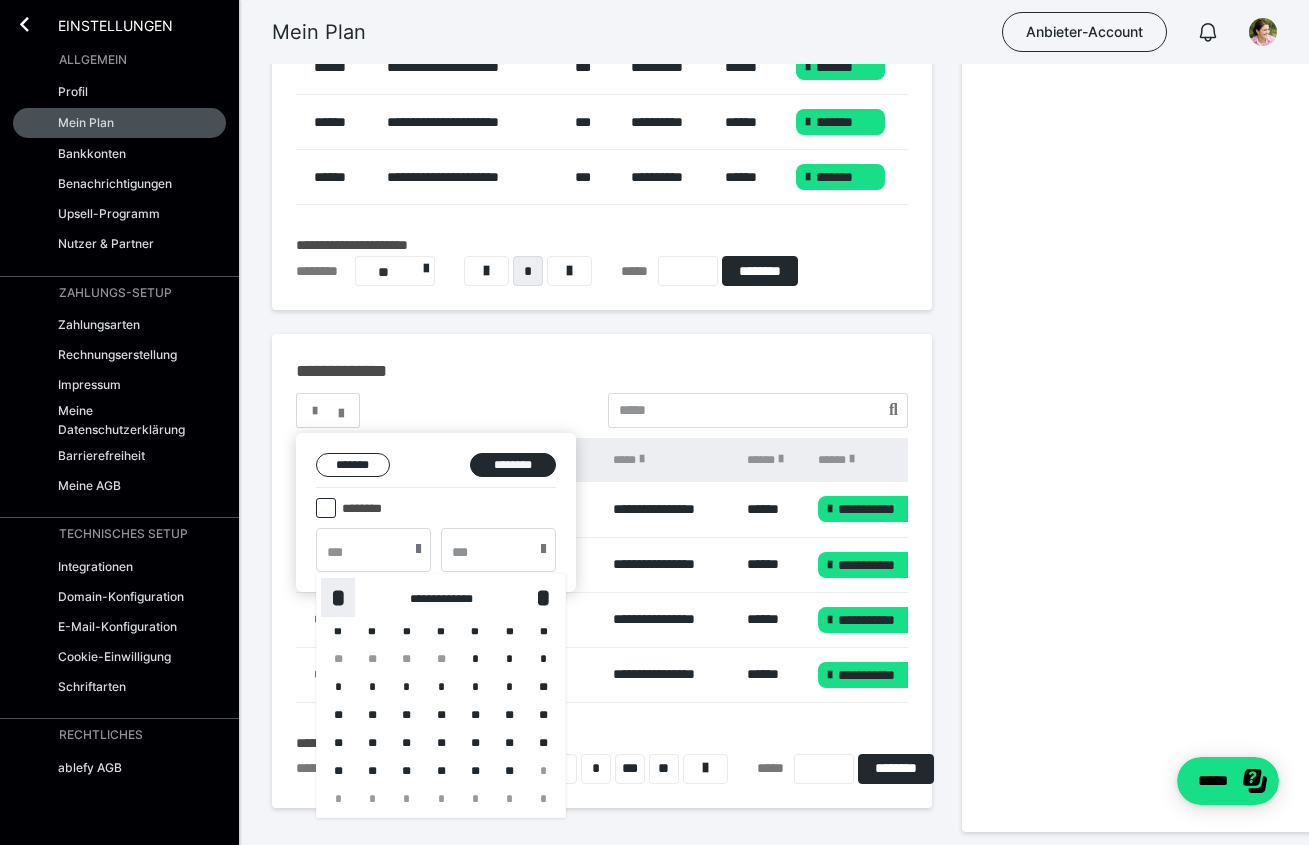 click on "*" at bounding box center [338, 597] 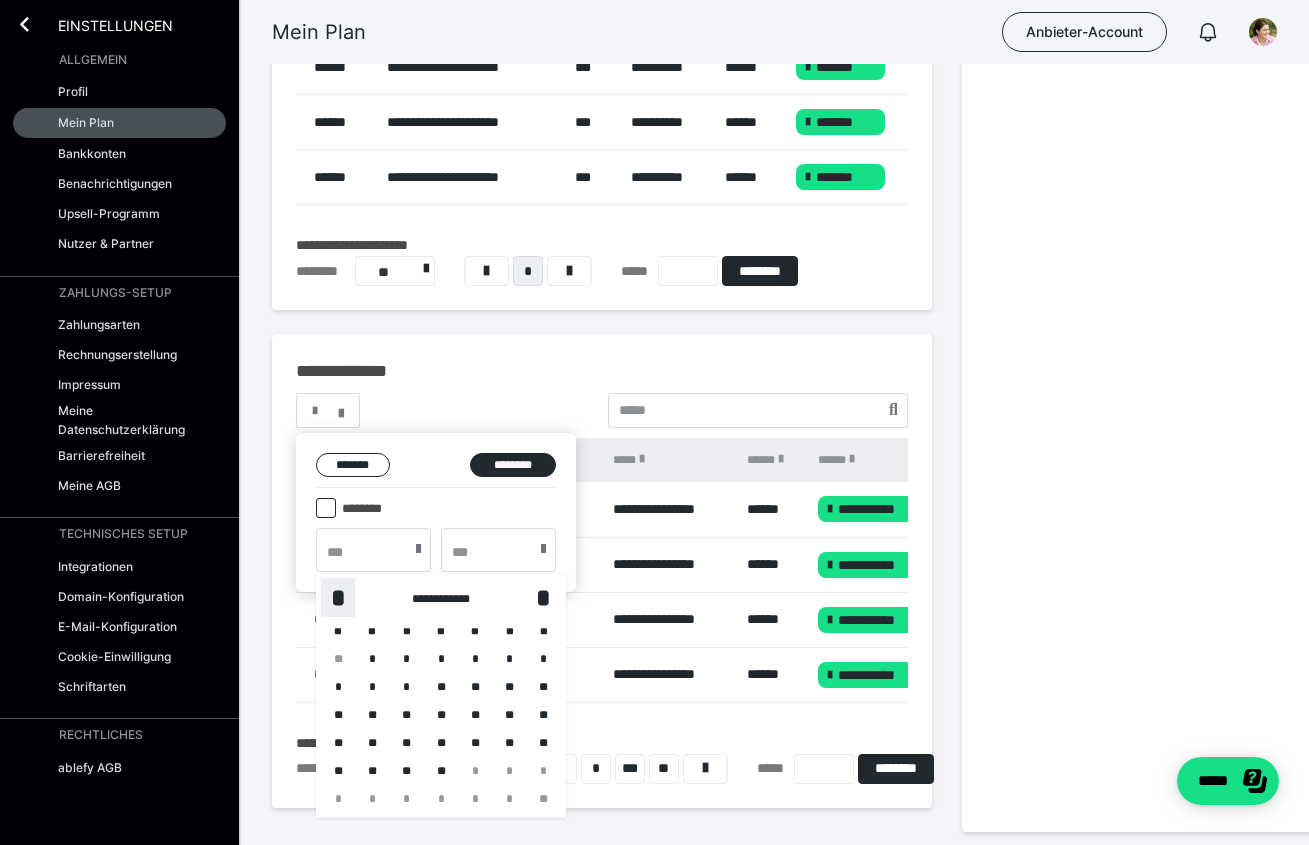 click on "*" at bounding box center [338, 597] 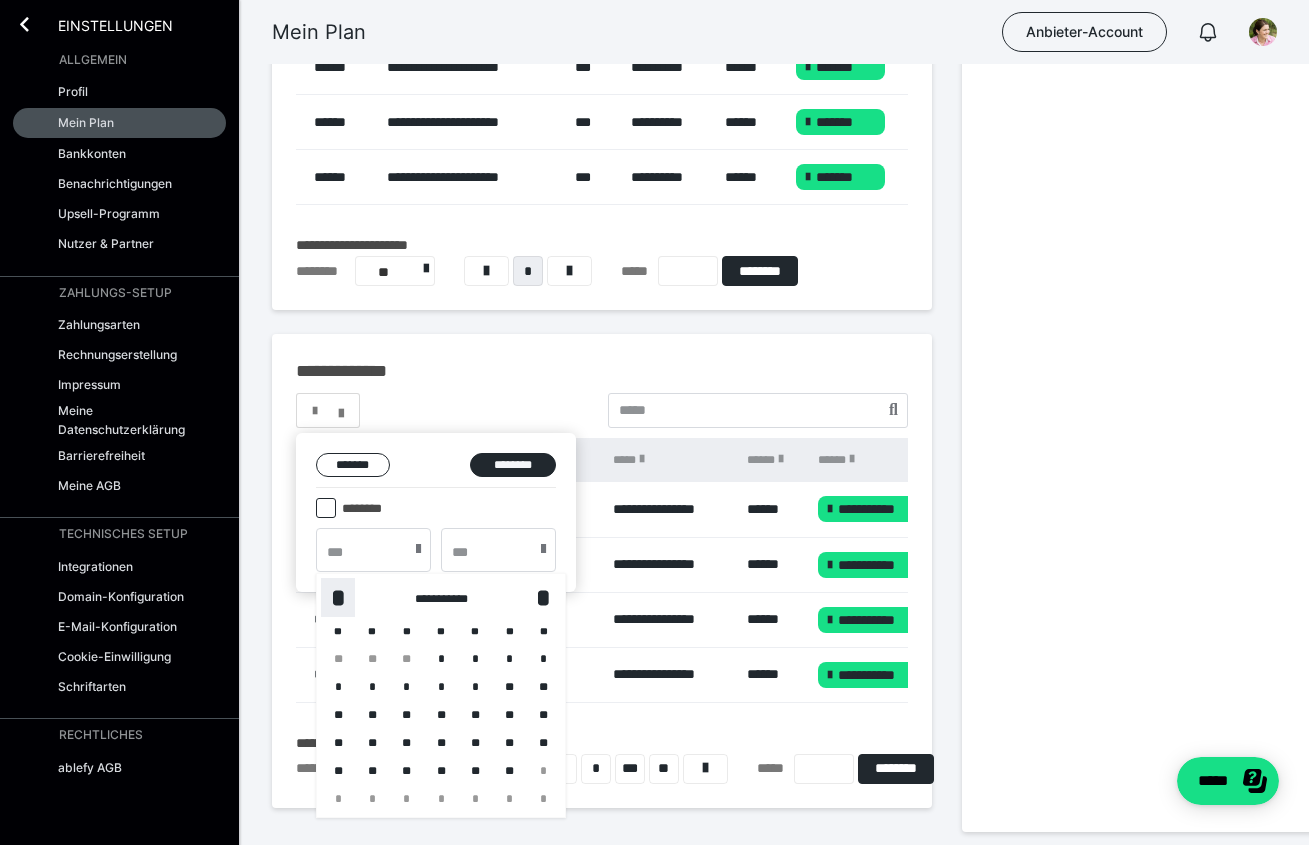 click on "*" at bounding box center [338, 597] 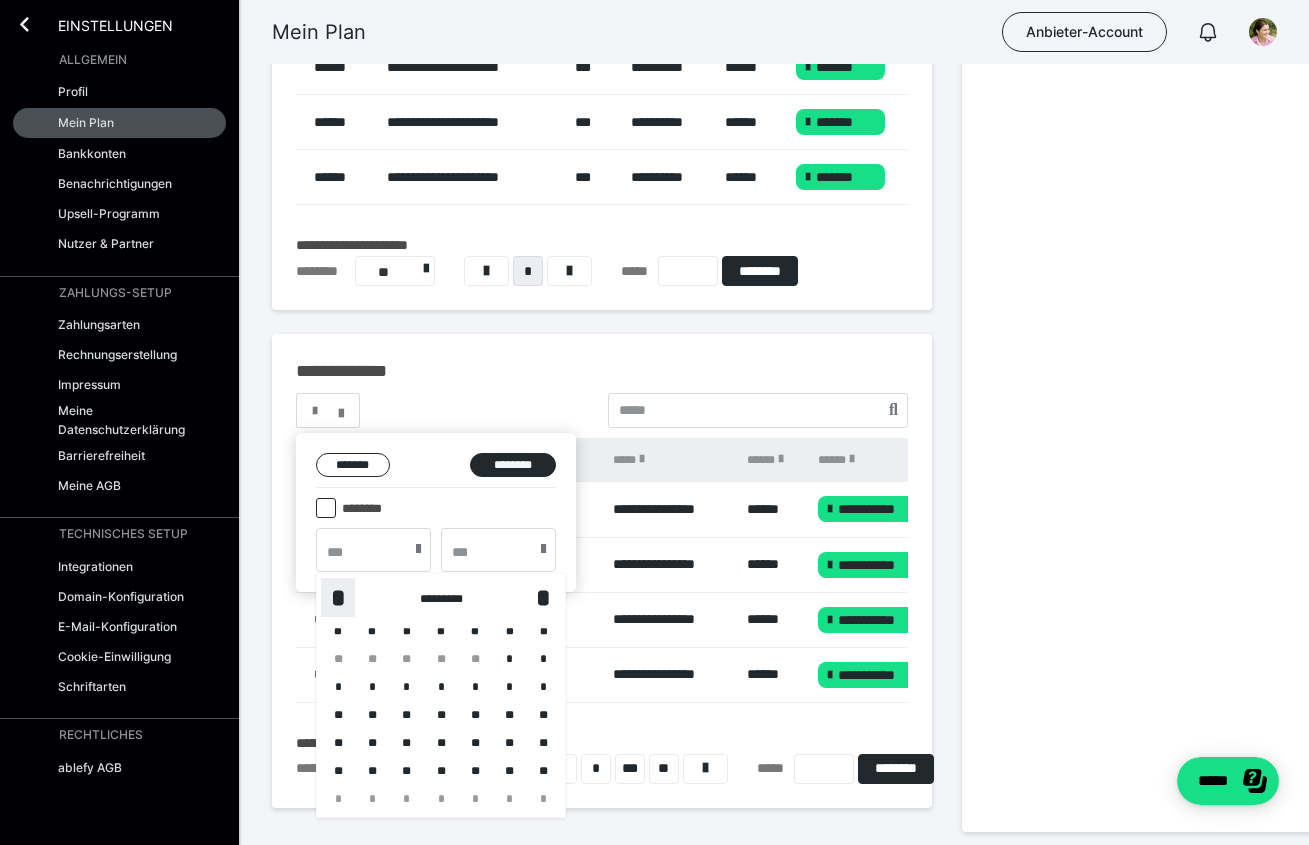 click on "*" at bounding box center (338, 597) 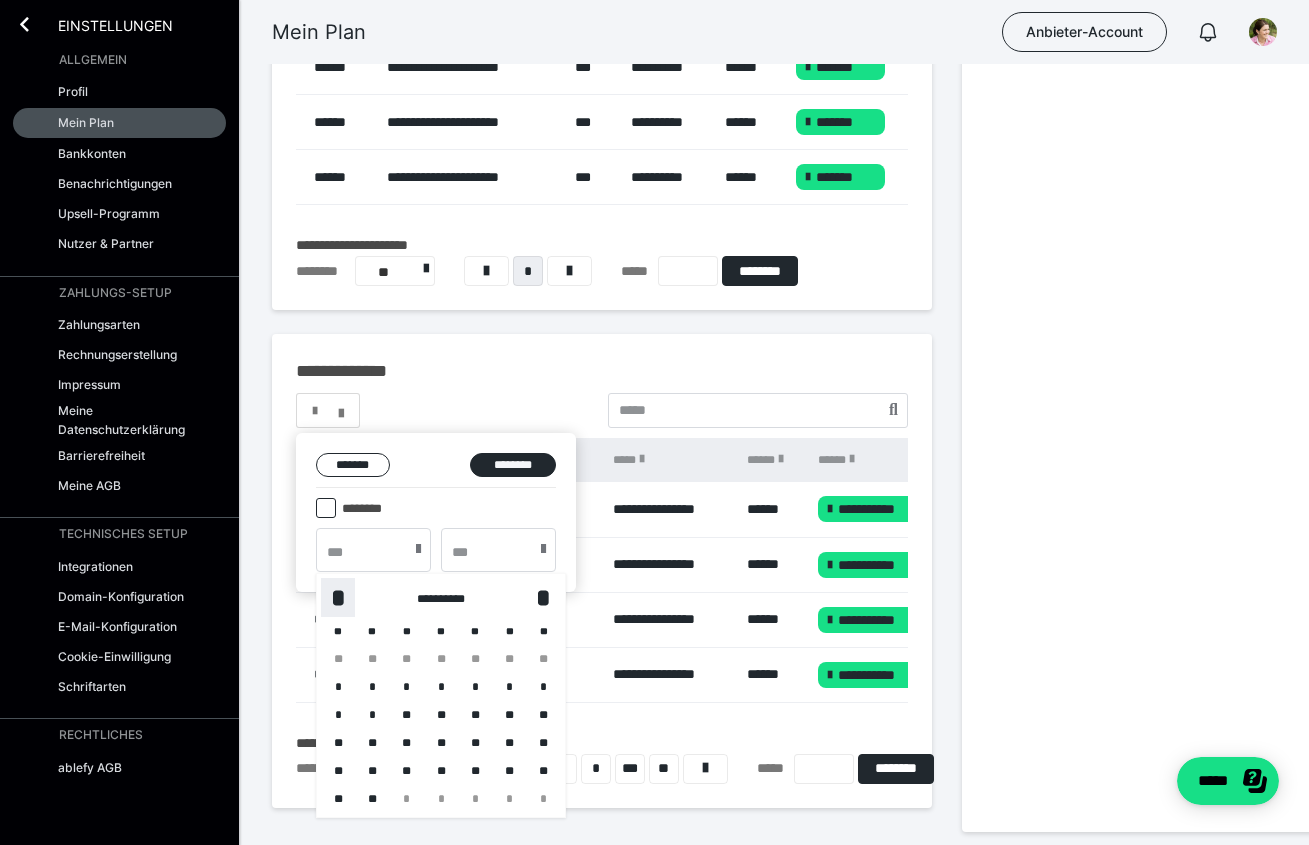 click on "*" at bounding box center [338, 597] 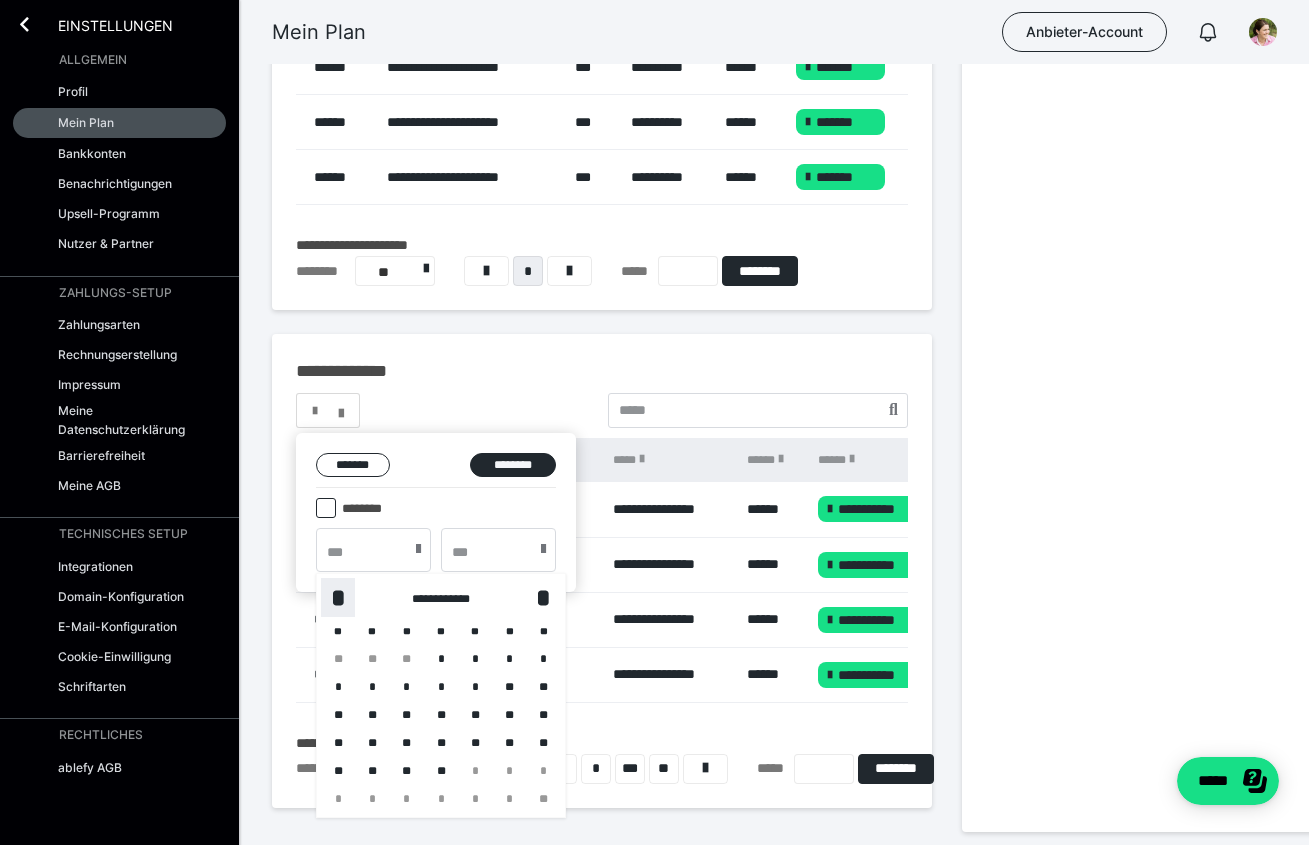 click on "*" at bounding box center [338, 597] 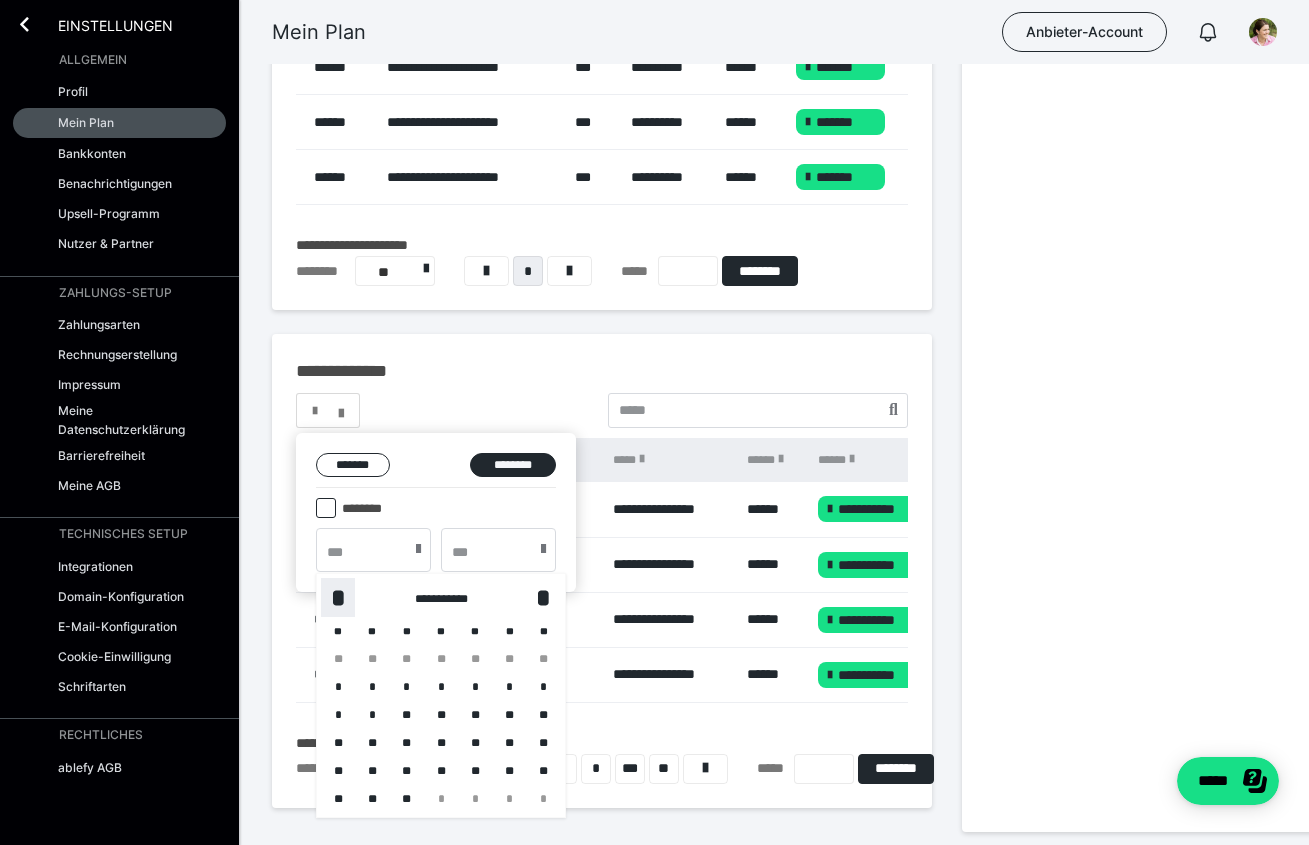 click on "*" at bounding box center (338, 597) 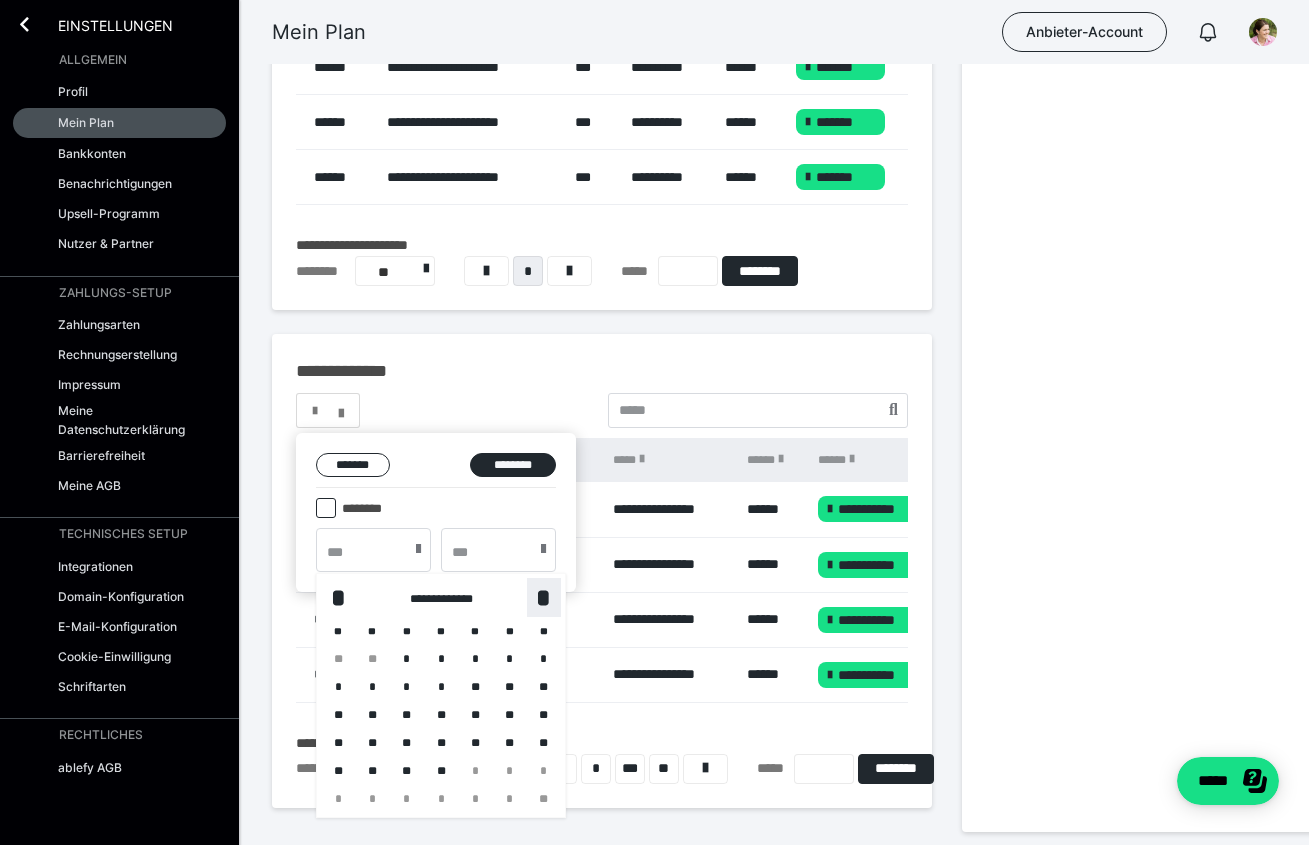 click on "*" at bounding box center (544, 597) 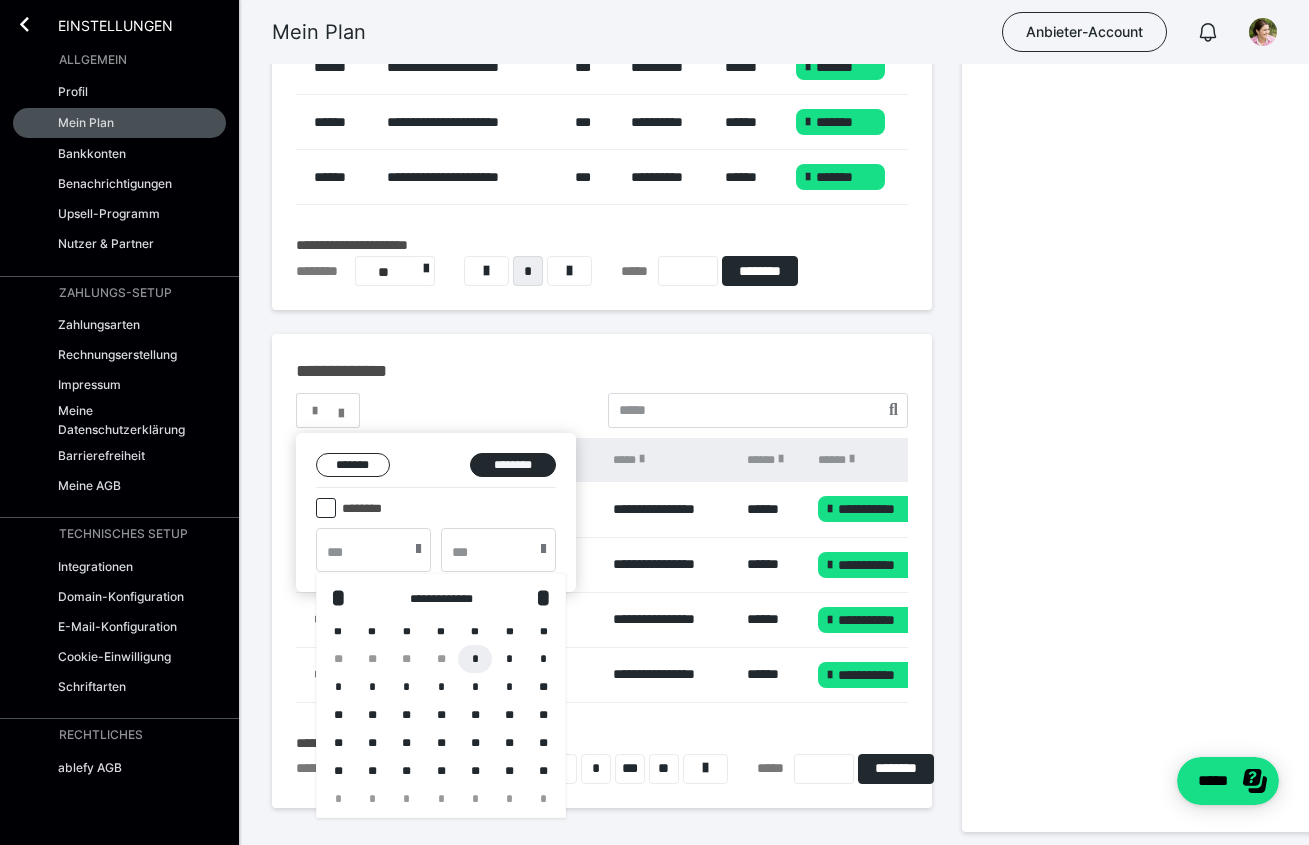 click on "*" at bounding box center (475, 659) 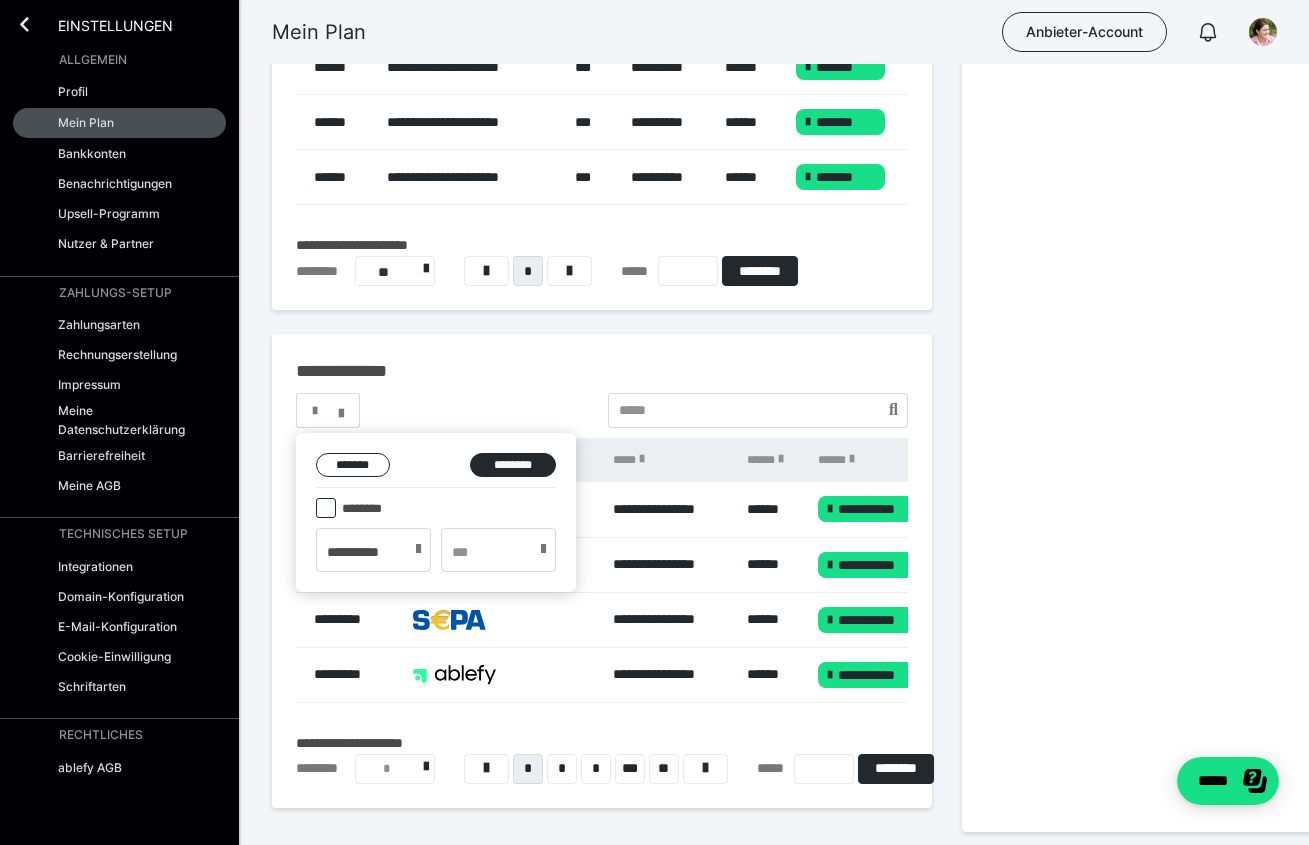 click at bounding box center (418, 549) 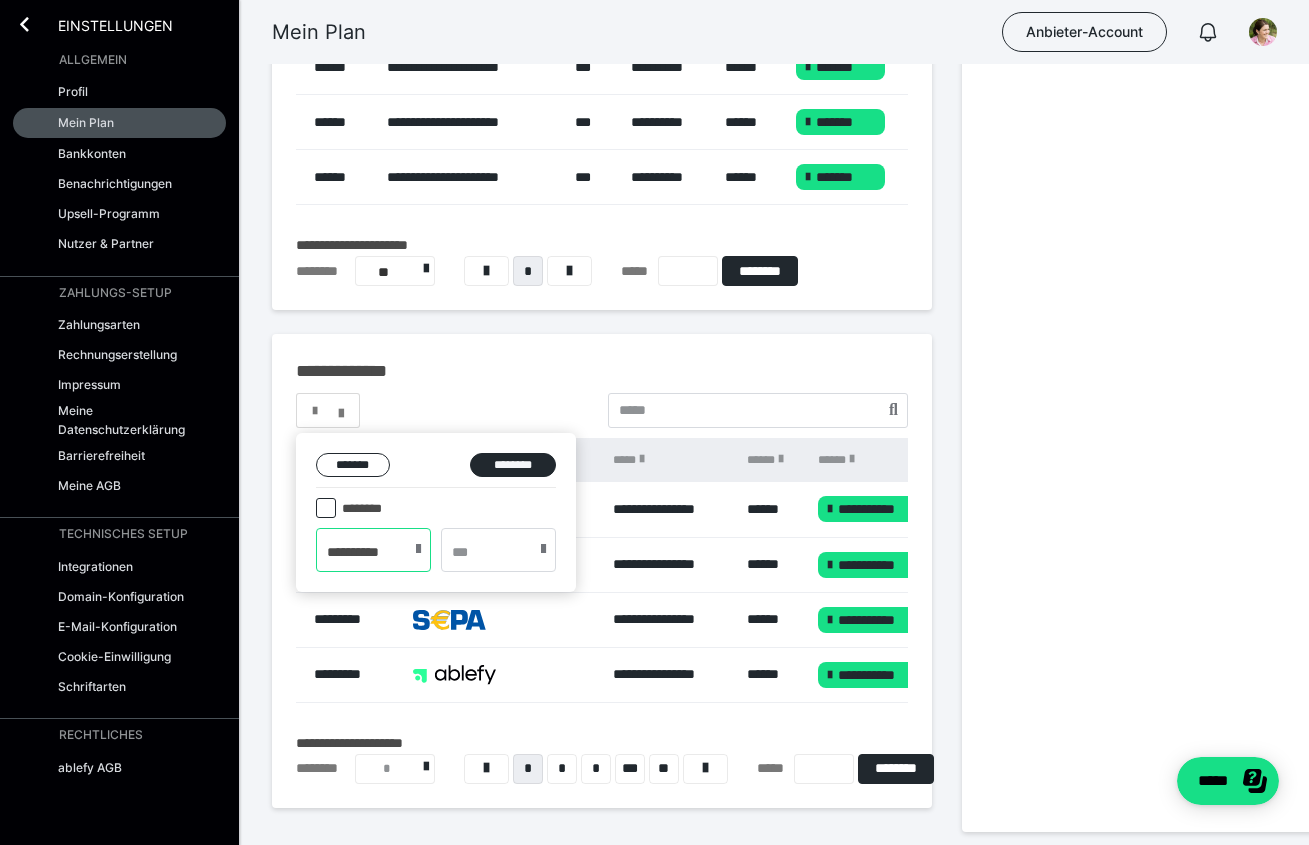 click on "**********" at bounding box center (373, 550) 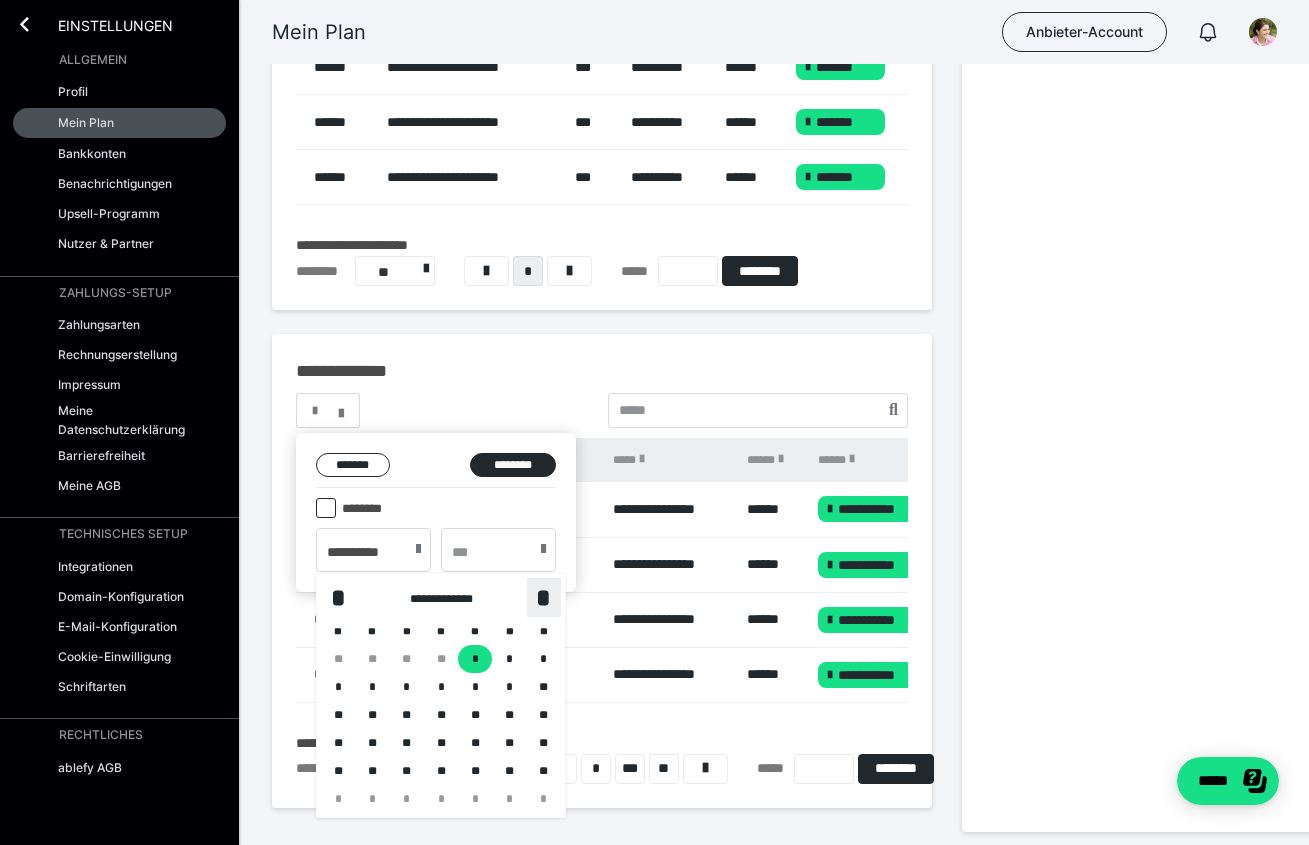click on "*" at bounding box center (544, 597) 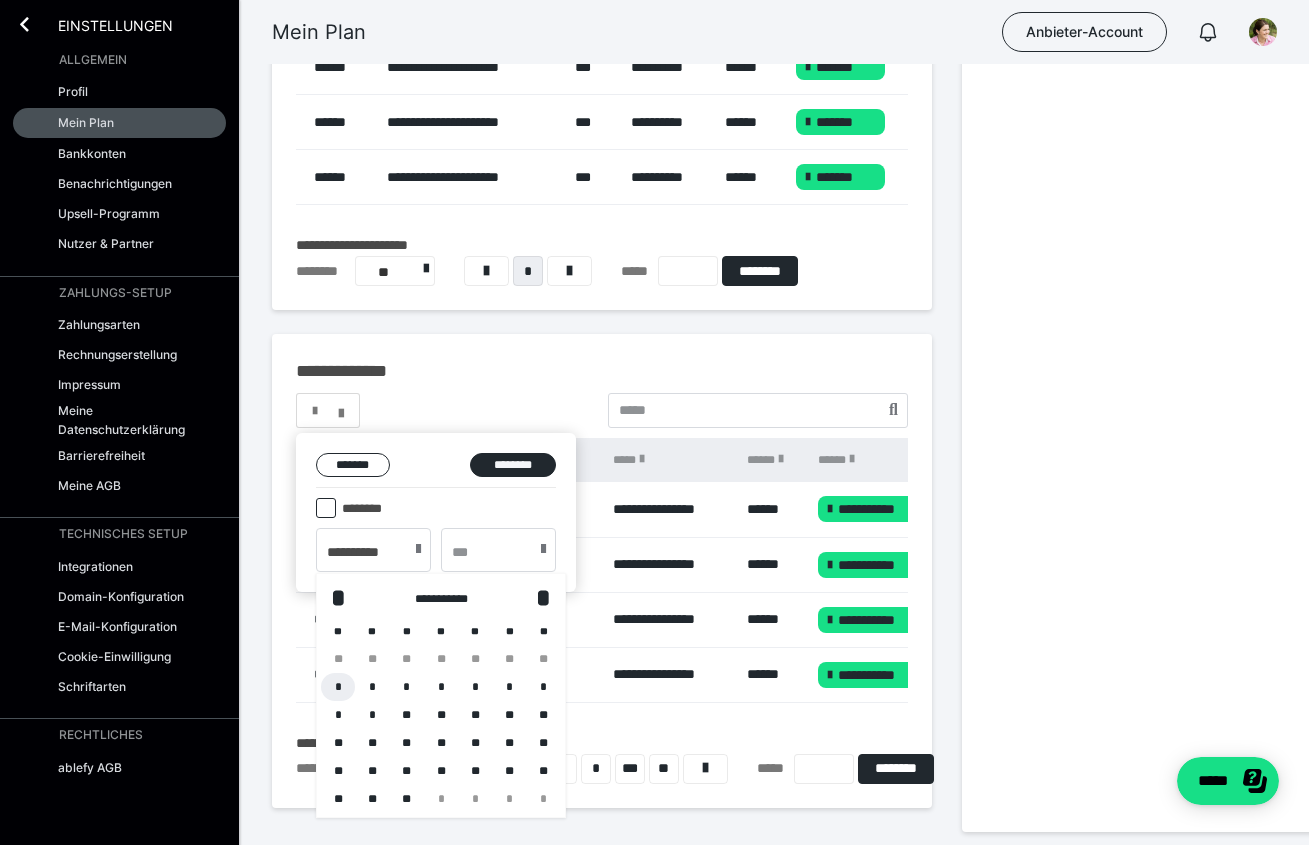click on "*" at bounding box center [338, 687] 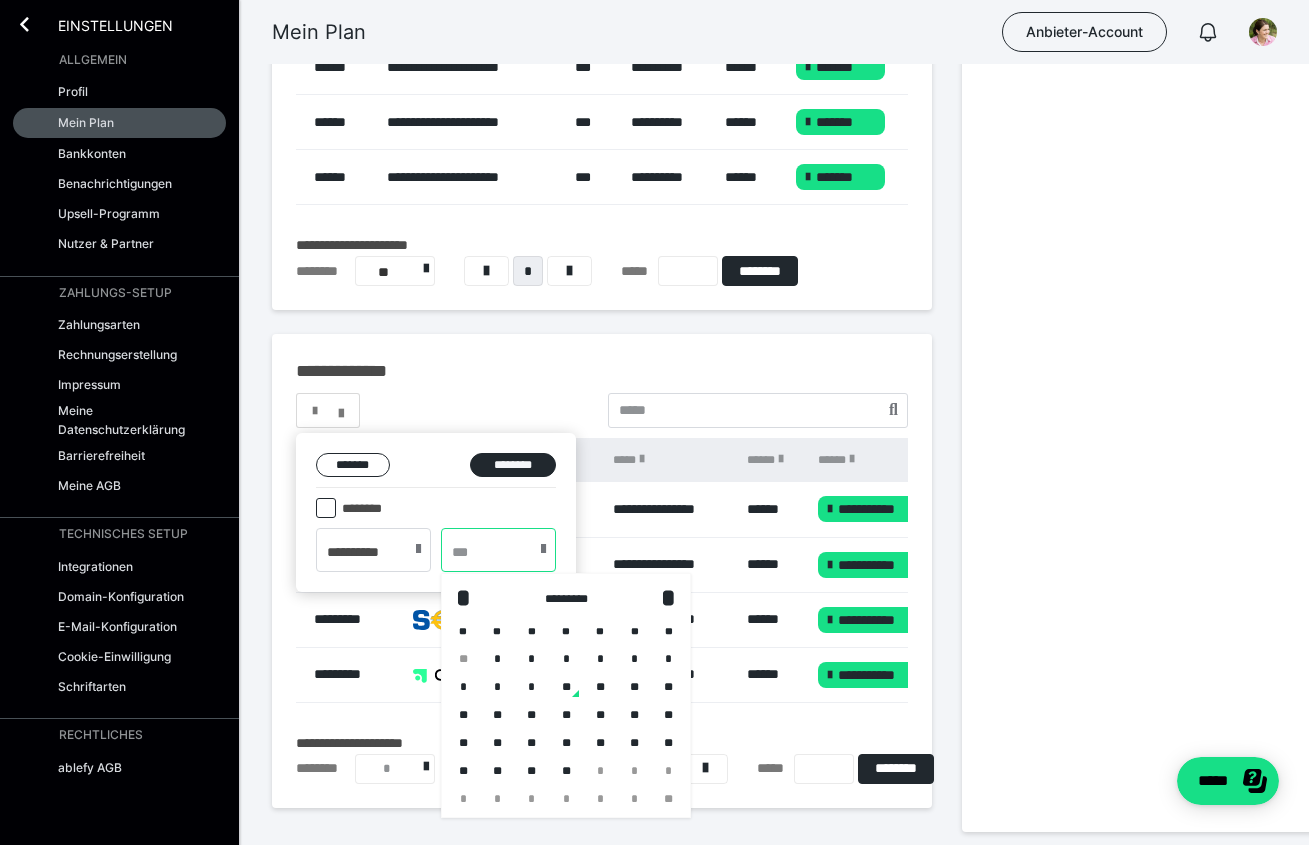 click at bounding box center (498, 550) 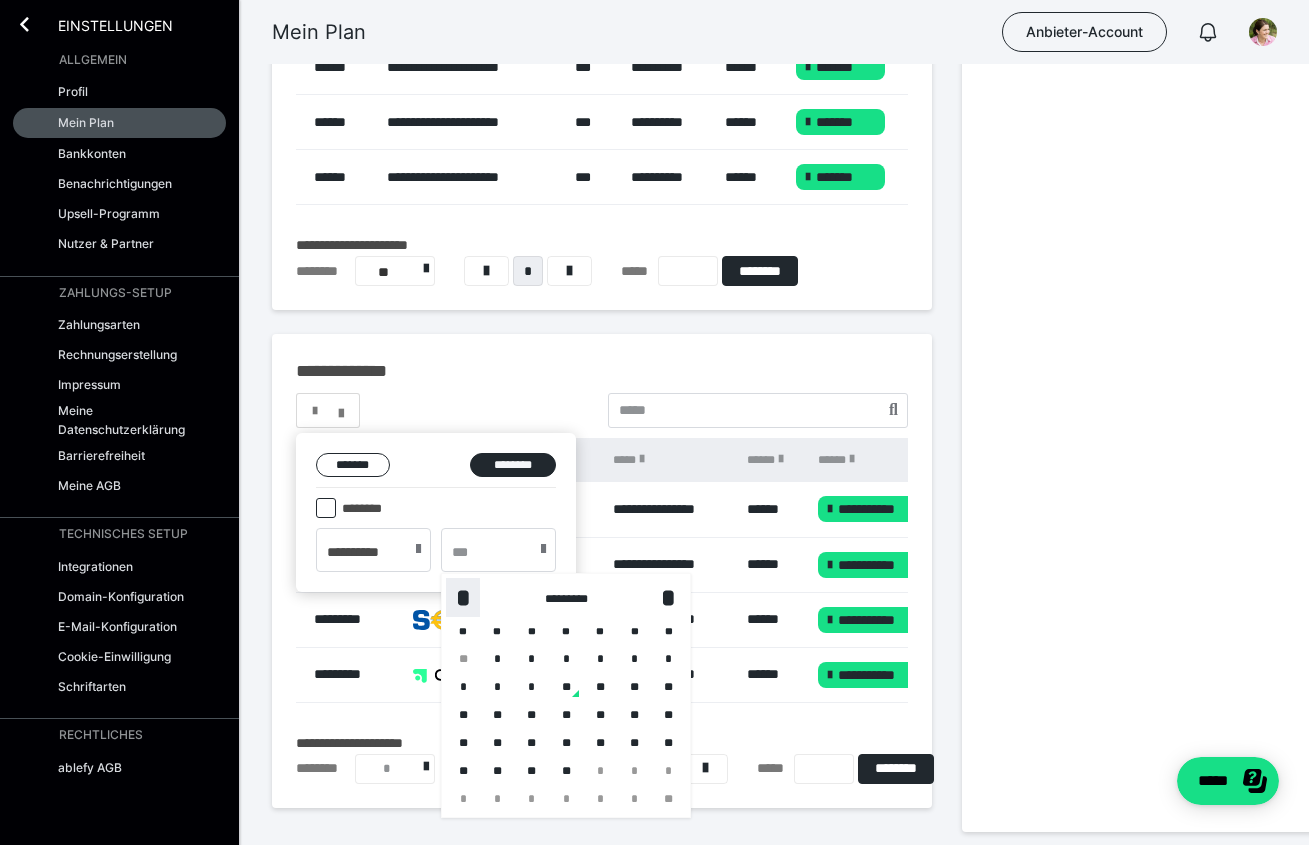 click on "*" at bounding box center [463, 597] 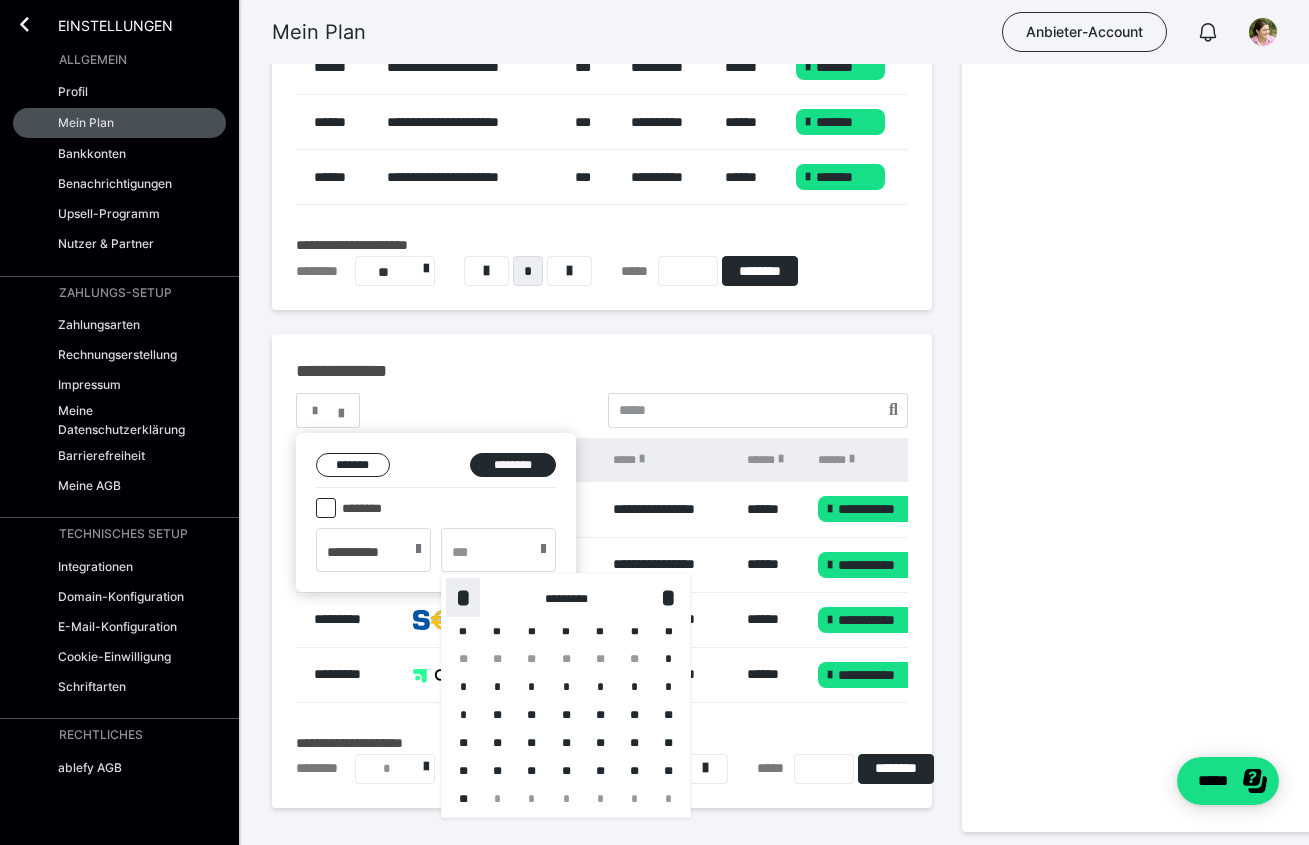 click on "*" at bounding box center [463, 597] 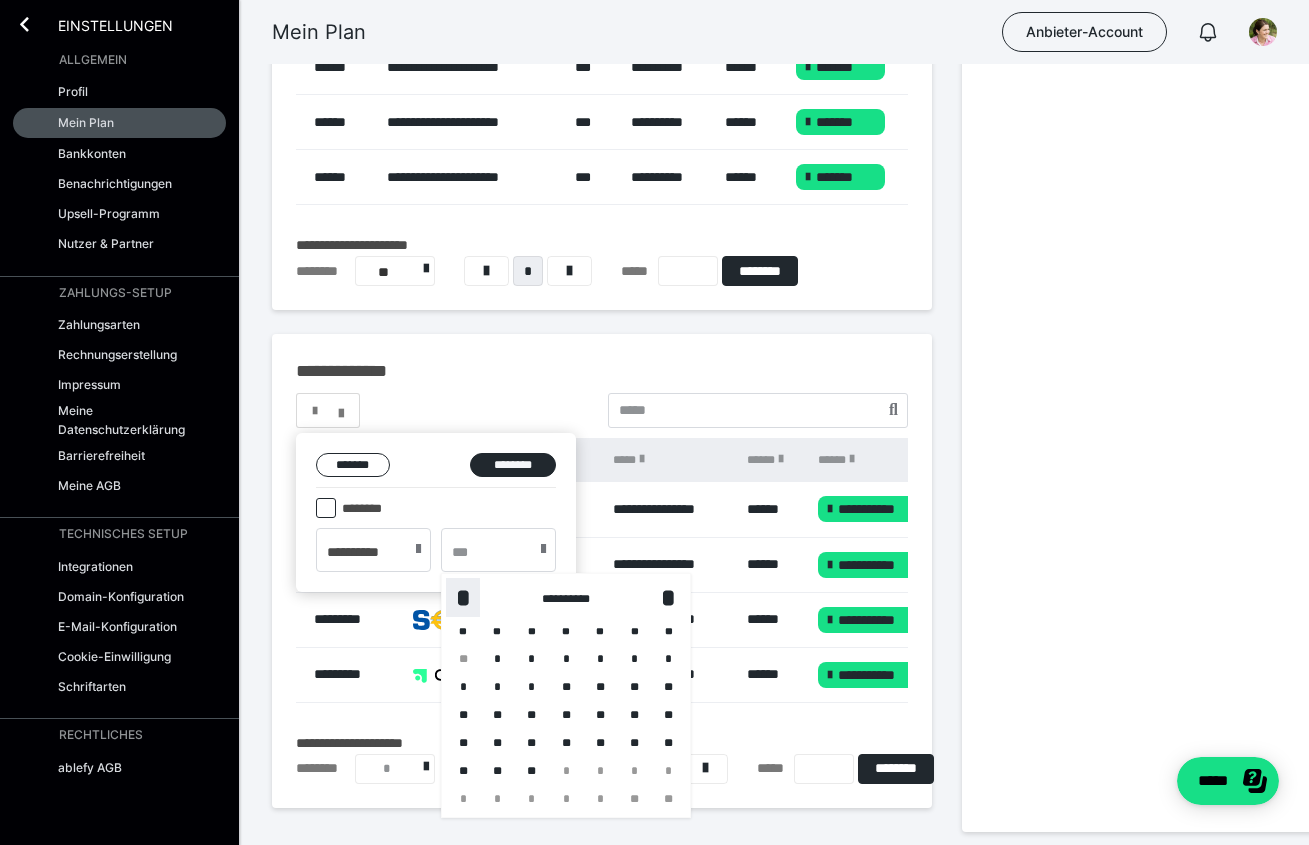click on "*" at bounding box center [463, 597] 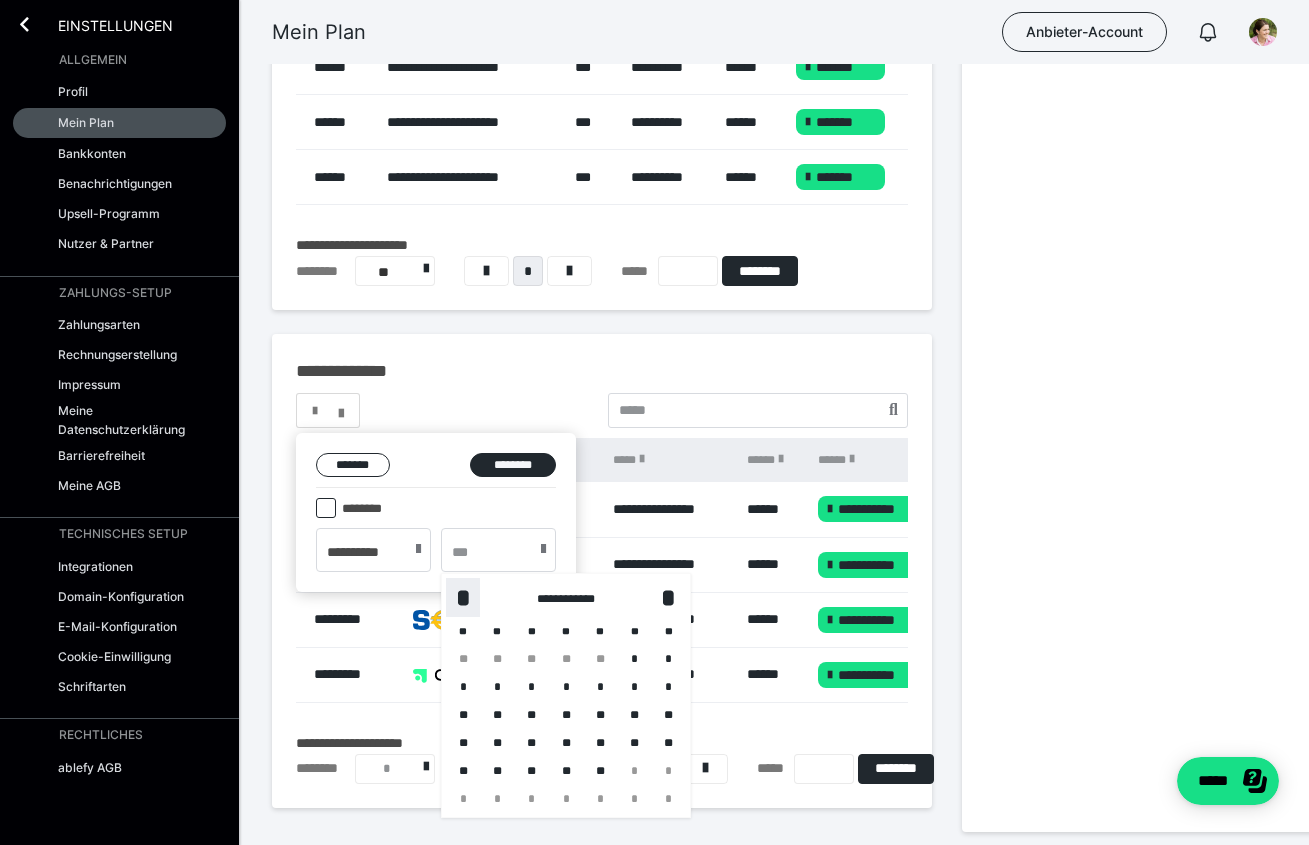 click on "*" at bounding box center [463, 597] 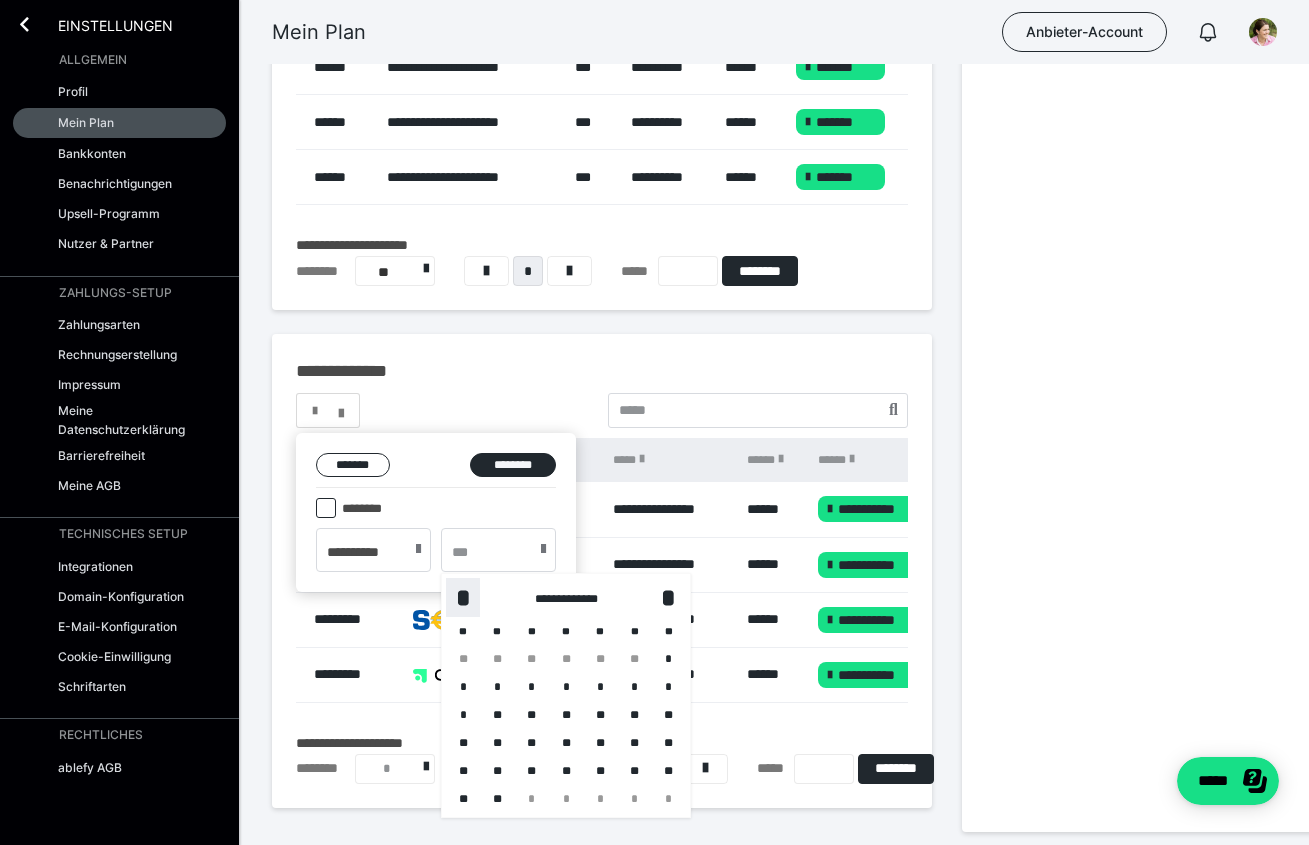 click on "*" at bounding box center [463, 597] 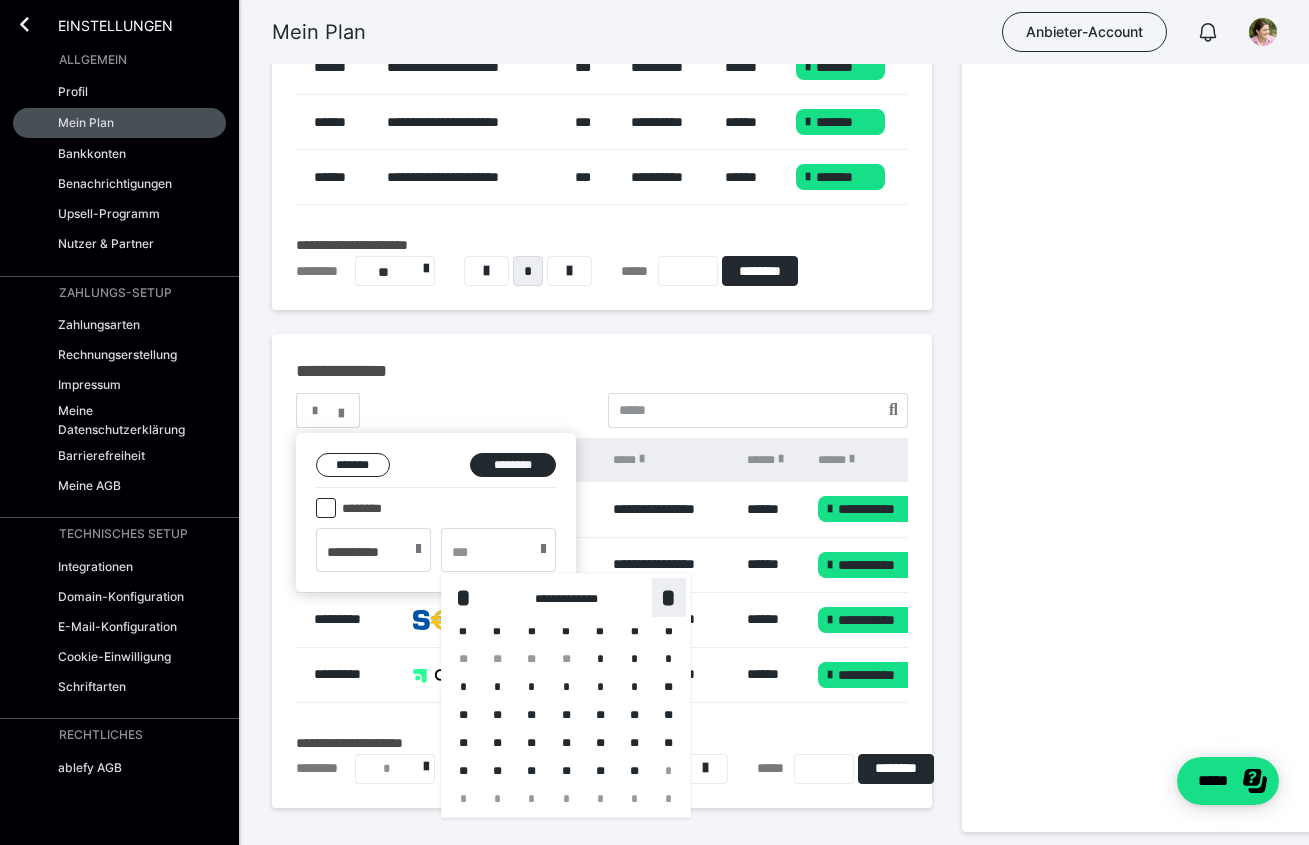 click on "*" at bounding box center [669, 597] 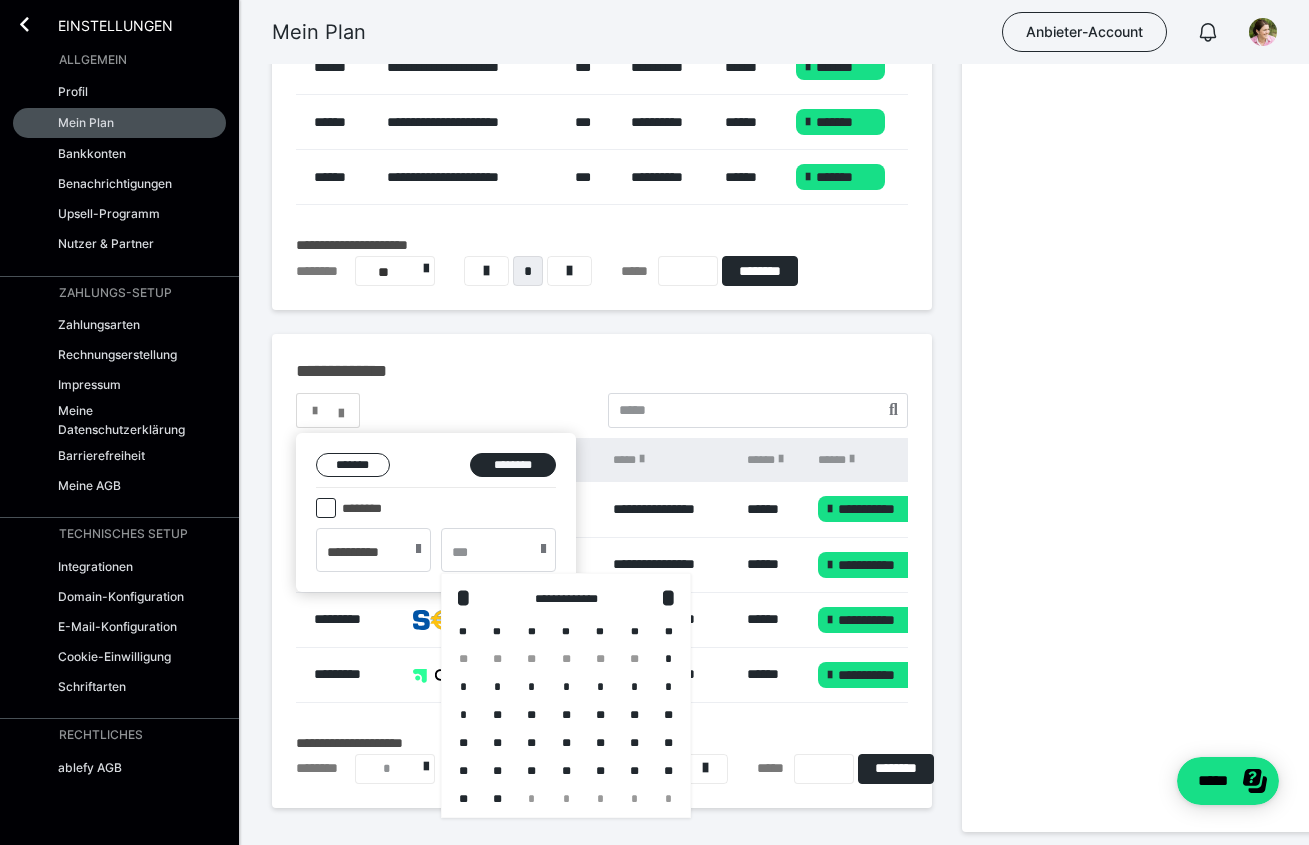 scroll, scrollTop: 985, scrollLeft: 0, axis: vertical 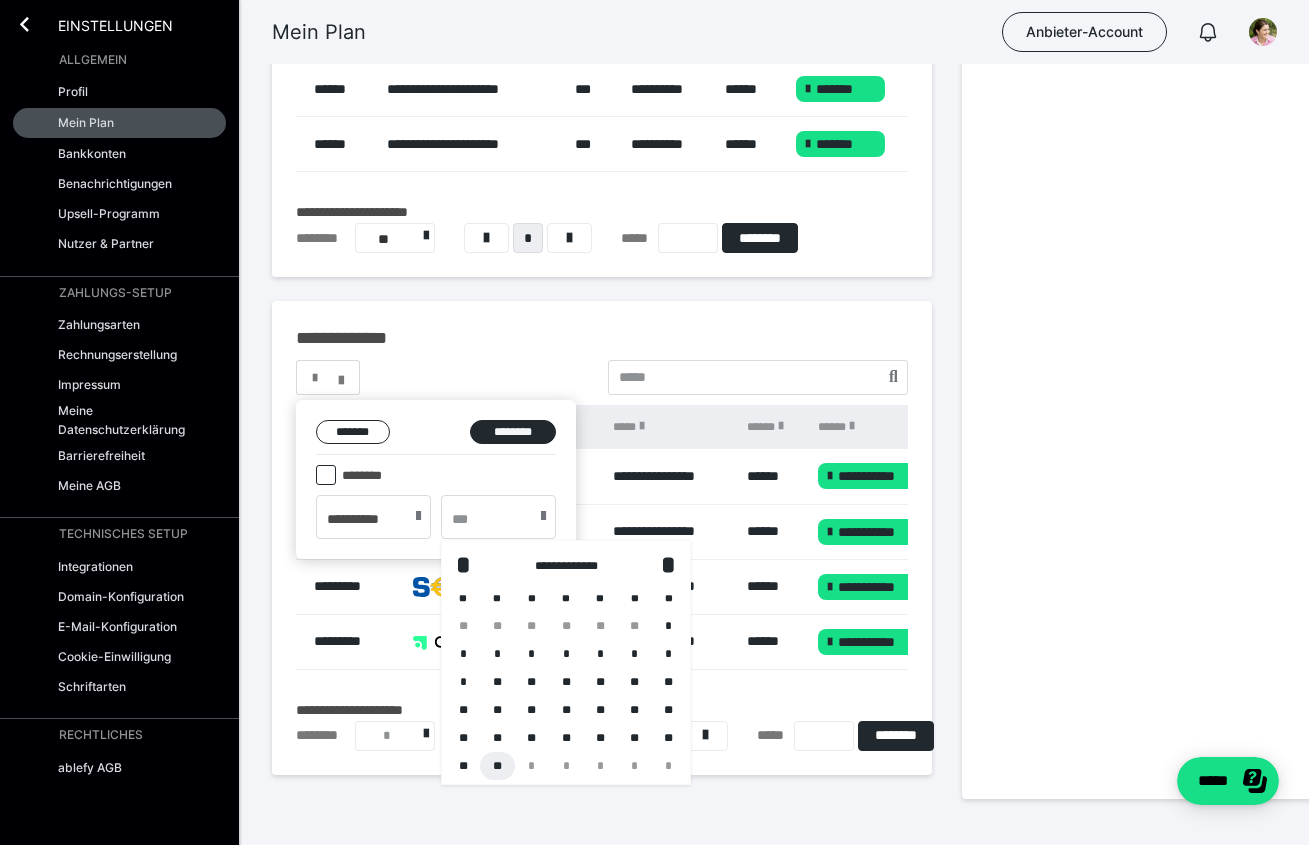 click on "**" at bounding box center [497, 766] 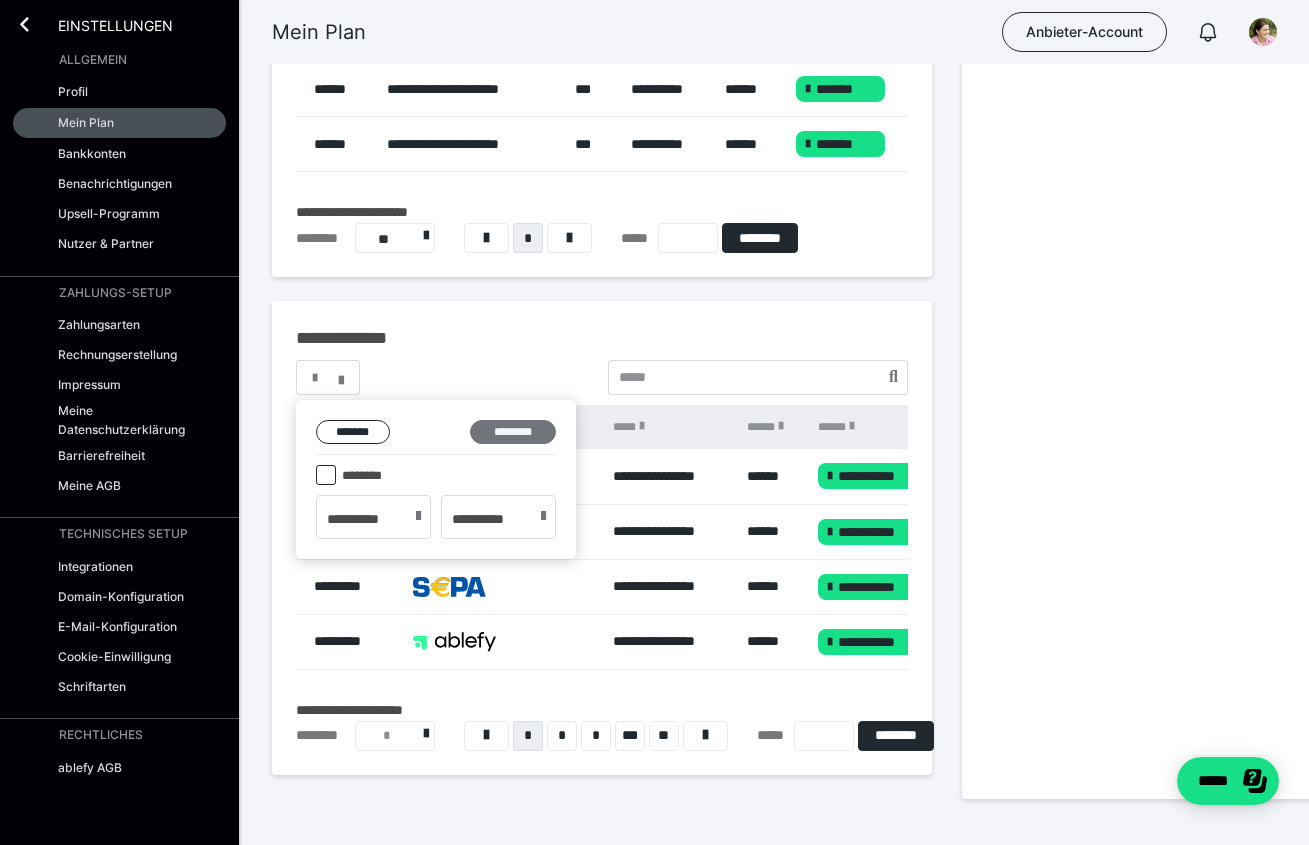 click on "********" at bounding box center [513, 432] 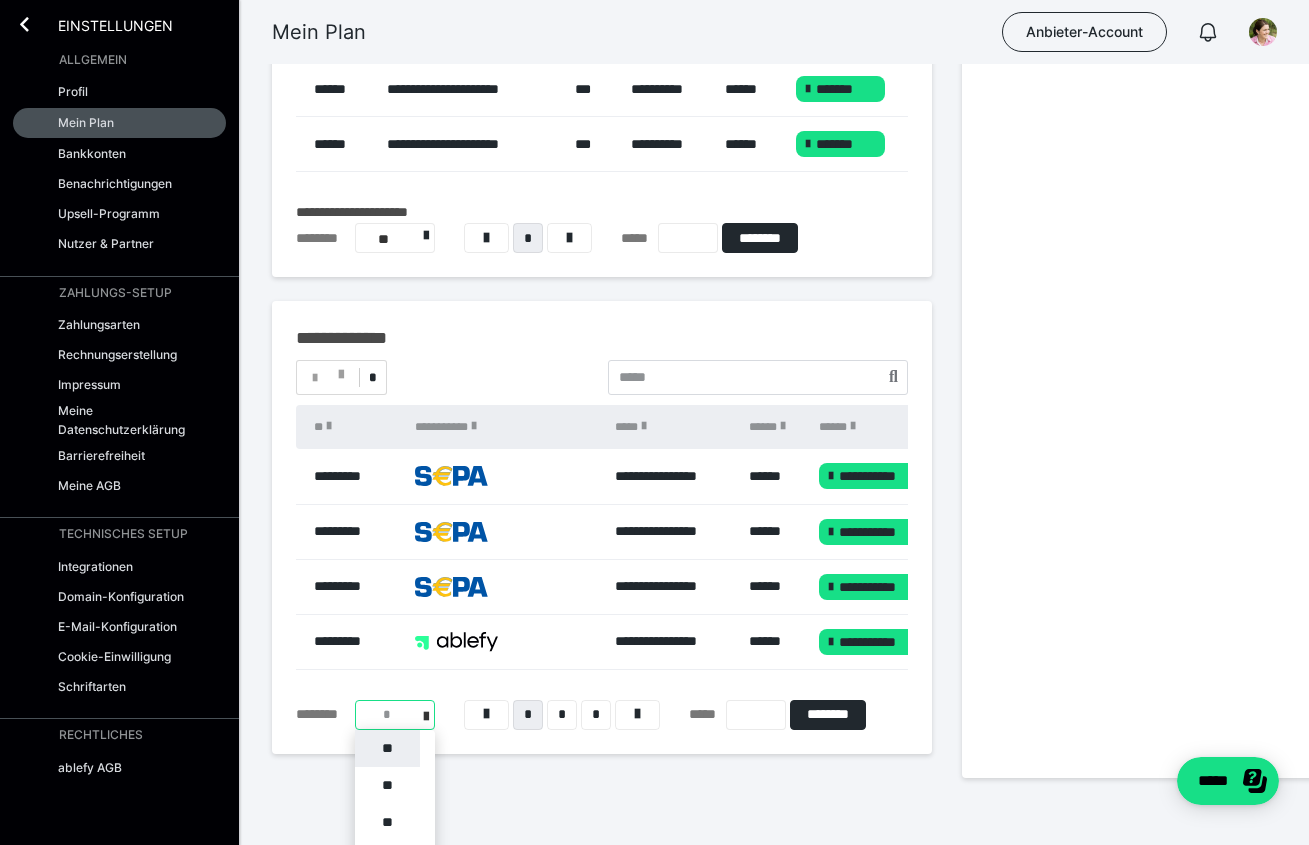 click on "**********" at bounding box center (395, 715) 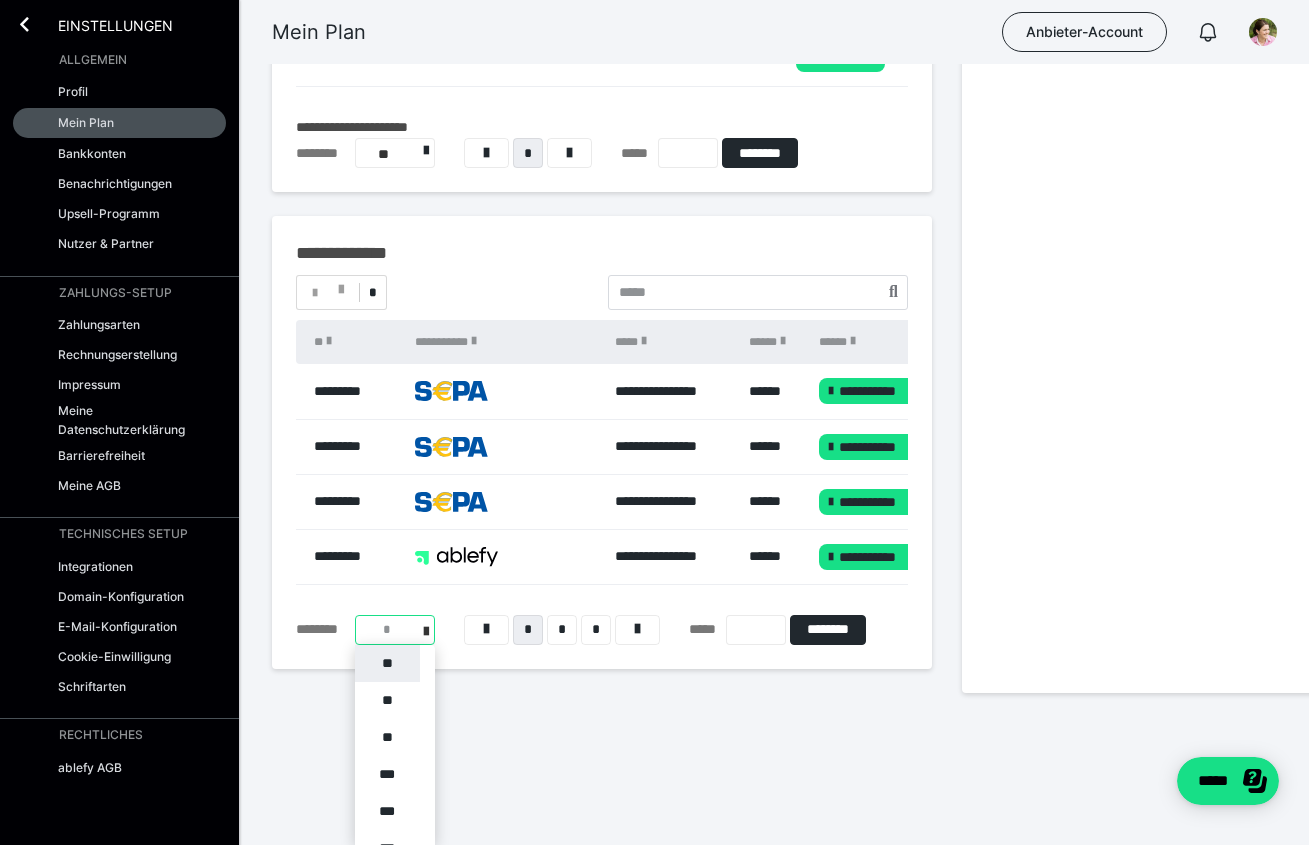 scroll, scrollTop: 1084, scrollLeft: 0, axis: vertical 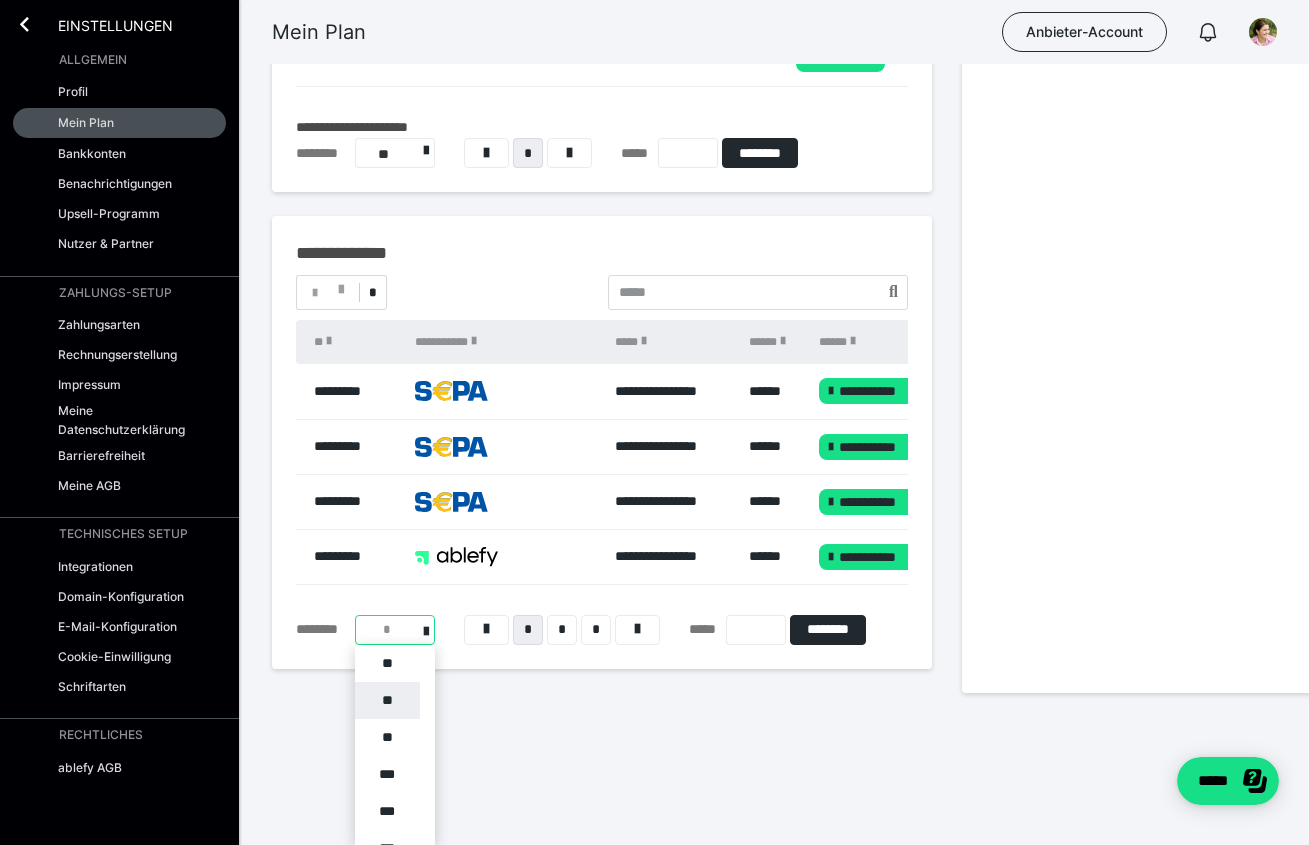 click on "**" at bounding box center [387, 700] 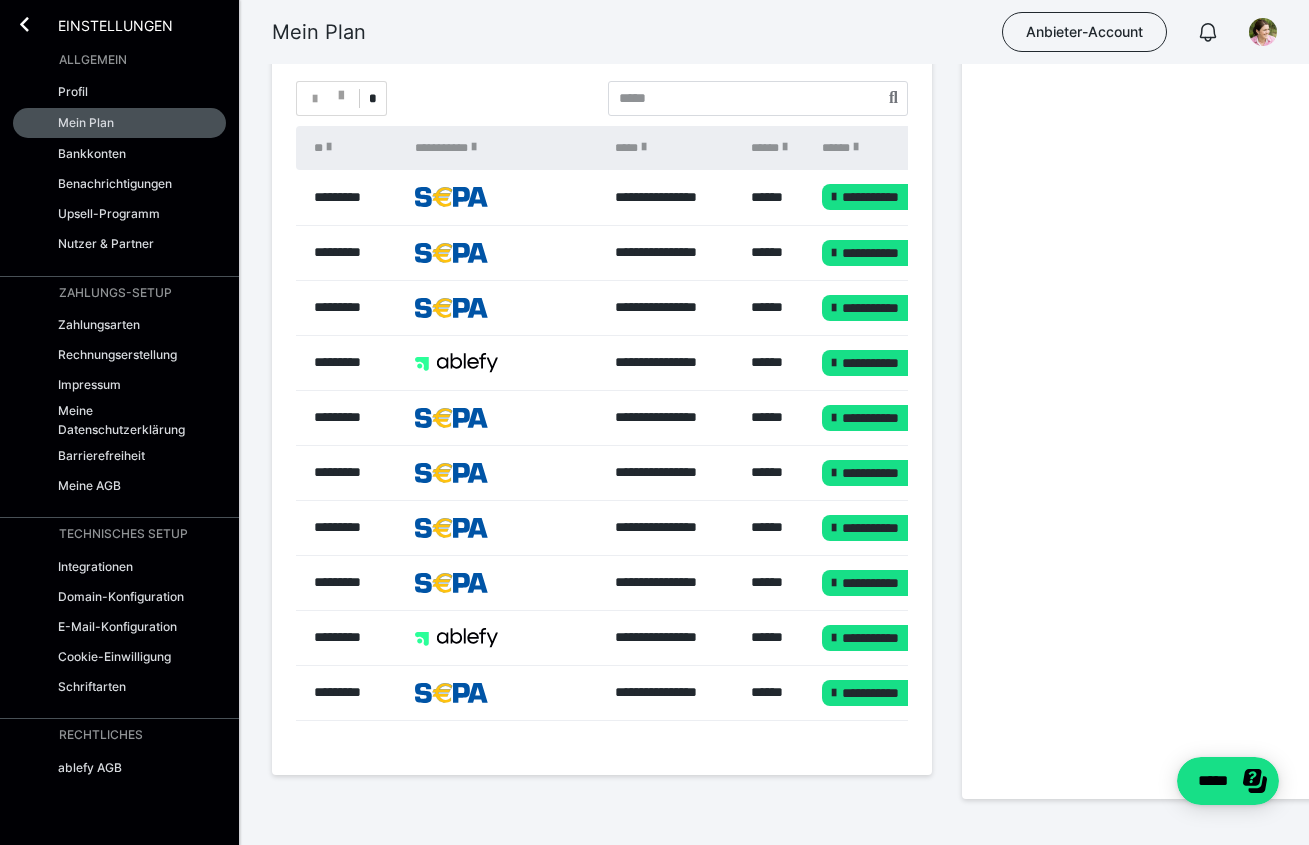 scroll, scrollTop: 1347, scrollLeft: 0, axis: vertical 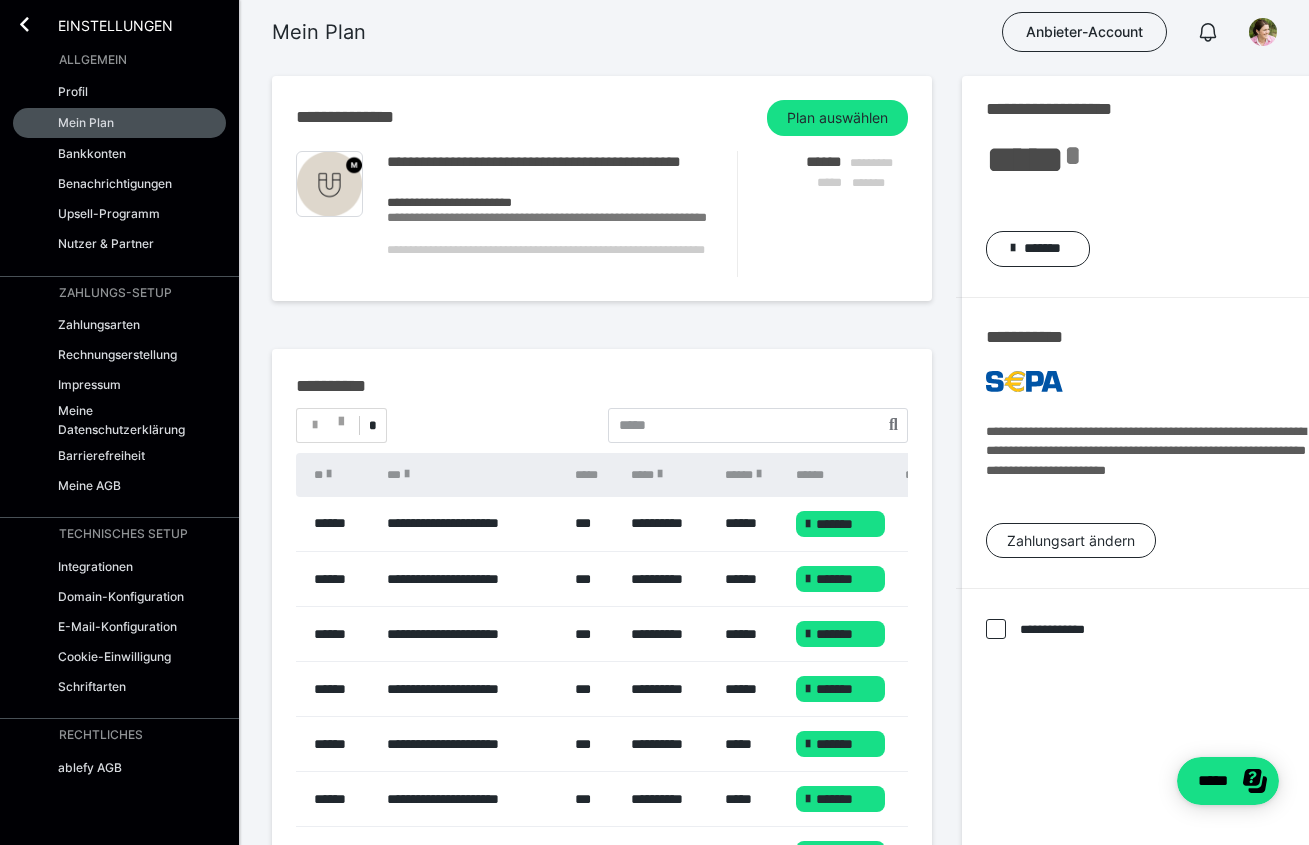 click on "*" at bounding box center (341, 425) 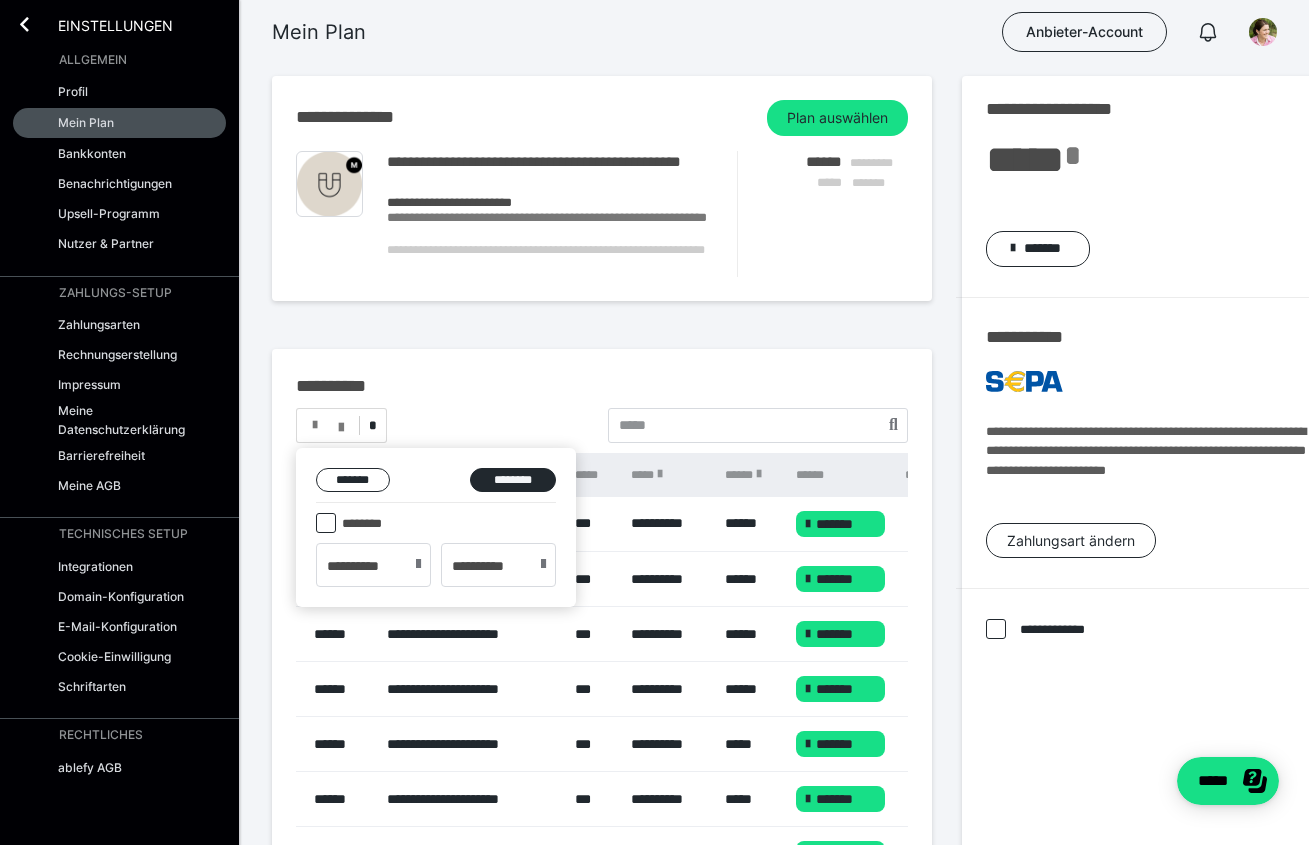 click at bounding box center [654, 422] 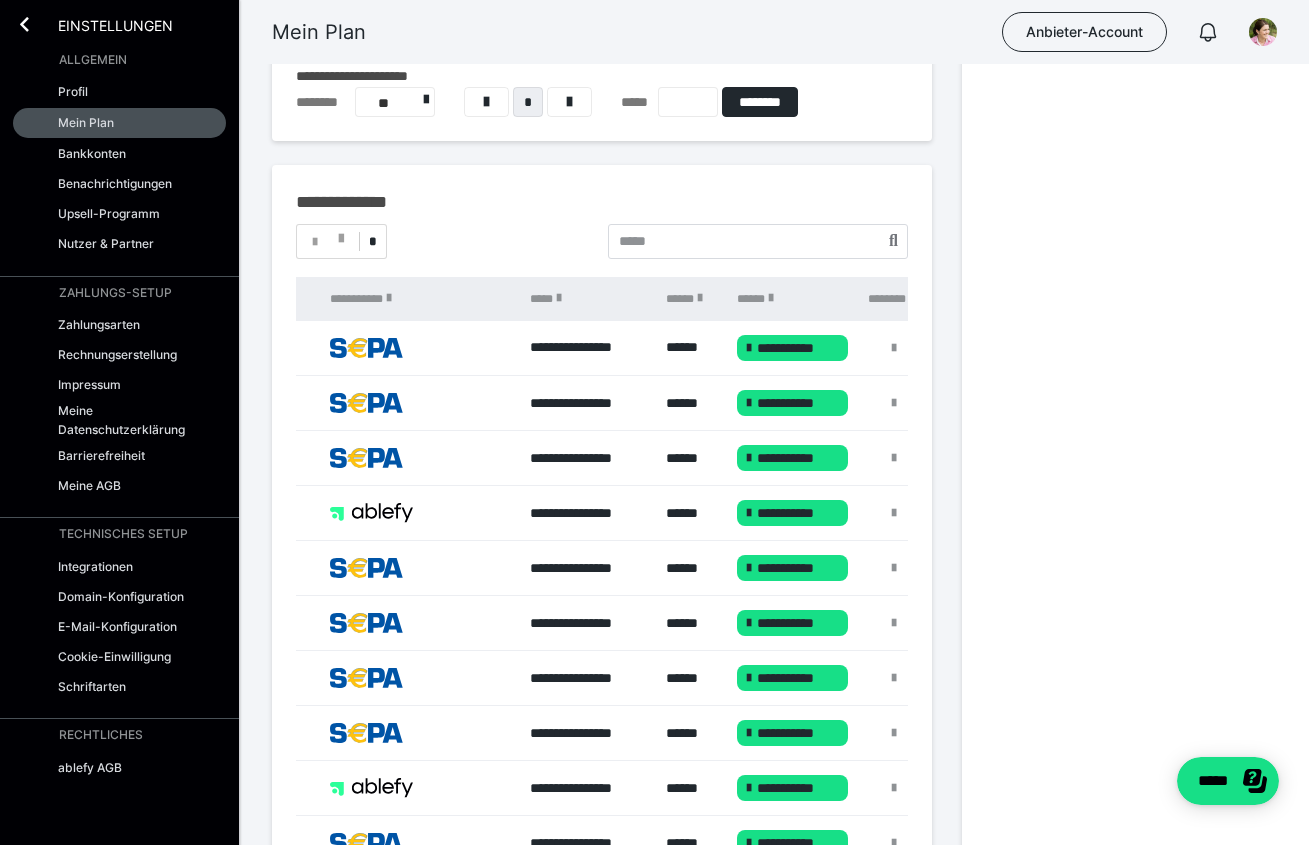 scroll, scrollTop: 1002, scrollLeft: 0, axis: vertical 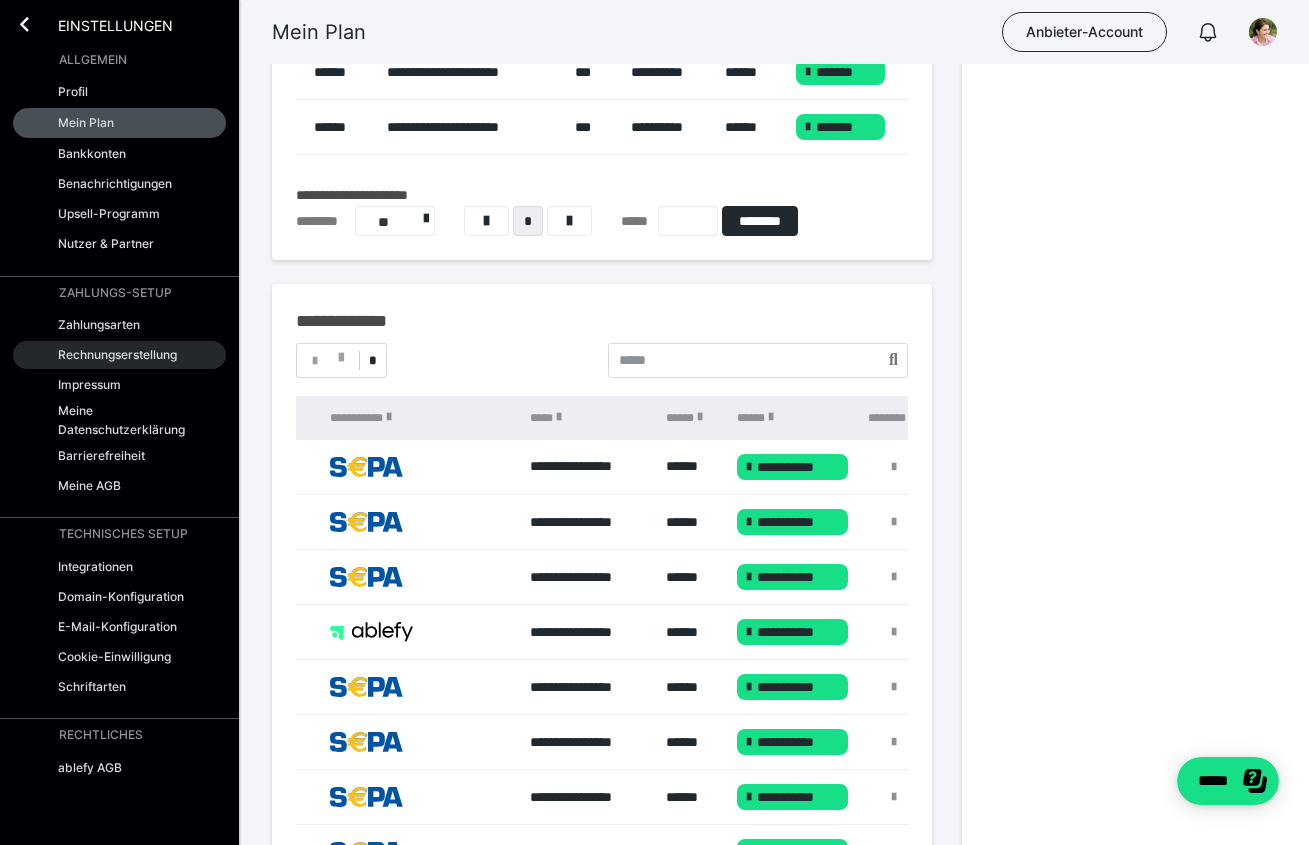 click on "Rechnungserstellung" at bounding box center (117, 354) 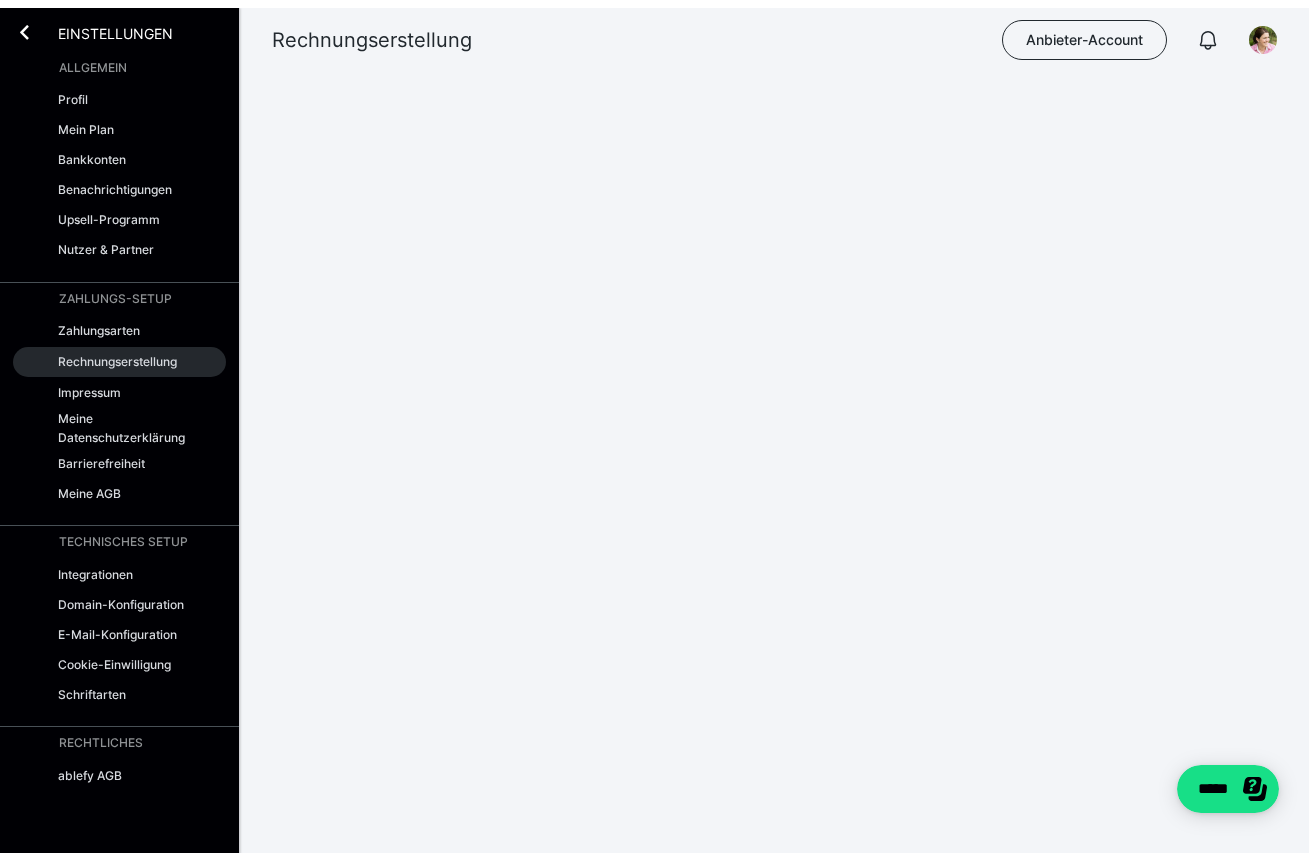 scroll, scrollTop: 0, scrollLeft: 0, axis: both 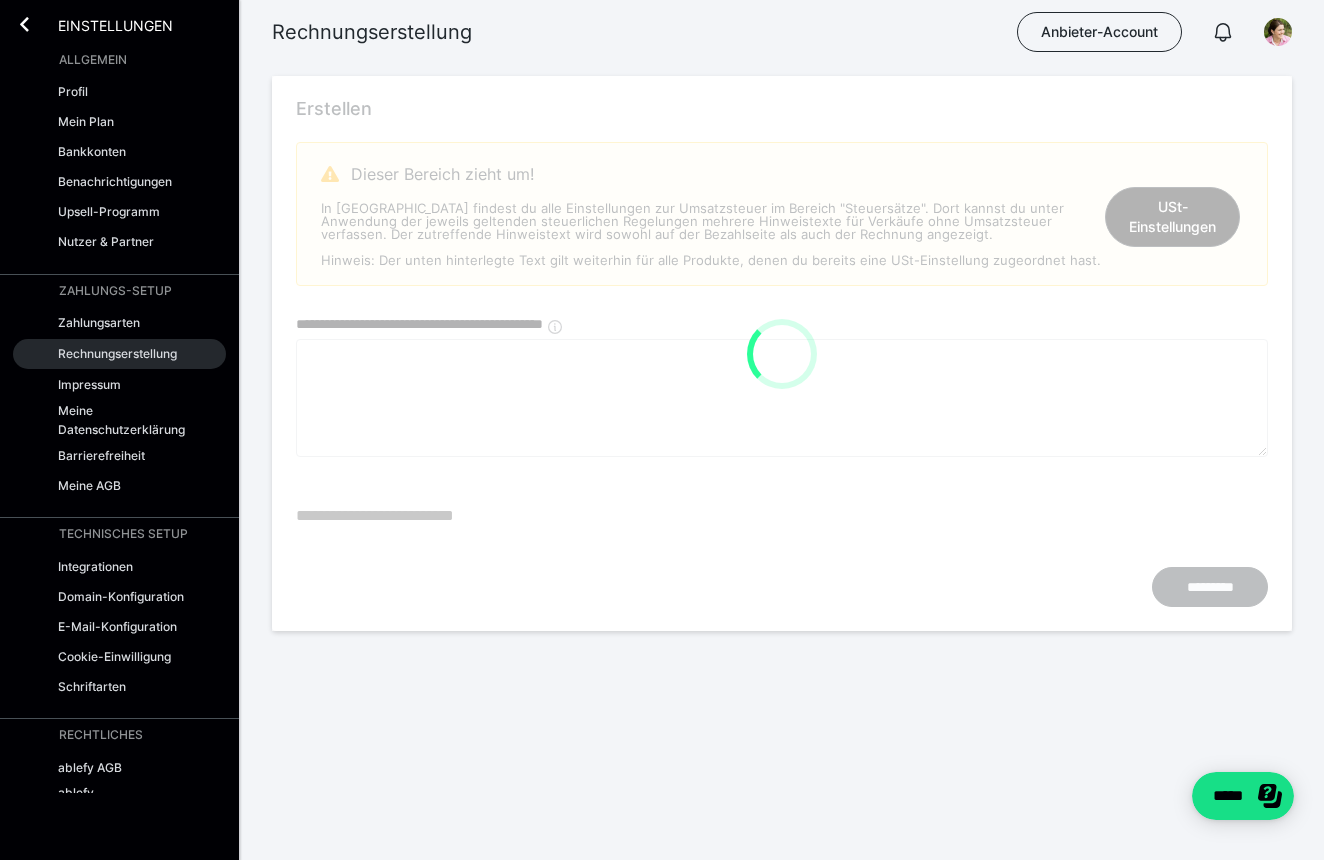 type on "**********" 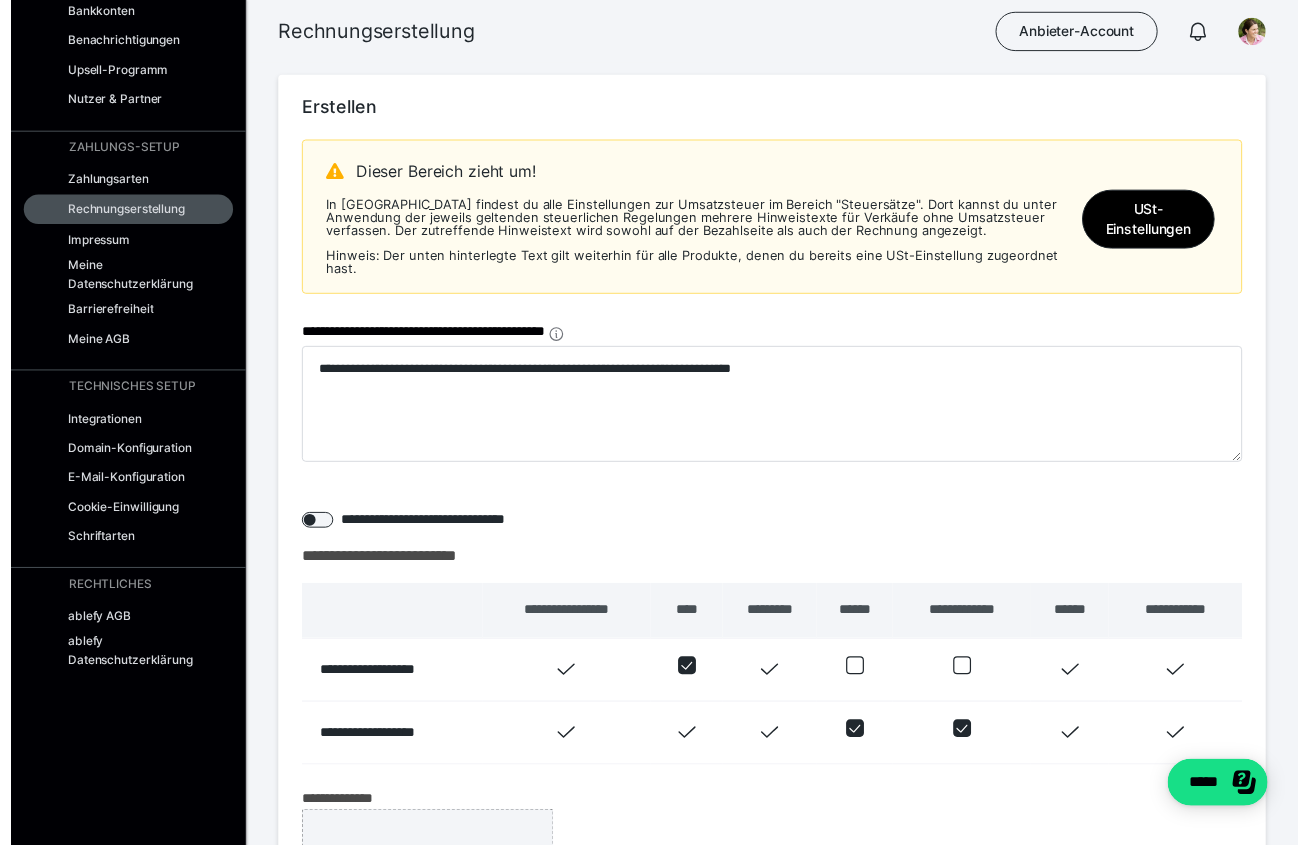 scroll, scrollTop: 0, scrollLeft: 0, axis: both 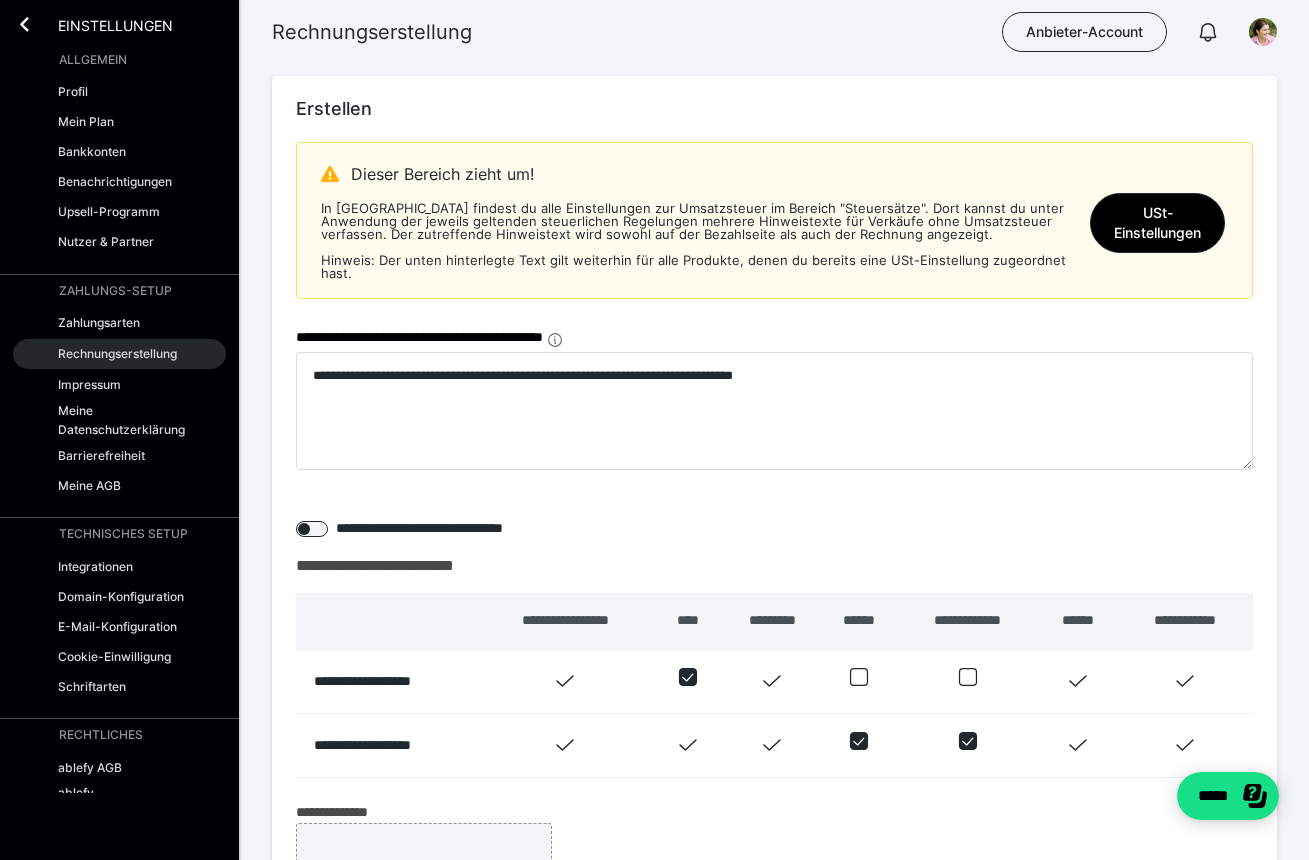 click on "Rechnungserstellung" at bounding box center [117, 353] 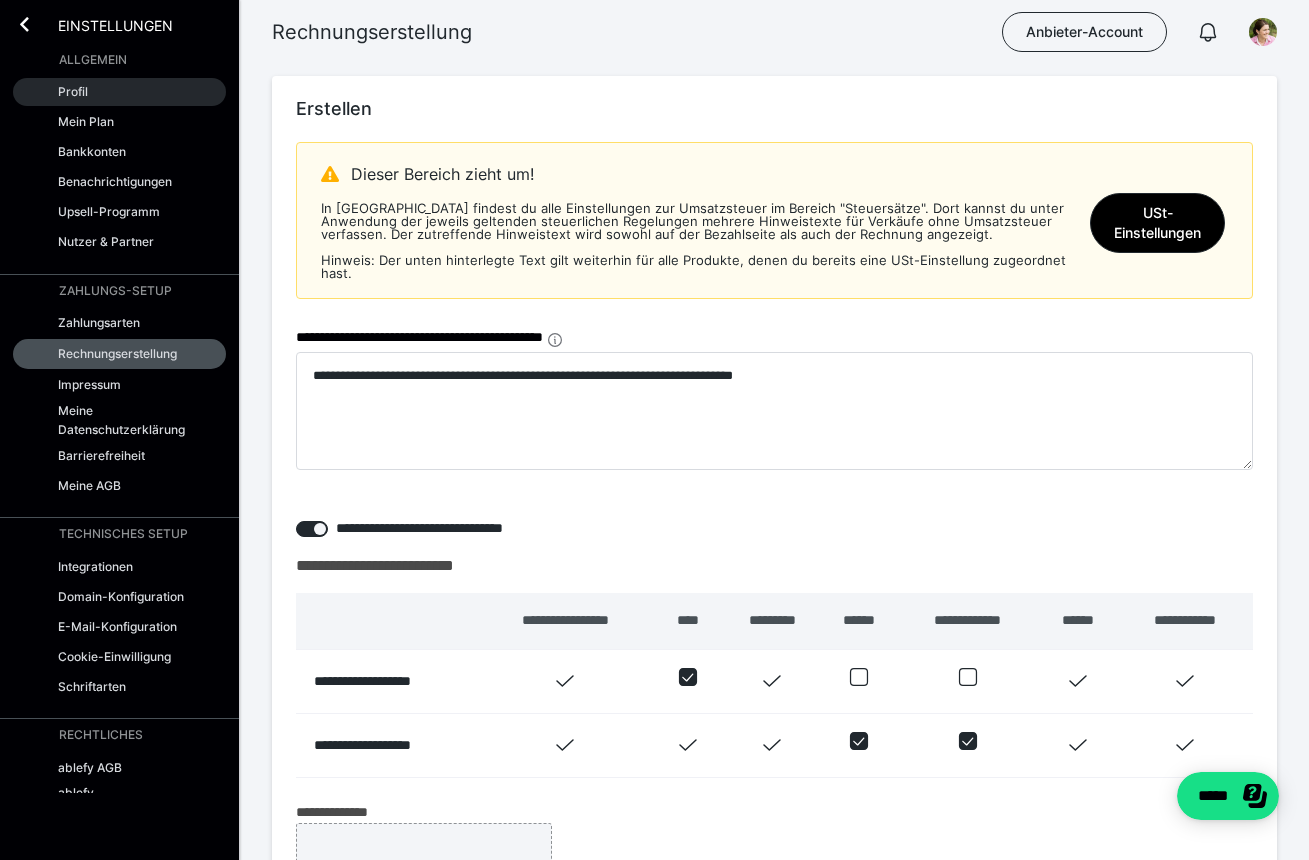 click on "Profil" at bounding box center [119, 92] 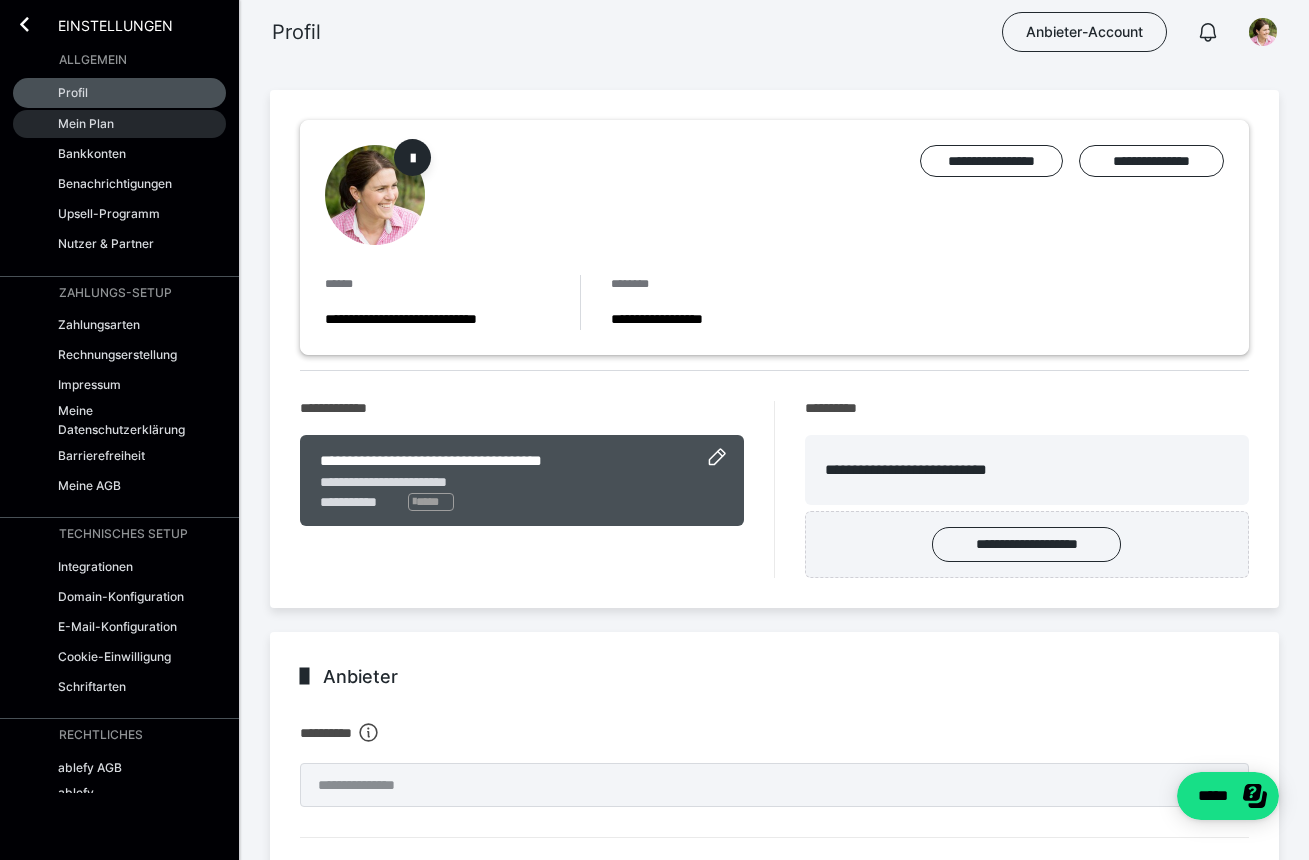 click on "Mein Plan" at bounding box center (86, 123) 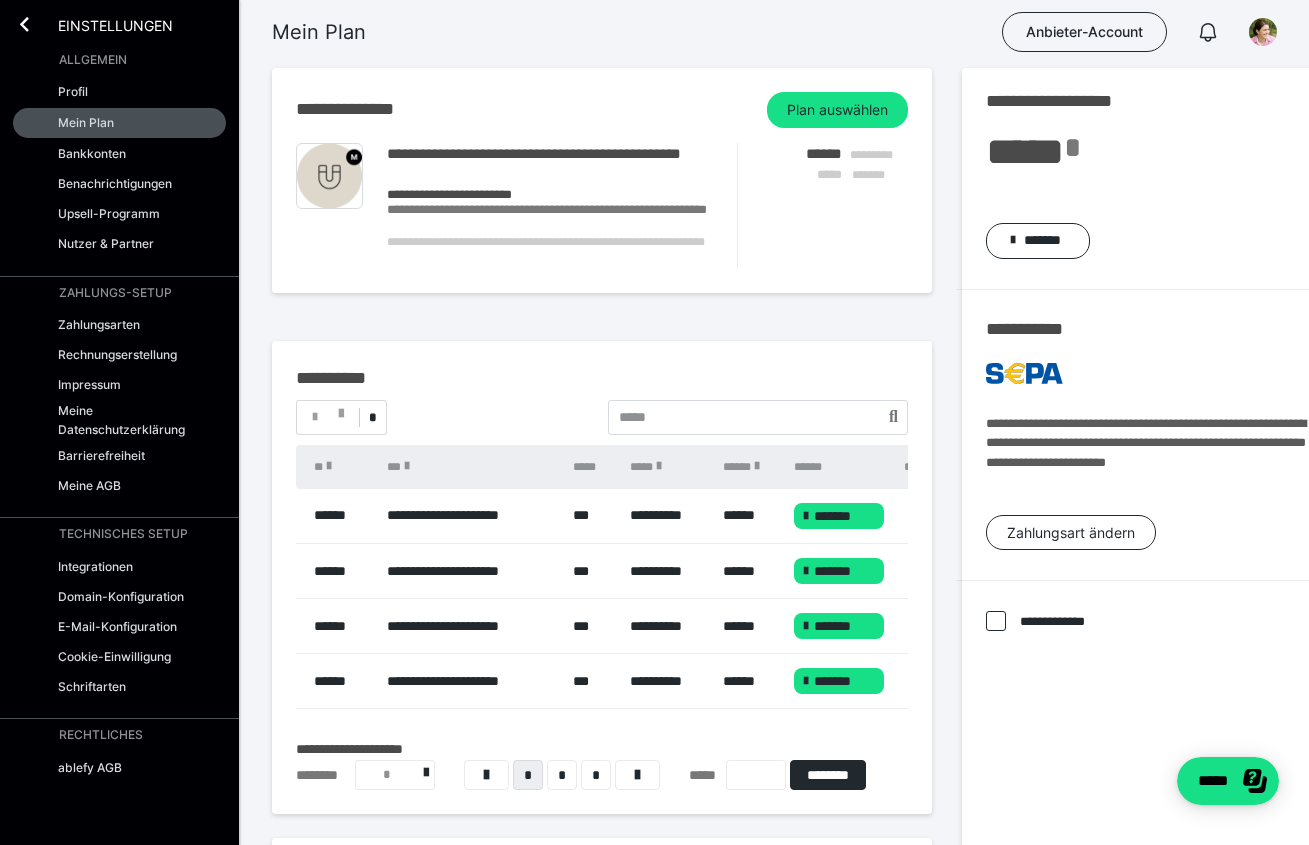 scroll, scrollTop: 0, scrollLeft: 0, axis: both 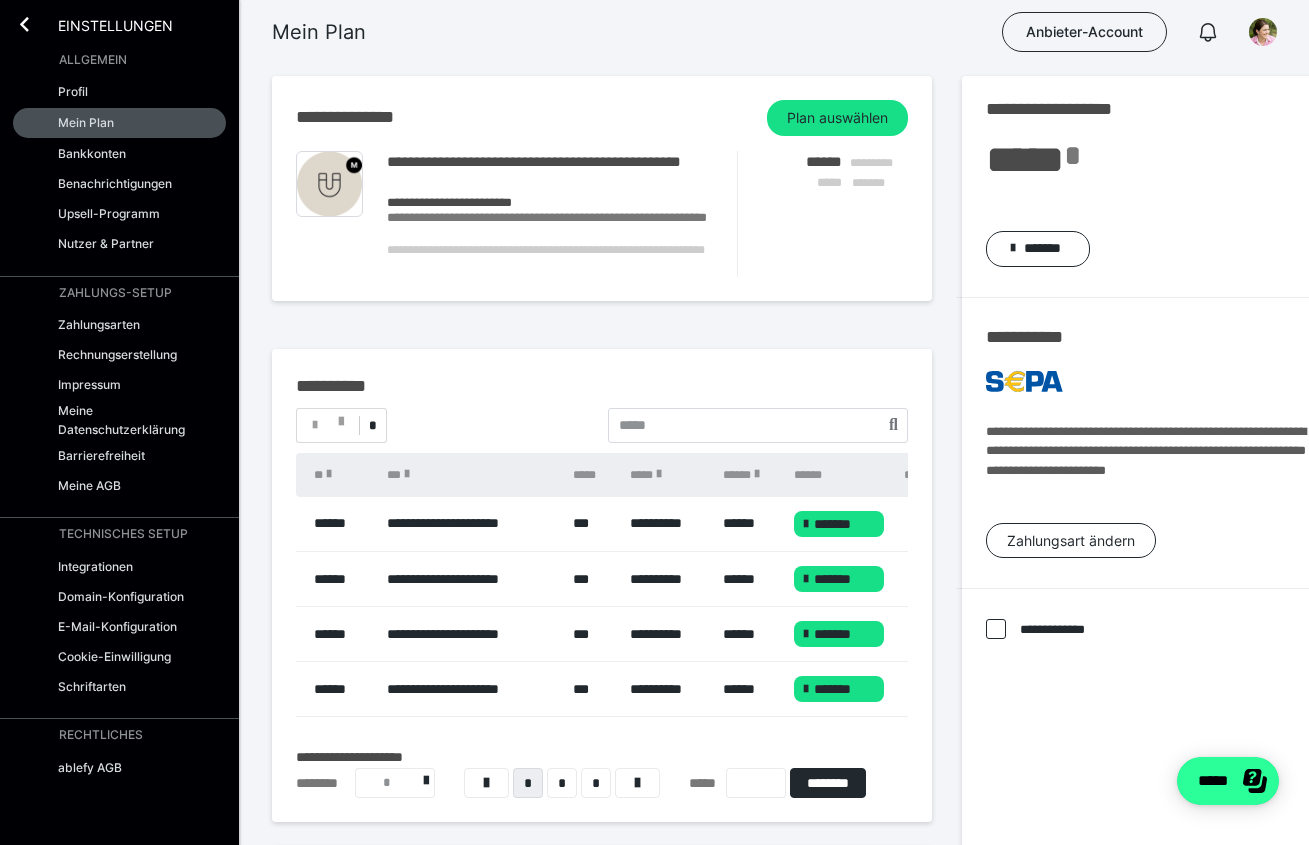 click on "*****" 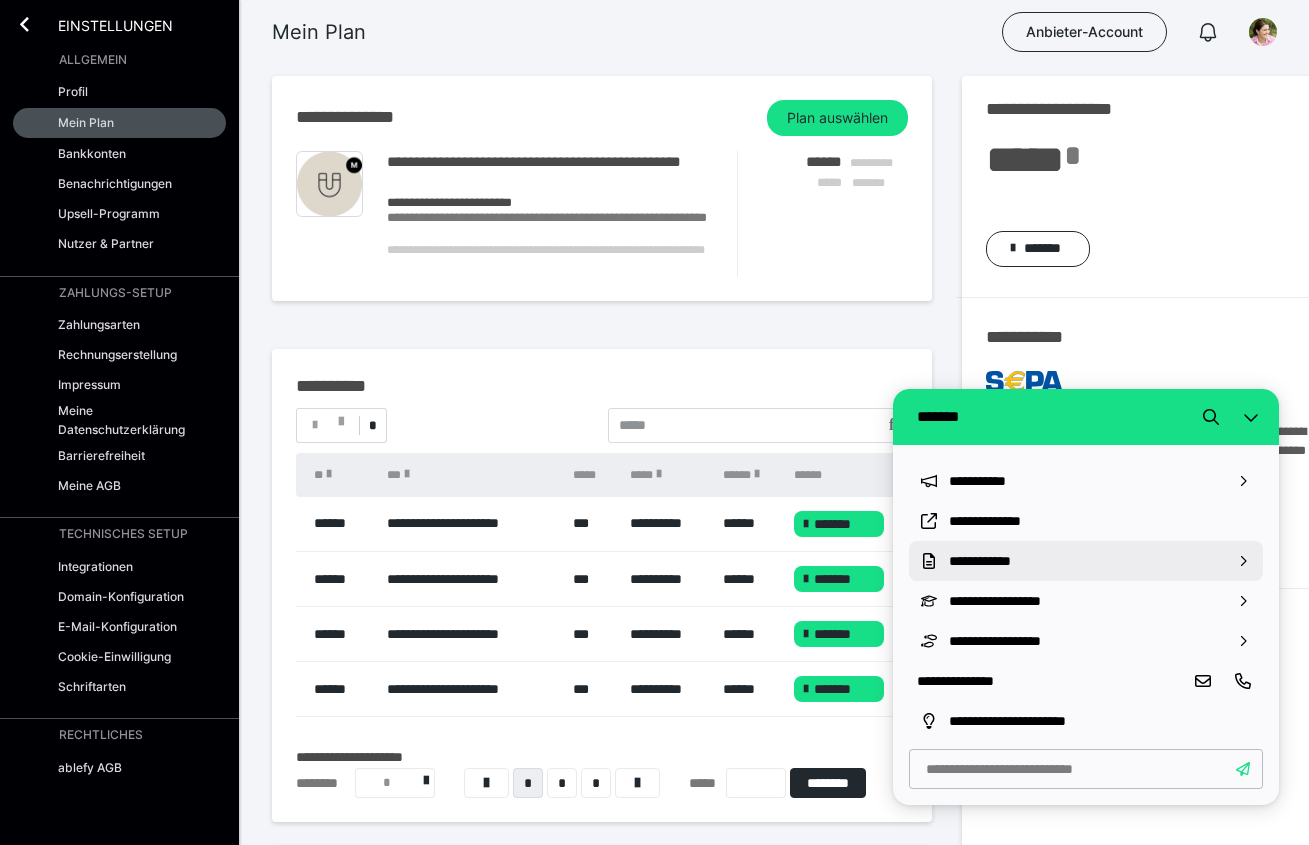 click on "**********" at bounding box center (1086, 561) 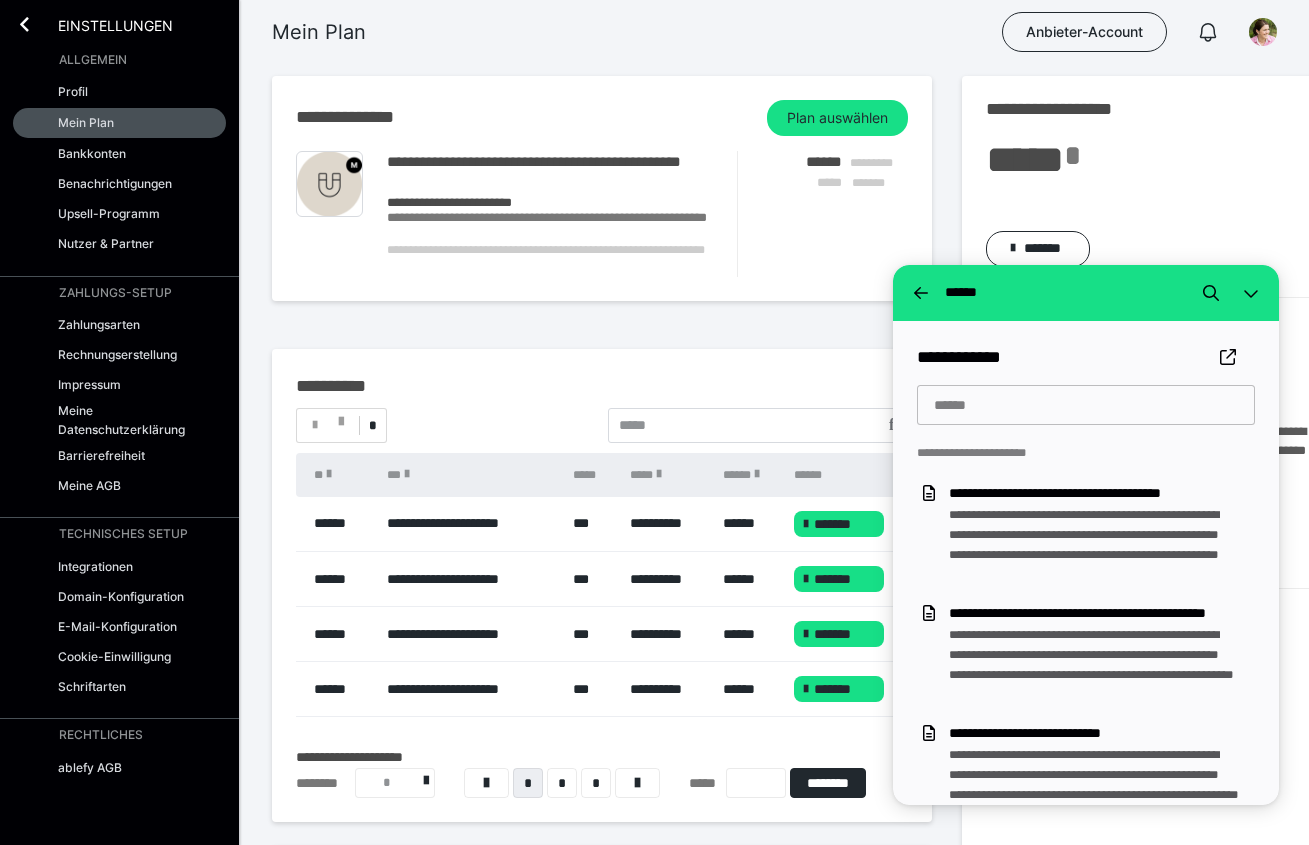 click at bounding box center [1086, 405] 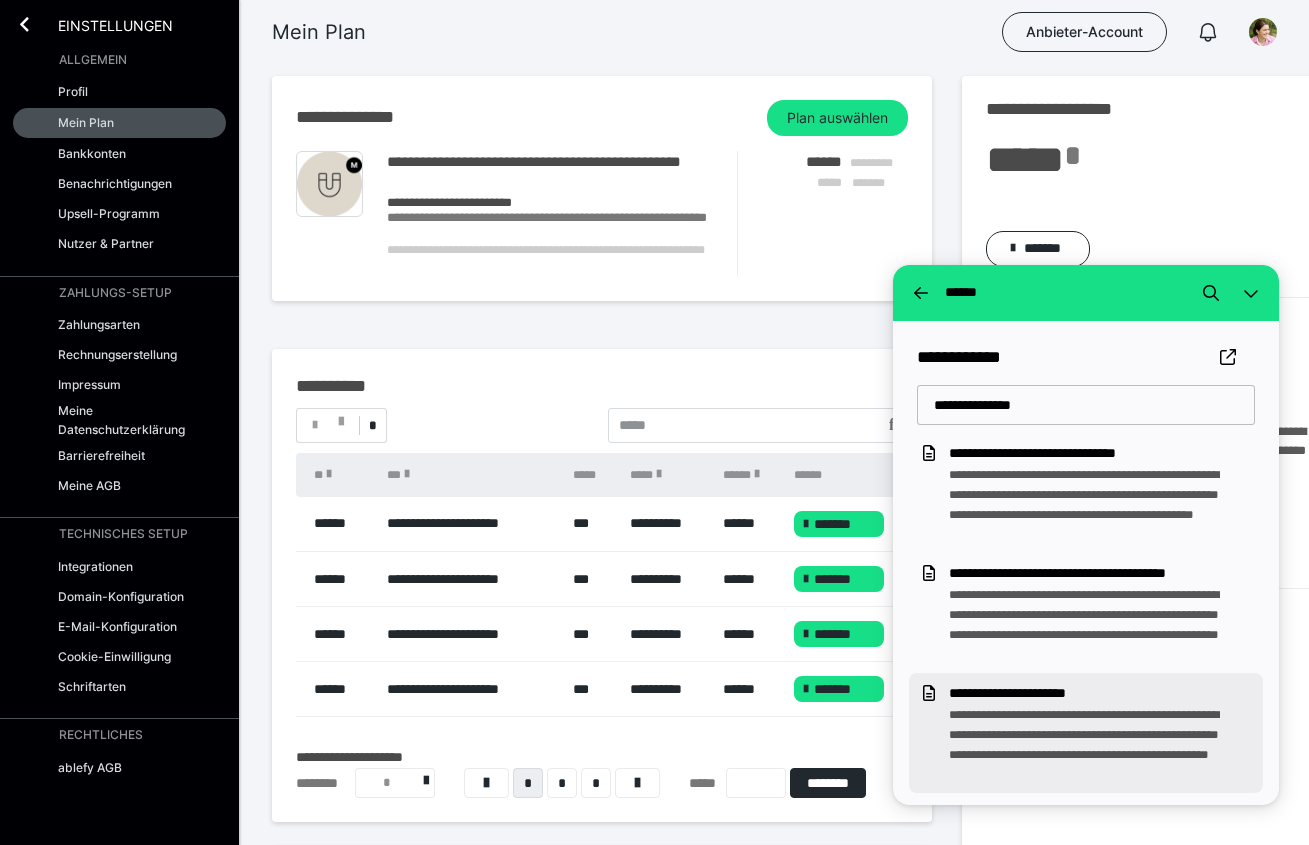 type on "**********" 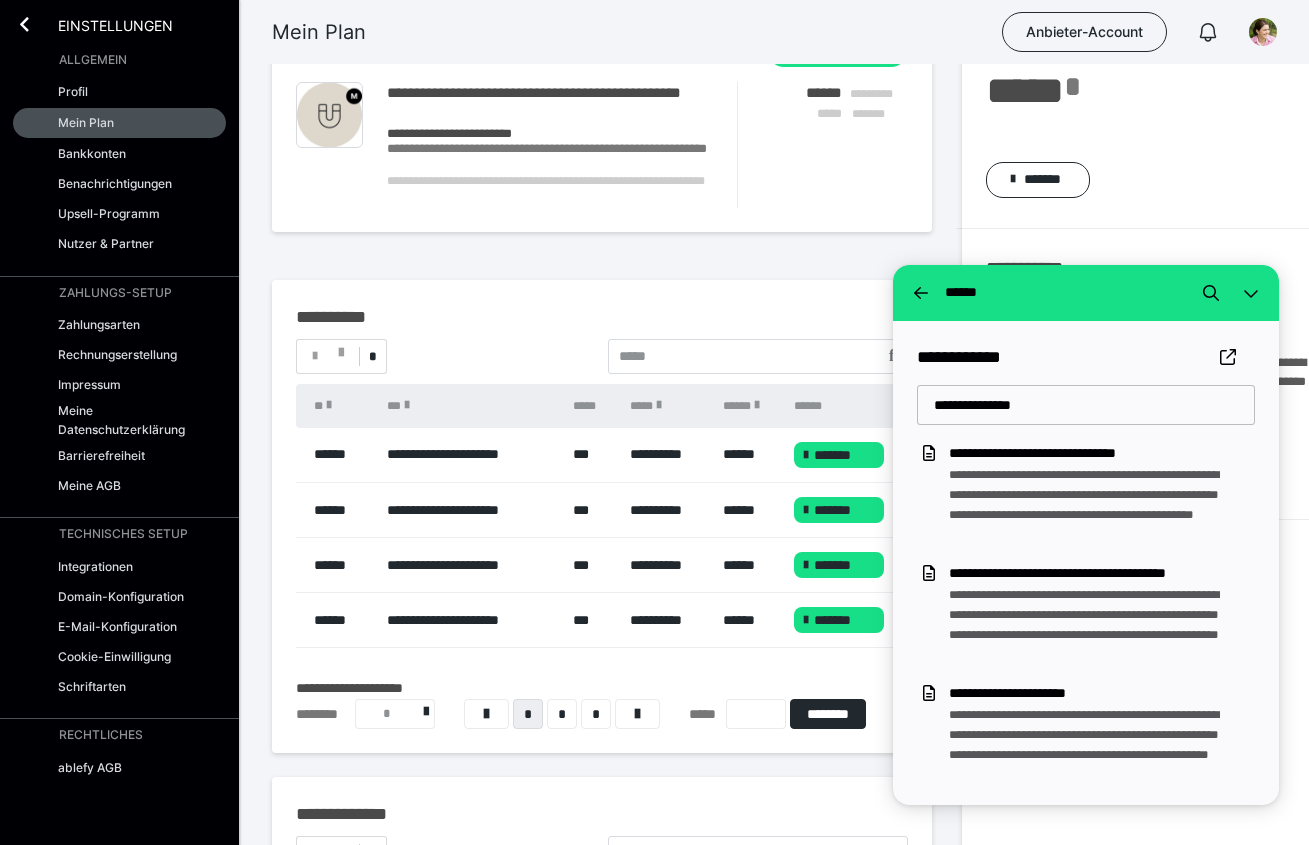scroll, scrollTop: 145, scrollLeft: 0, axis: vertical 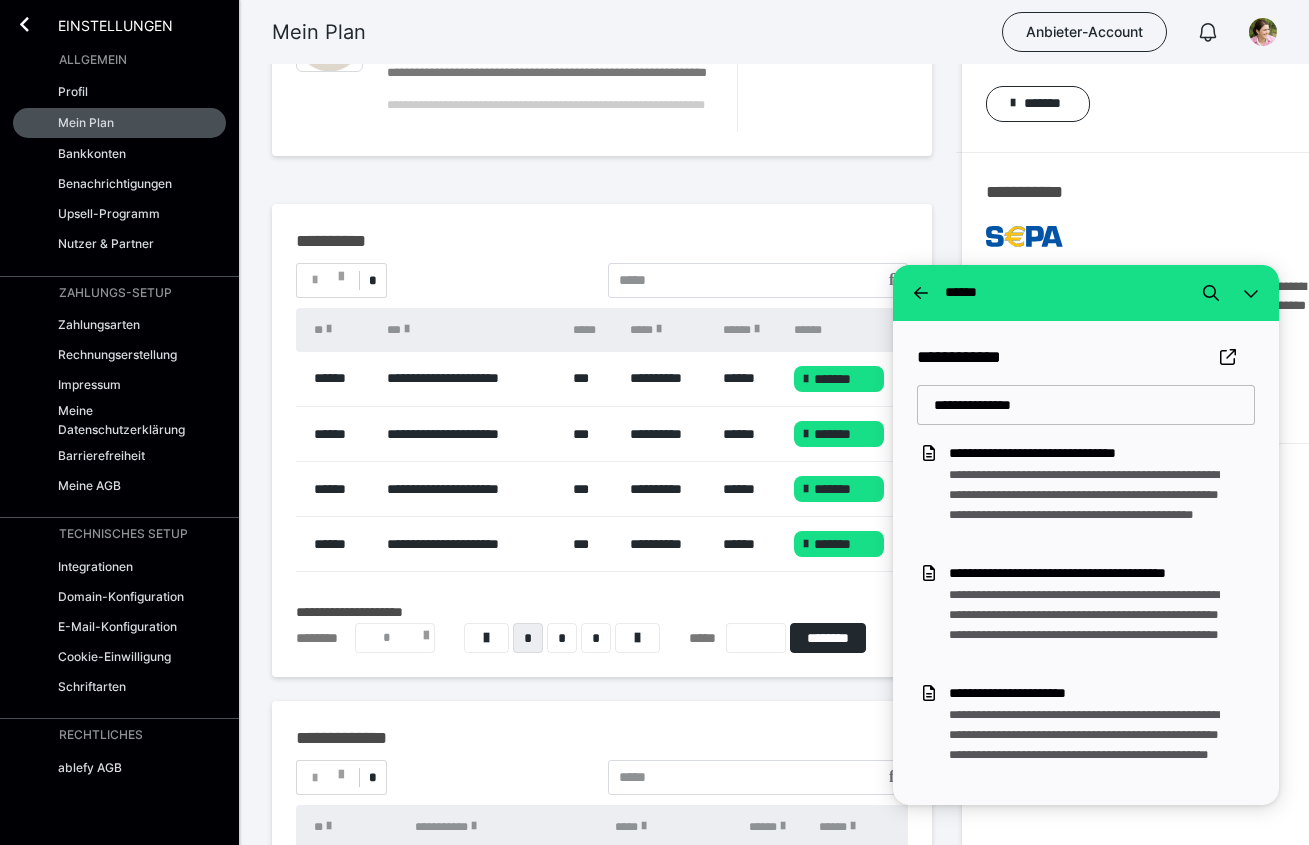 click at bounding box center (426, 639) 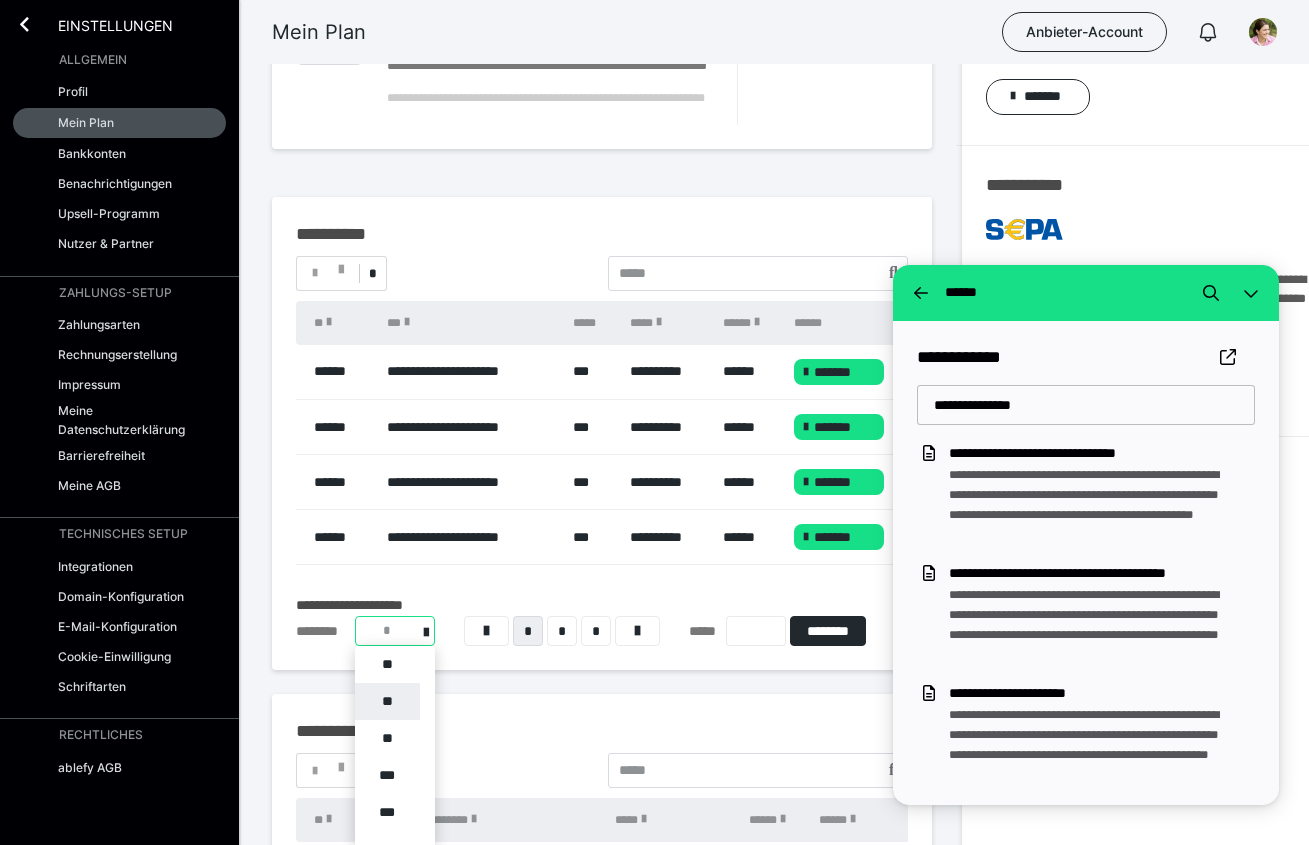 click on "**" at bounding box center [387, 701] 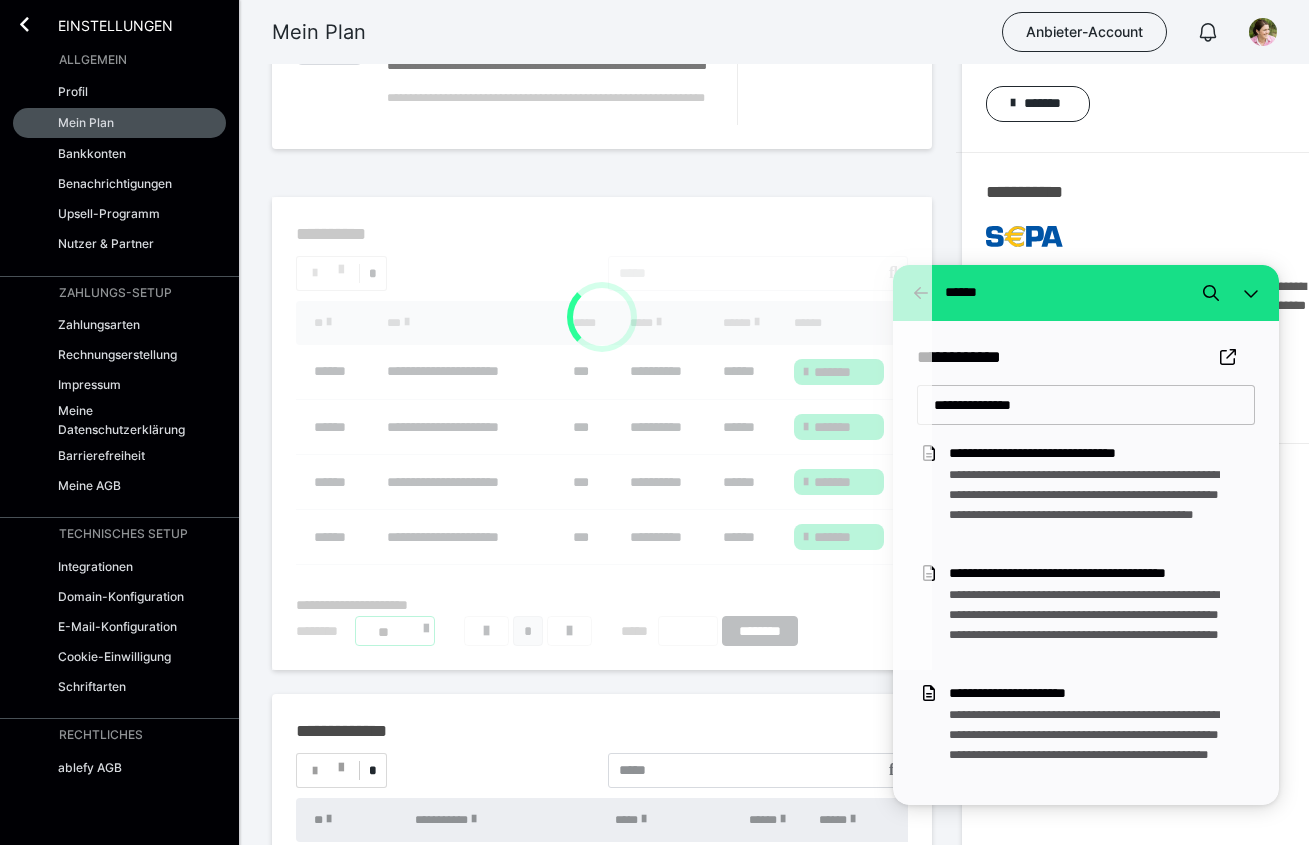 scroll, scrollTop: 272, scrollLeft: 0, axis: vertical 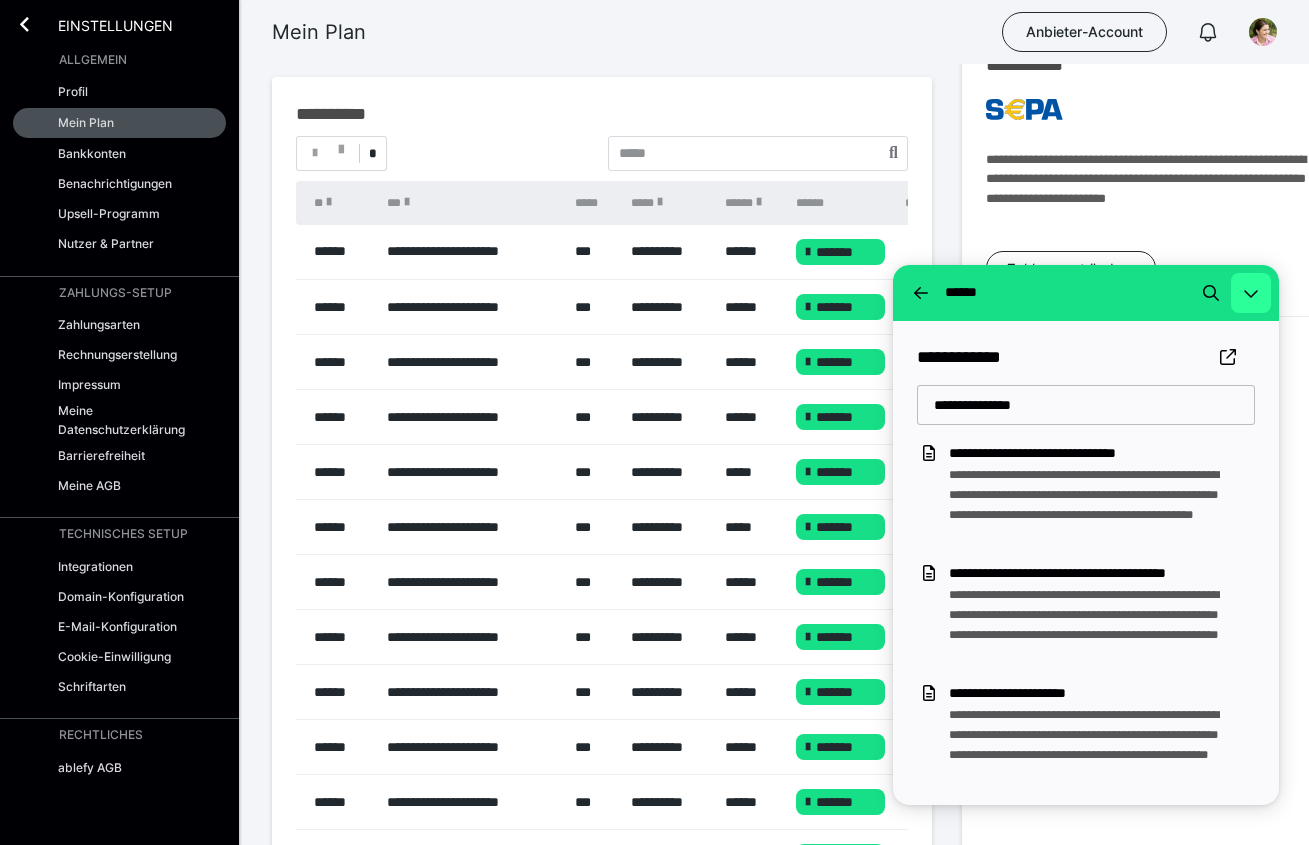 click 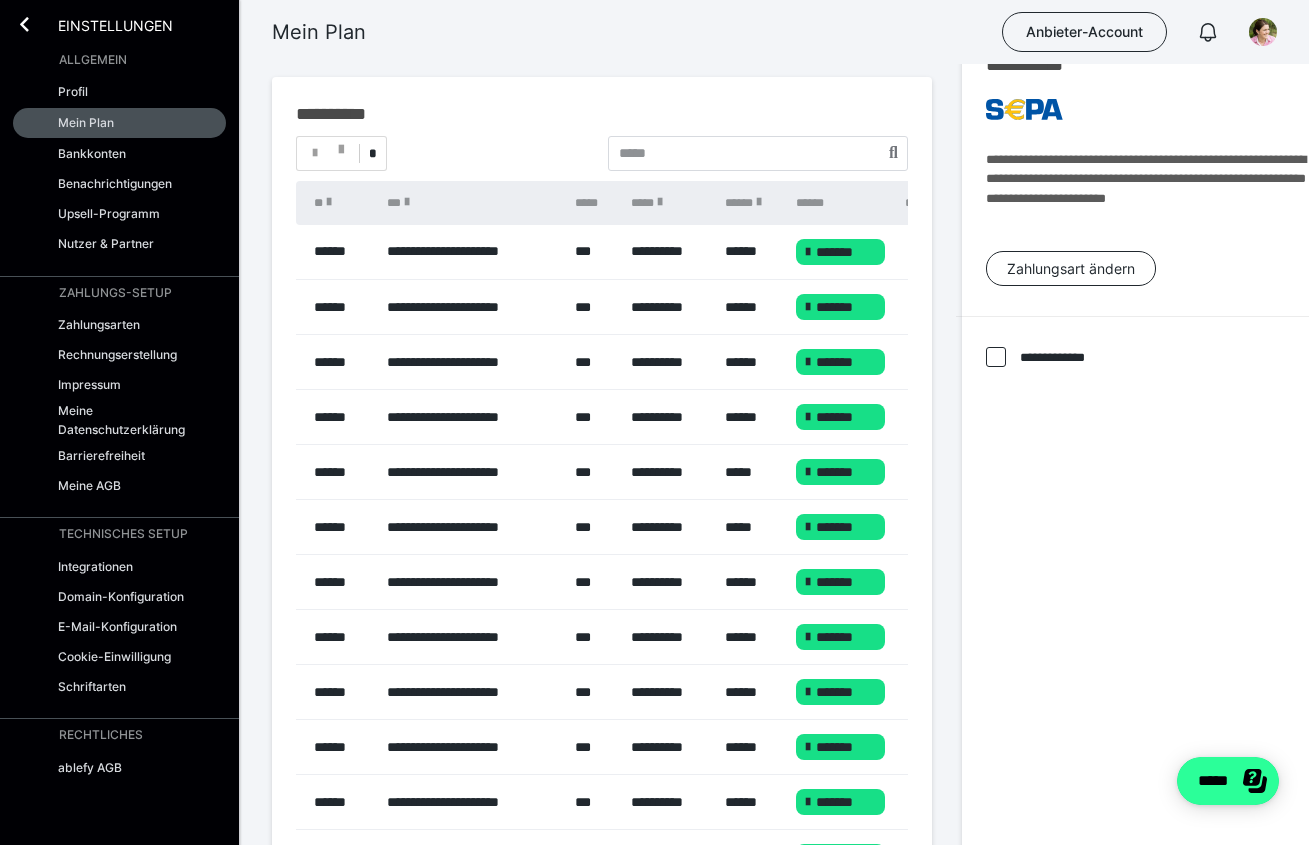 scroll, scrollTop: 815, scrollLeft: 0, axis: vertical 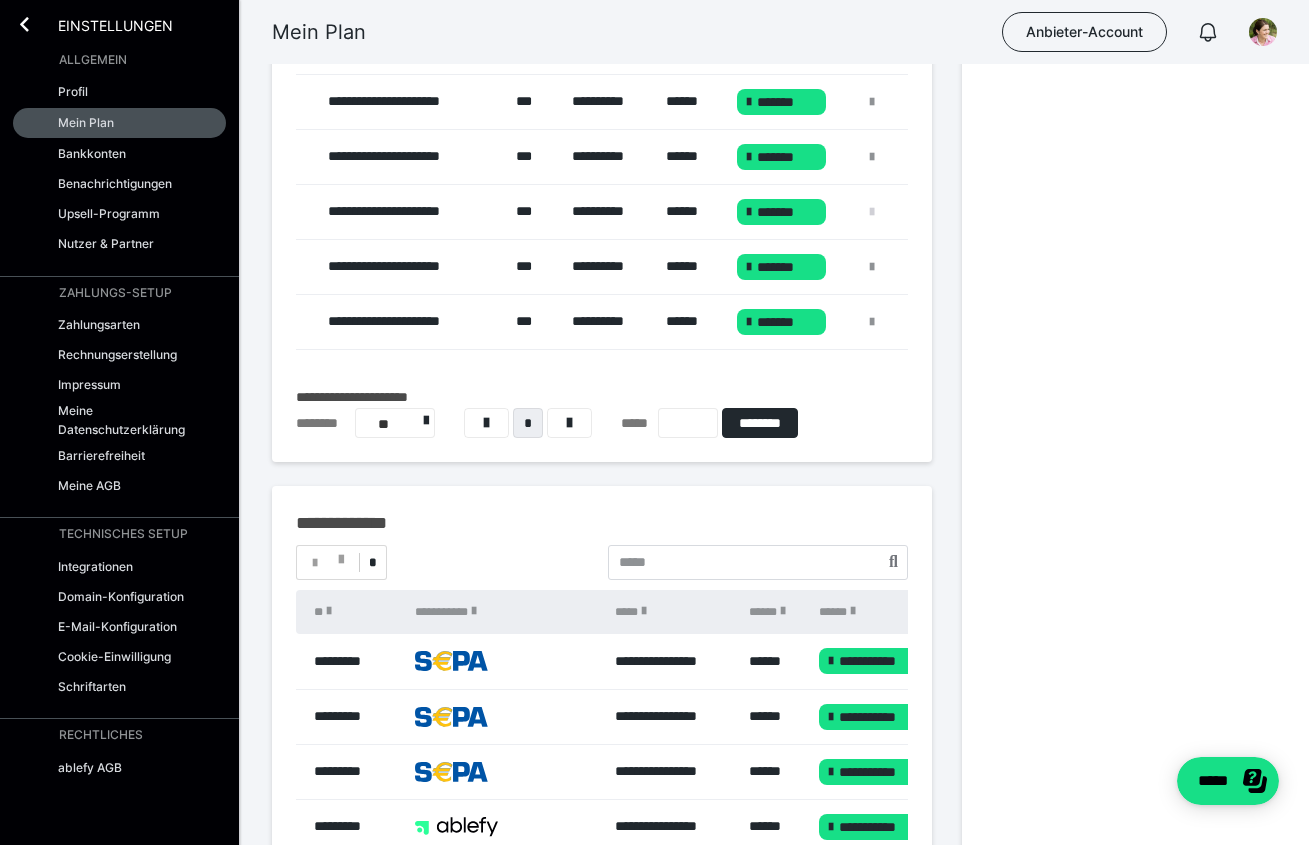 click at bounding box center (872, 212) 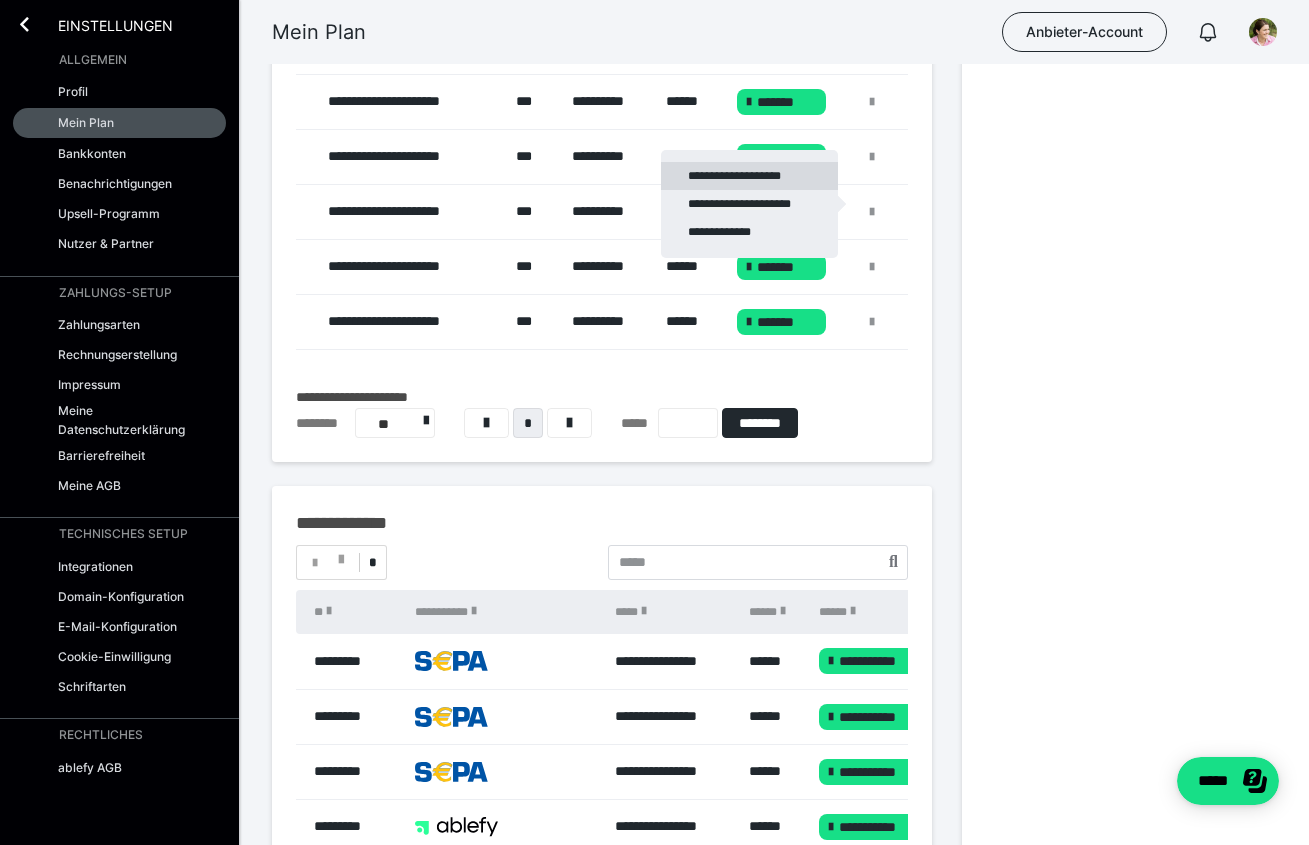 click on "**********" at bounding box center (749, 176) 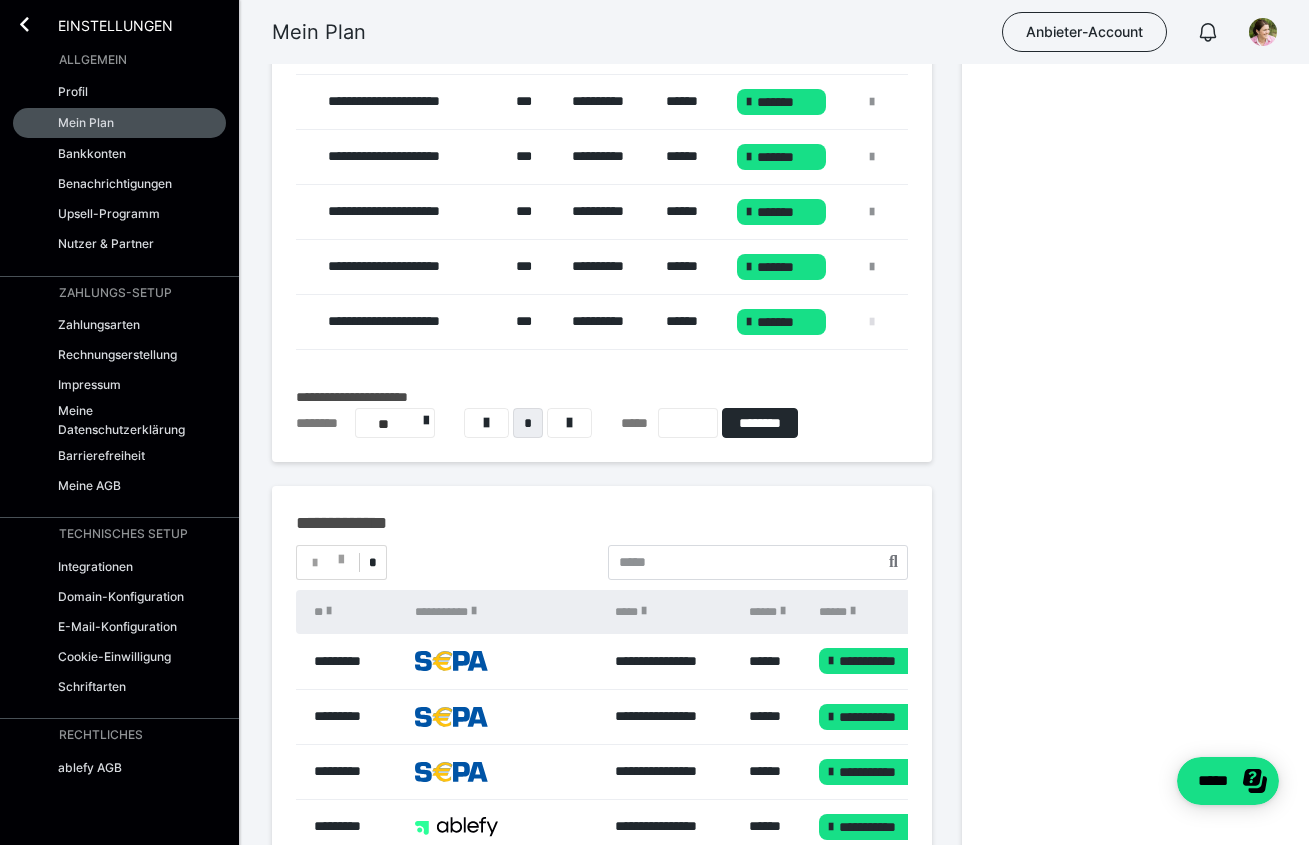 click at bounding box center (872, 322) 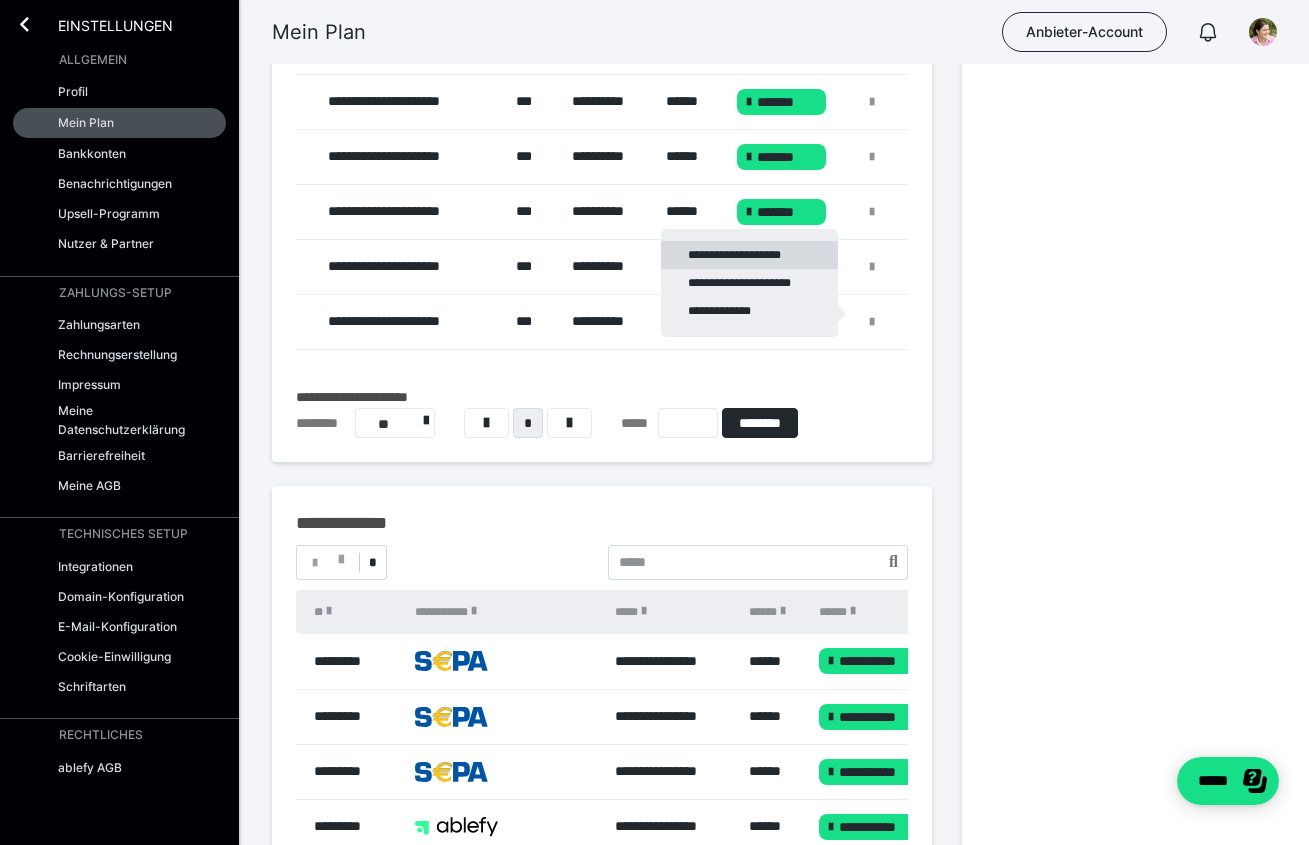 click on "**********" at bounding box center [749, 255] 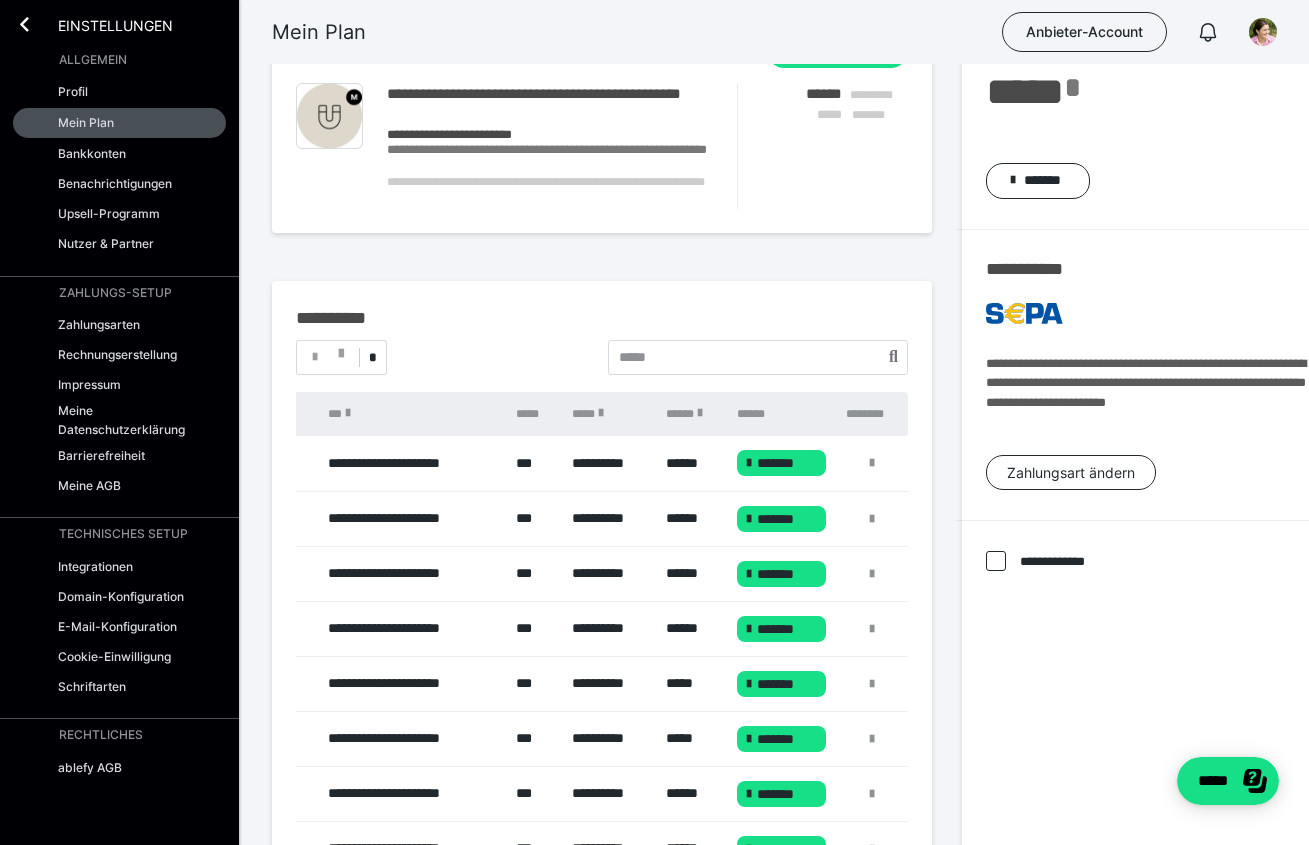 scroll, scrollTop: 0, scrollLeft: 0, axis: both 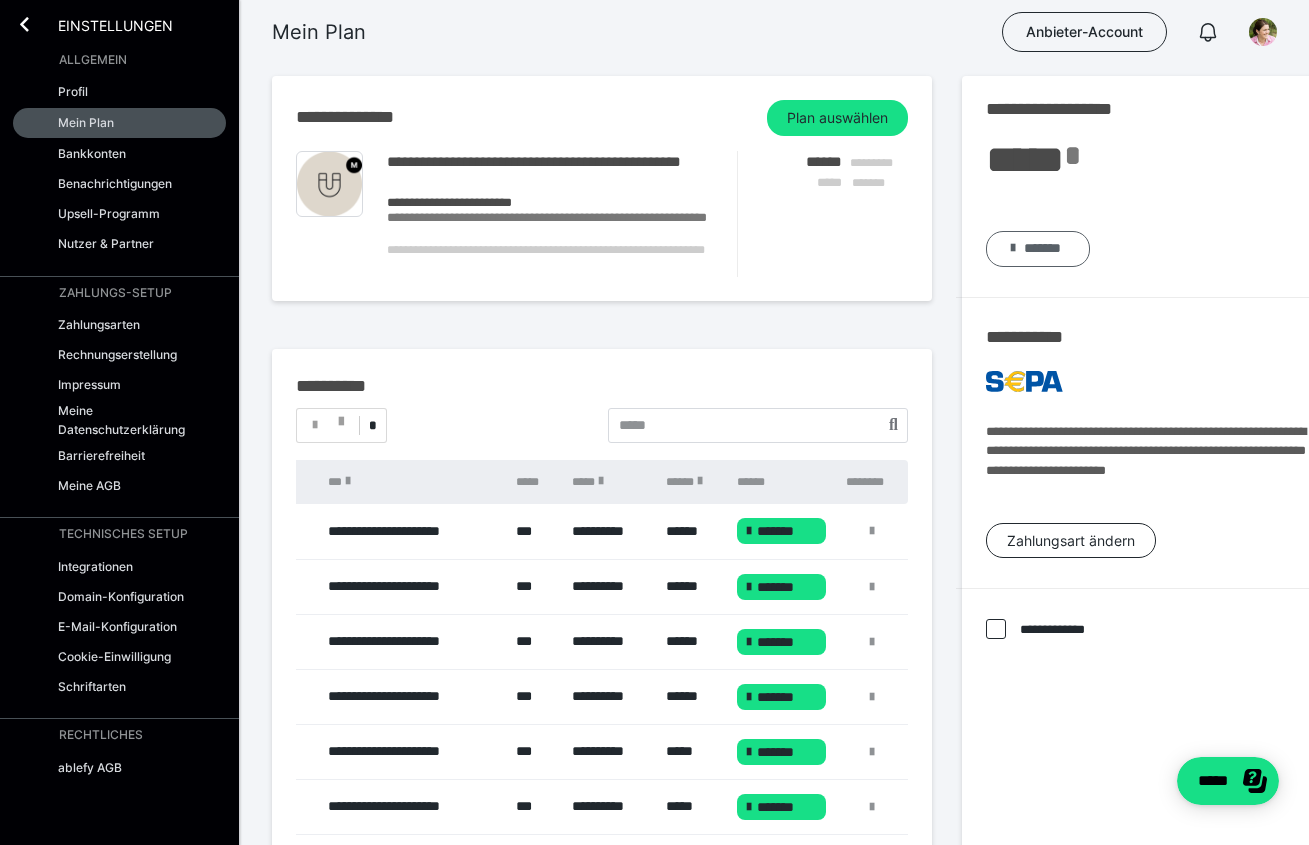 click on "*******" at bounding box center (1042, 248) 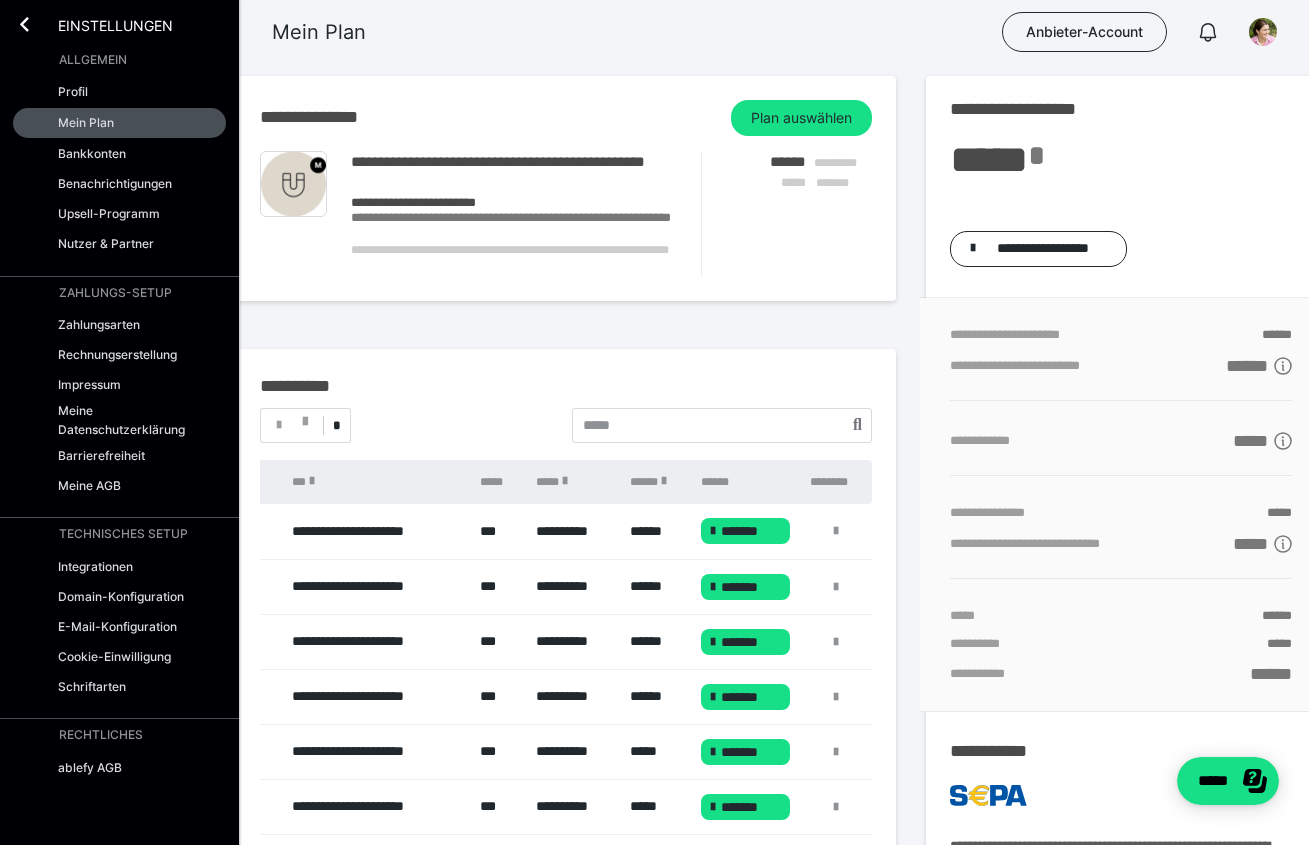 scroll, scrollTop: 0, scrollLeft: 58, axis: horizontal 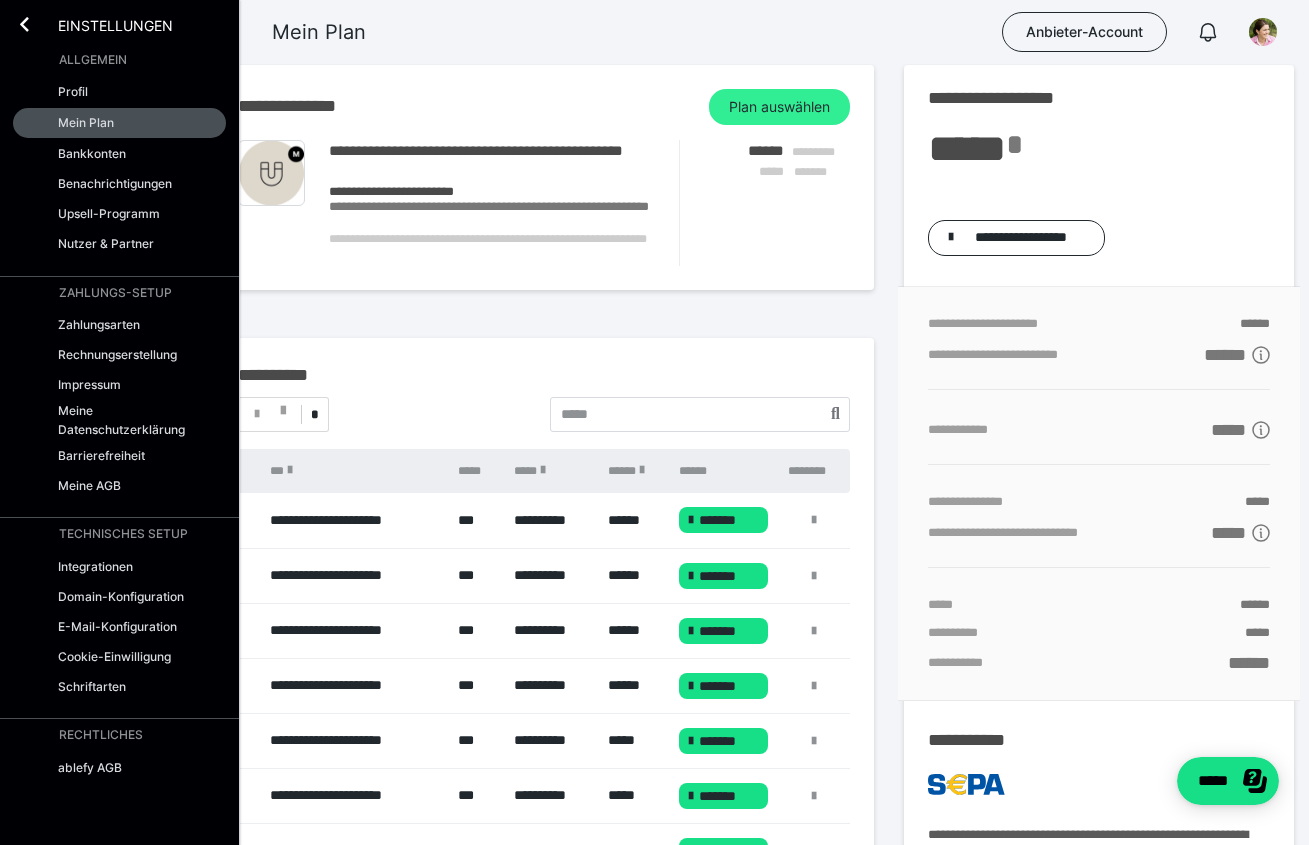 click on "Plan auswählen" at bounding box center (779, 107) 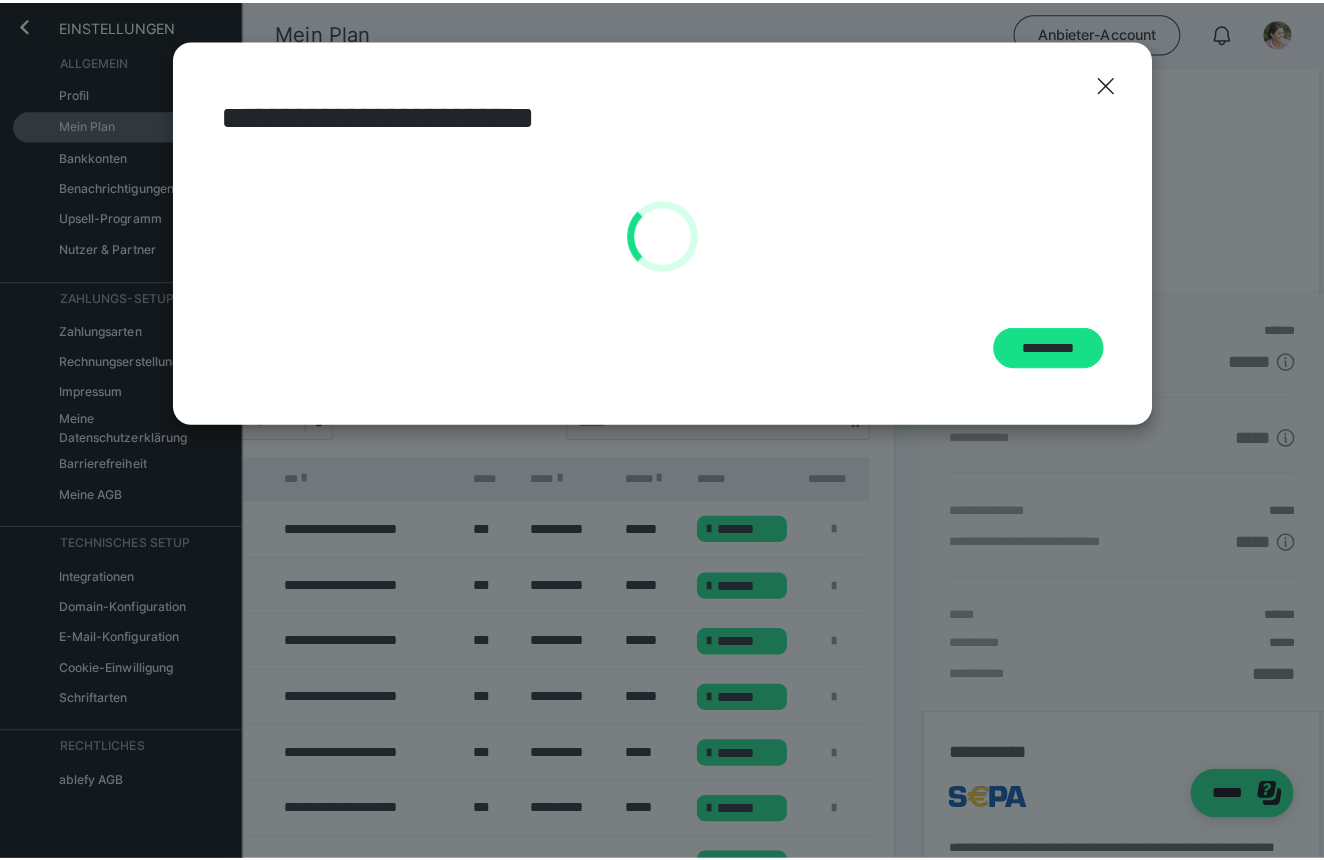 scroll, scrollTop: 11, scrollLeft: 43, axis: both 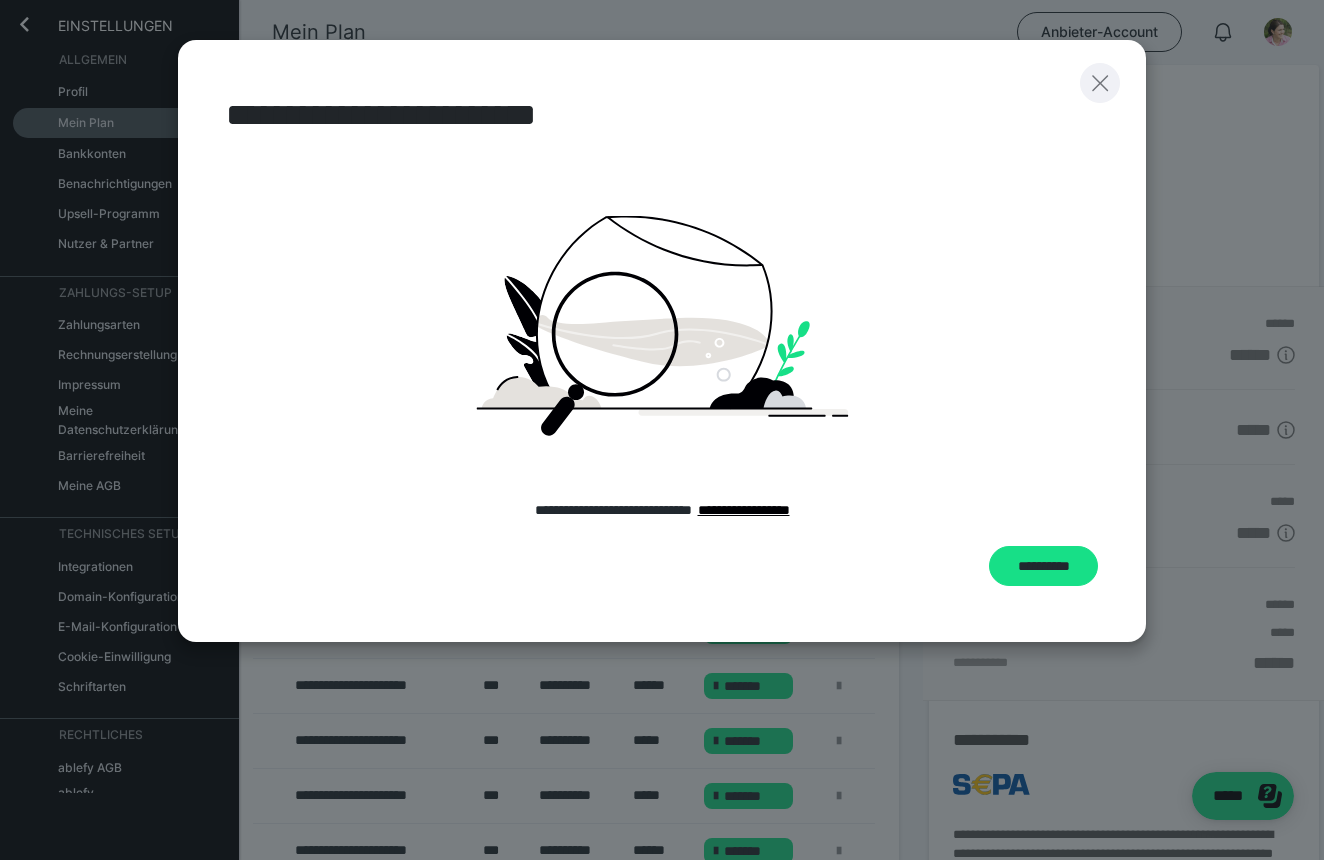 click 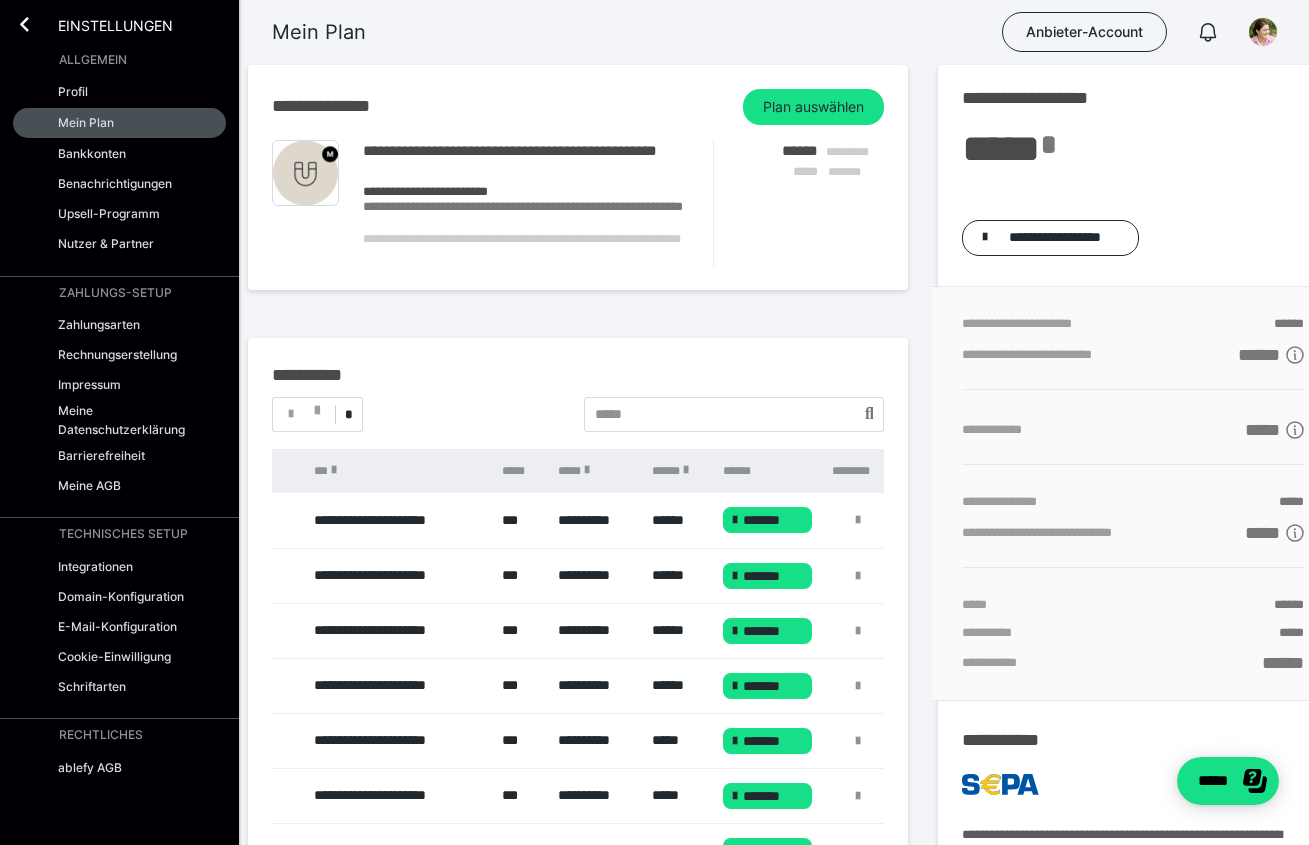 scroll, scrollTop: 11, scrollLeft: 0, axis: vertical 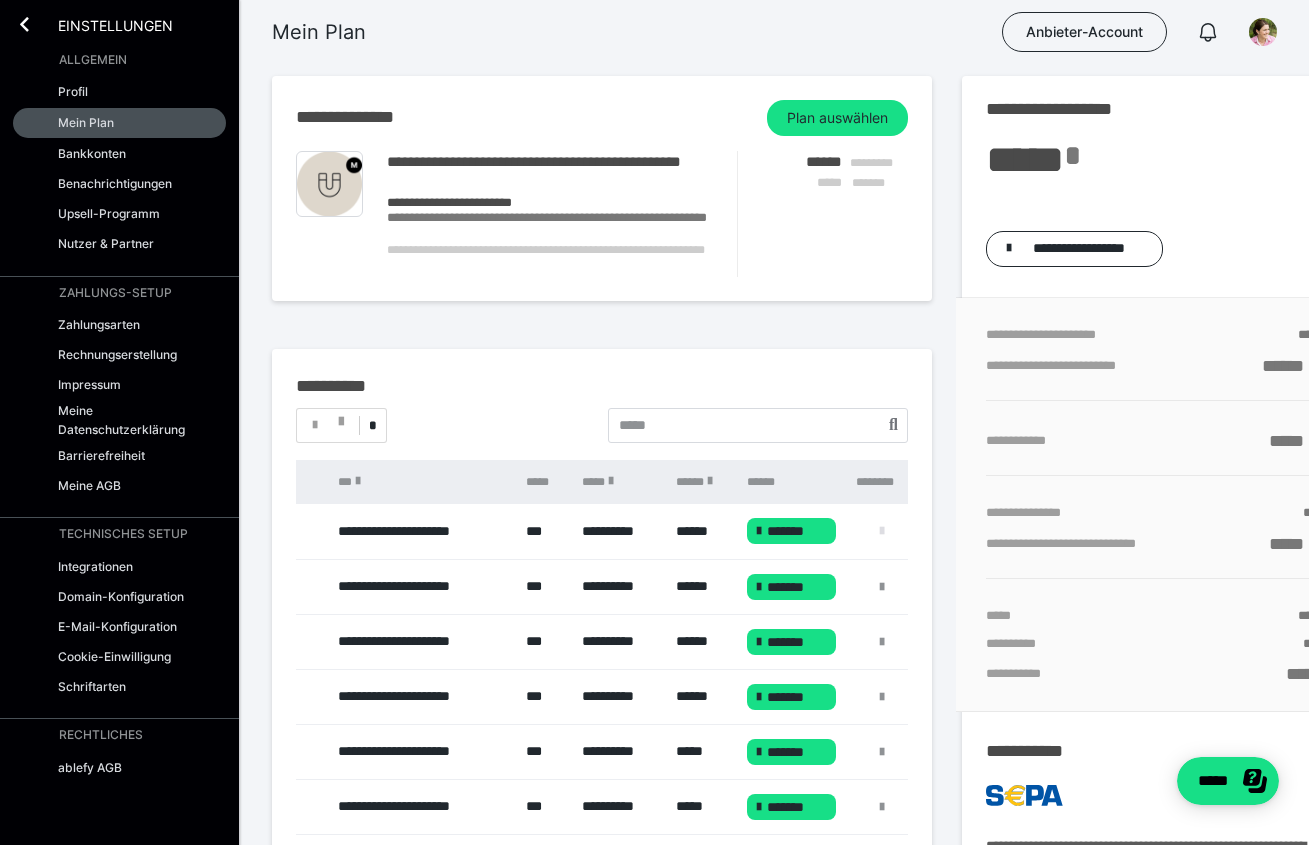 click at bounding box center (882, 531) 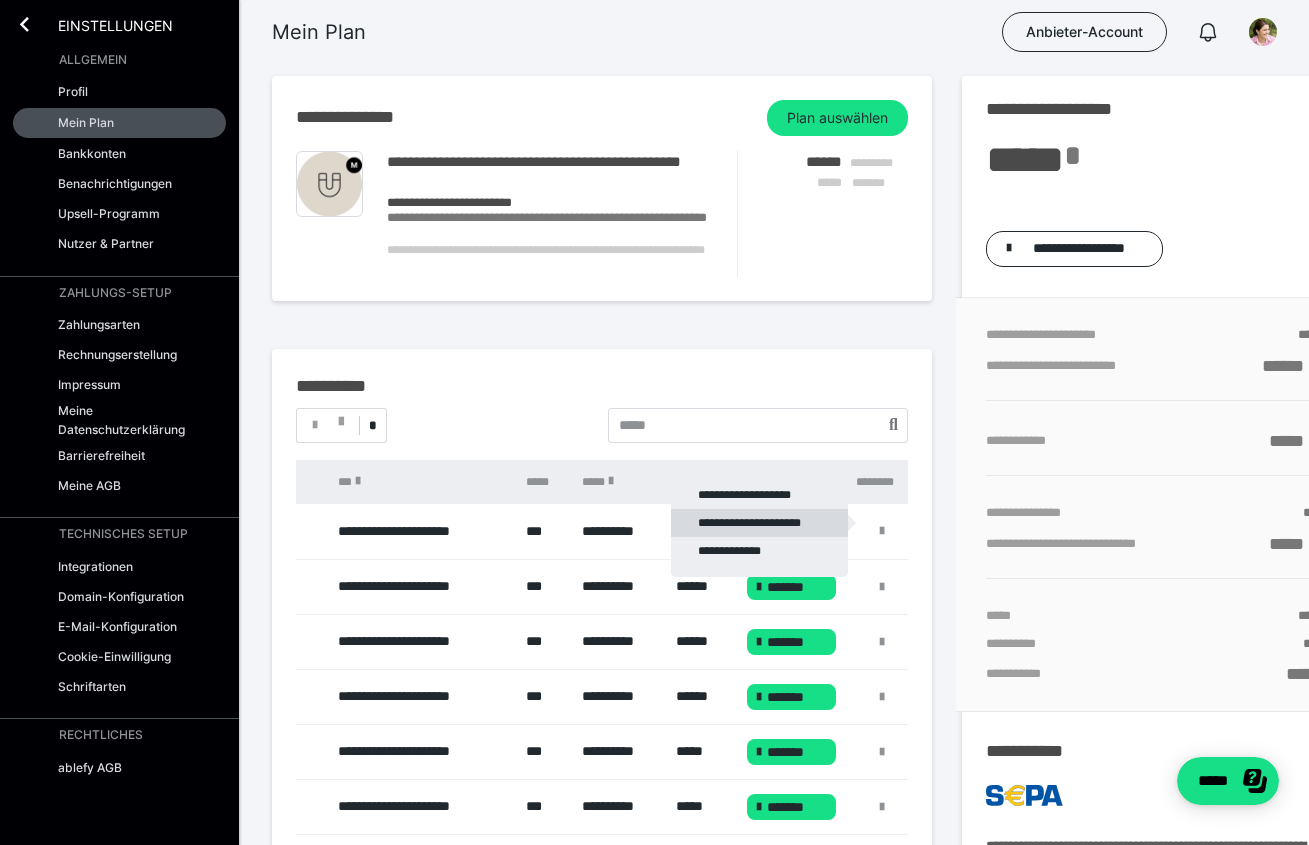 click on "**********" at bounding box center (759, 523) 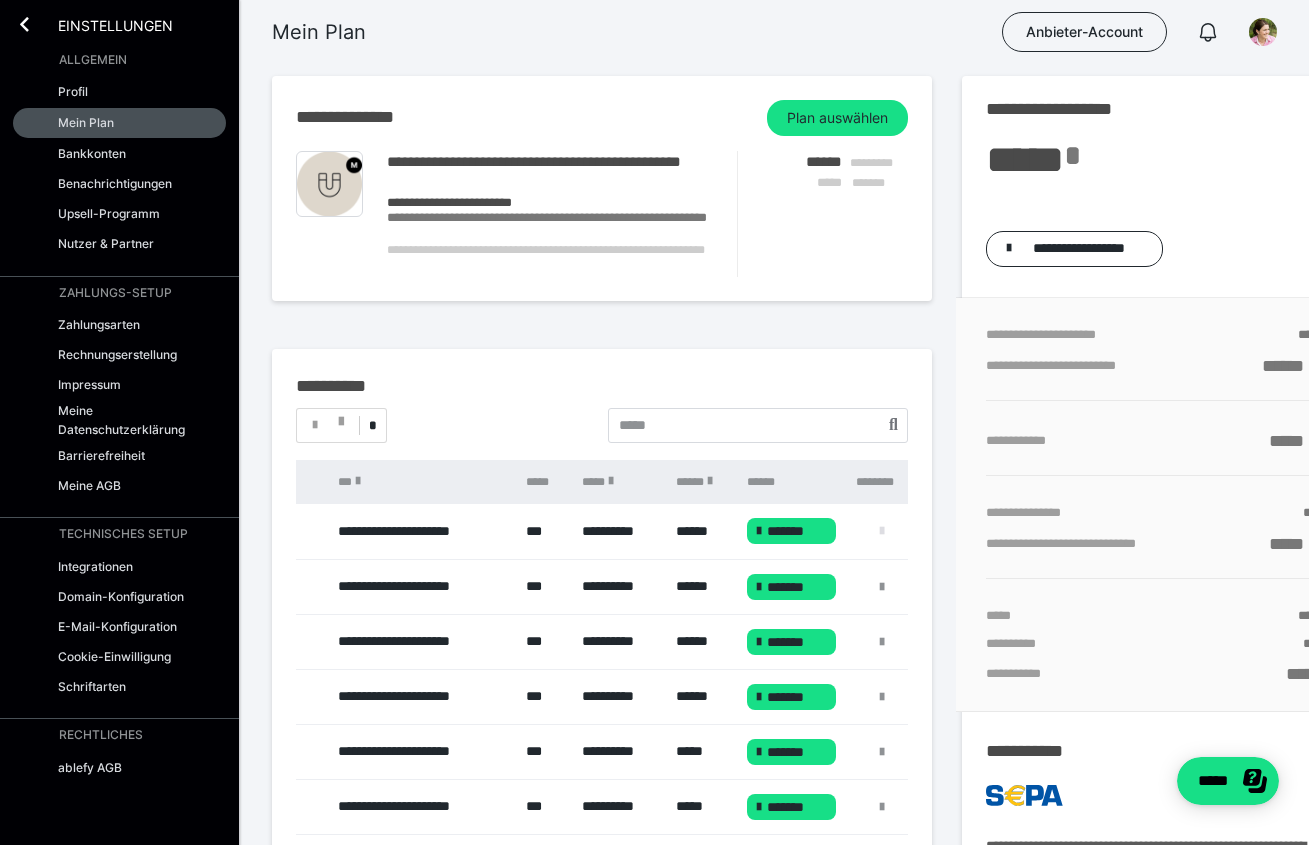 click at bounding box center (882, 531) 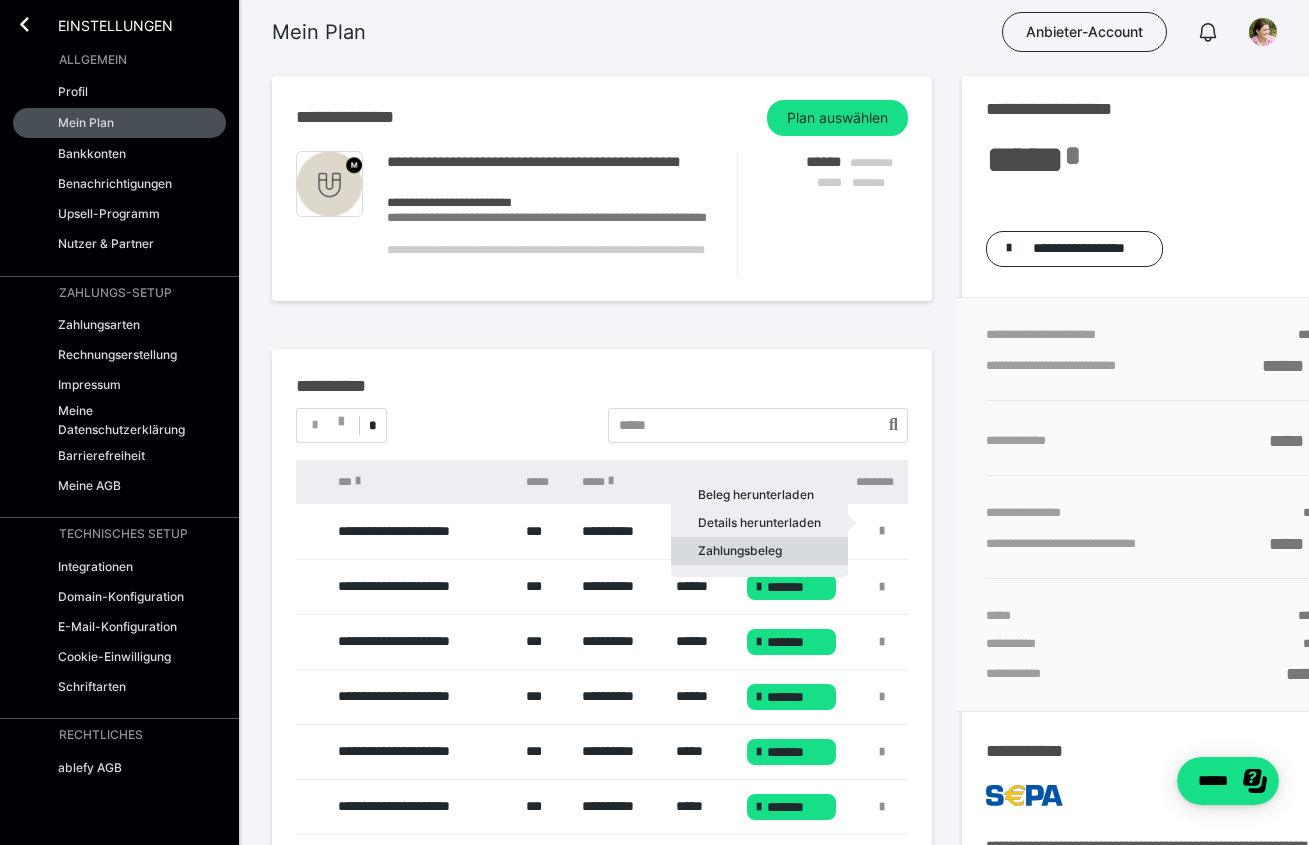 click on "Zahlungsbeleg" at bounding box center [759, 551] 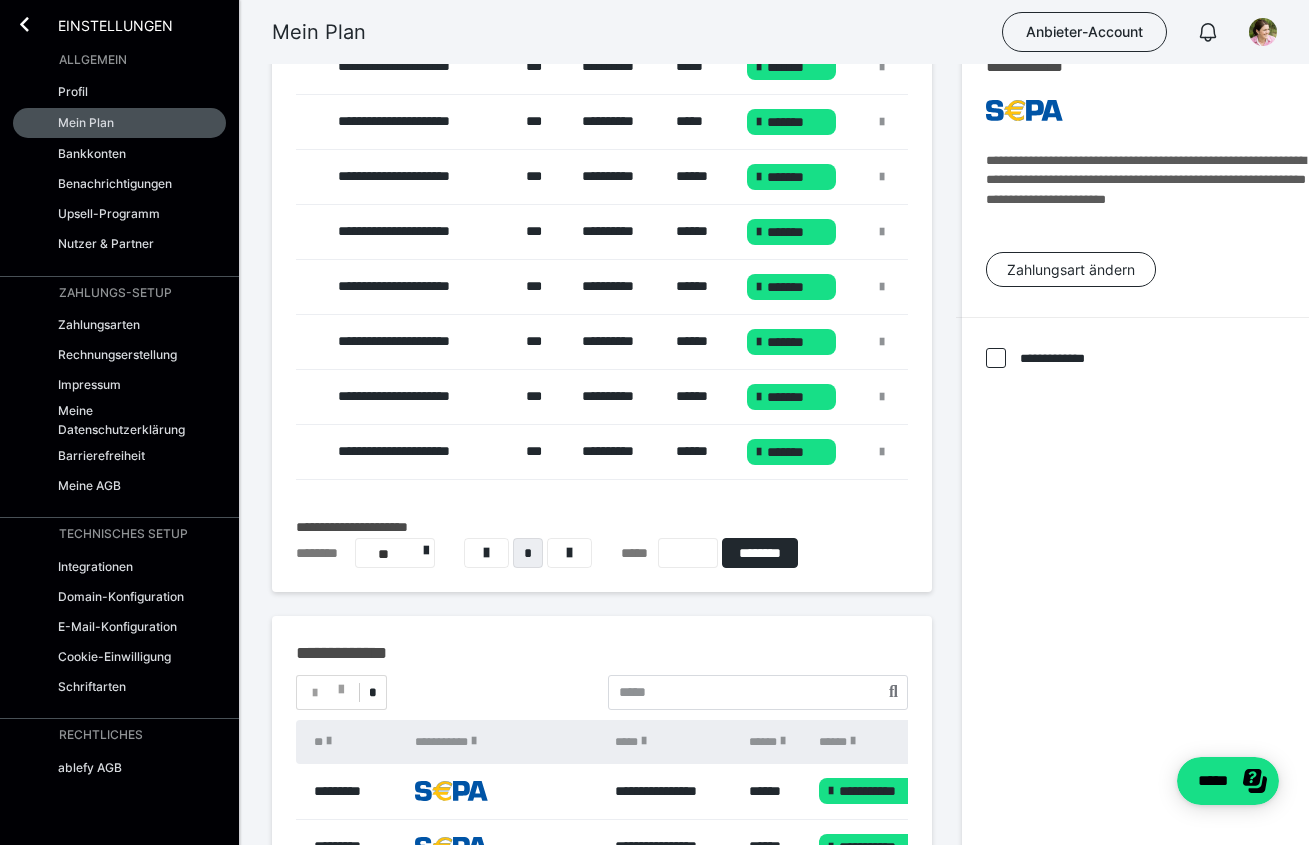 scroll, scrollTop: 1047, scrollLeft: 0, axis: vertical 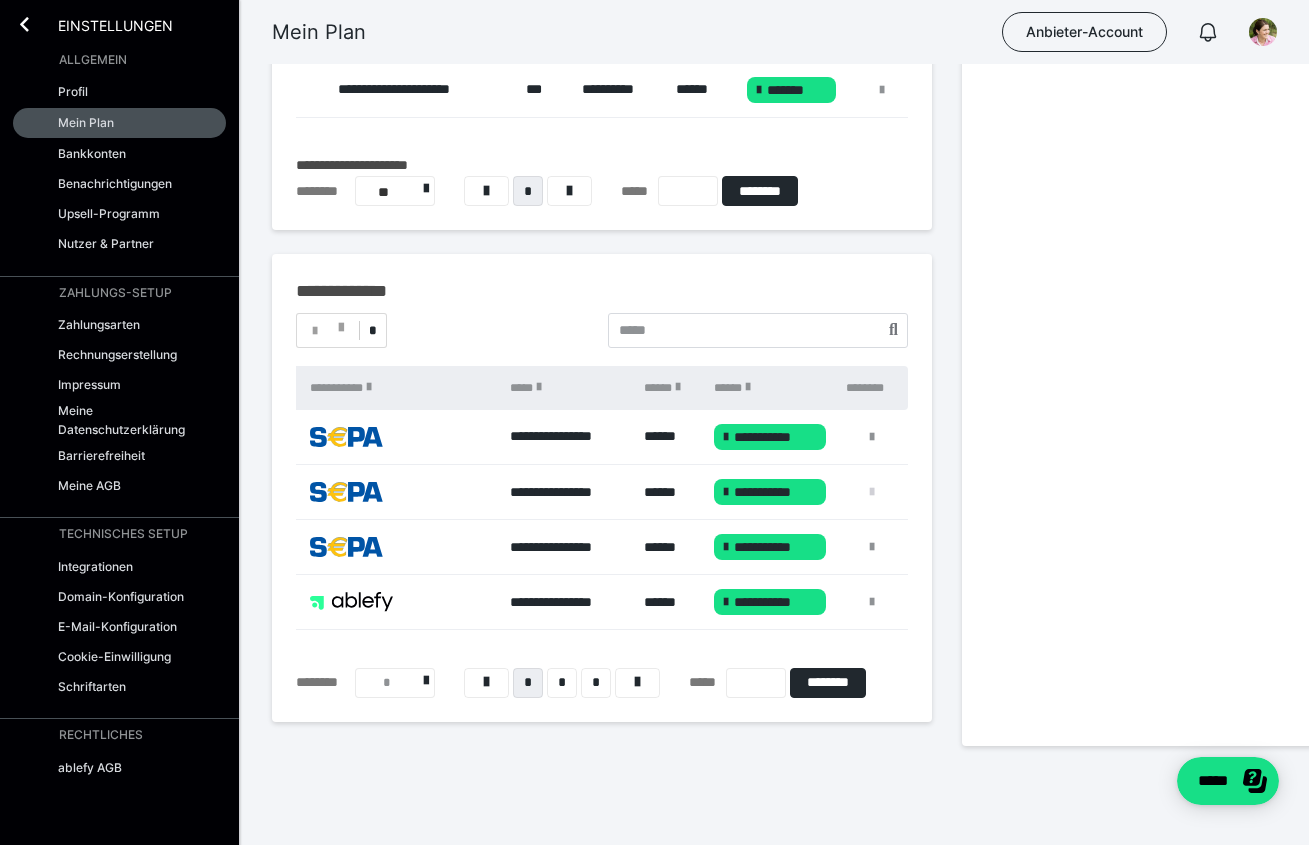click at bounding box center (872, 492) 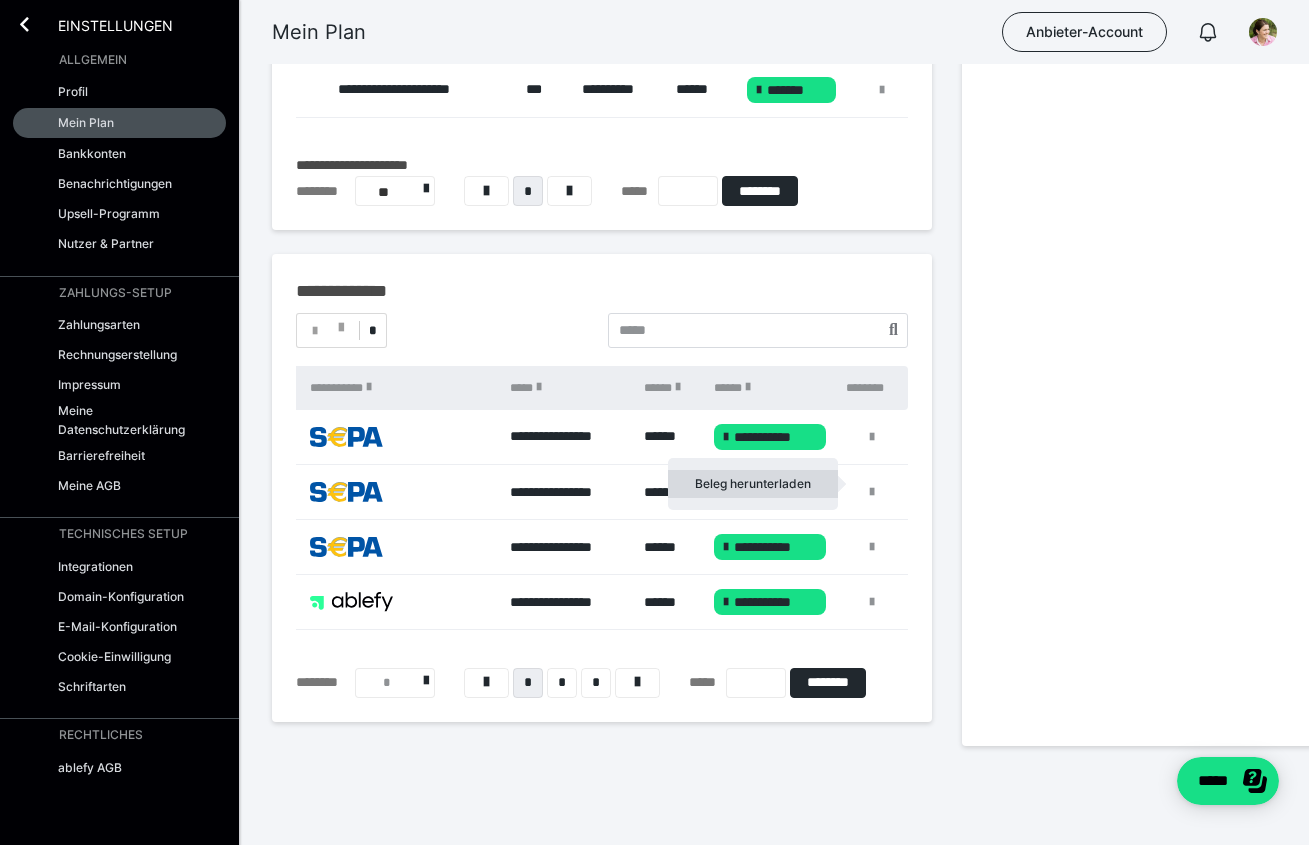 click on "Beleg herunterladen" at bounding box center [753, 484] 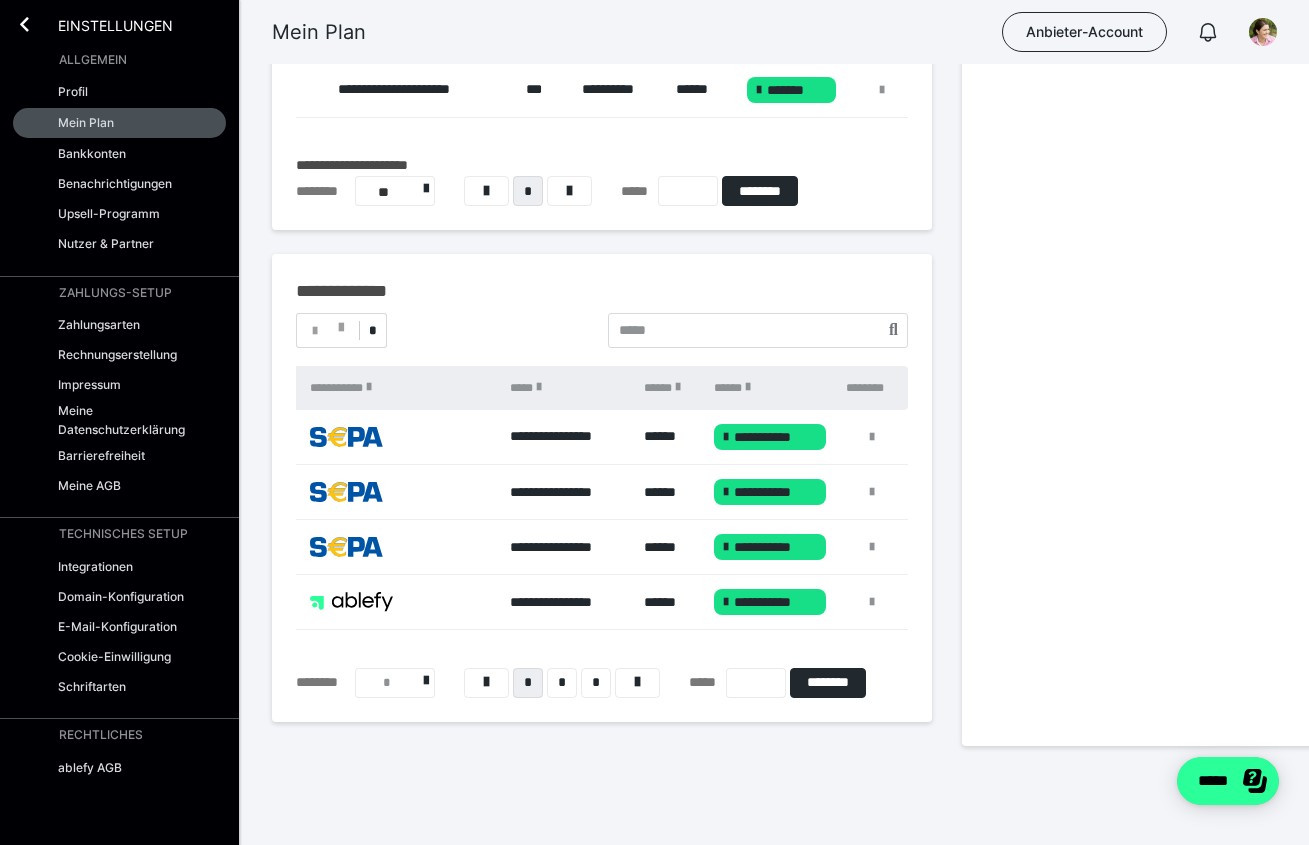 click on "*****" 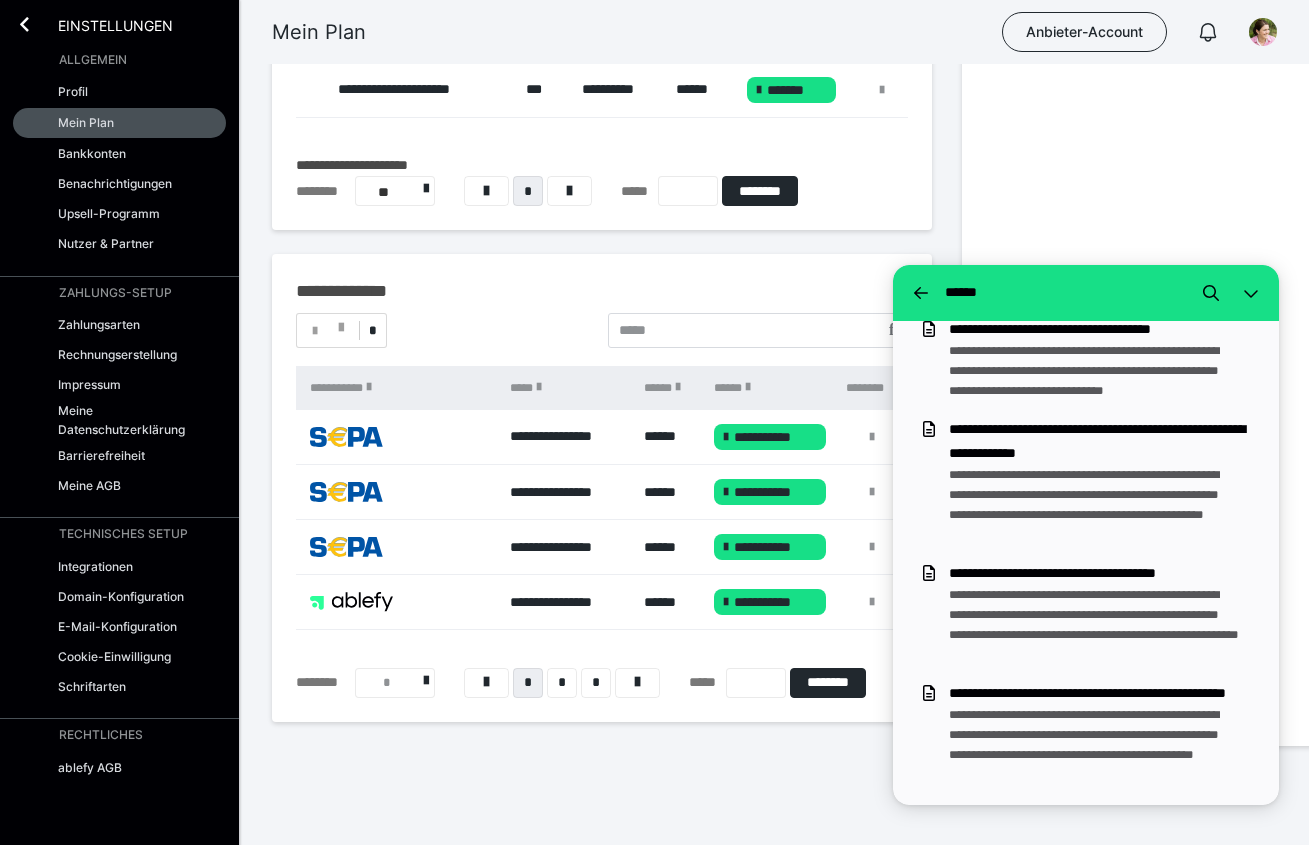 scroll, scrollTop: 0, scrollLeft: 0, axis: both 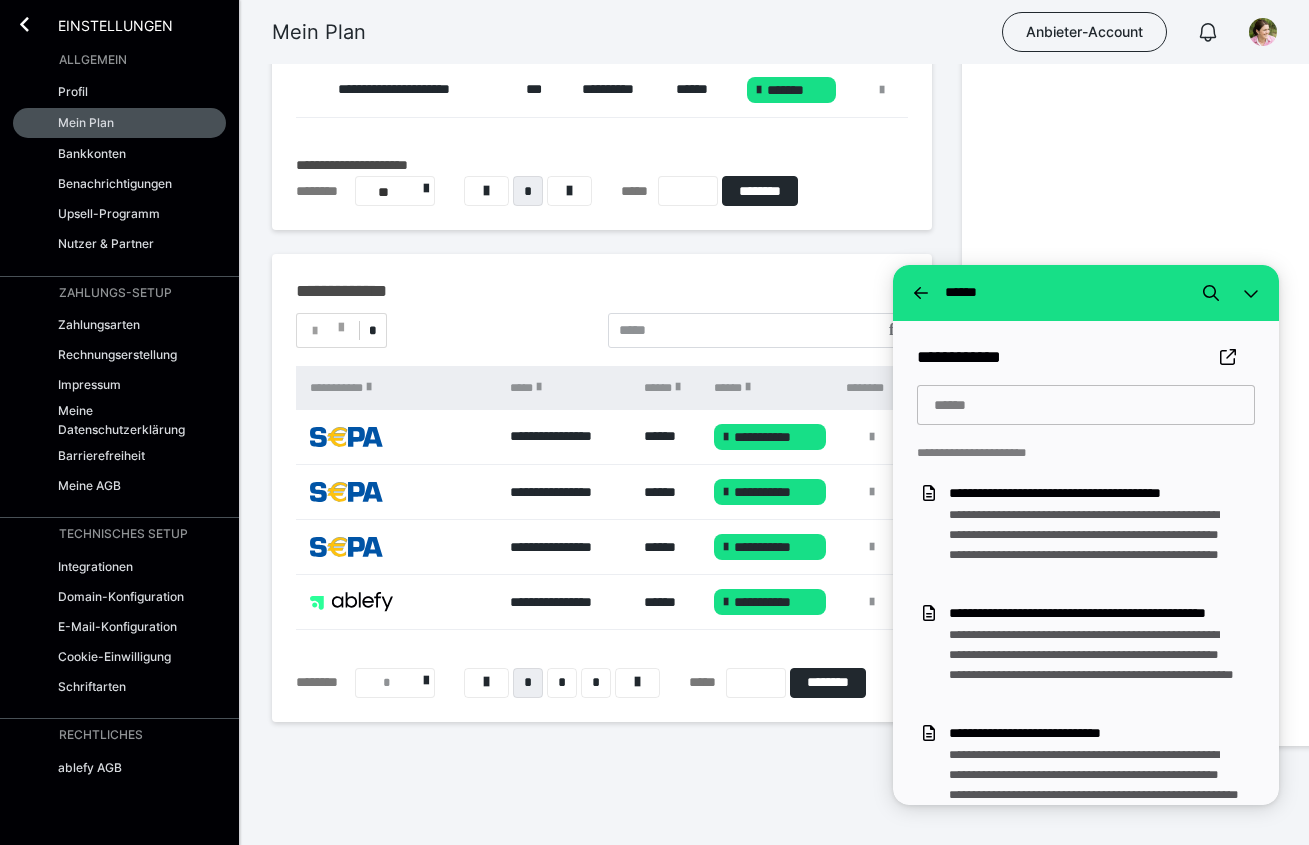 click at bounding box center [1086, 405] 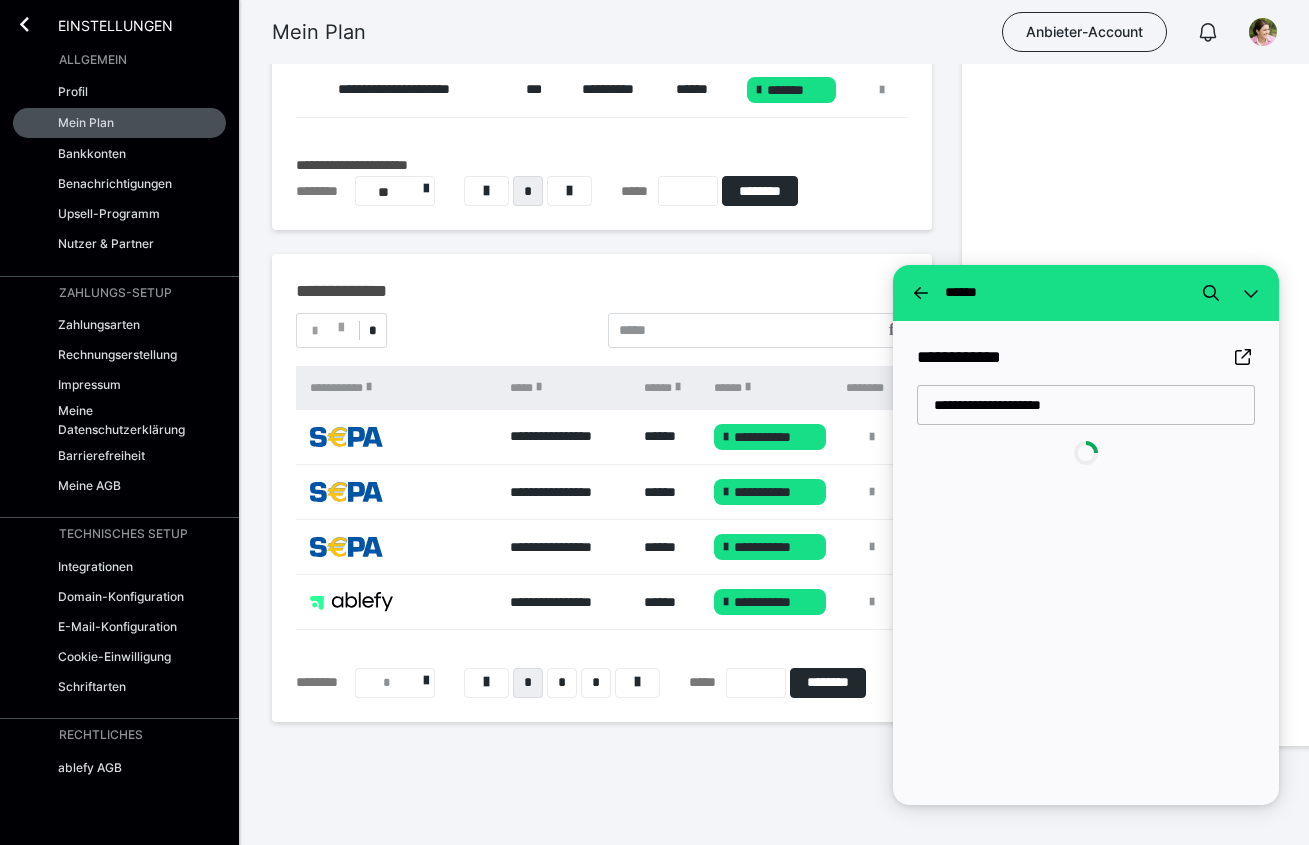 type on "**********" 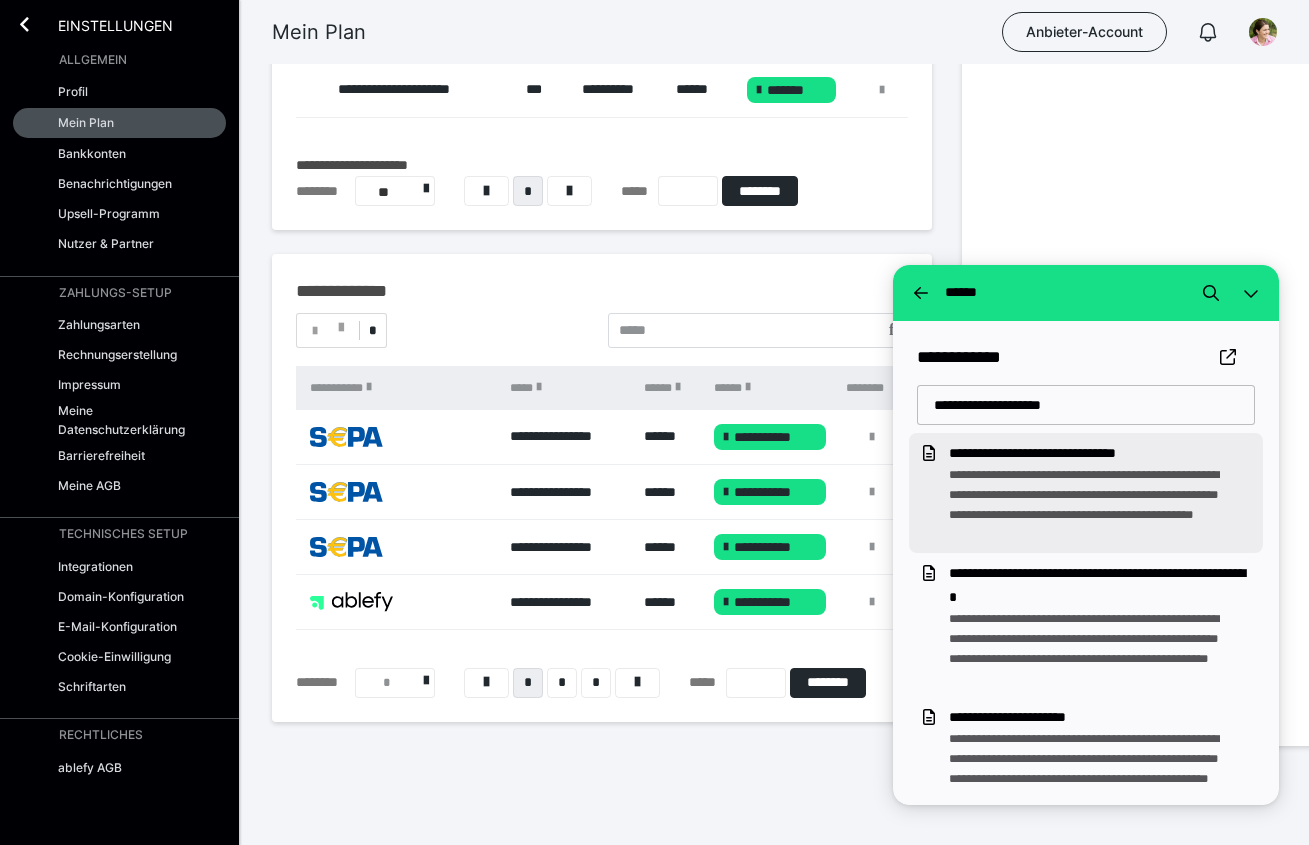 click on "**********" at bounding box center [1102, 493] 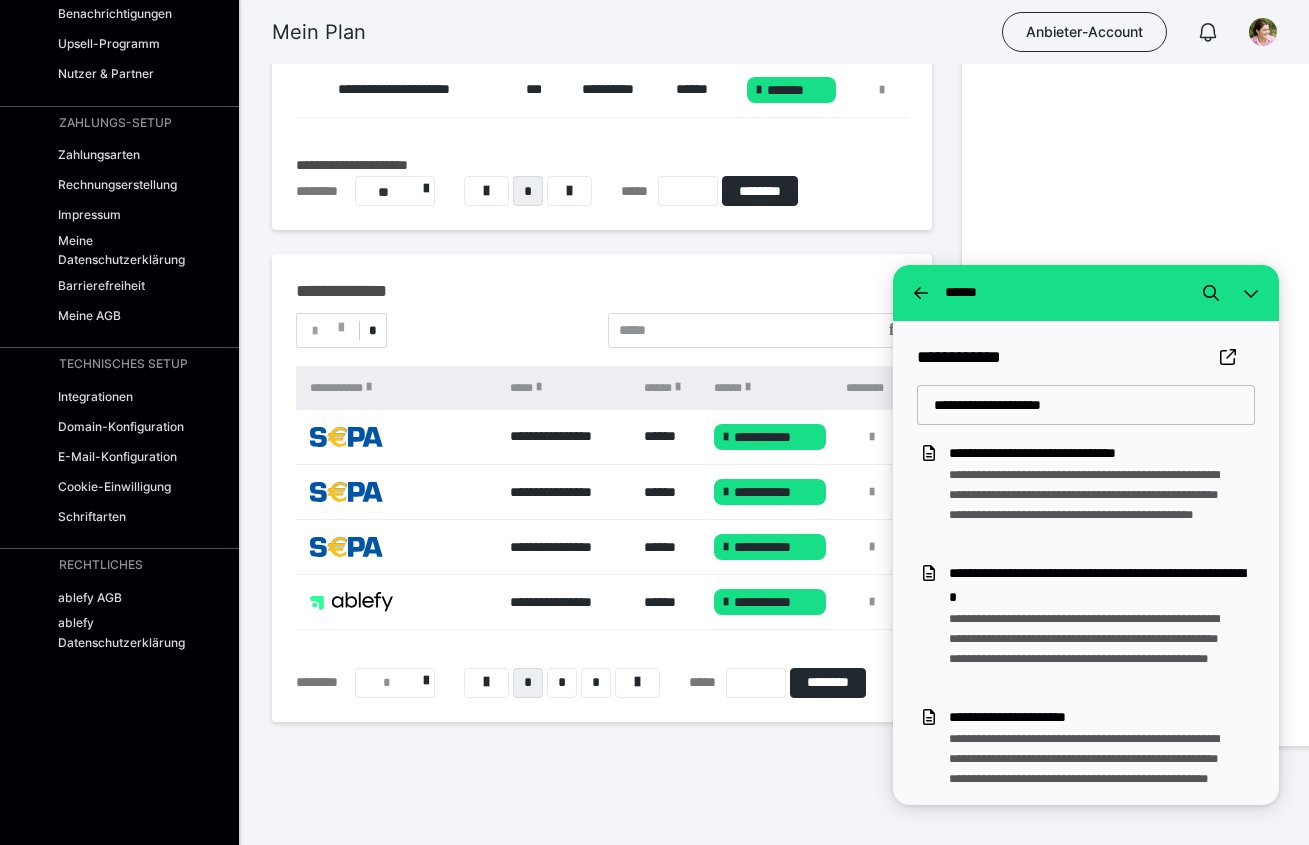 scroll, scrollTop: 0, scrollLeft: 0, axis: both 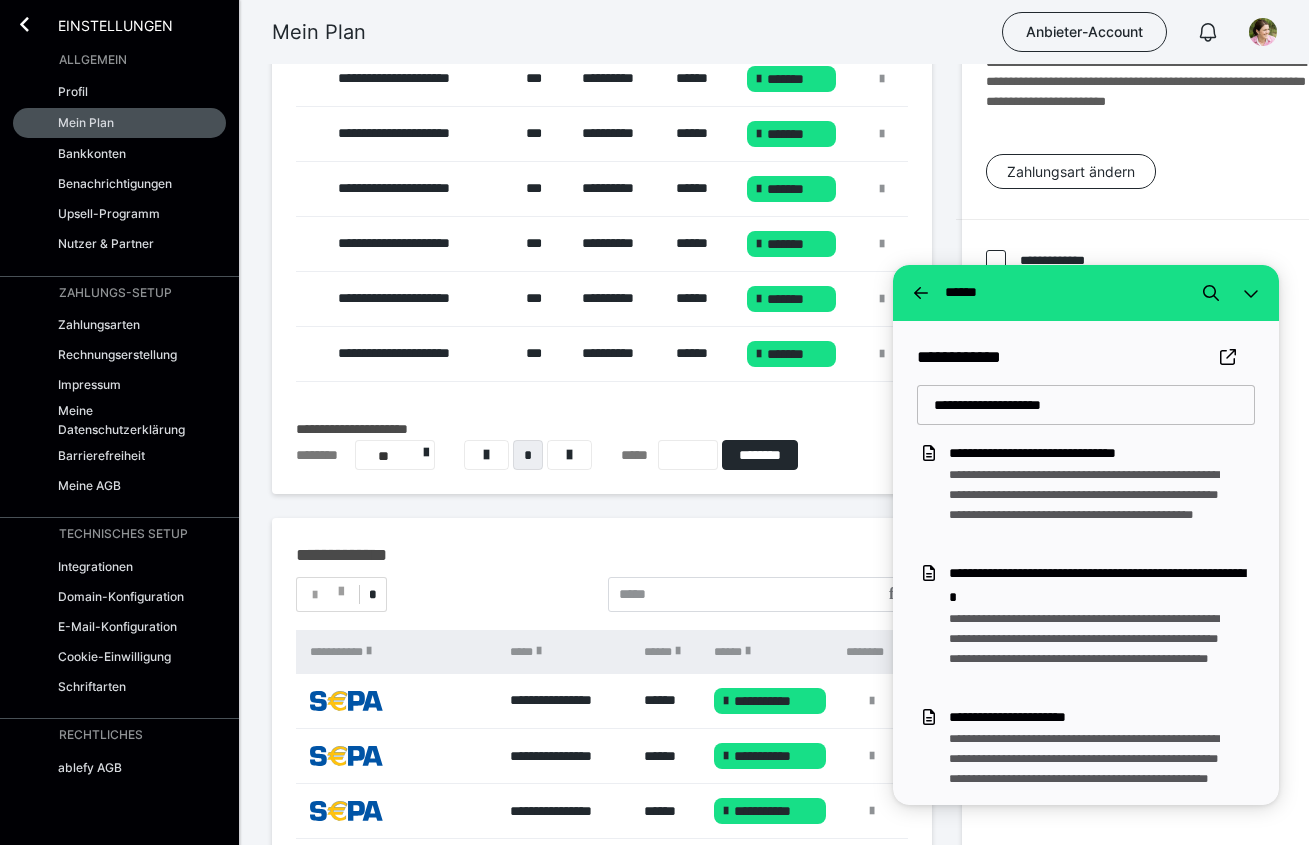 click on "Einstellungen" at bounding box center (101, 24) 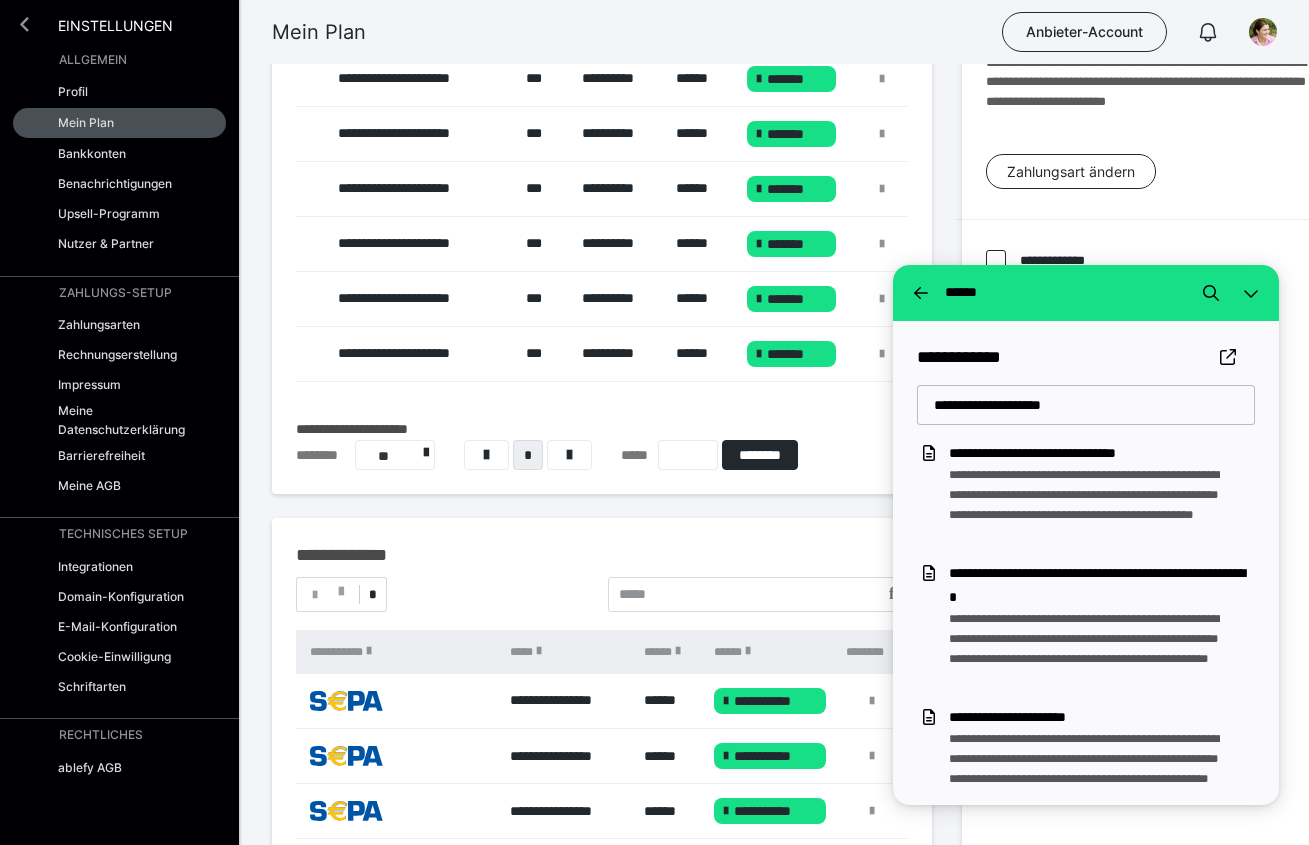click at bounding box center (24, 24) 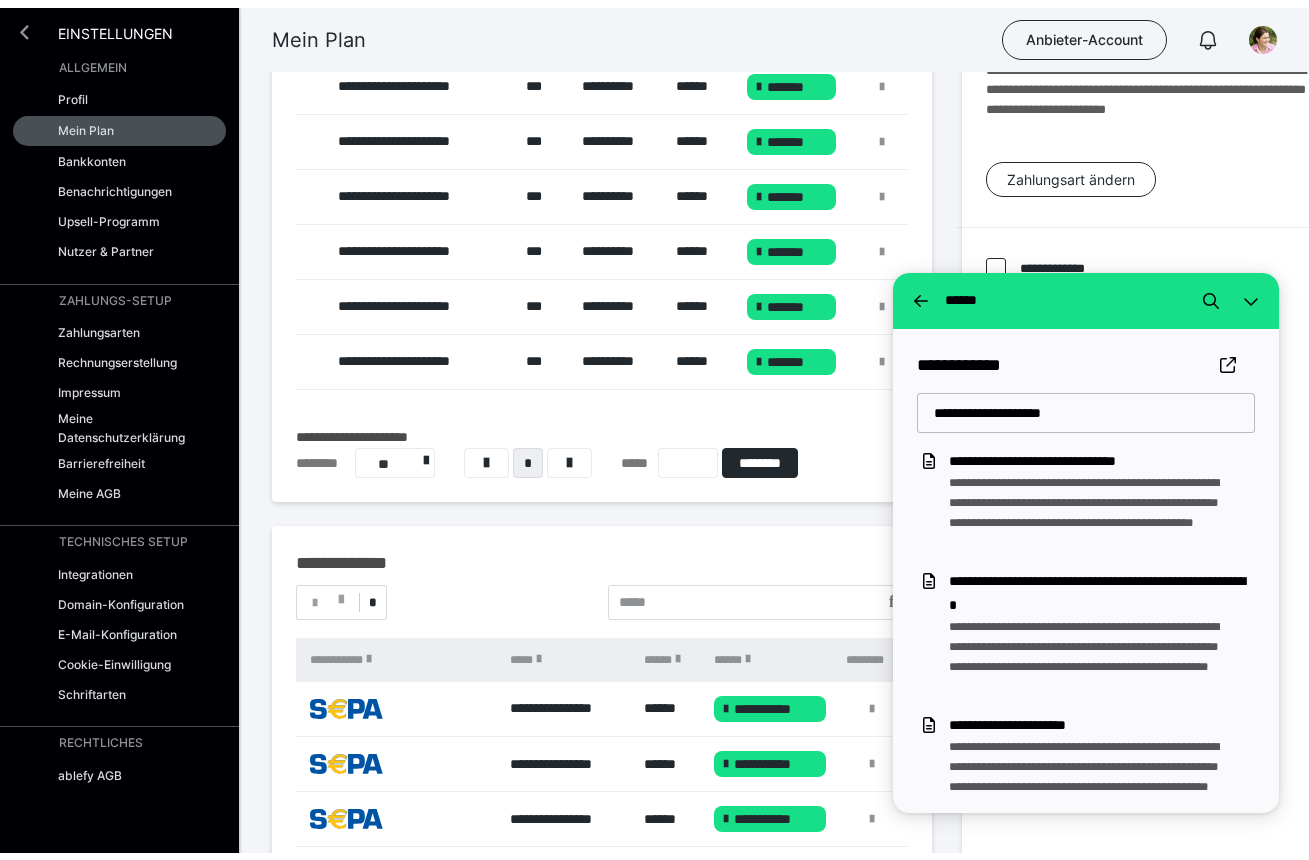 scroll, scrollTop: 455, scrollLeft: 0, axis: vertical 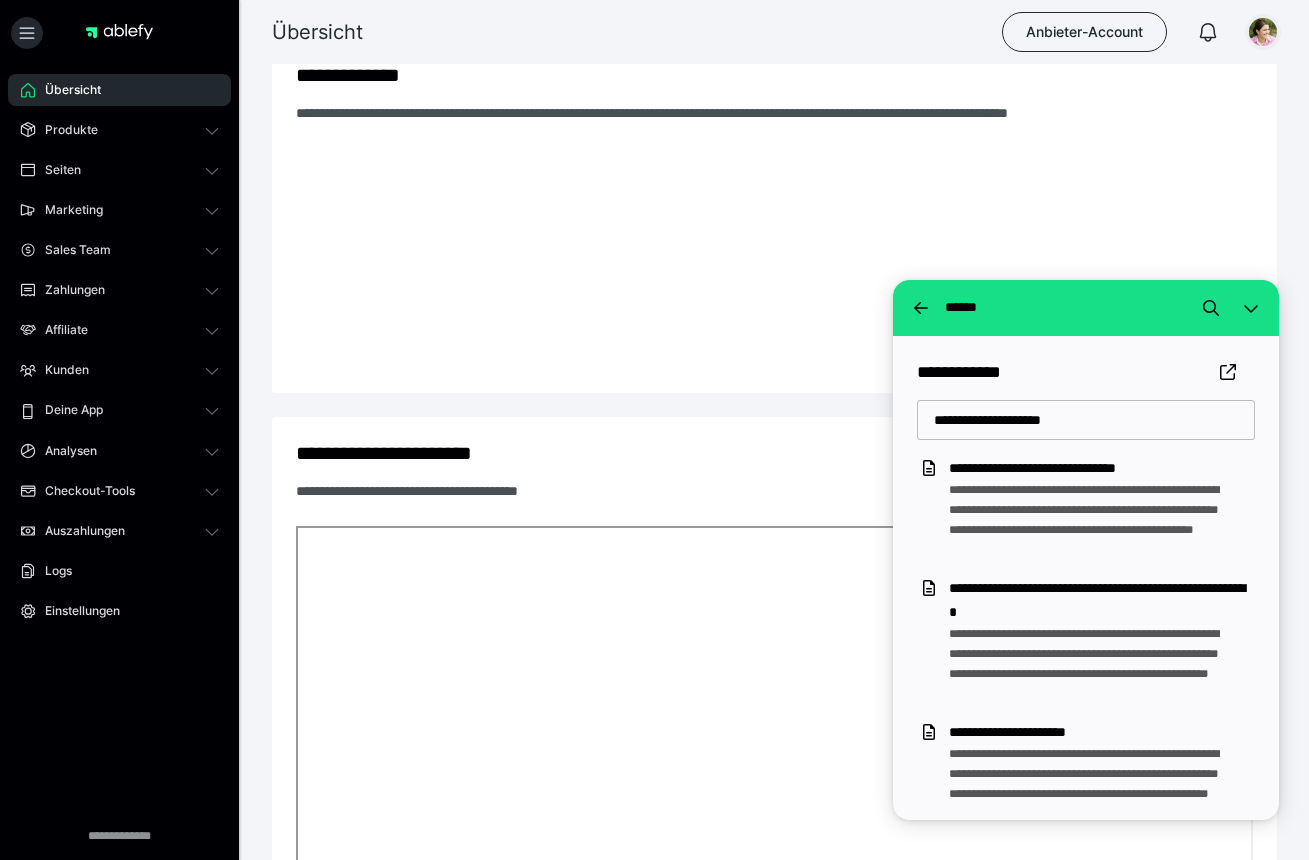 click at bounding box center [1263, 32] 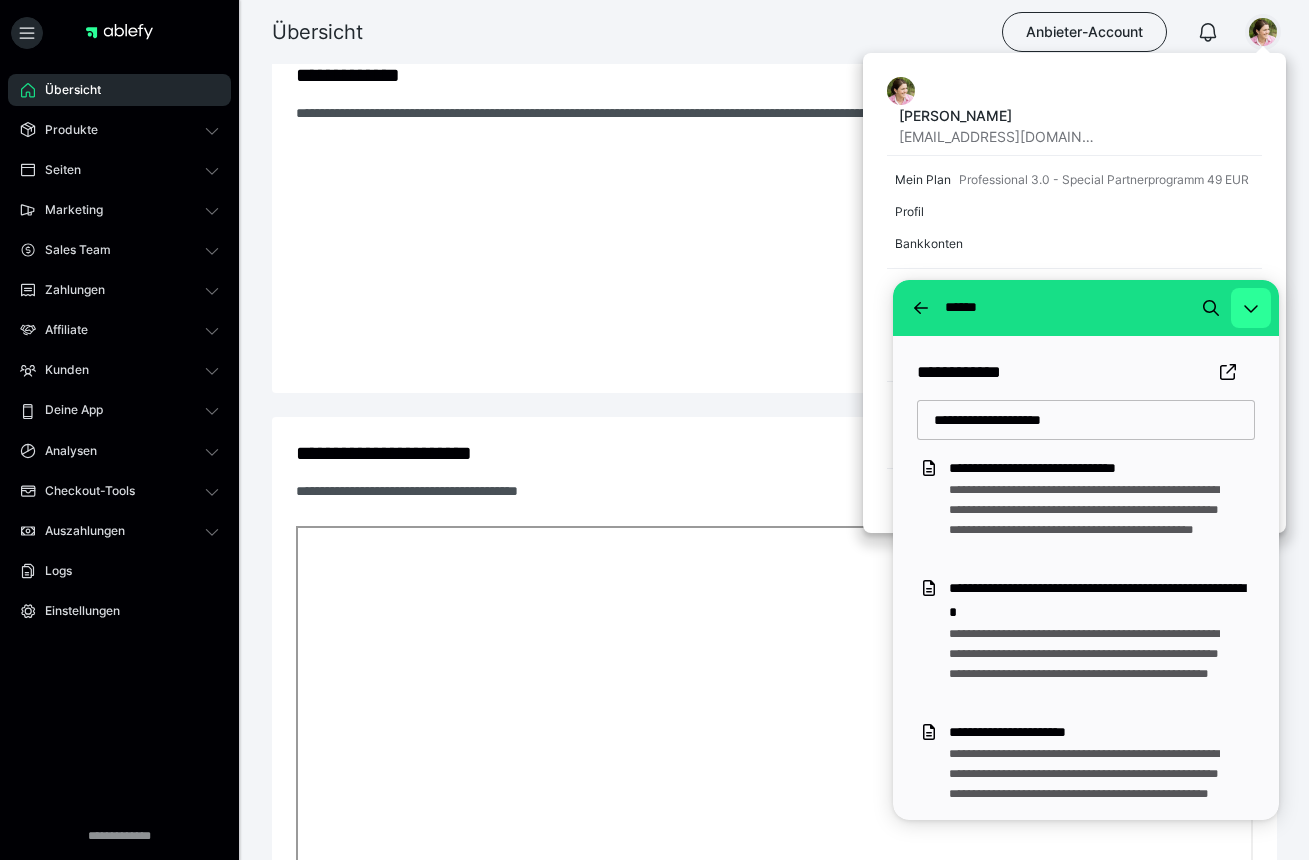 click 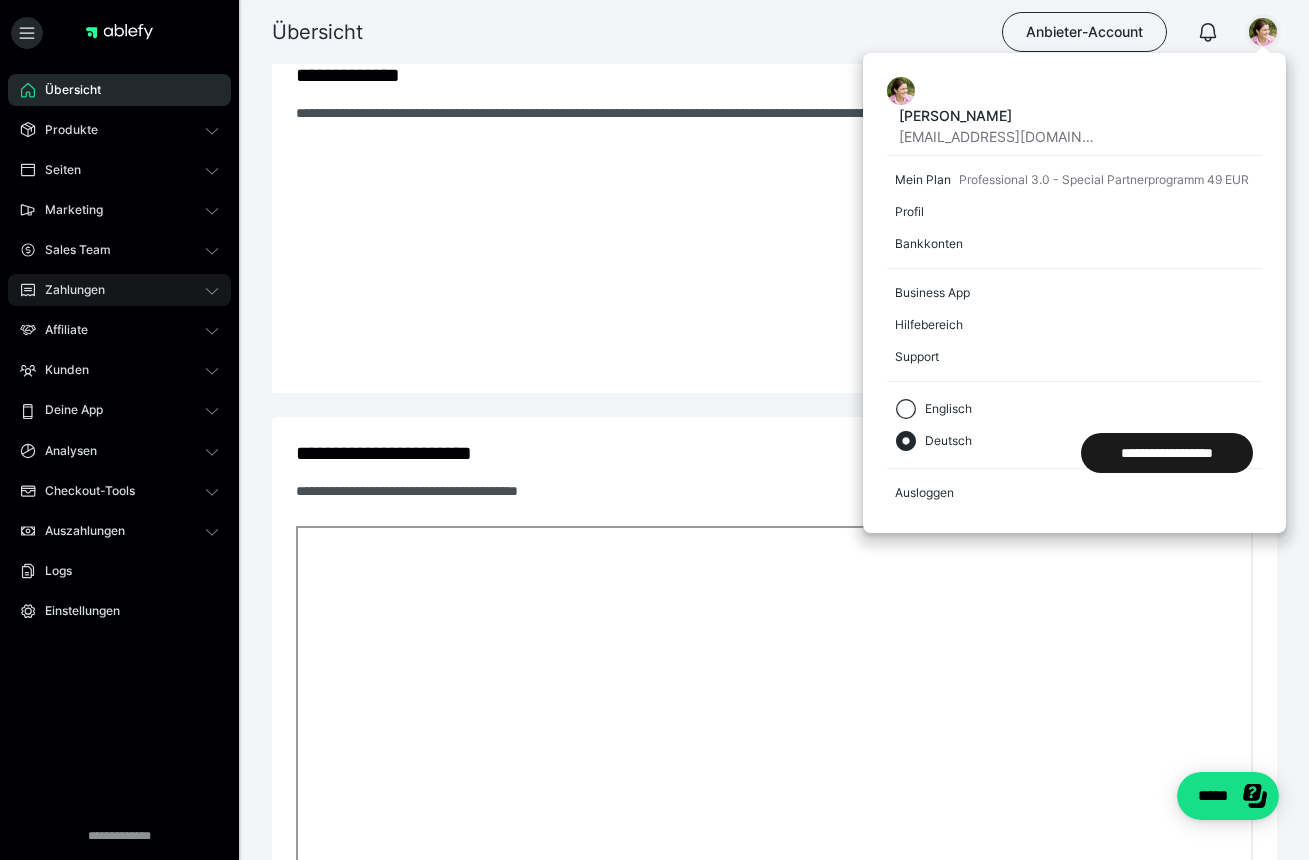 click on "Zahlungen" at bounding box center (68, 290) 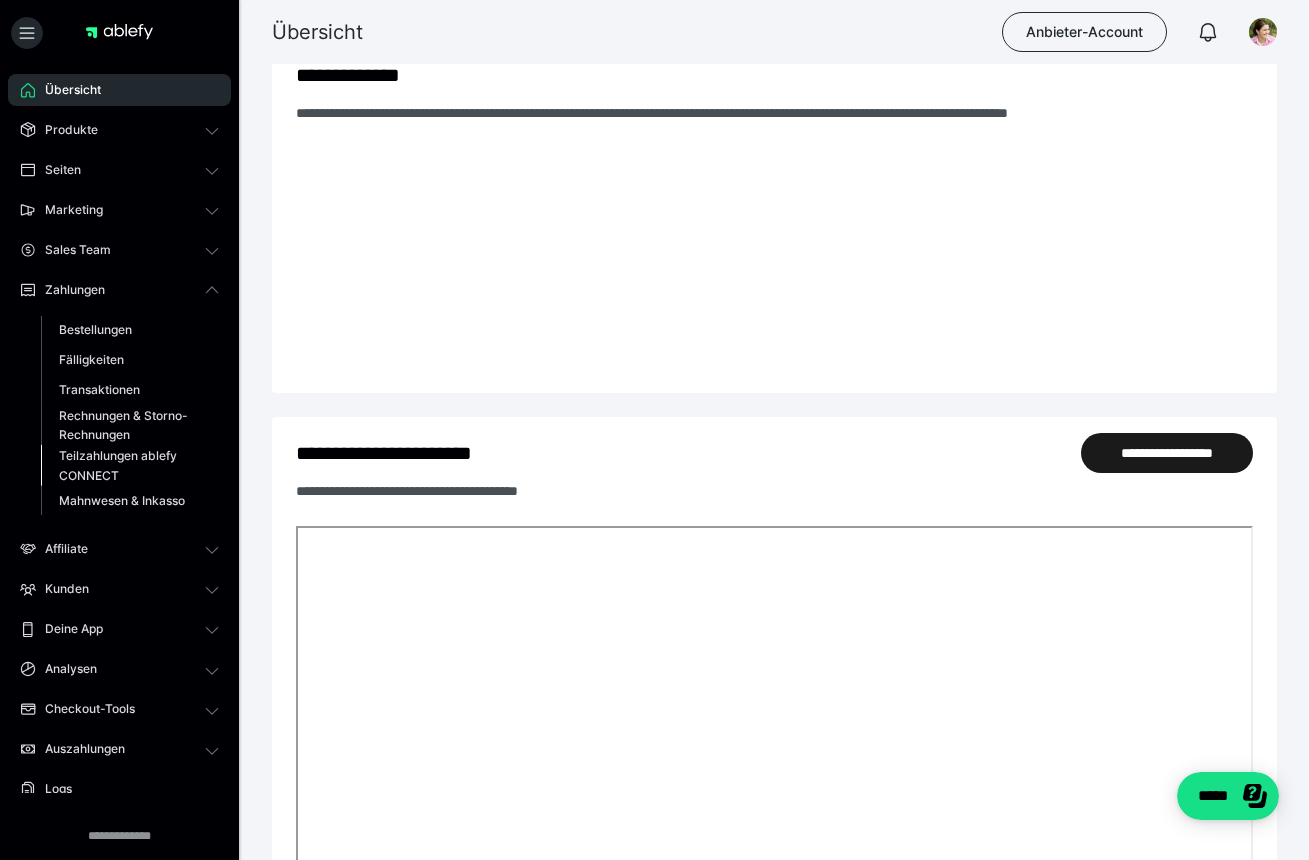 click on "Teilzahlungen ablefy CONNECT" at bounding box center (126, 465) 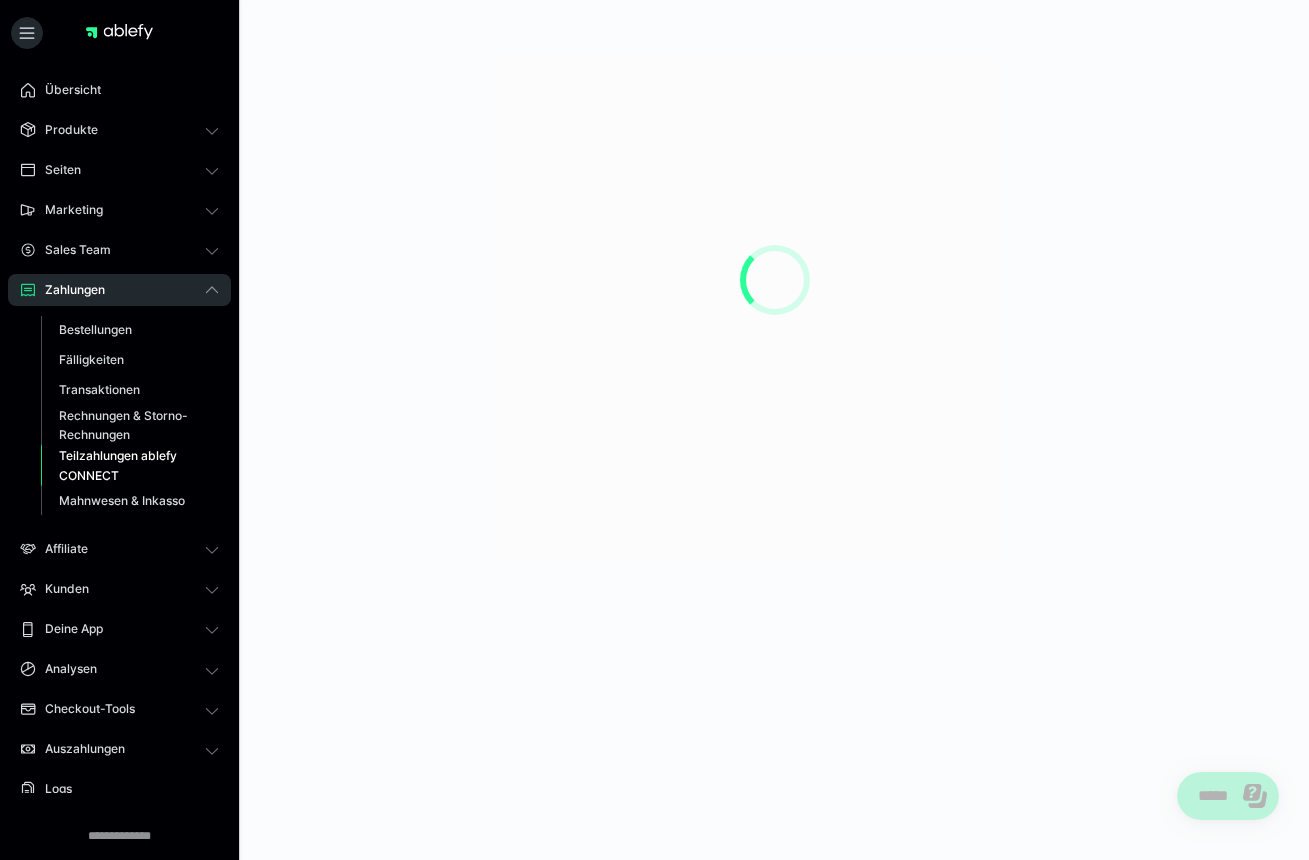 scroll, scrollTop: 0, scrollLeft: 0, axis: both 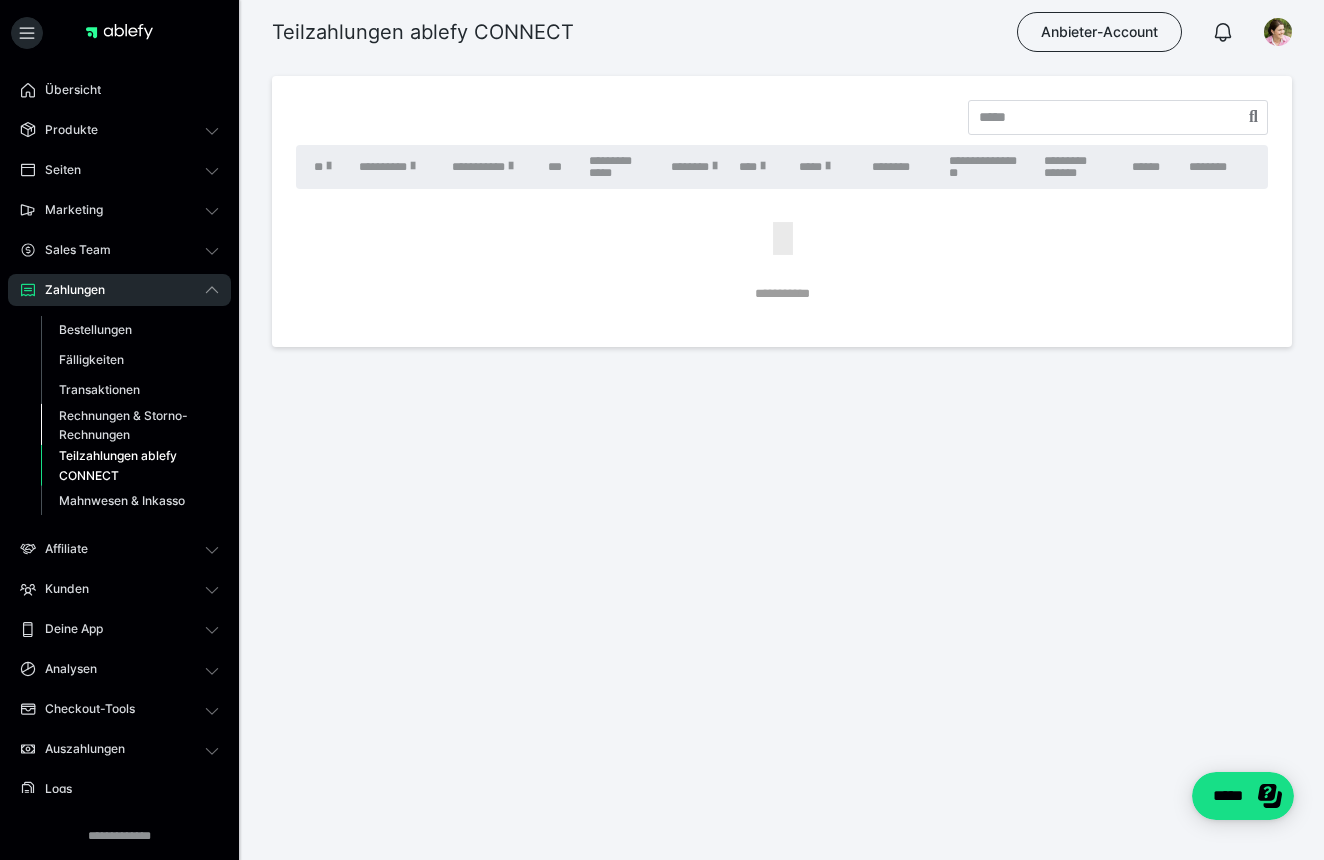 click on "Rechnungen & Storno-Rechnungen" at bounding box center (126, 425) 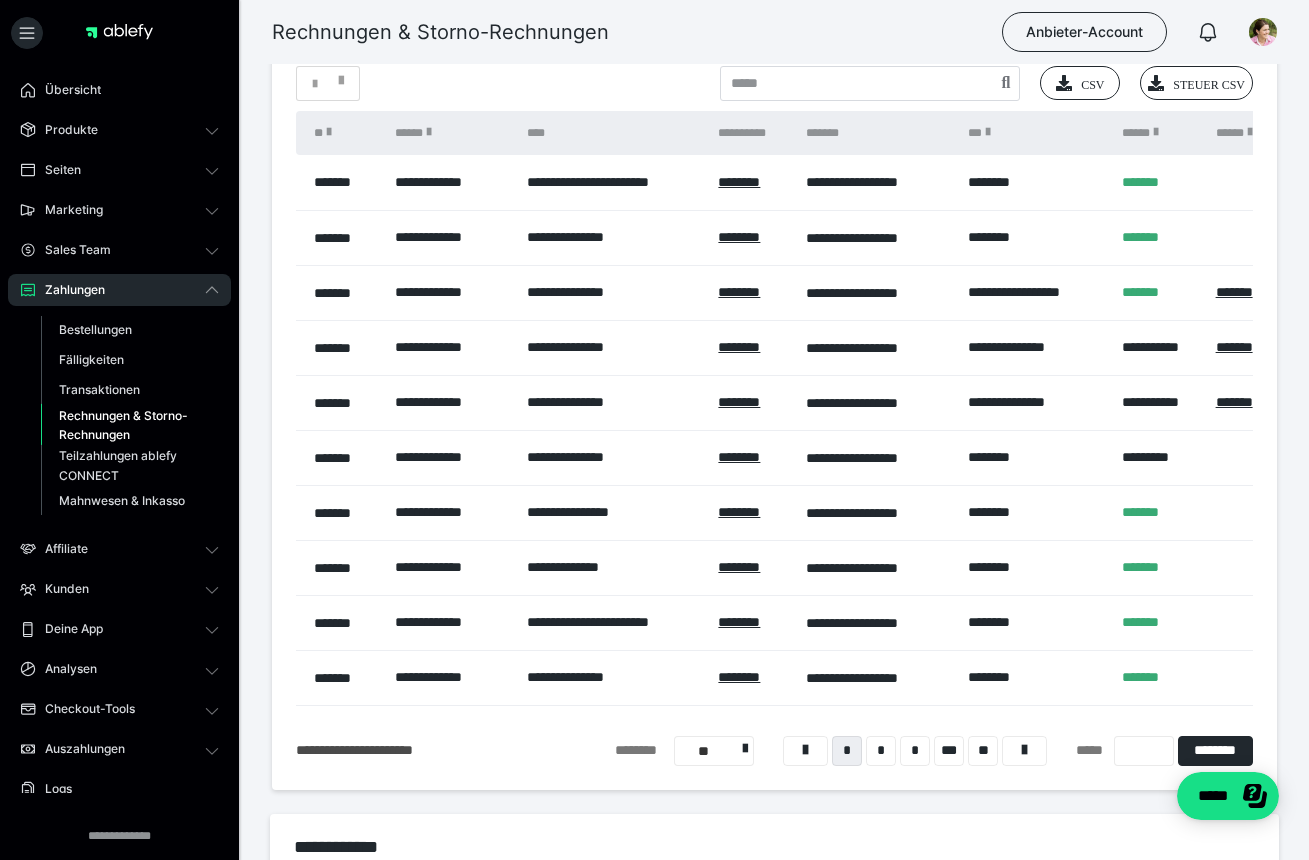 scroll, scrollTop: 408, scrollLeft: 0, axis: vertical 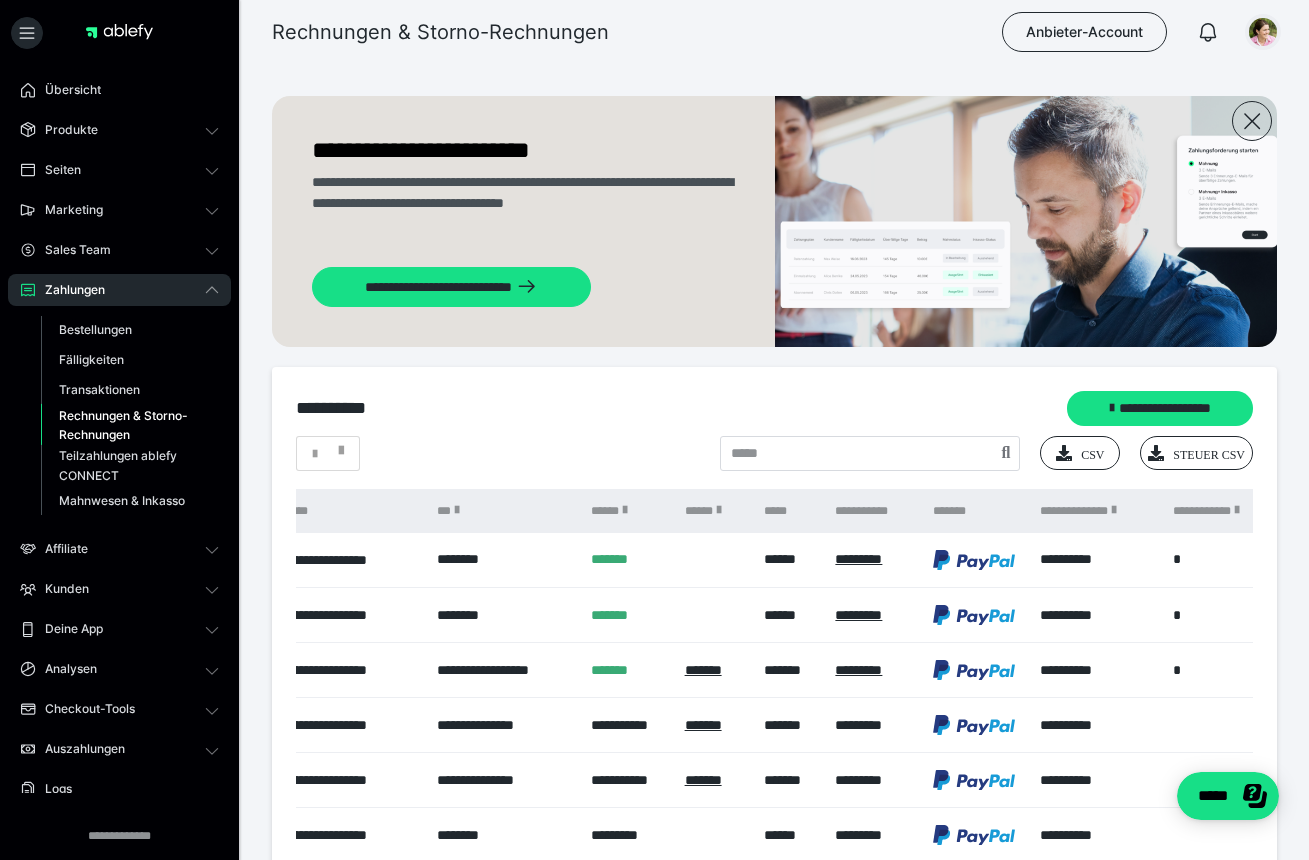 click at bounding box center [1263, 32] 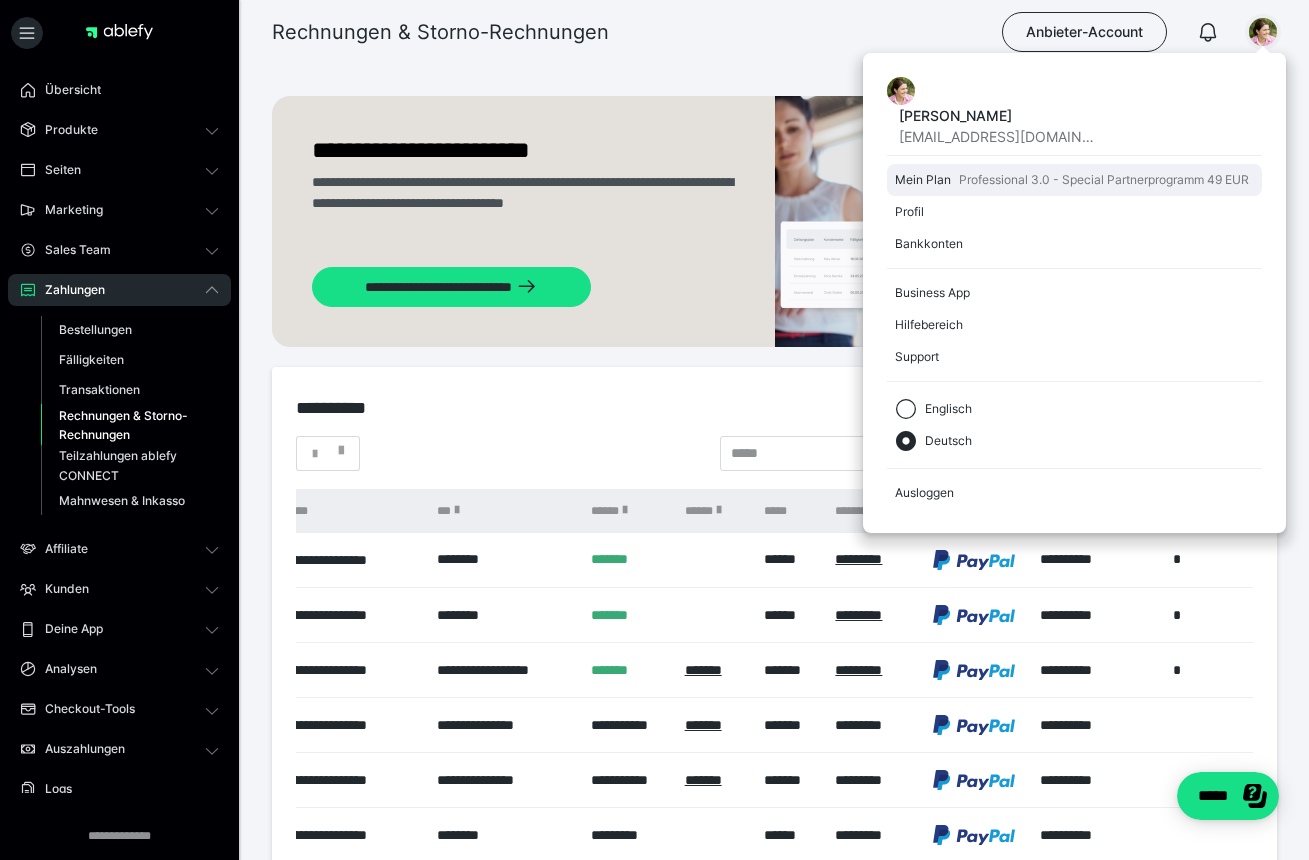 click on "Professional 3.0 - Special Partnerprogramm 49 EUR" at bounding box center (1104, 180) 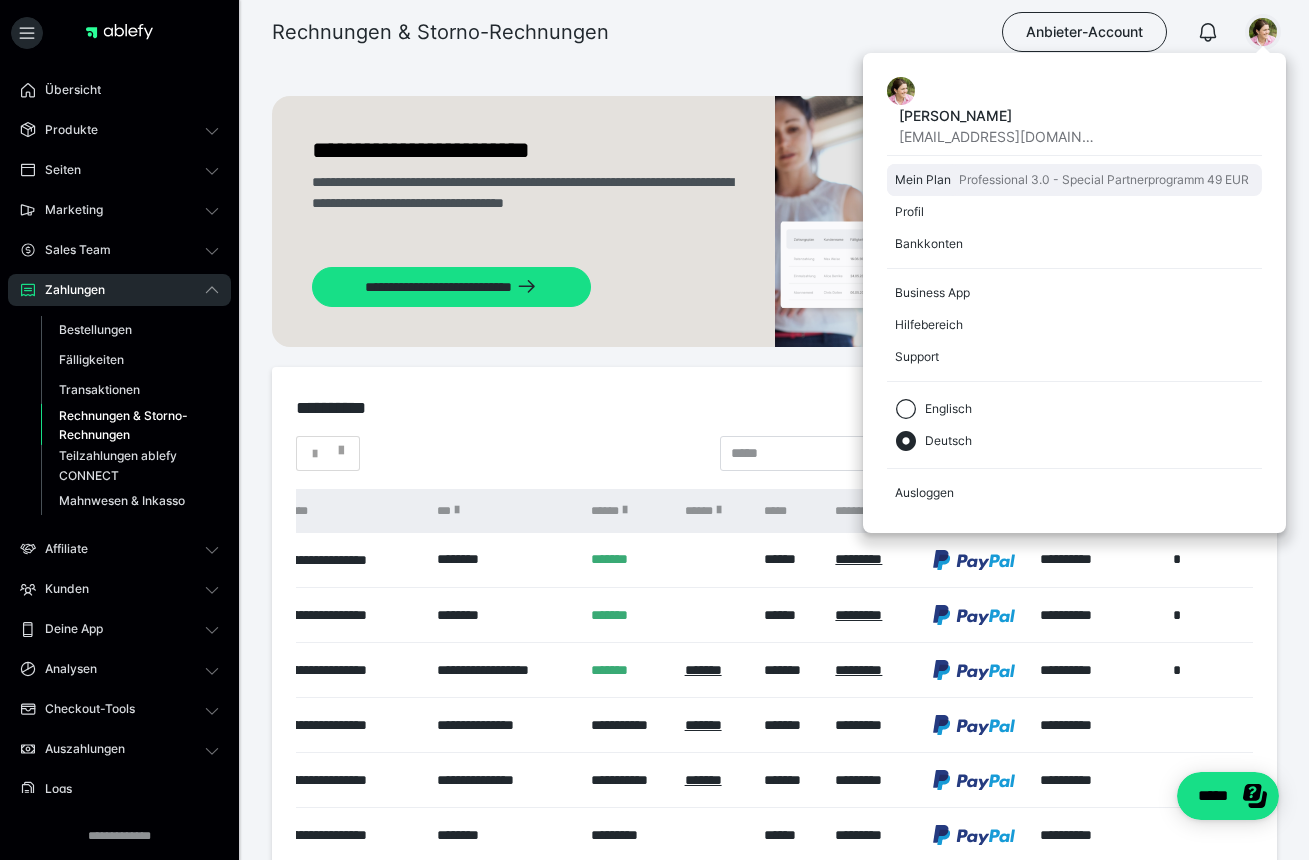 click on "Mein Plan" at bounding box center (923, 180) 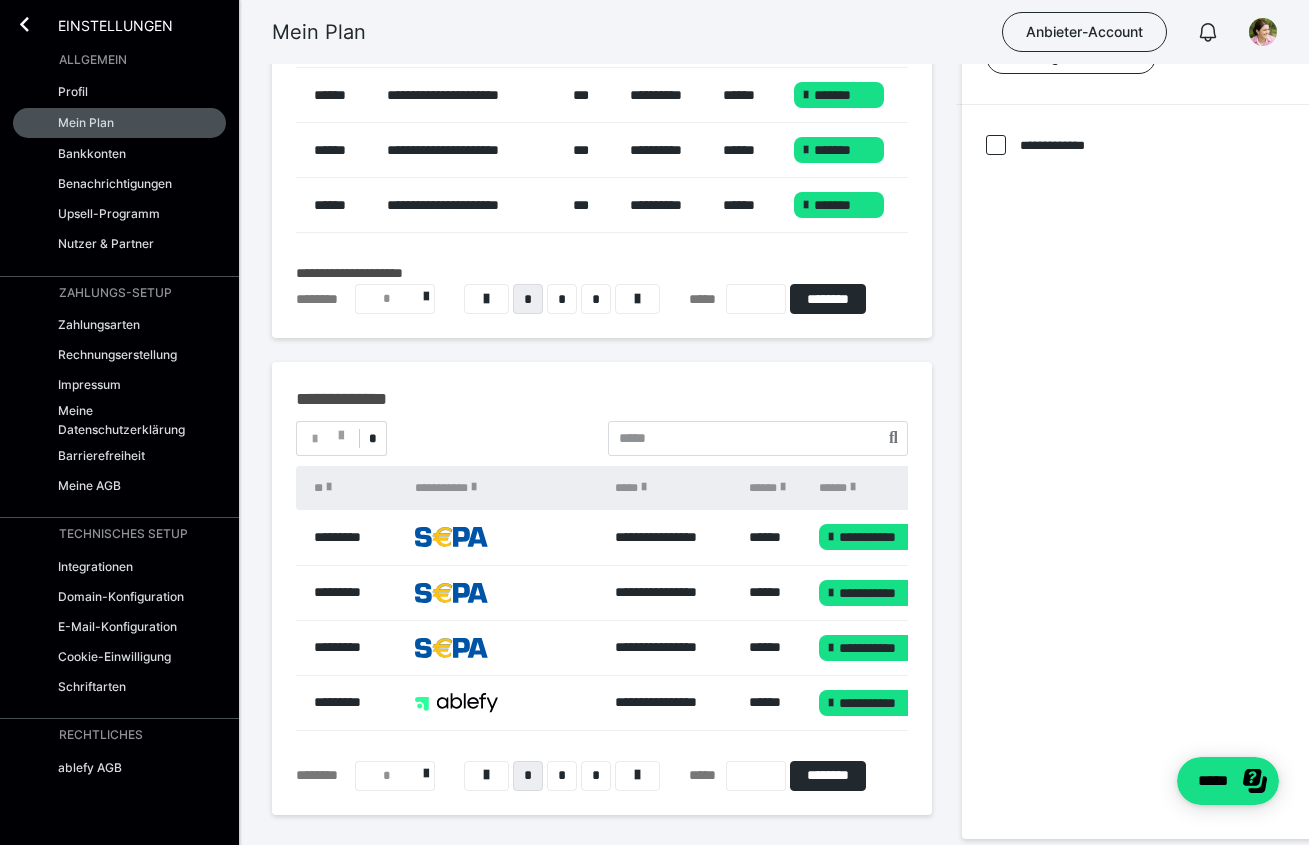 scroll, scrollTop: 488, scrollLeft: 0, axis: vertical 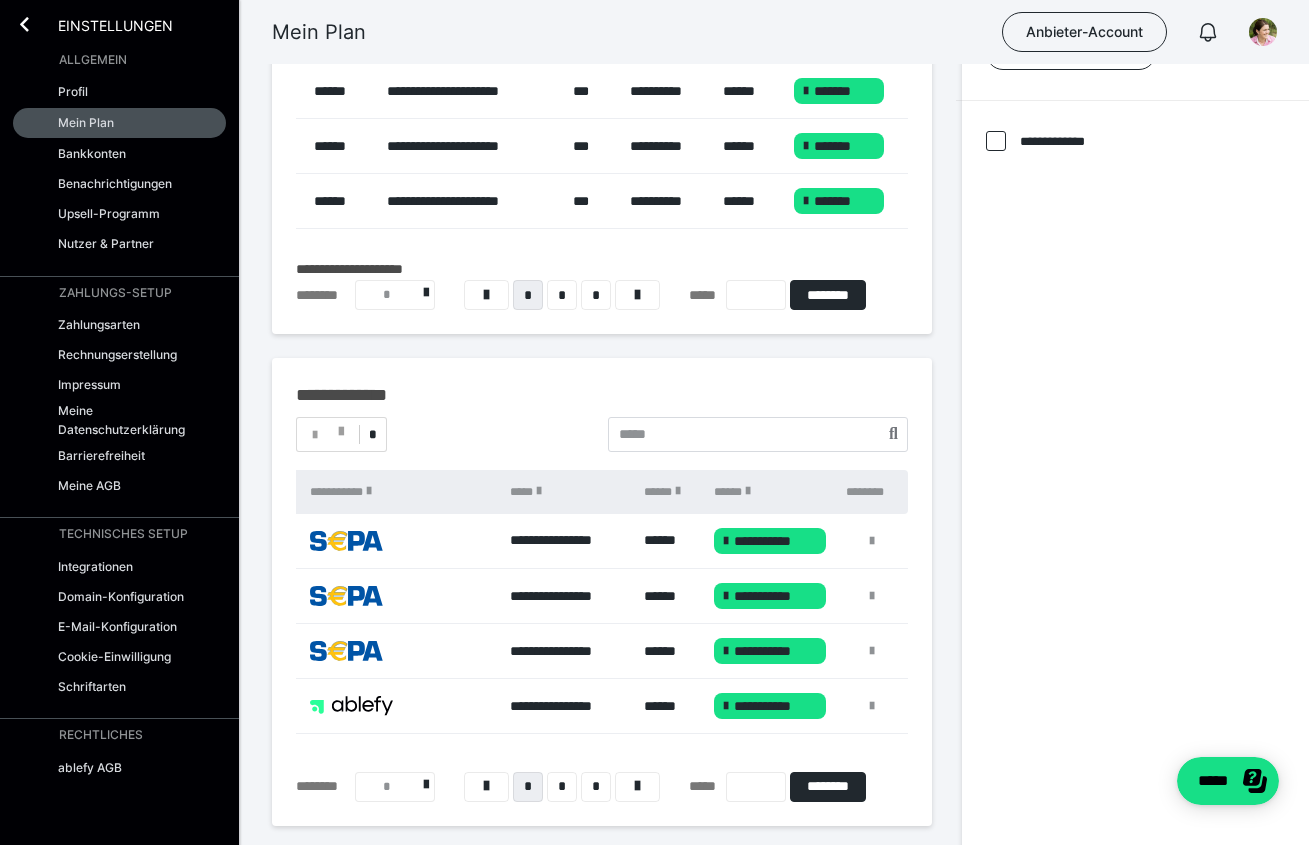 click on "**********" at bounding box center (770, 541) 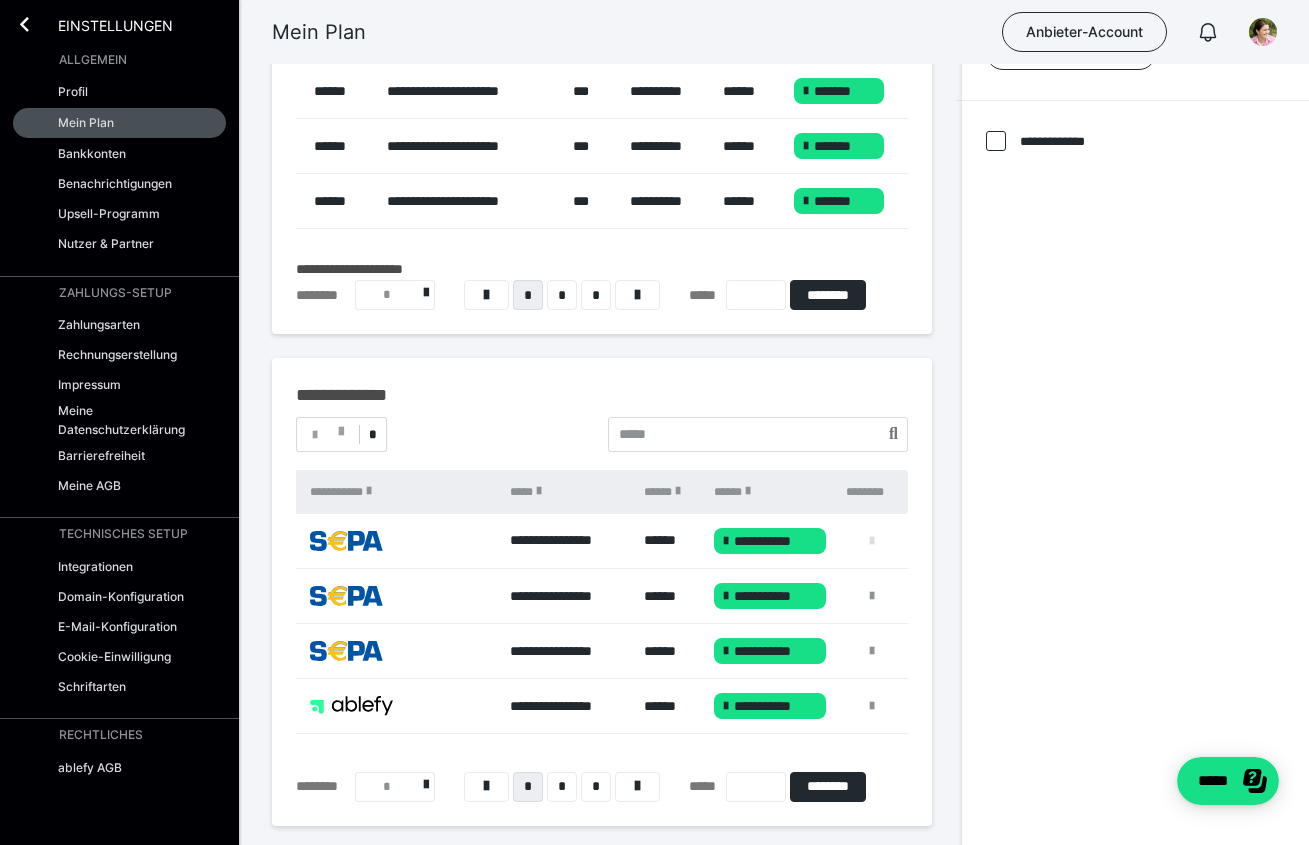 click at bounding box center (872, 541) 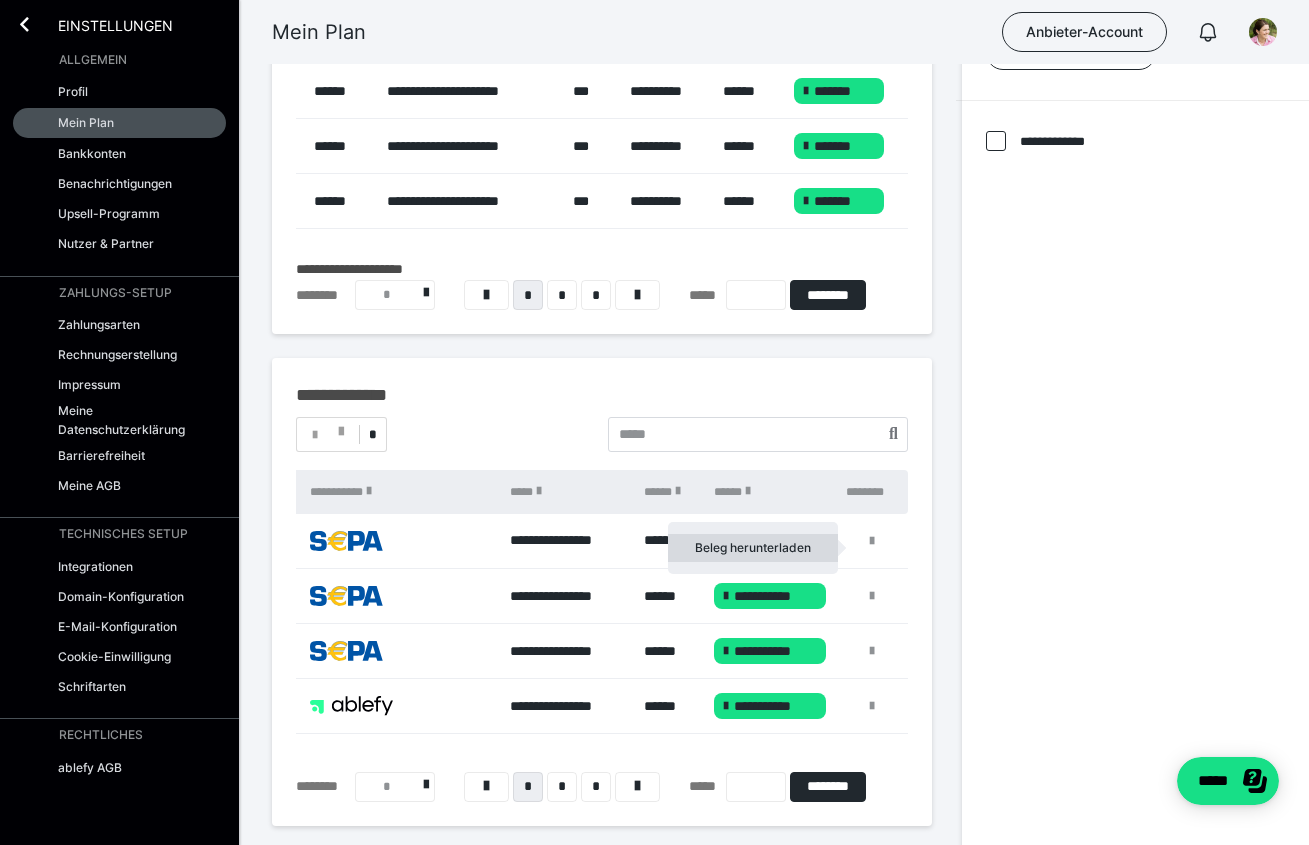 click on "Beleg herunterladen" at bounding box center [753, 548] 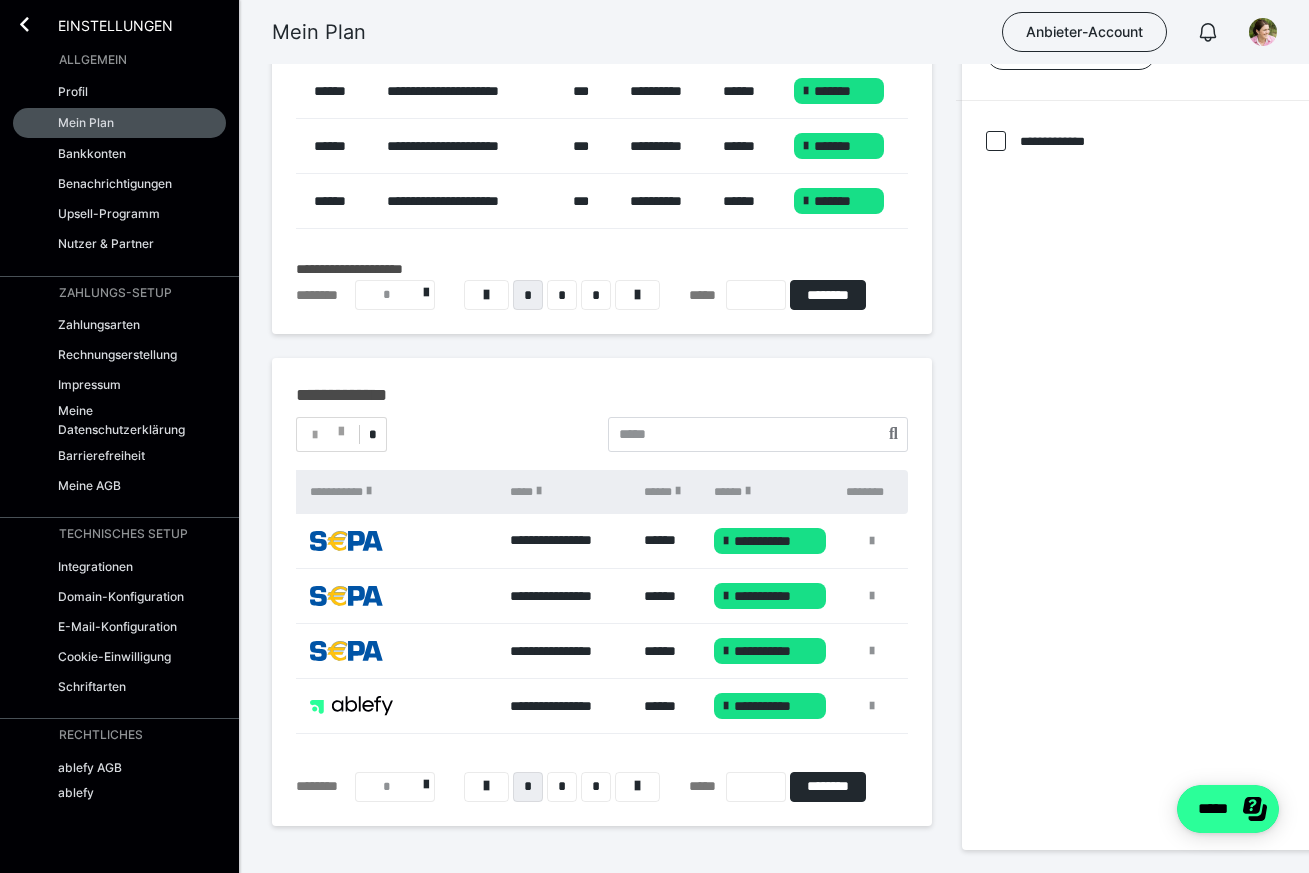 click on "*****" 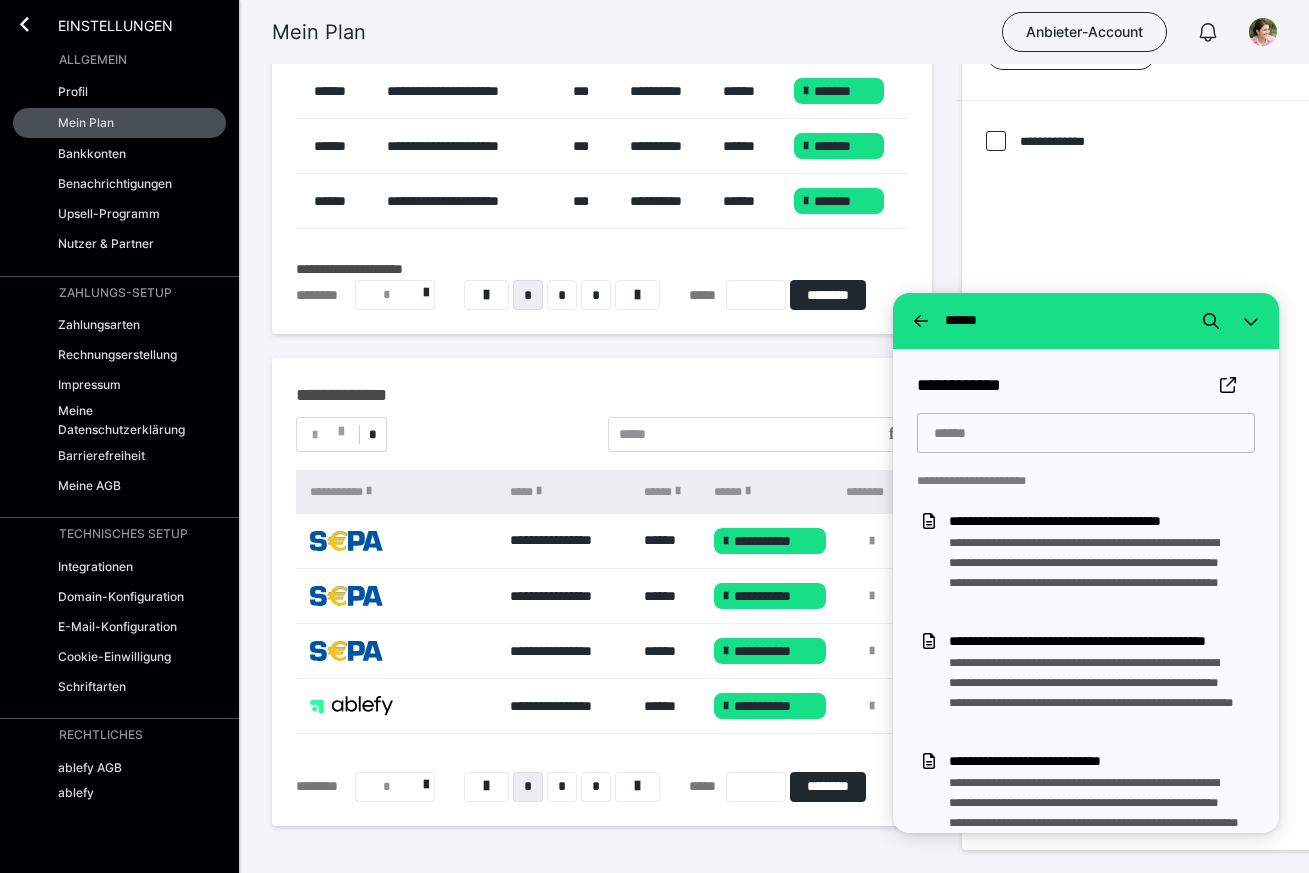 click at bounding box center (1086, 433) 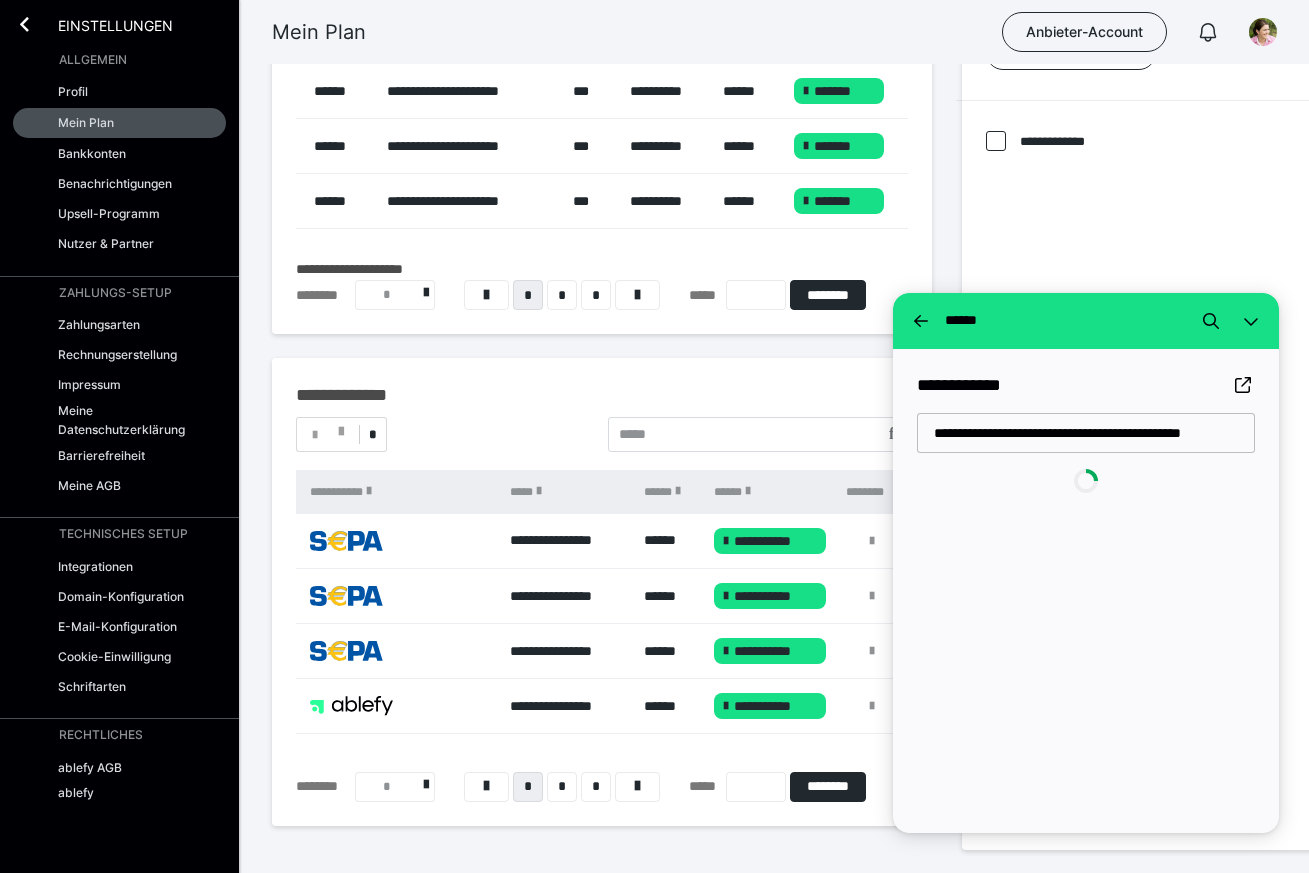 type on "**********" 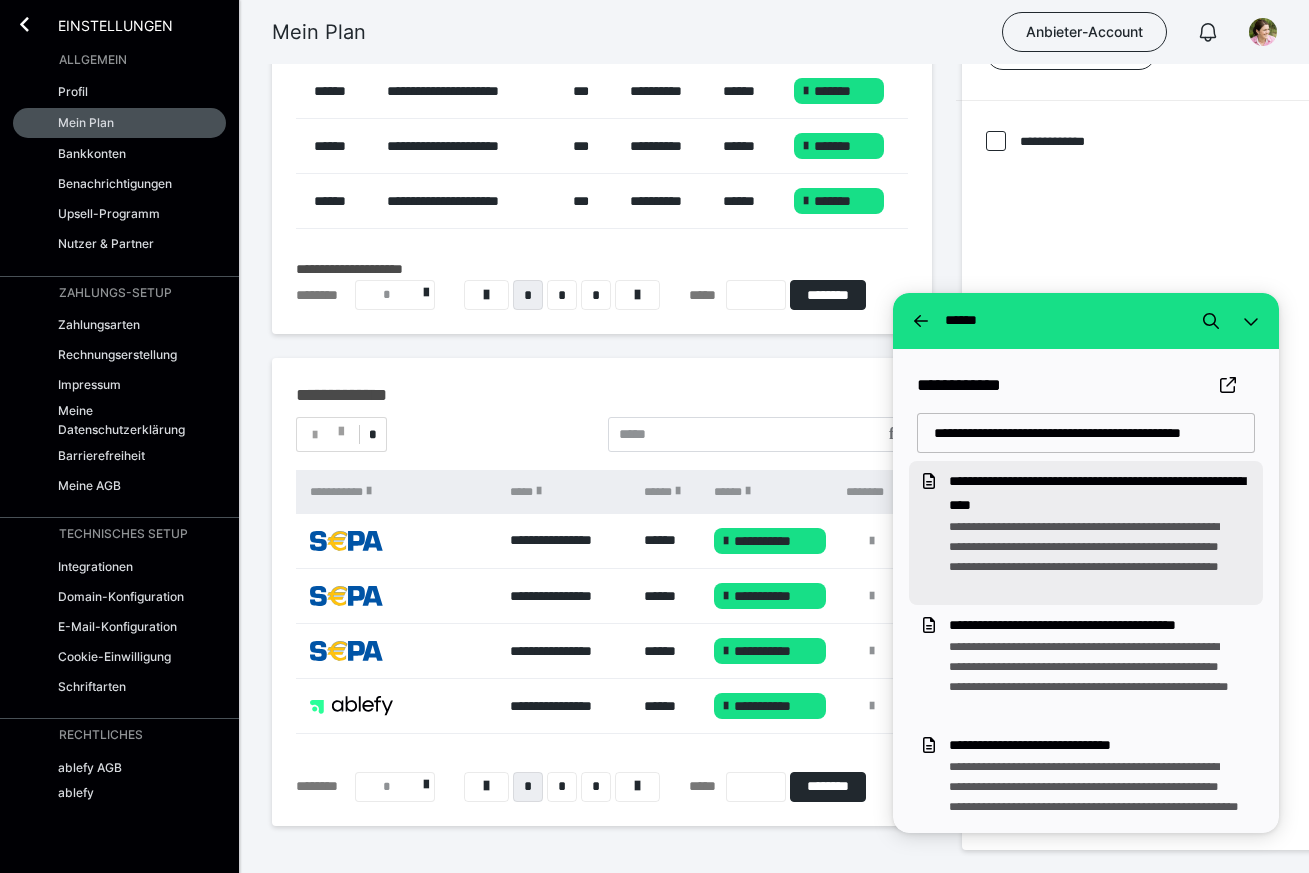 click on "**********" at bounding box center (1097, 493) 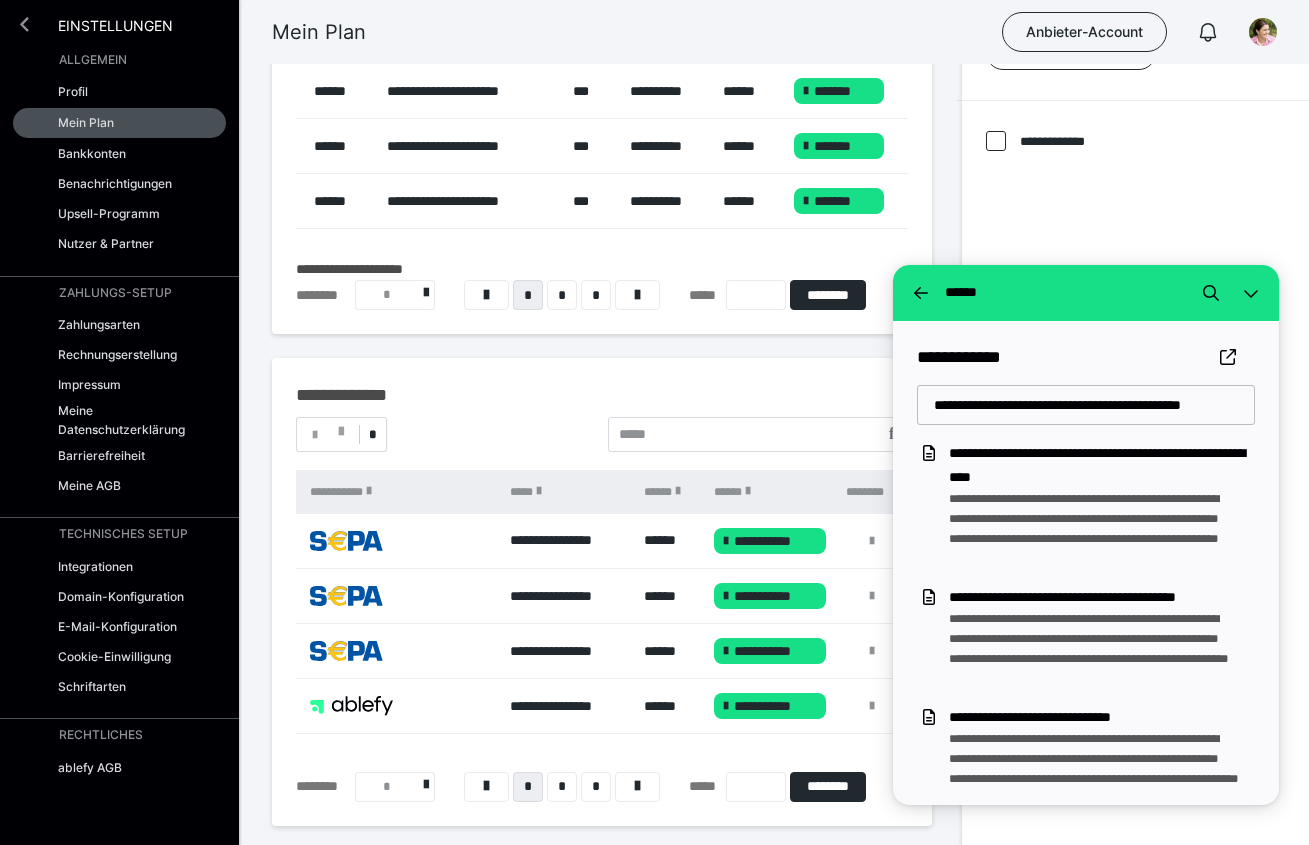 click at bounding box center (24, 24) 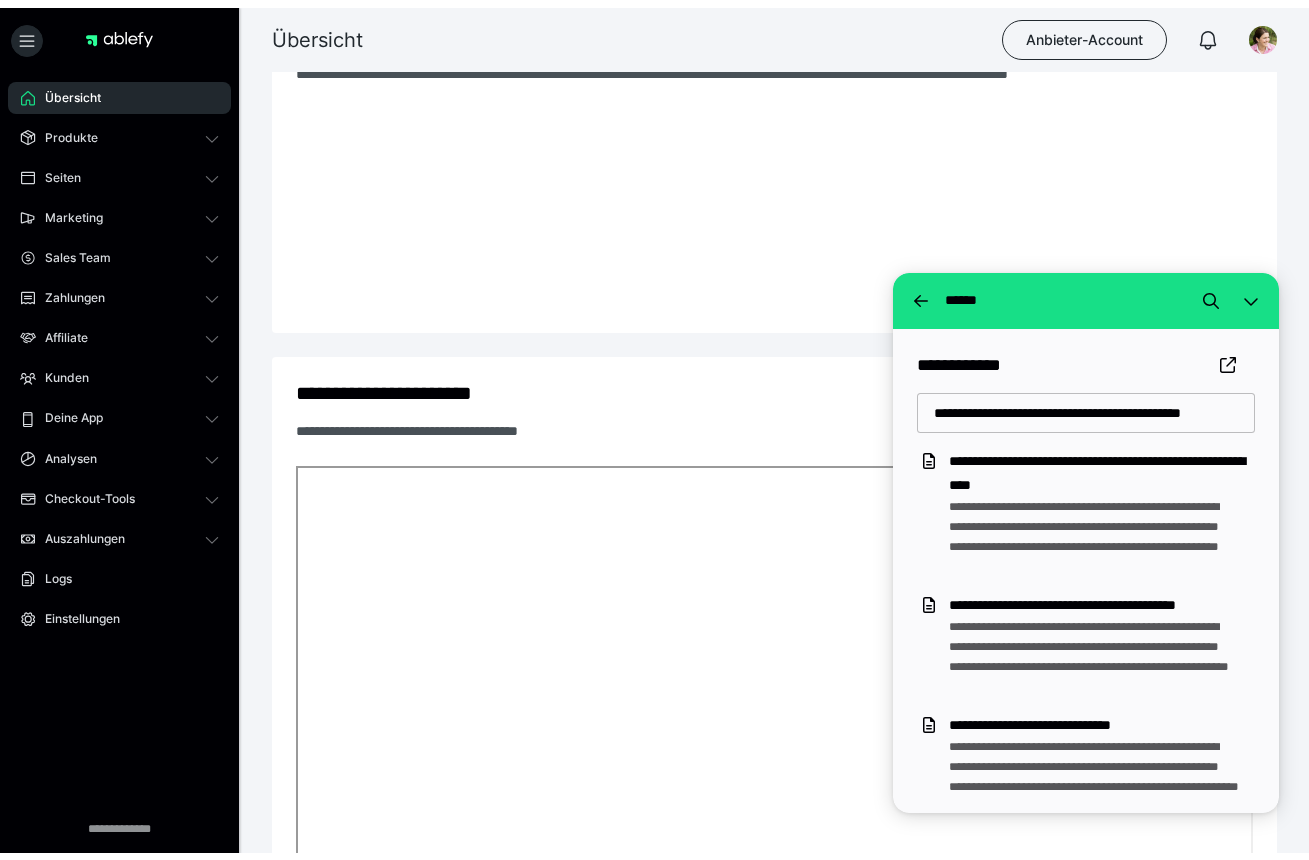 scroll, scrollTop: 455, scrollLeft: 0, axis: vertical 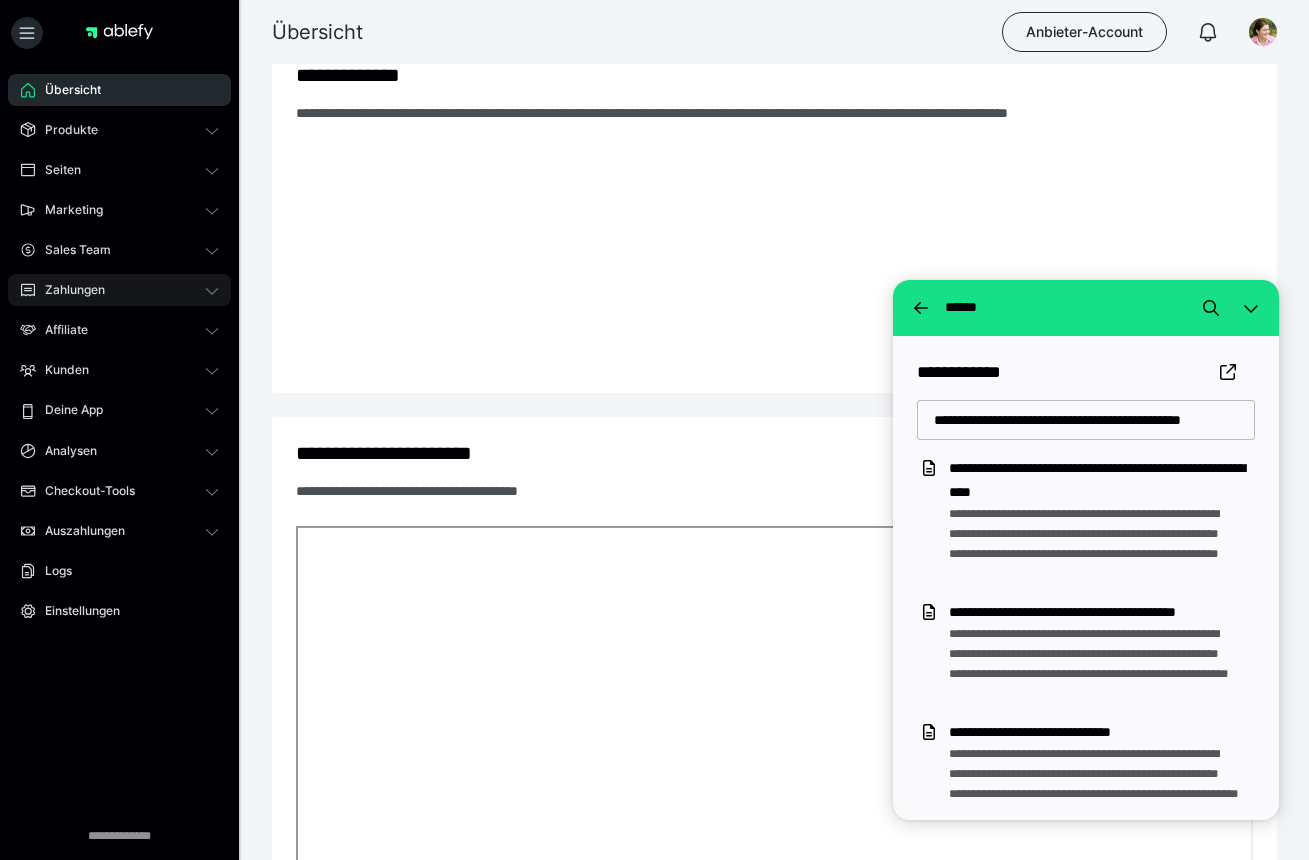 click on "Zahlungen" at bounding box center [68, 290] 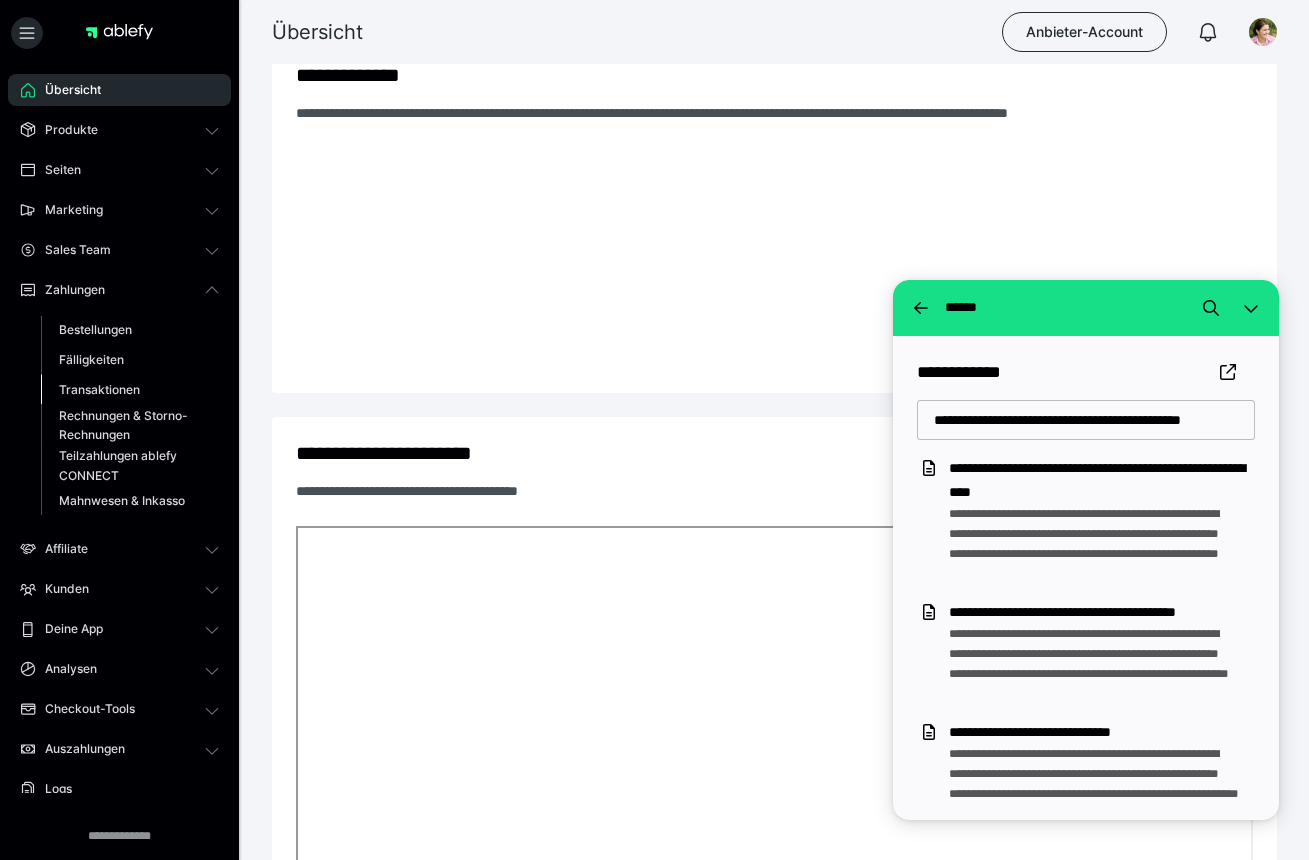 click on "Transaktionen" at bounding box center (99, 389) 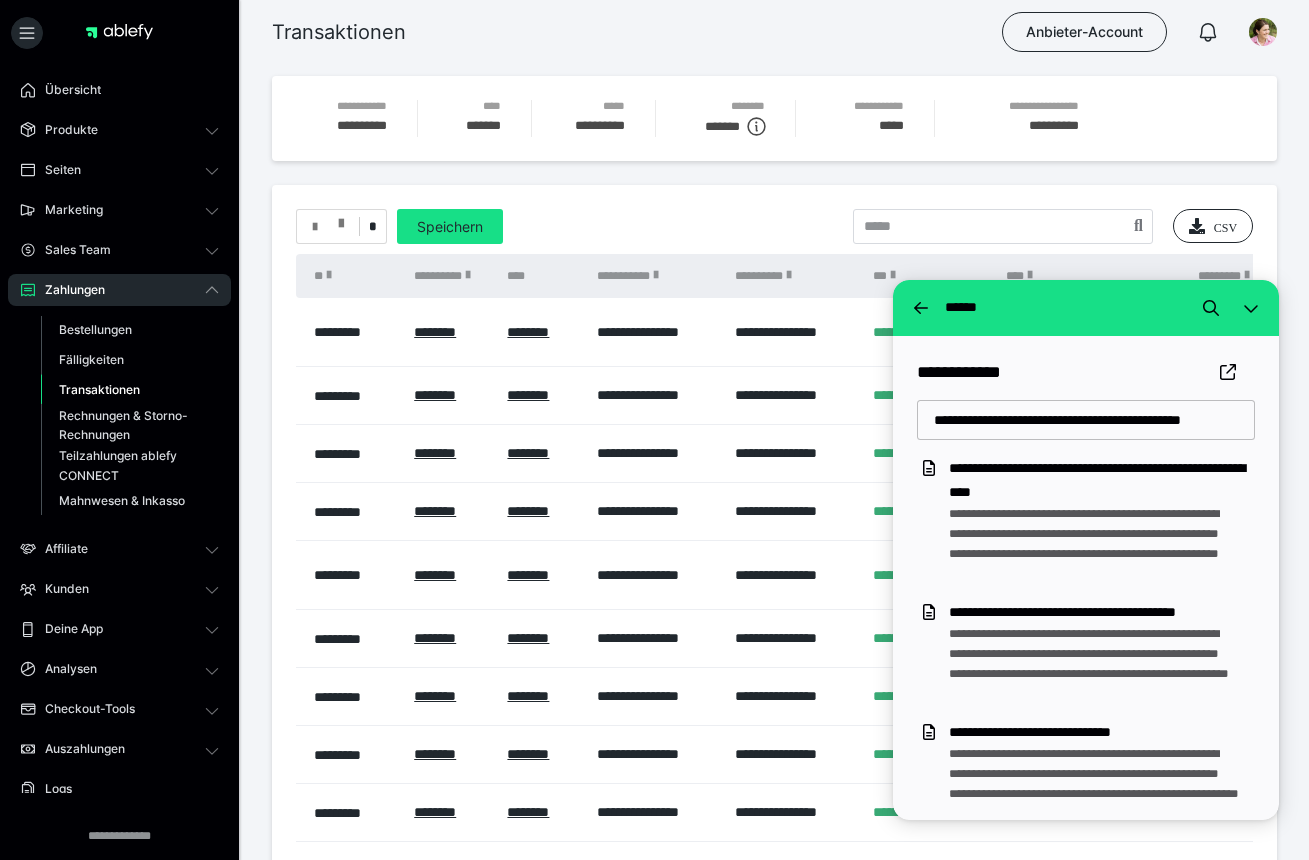 click at bounding box center [341, 219] 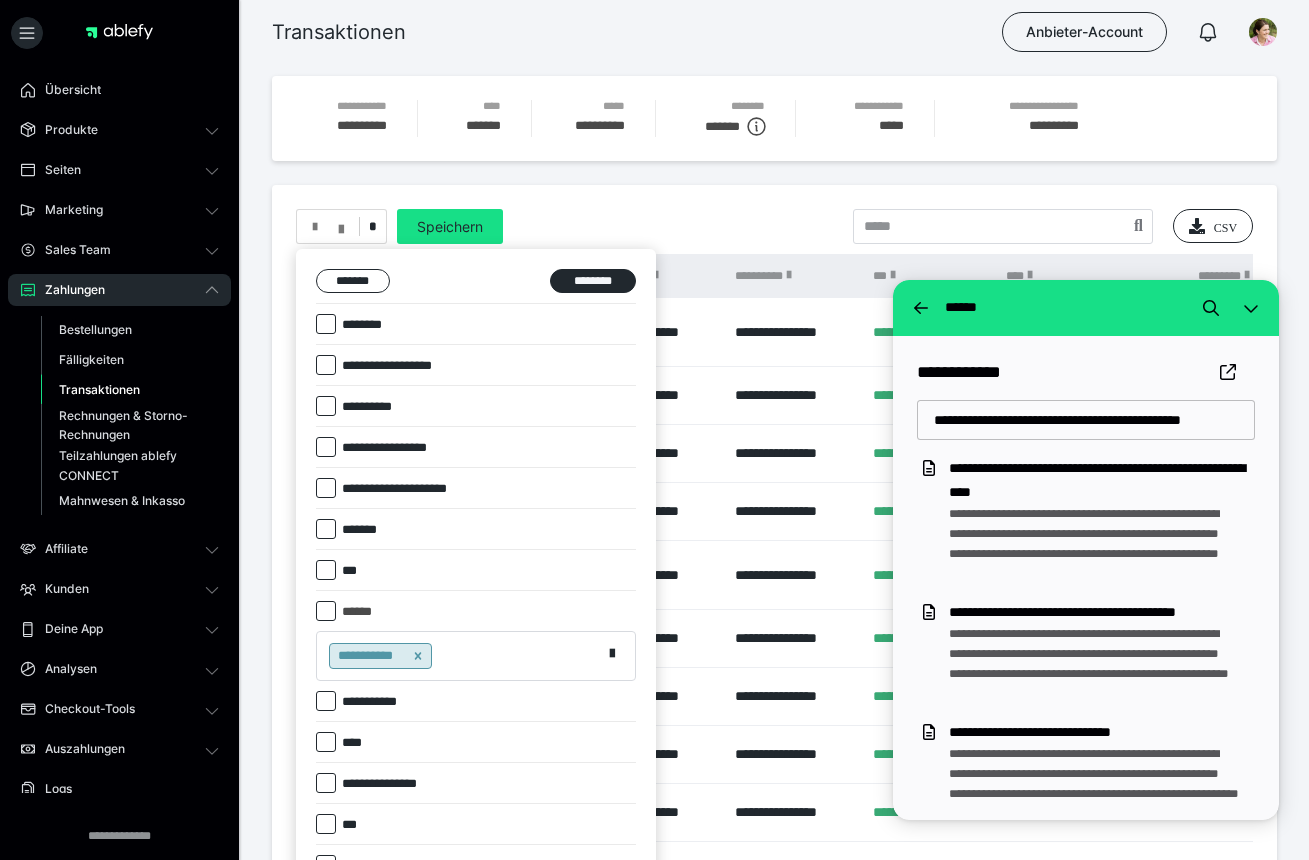 click at bounding box center [326, 570] 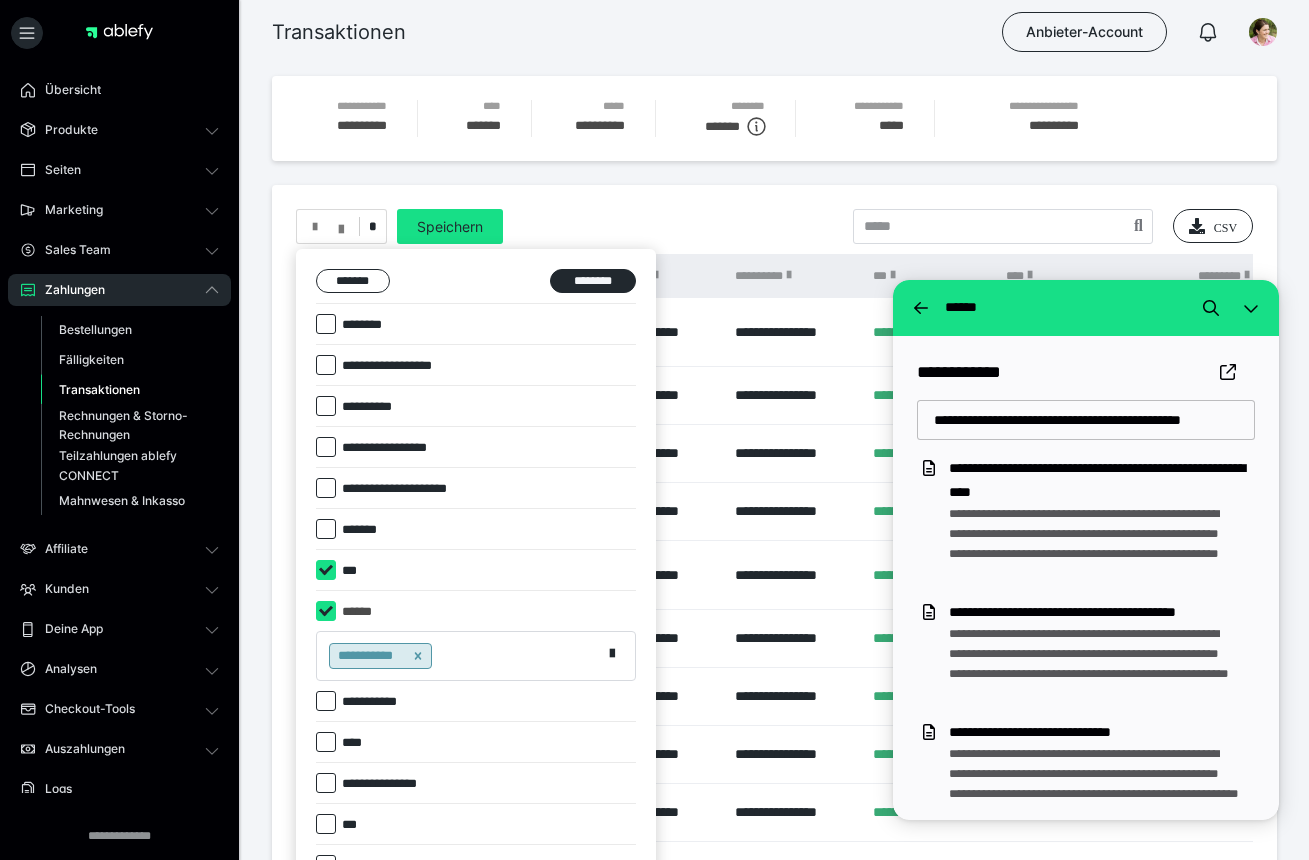 checkbox on "****" 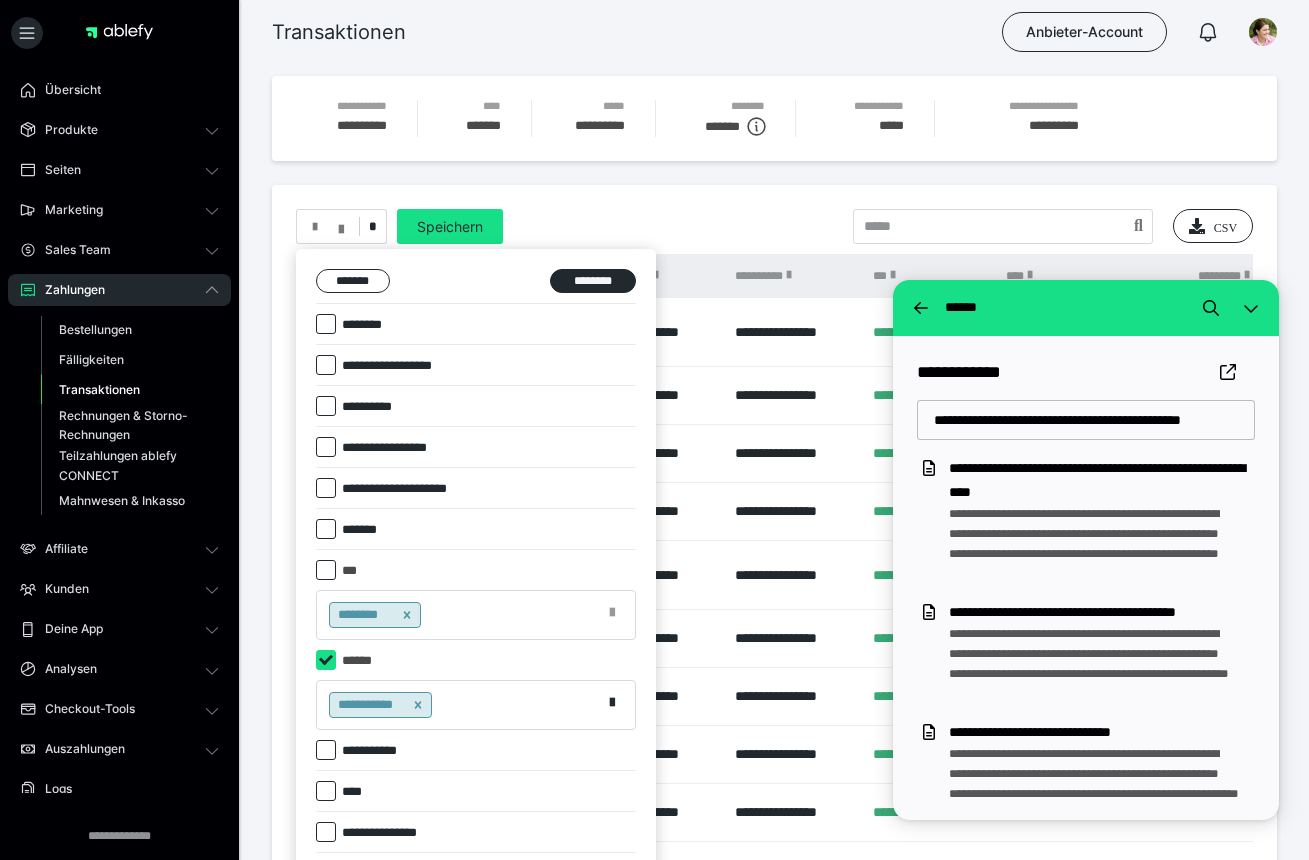 click at bounding box center [612, 613] 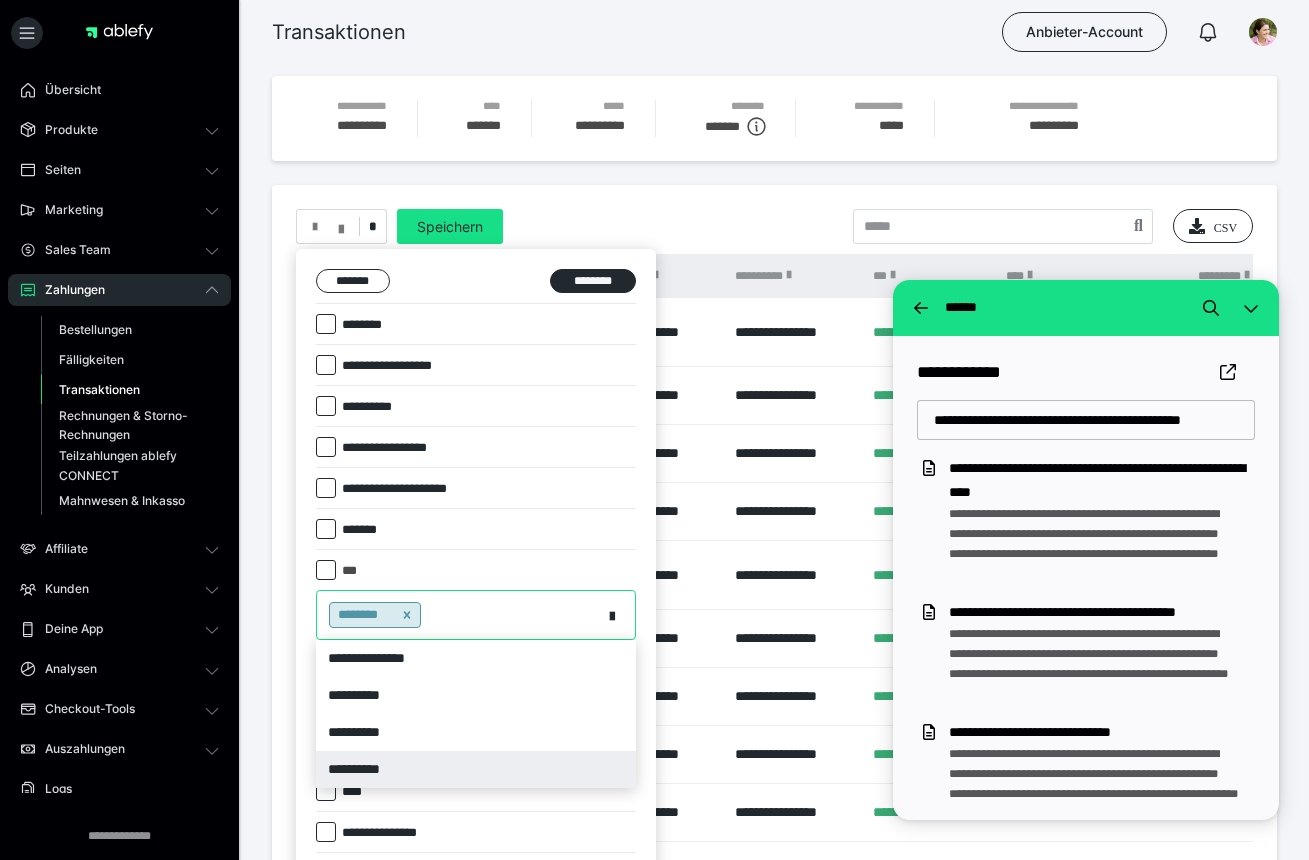 click on "**********" at bounding box center (476, 769) 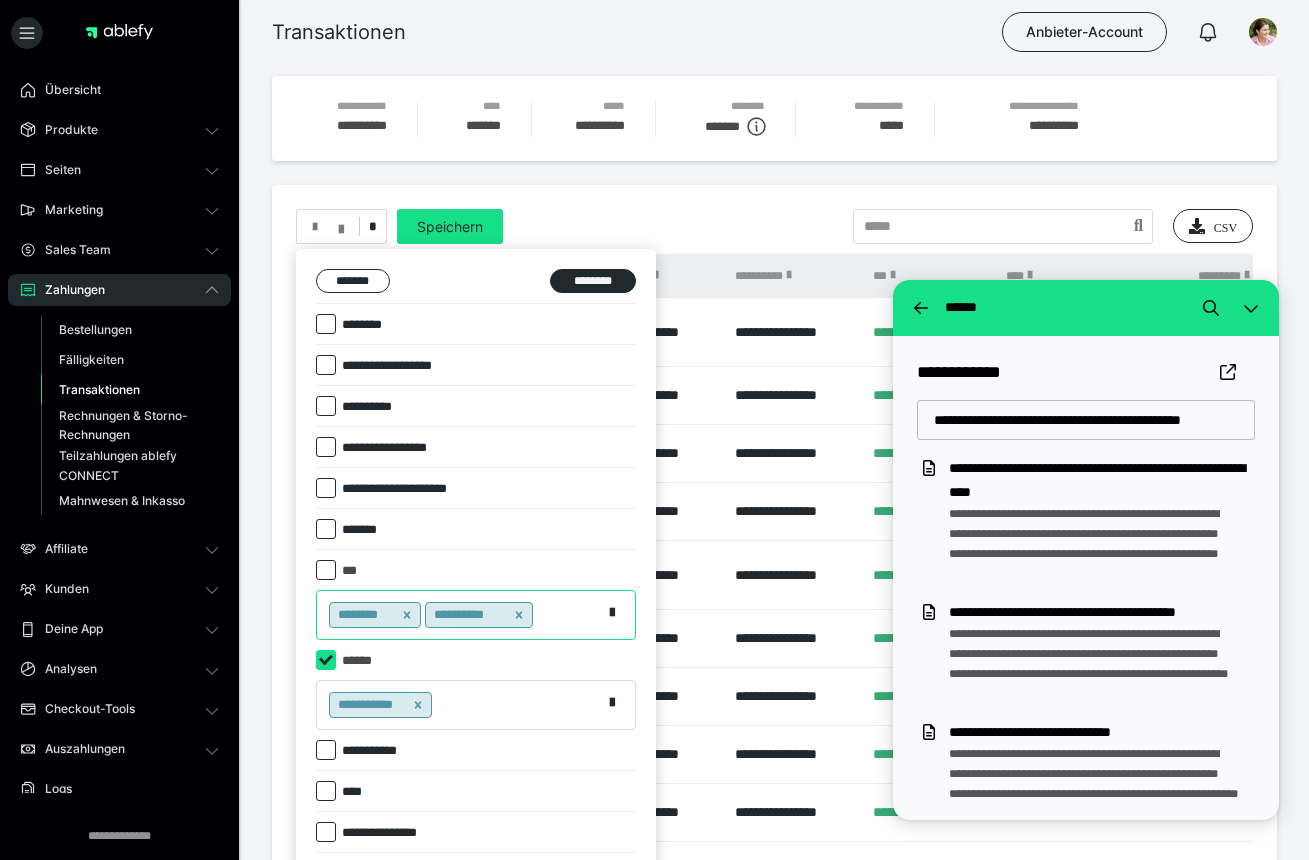 click 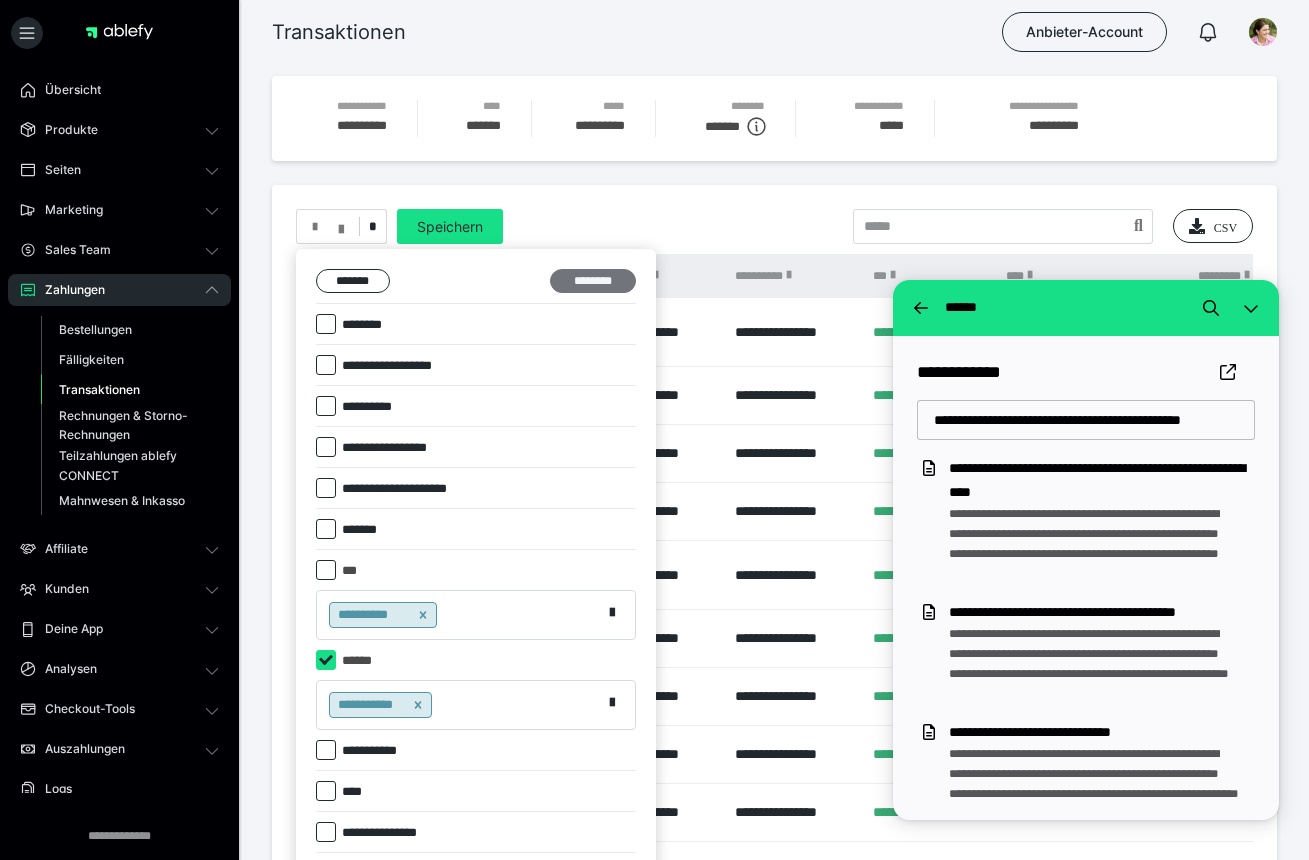 click on "********" at bounding box center [593, 281] 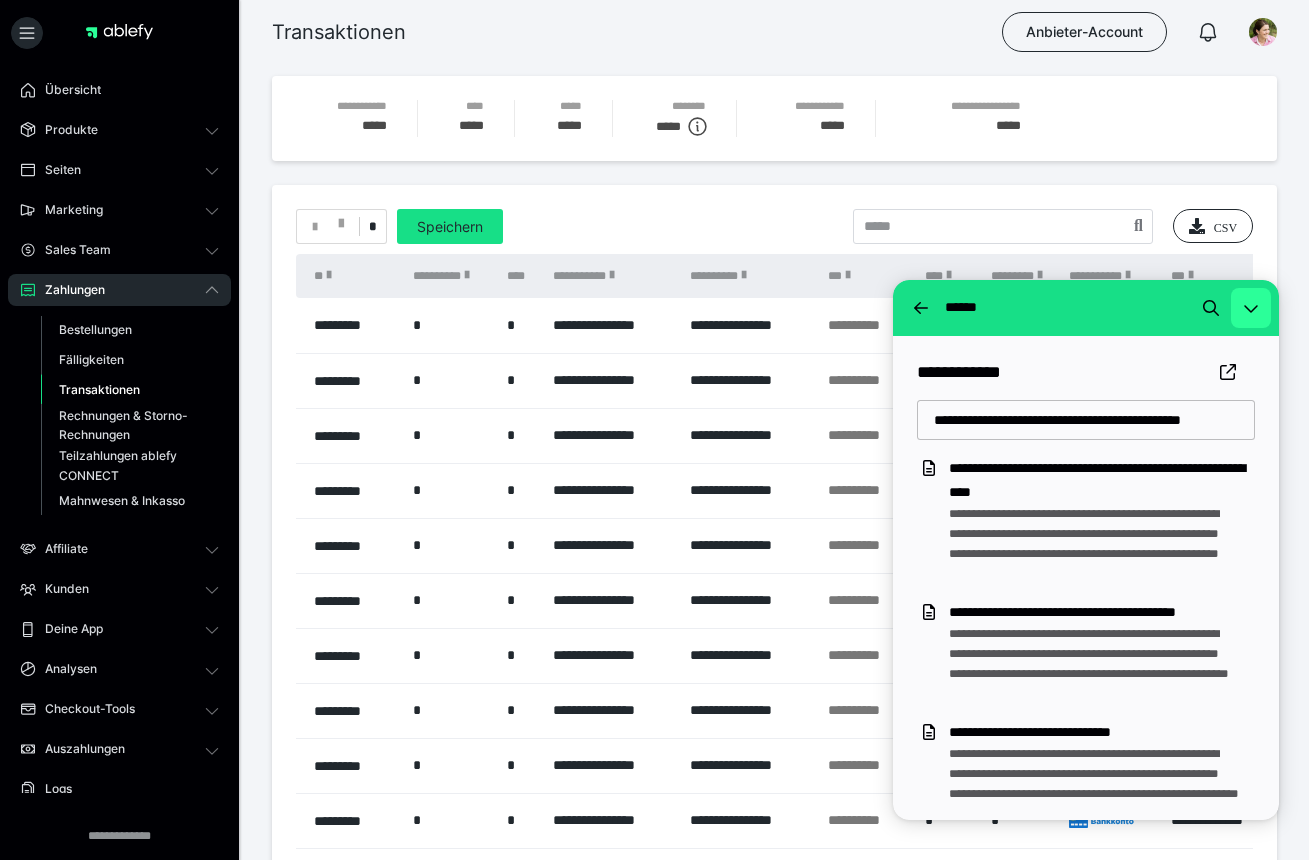 click 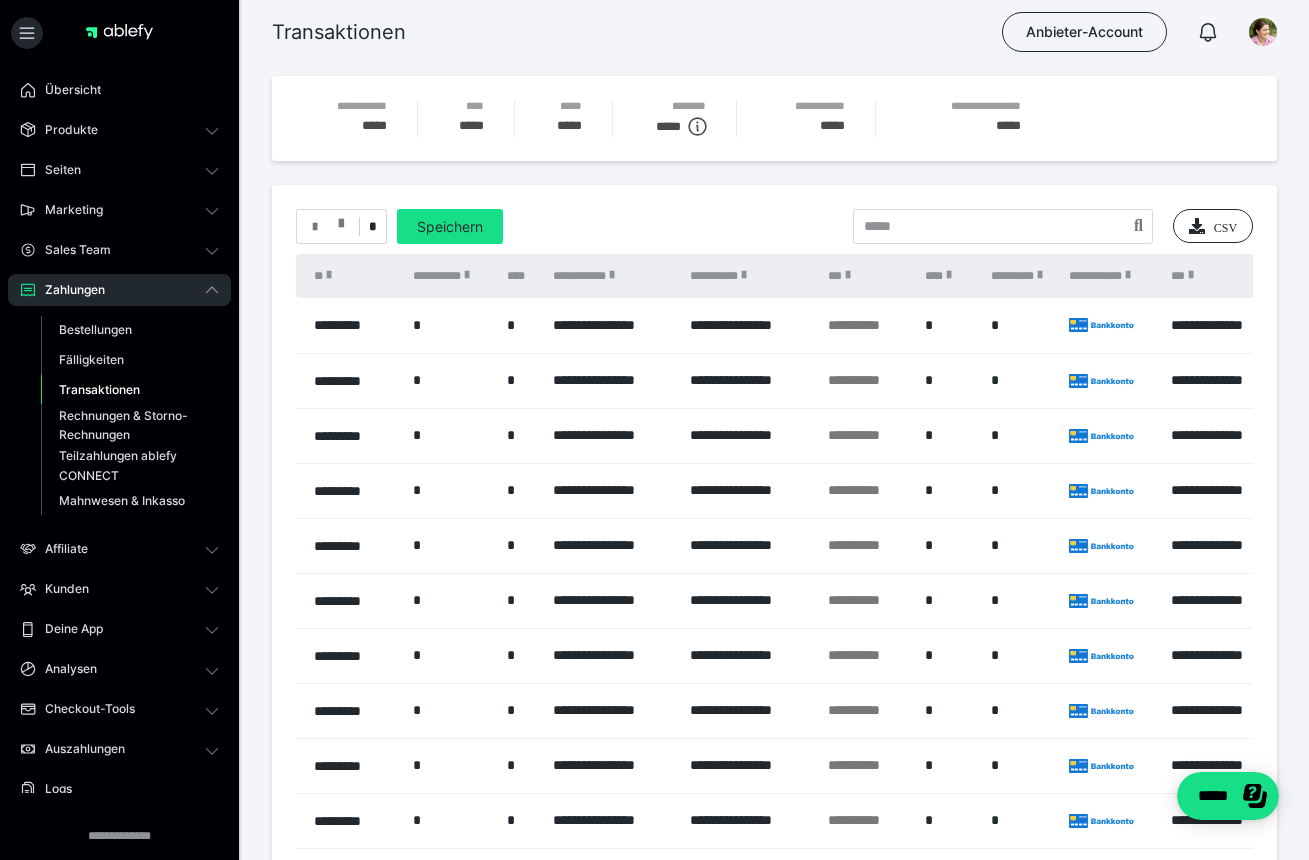 click at bounding box center (328, 227) 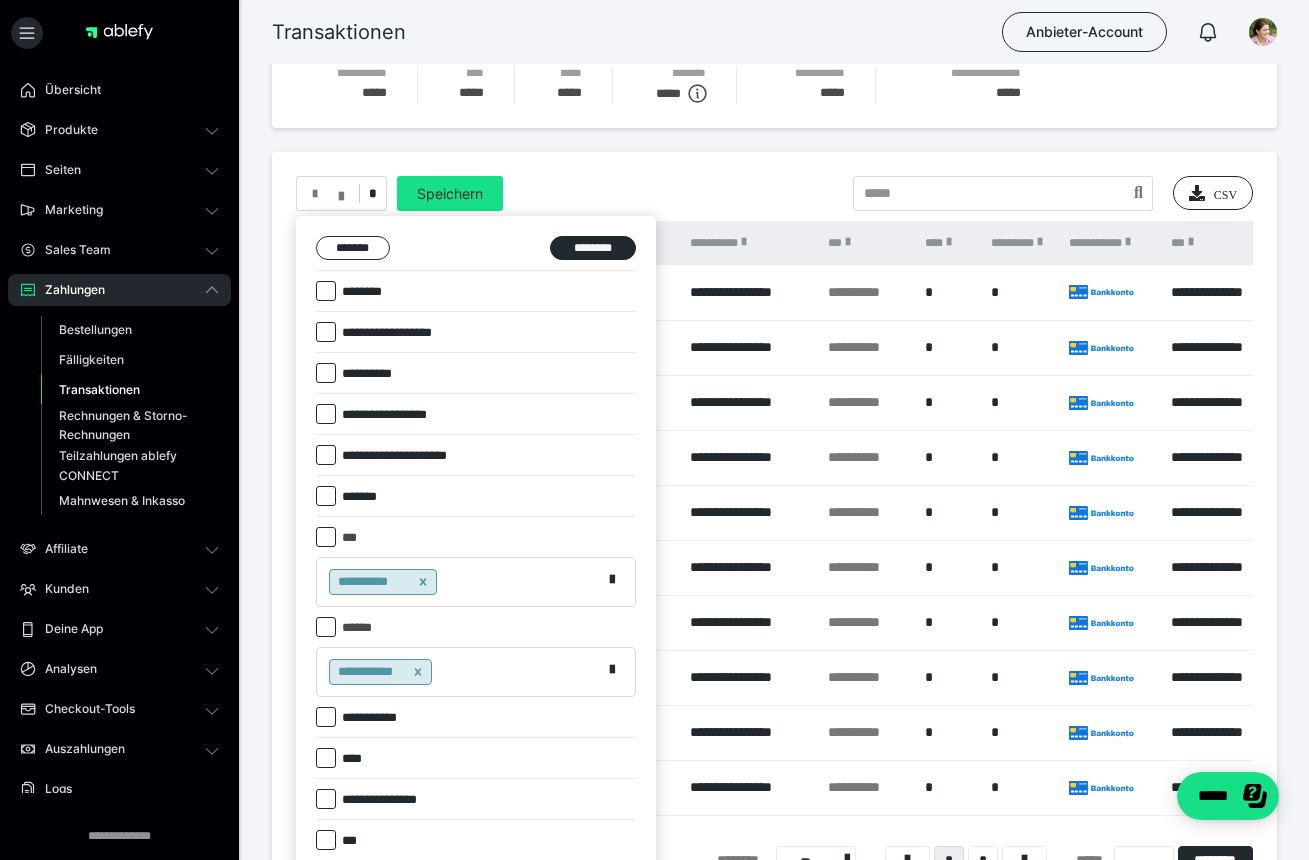 scroll, scrollTop: 220, scrollLeft: 0, axis: vertical 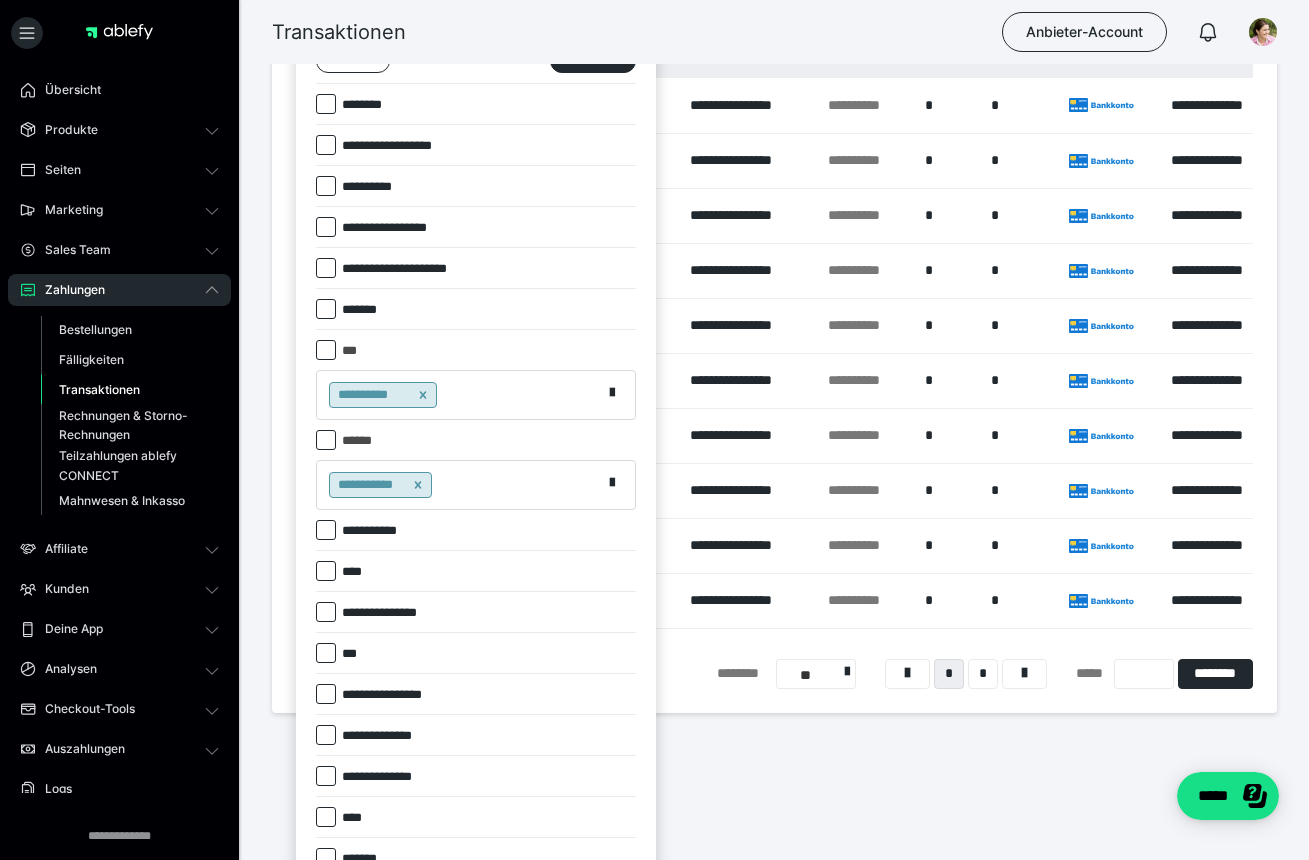 click on "**********" at bounding box center [476, 735] 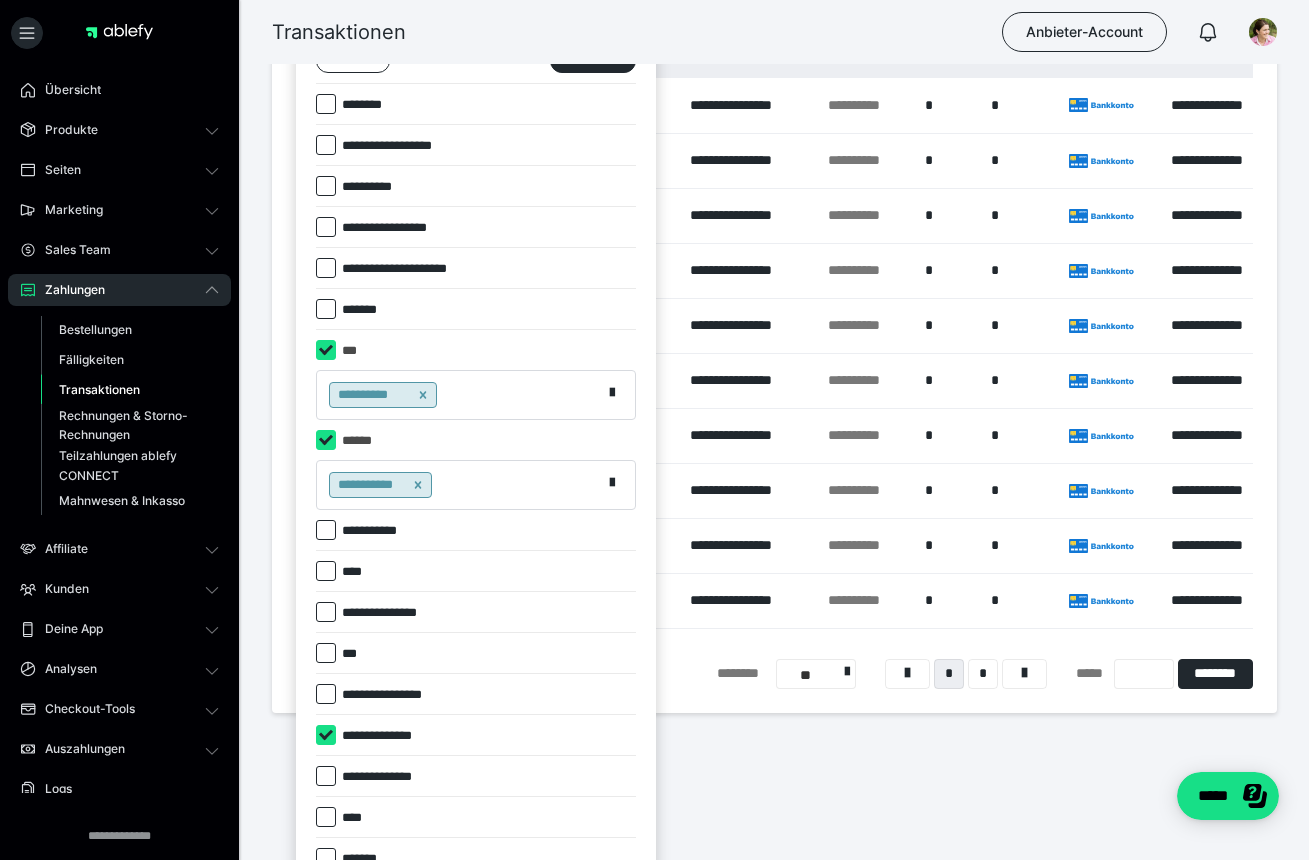 checkbox on "****" 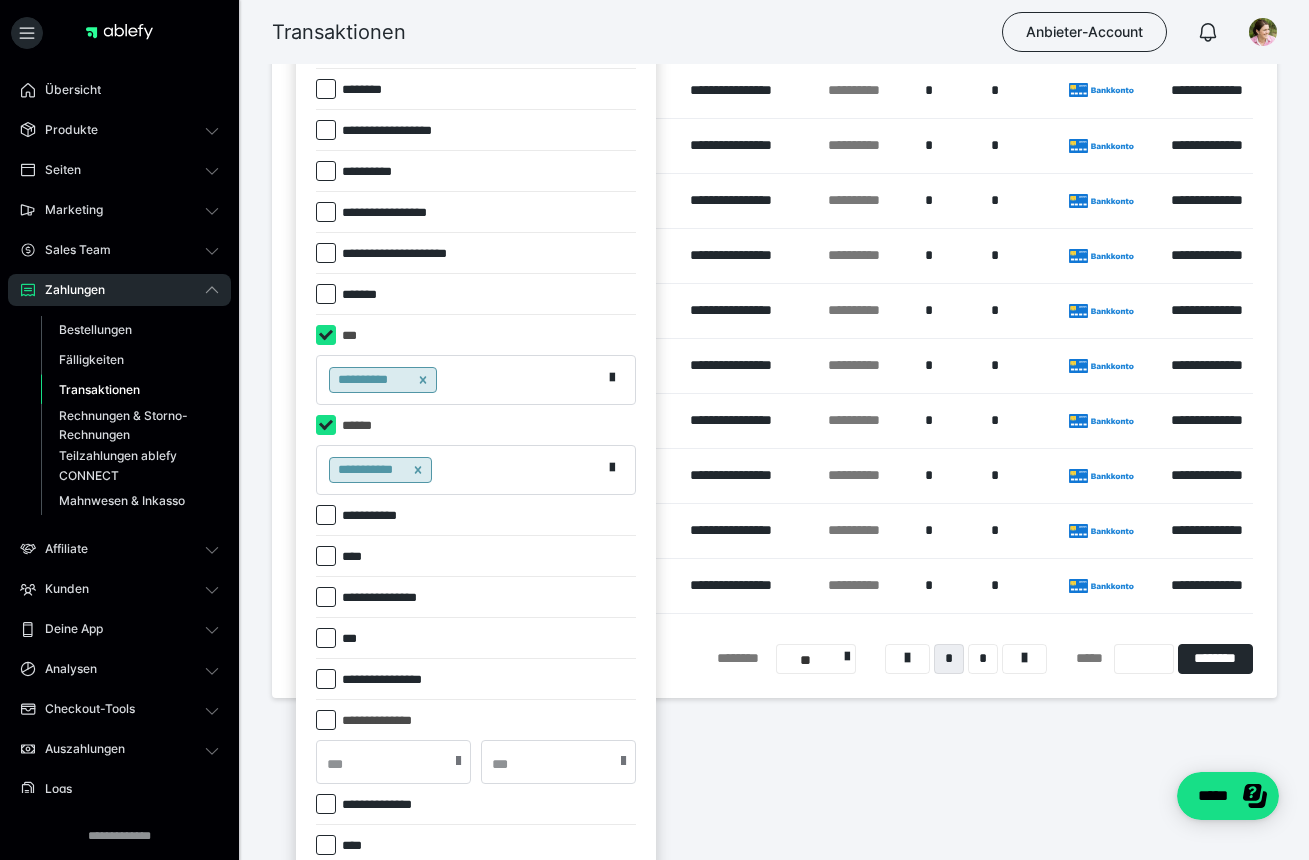 scroll, scrollTop: 260, scrollLeft: 0, axis: vertical 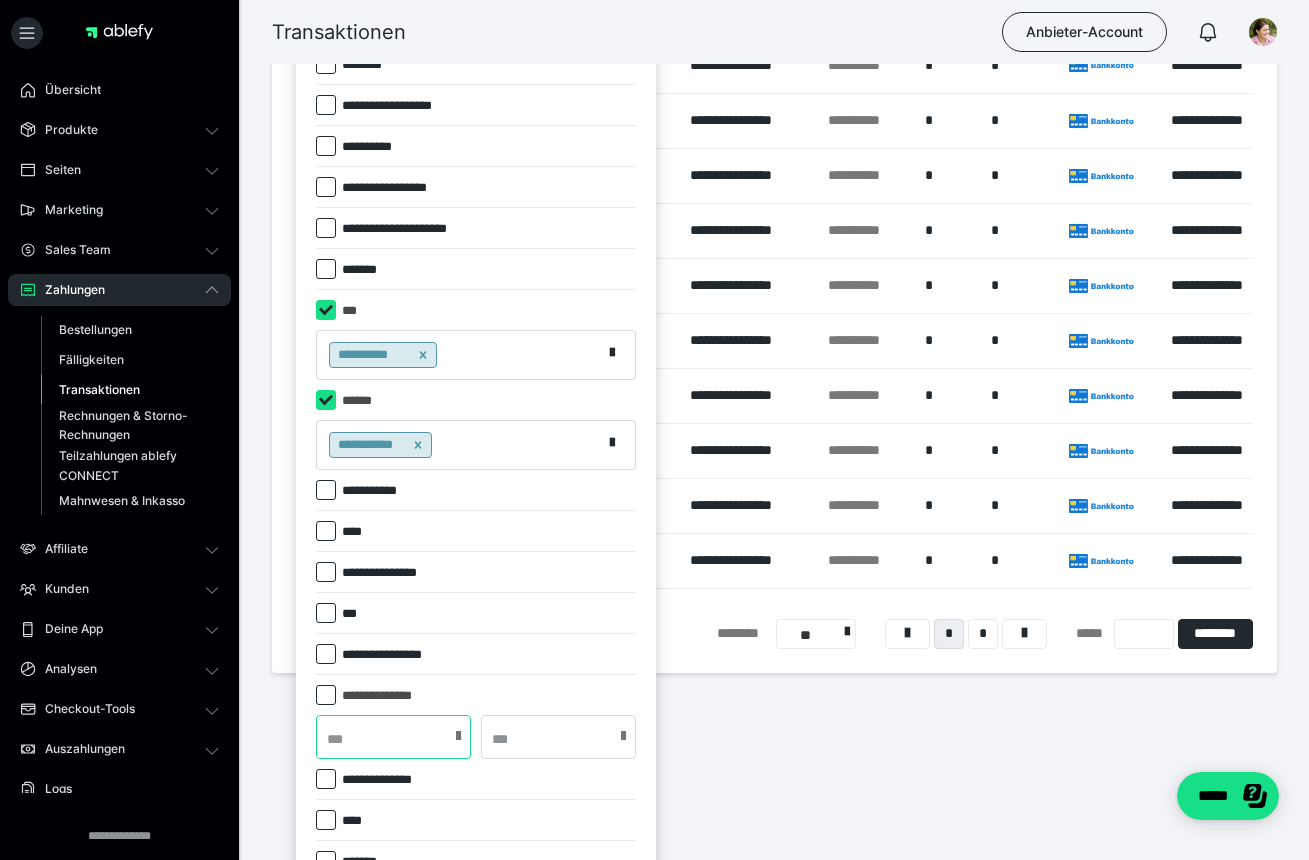 click at bounding box center (393, 737) 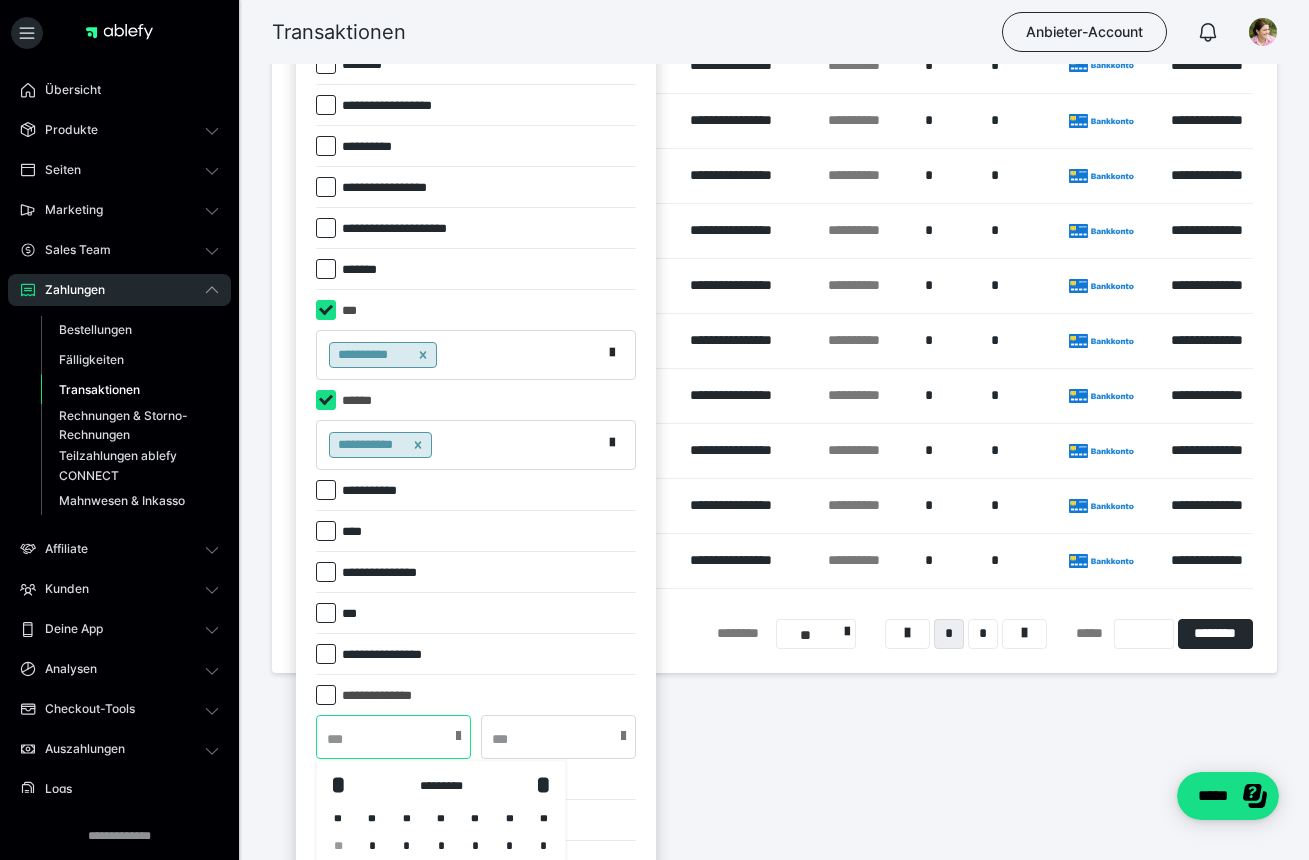 scroll, scrollTop: 400, scrollLeft: 0, axis: vertical 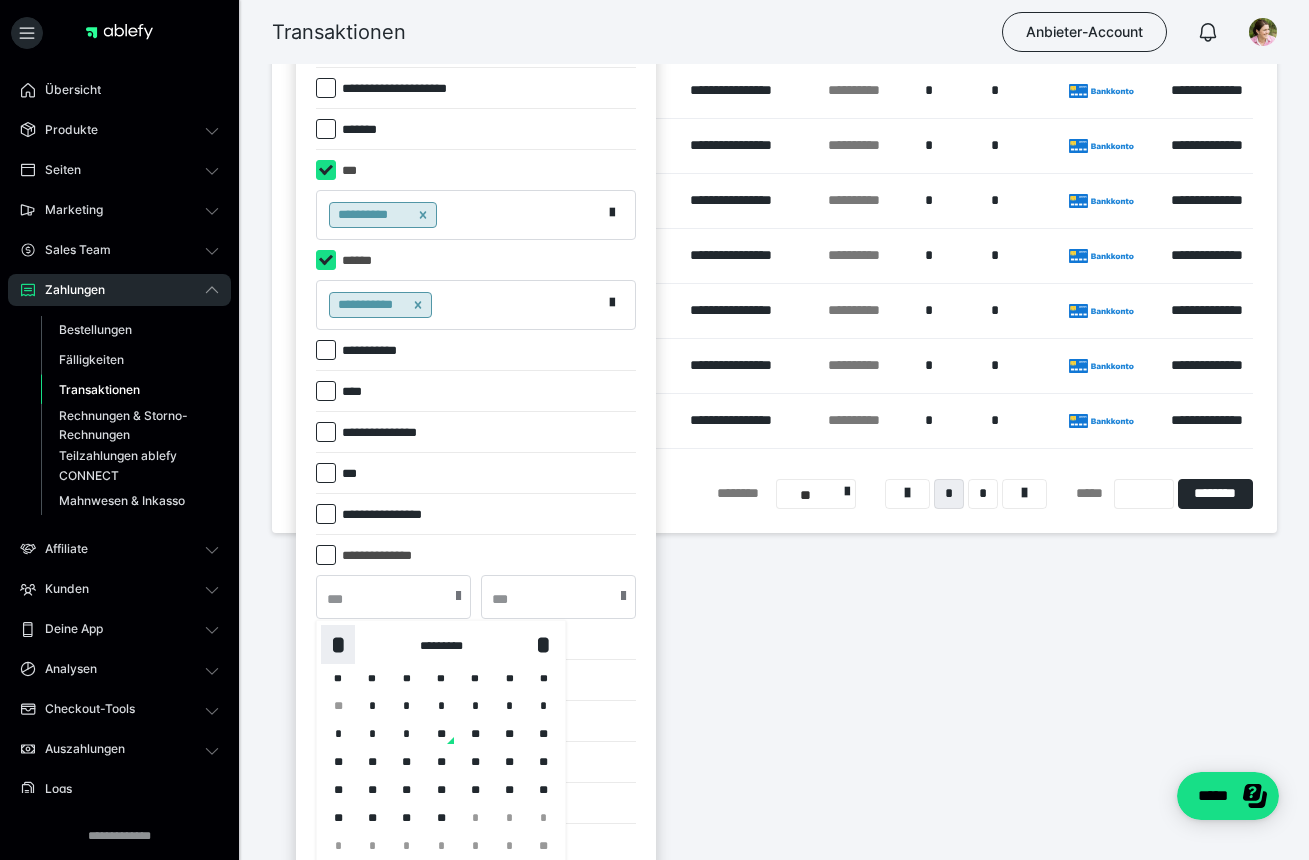 click on "*" at bounding box center (338, 644) 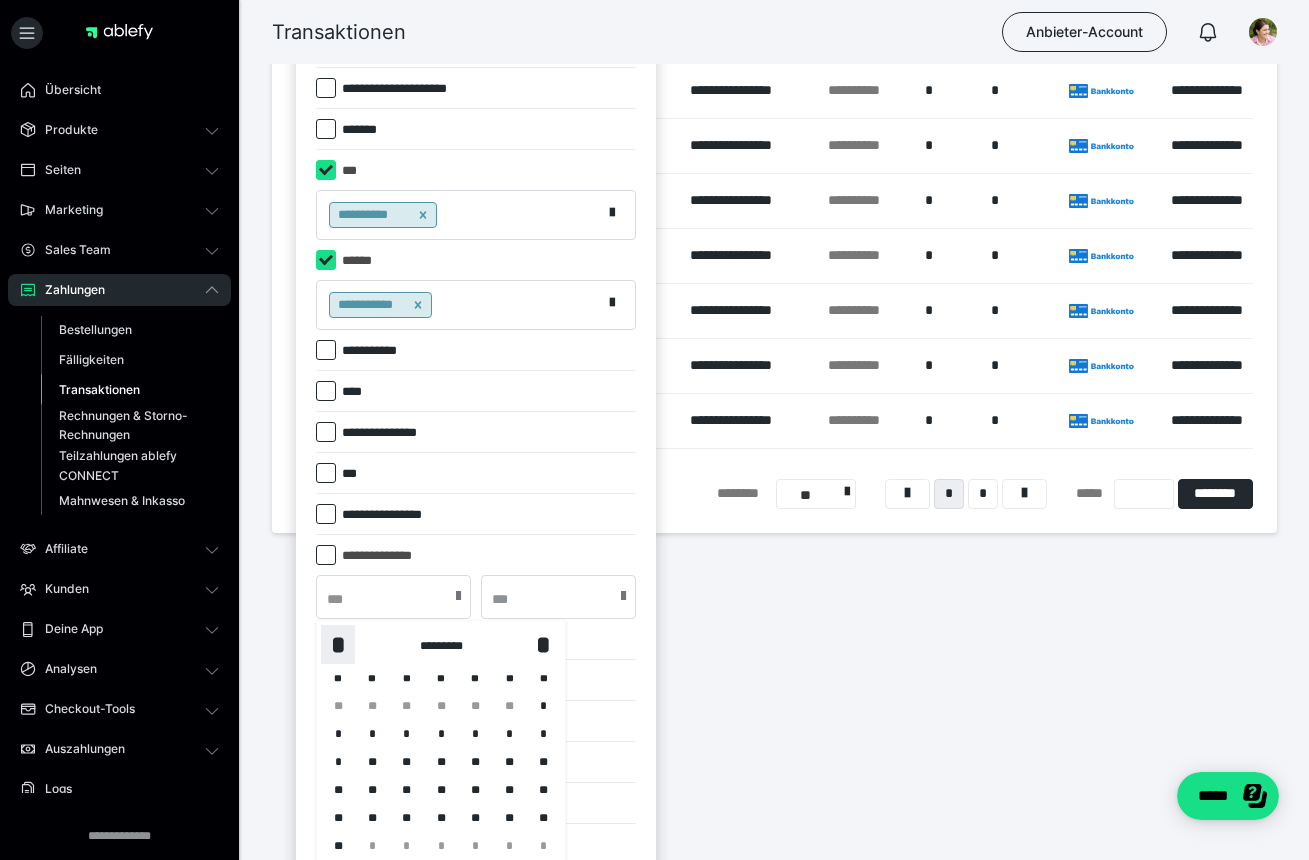 click on "*" at bounding box center (338, 644) 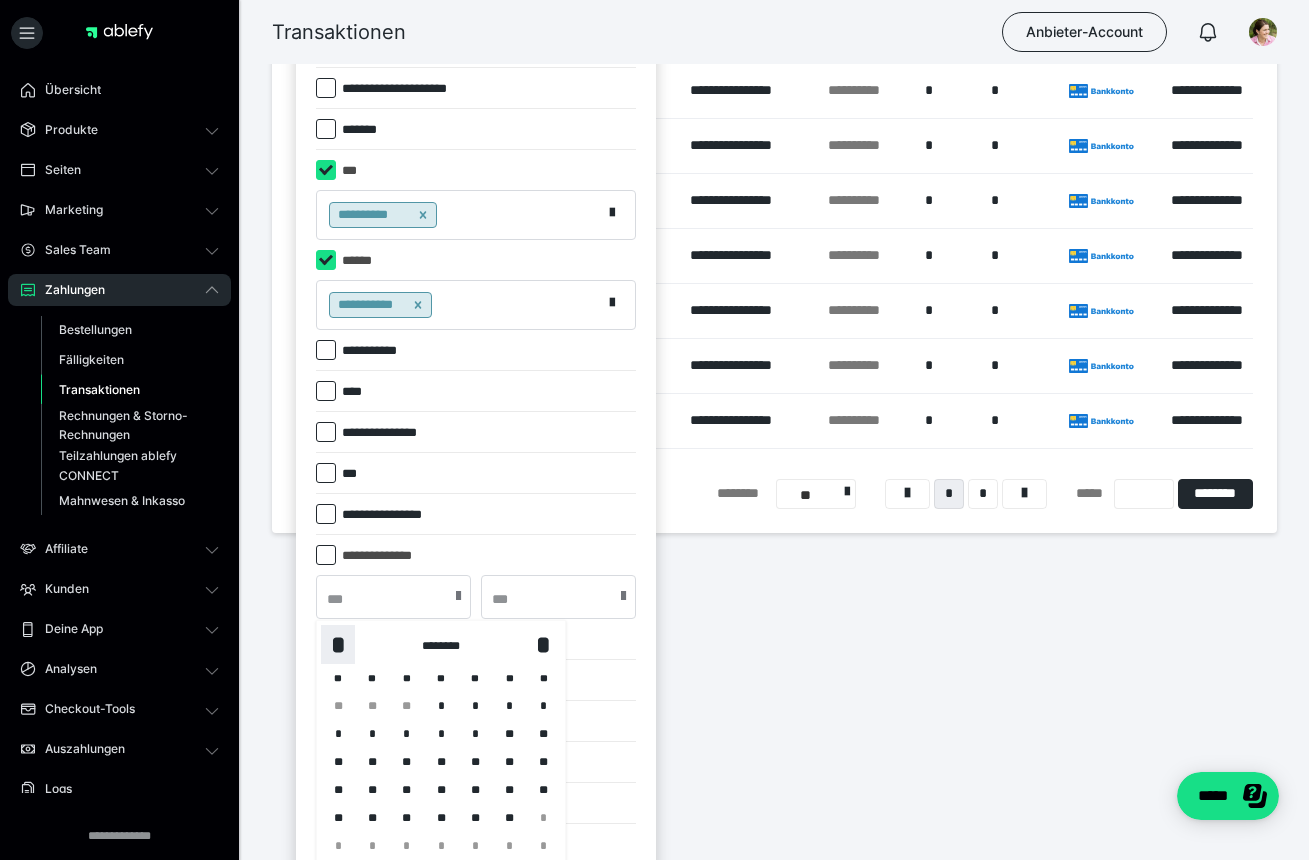 click on "*" at bounding box center [338, 644] 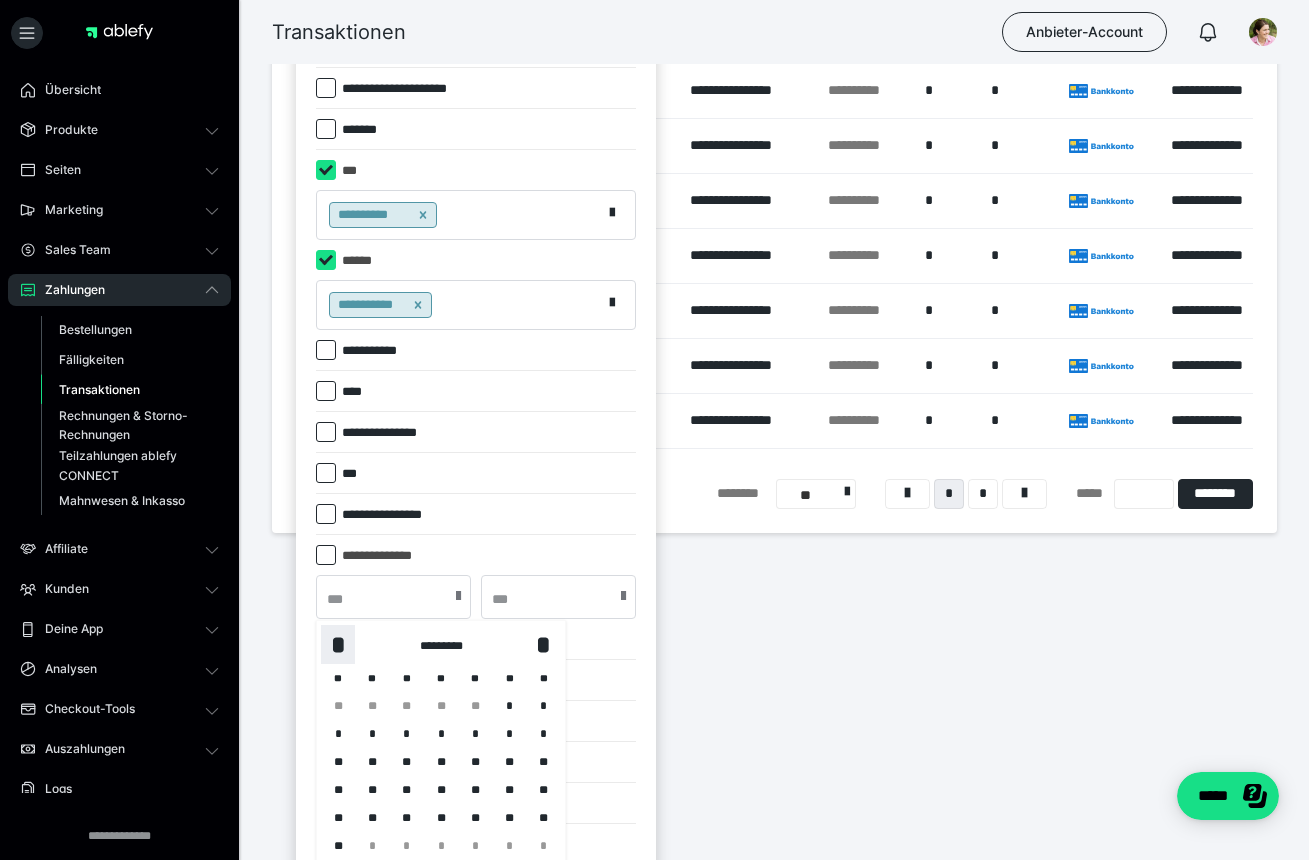 click on "*" at bounding box center (338, 644) 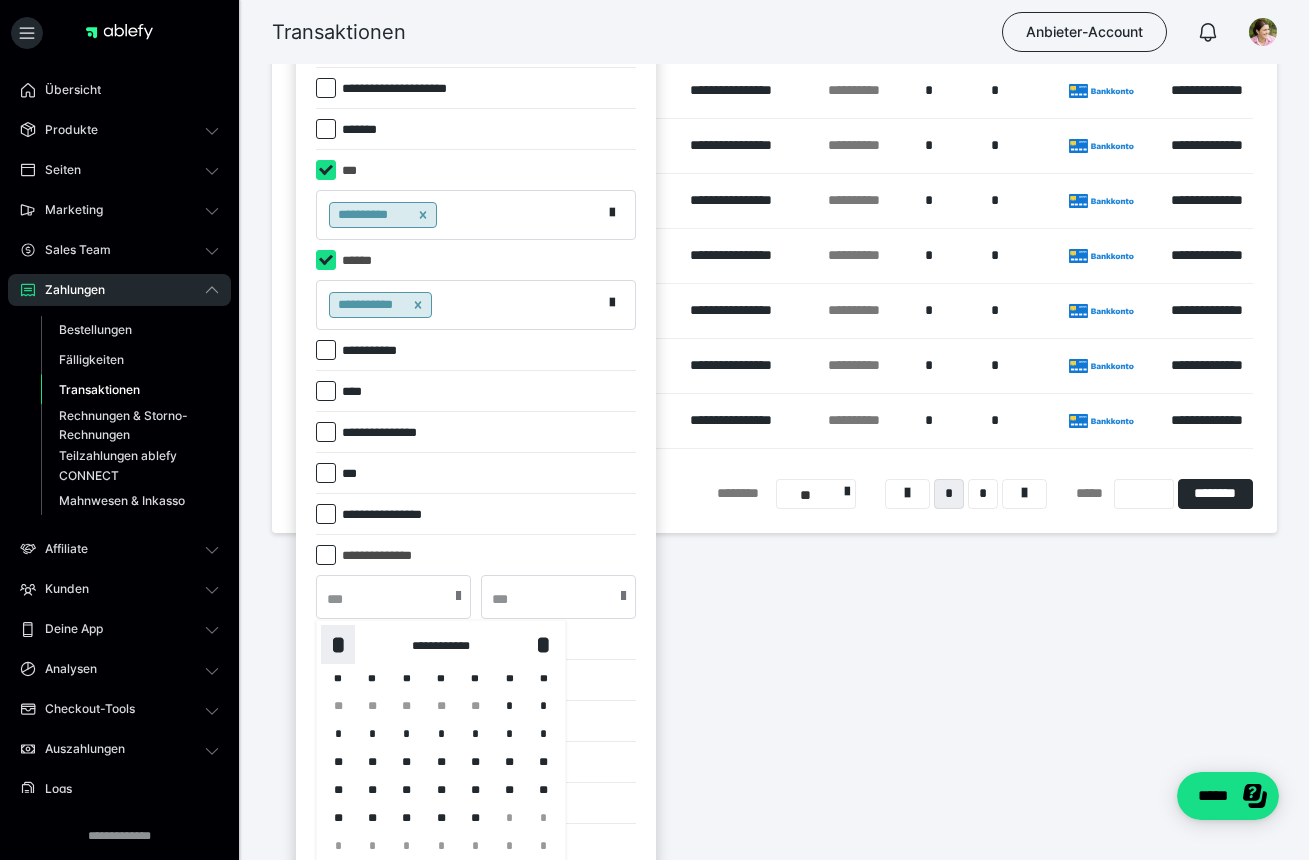 click on "*" at bounding box center [338, 644] 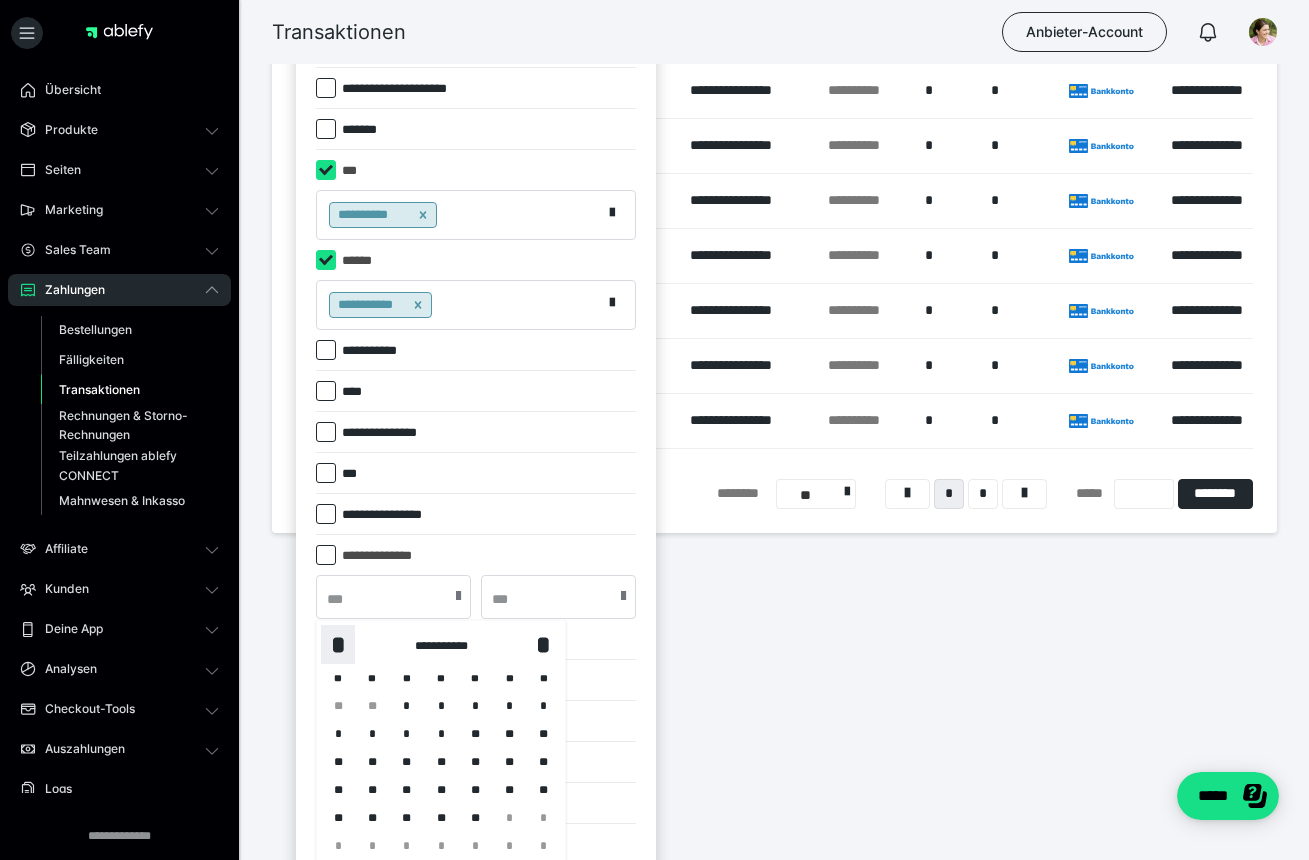click on "*" at bounding box center (338, 644) 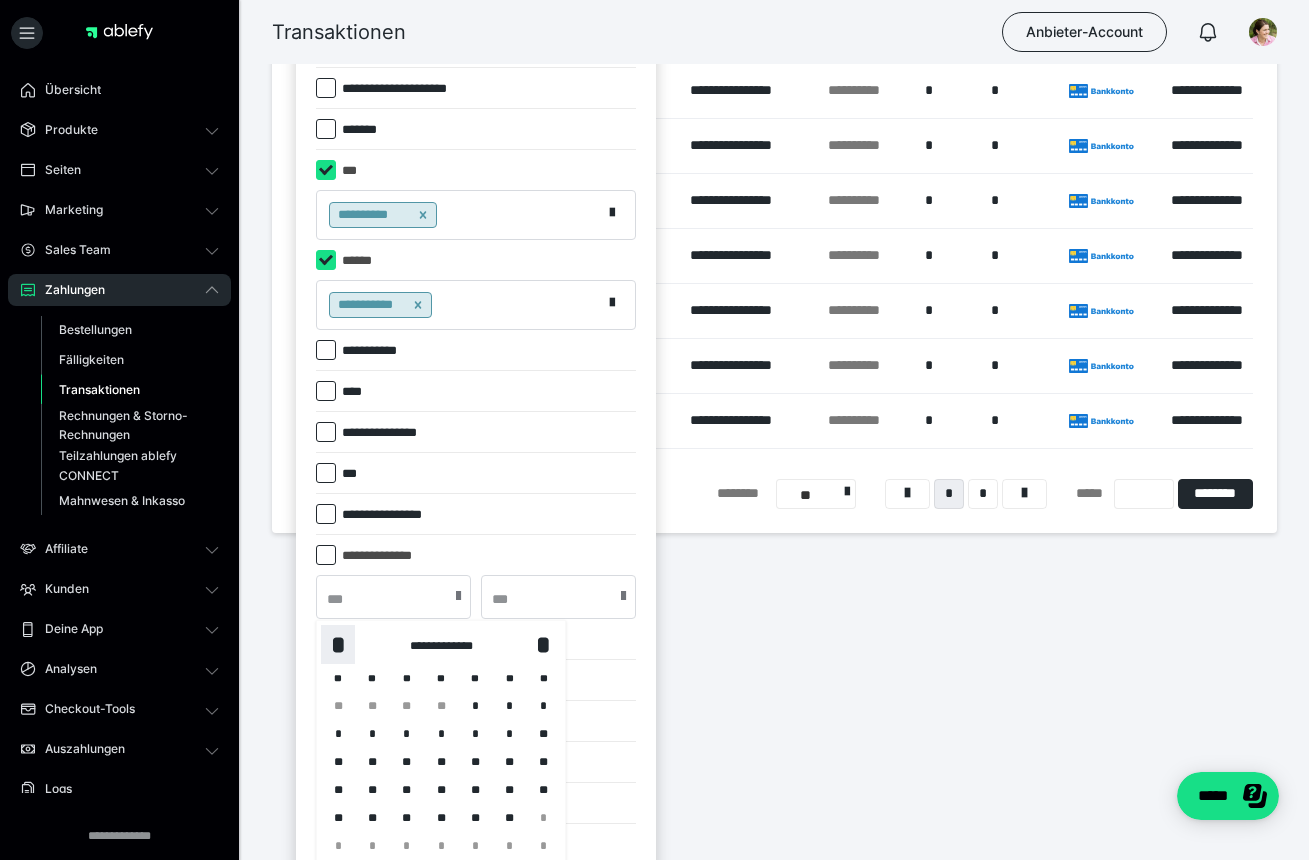 click on "*" at bounding box center (338, 644) 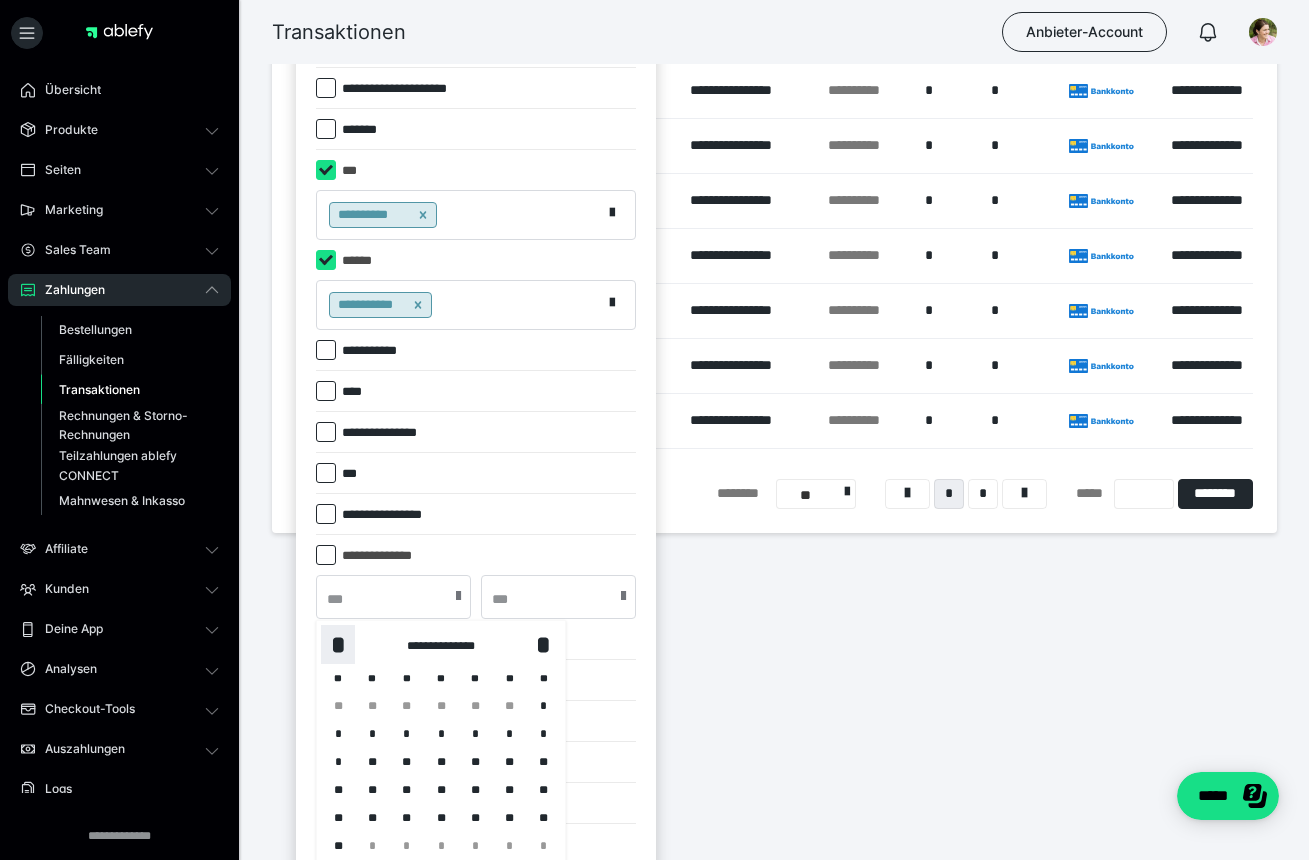 click on "*" at bounding box center [338, 644] 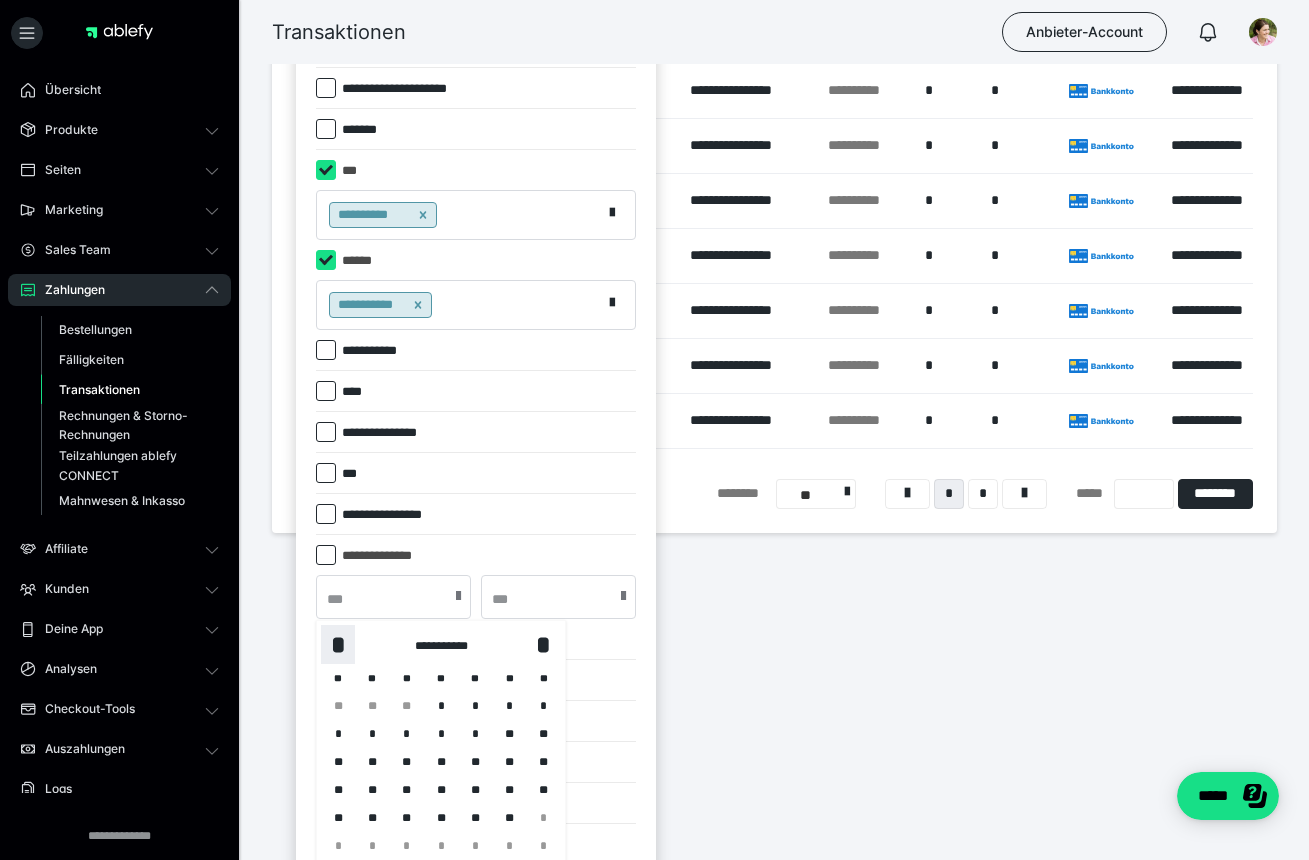 click on "*" at bounding box center (338, 644) 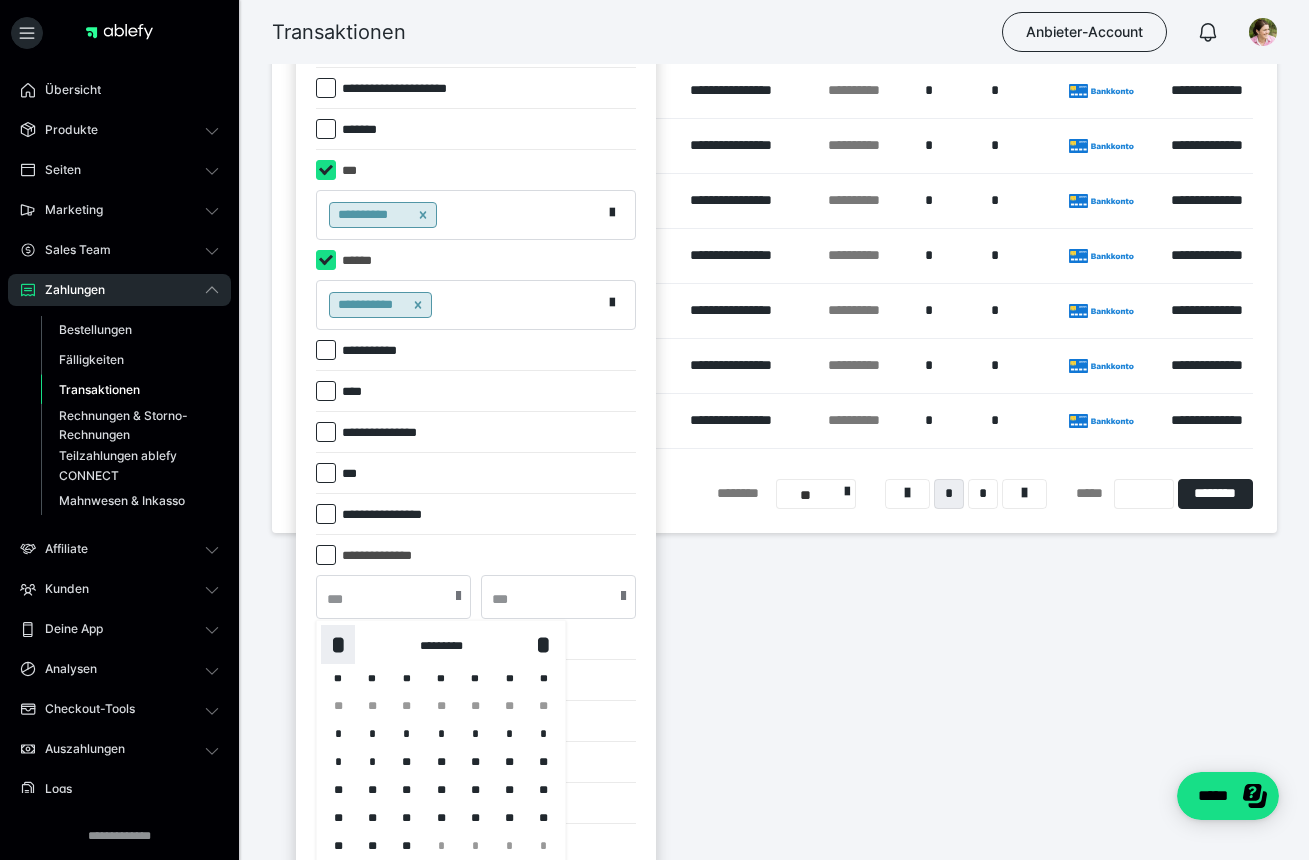 click on "*" at bounding box center (338, 644) 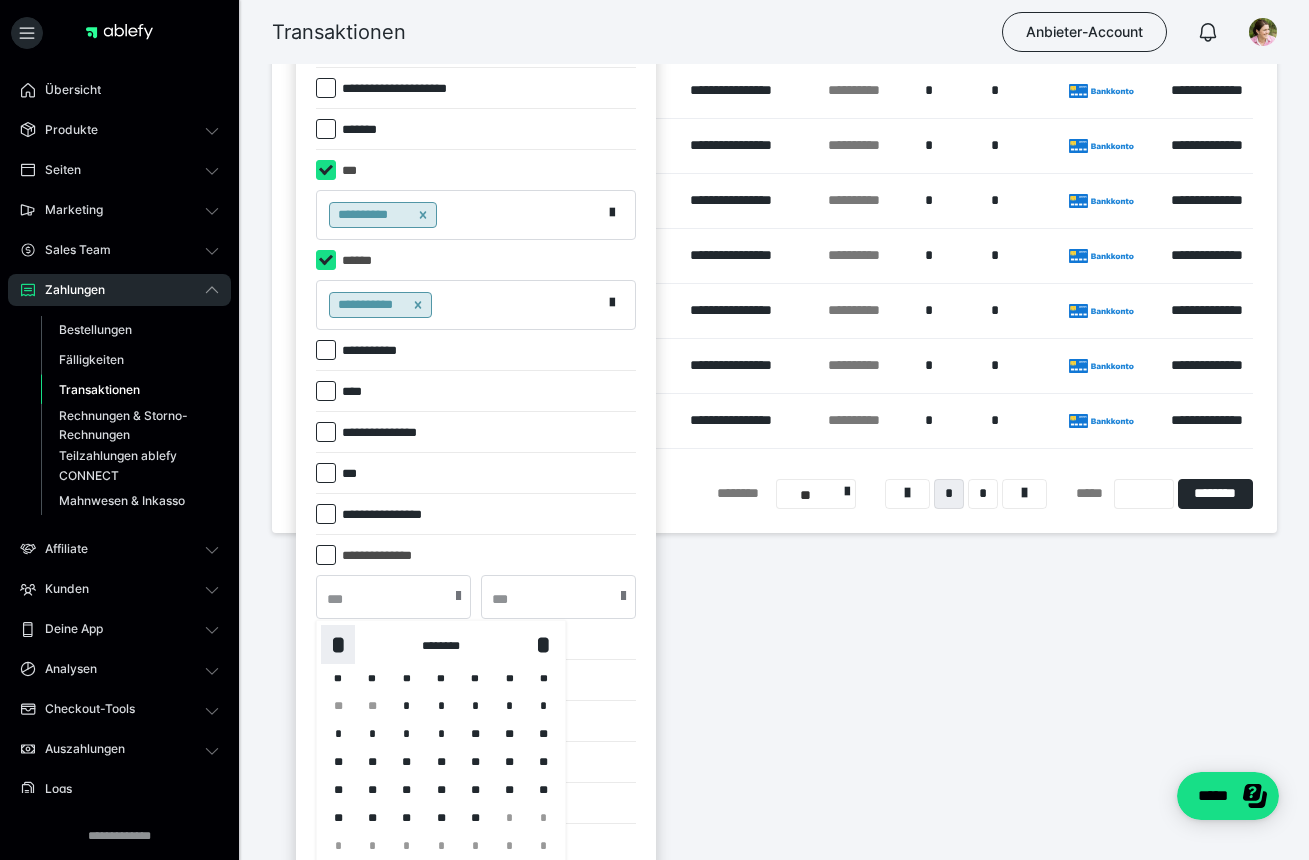 click on "*" at bounding box center [338, 644] 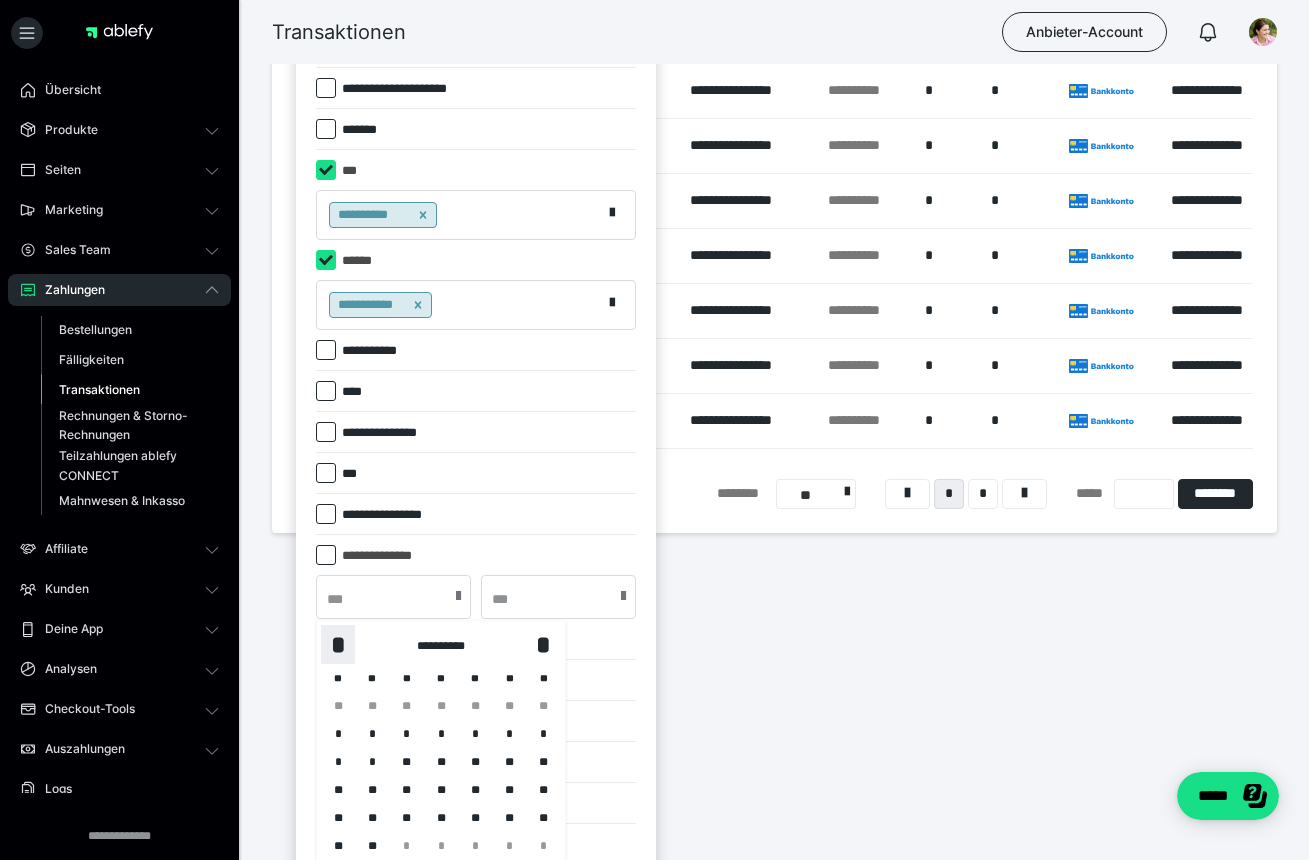click on "*" at bounding box center [338, 644] 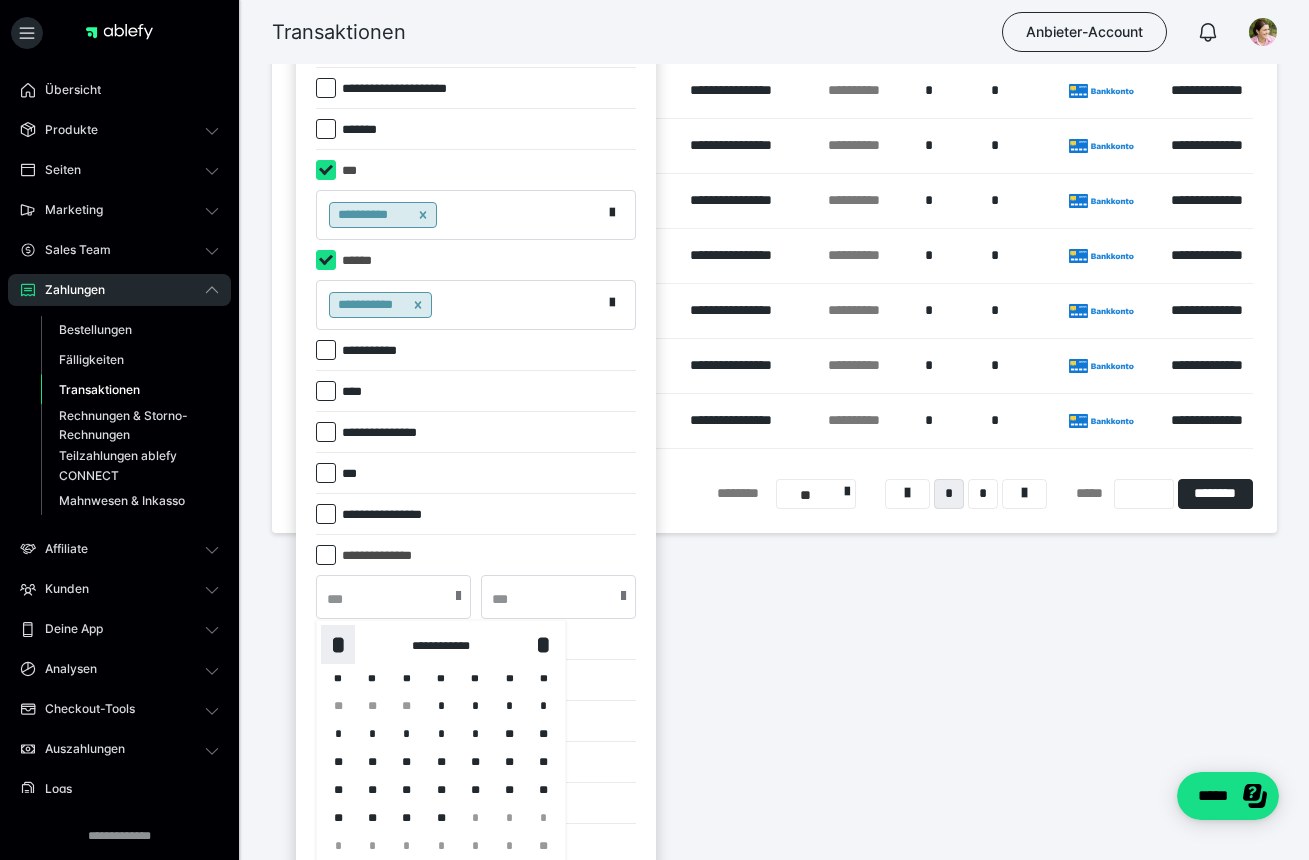 click on "*" at bounding box center (338, 644) 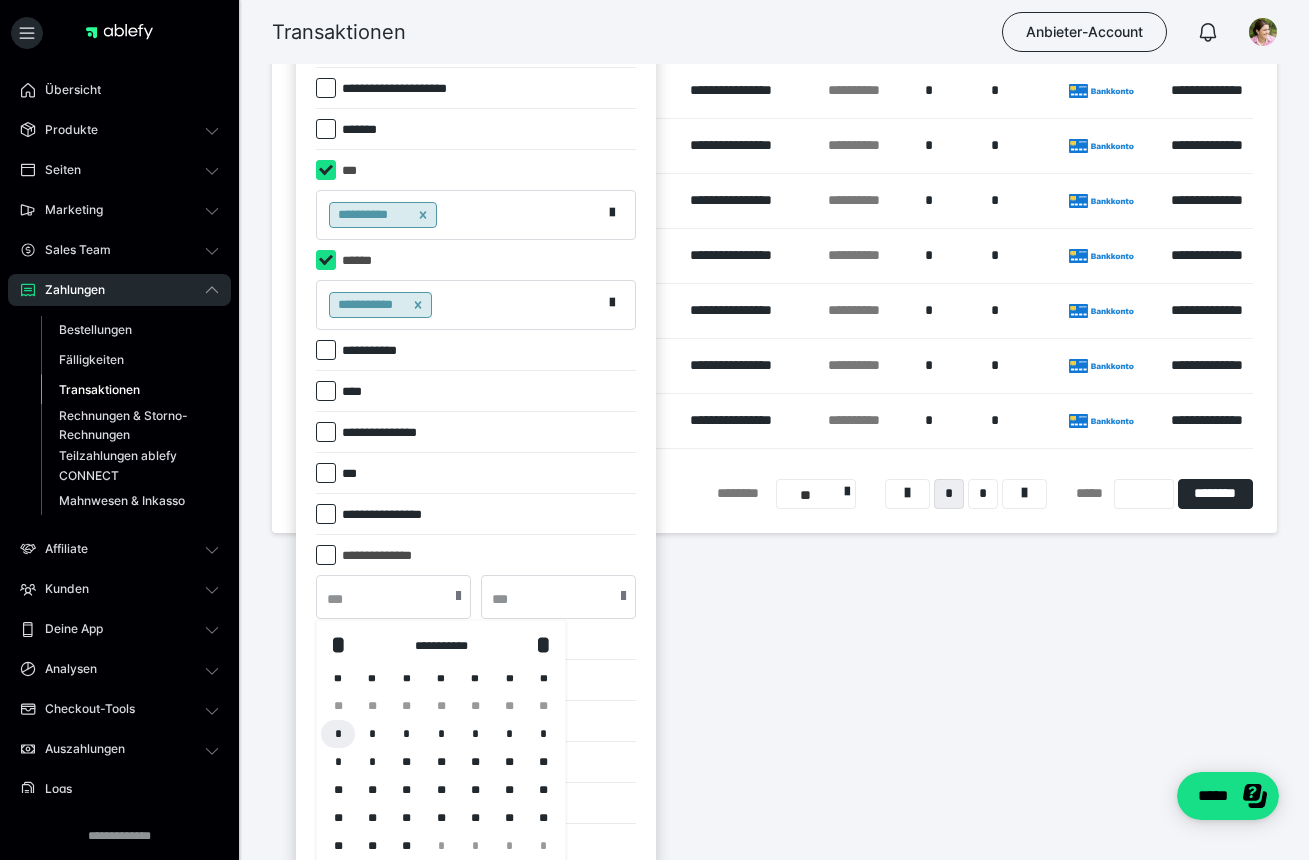 click on "*" at bounding box center [338, 734] 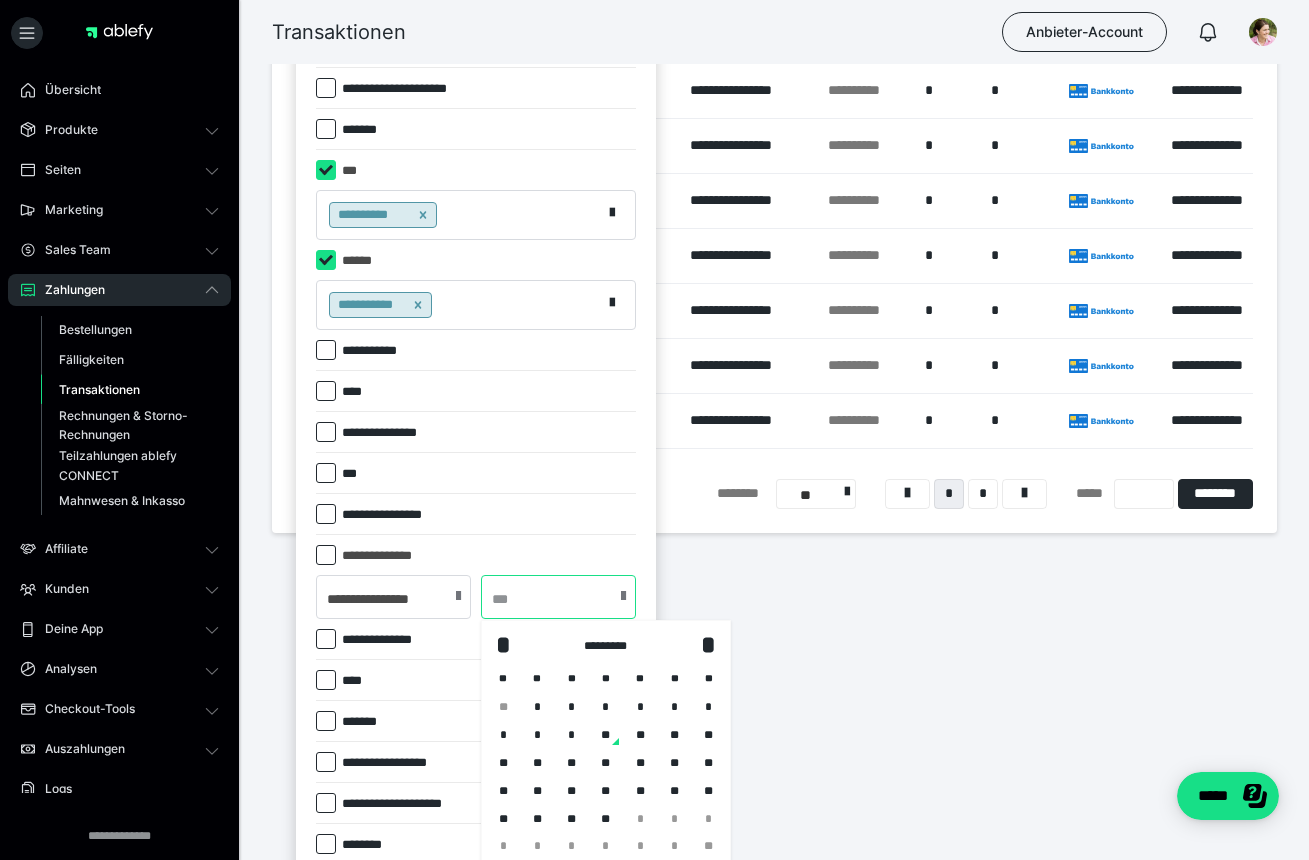 click at bounding box center (558, 597) 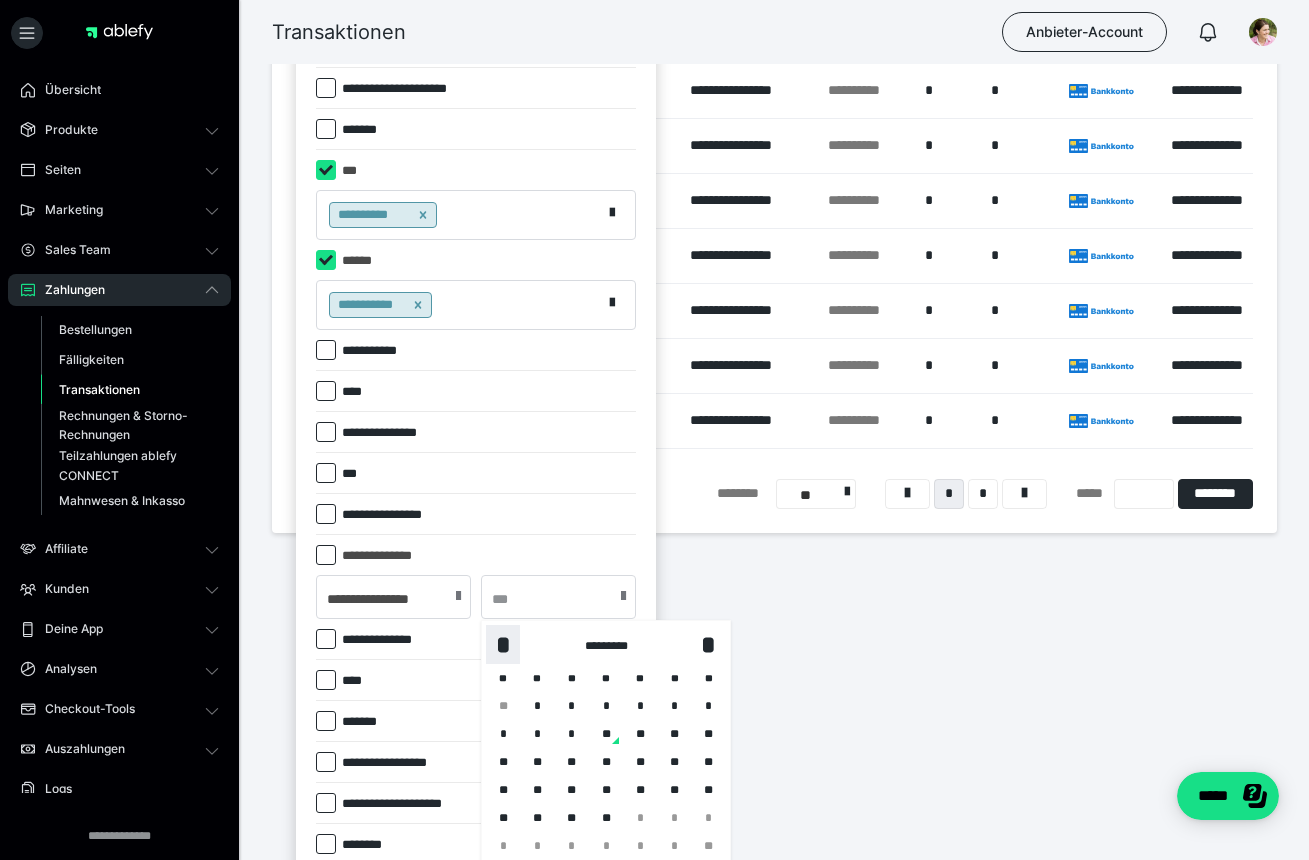 click on "*" at bounding box center (503, 644) 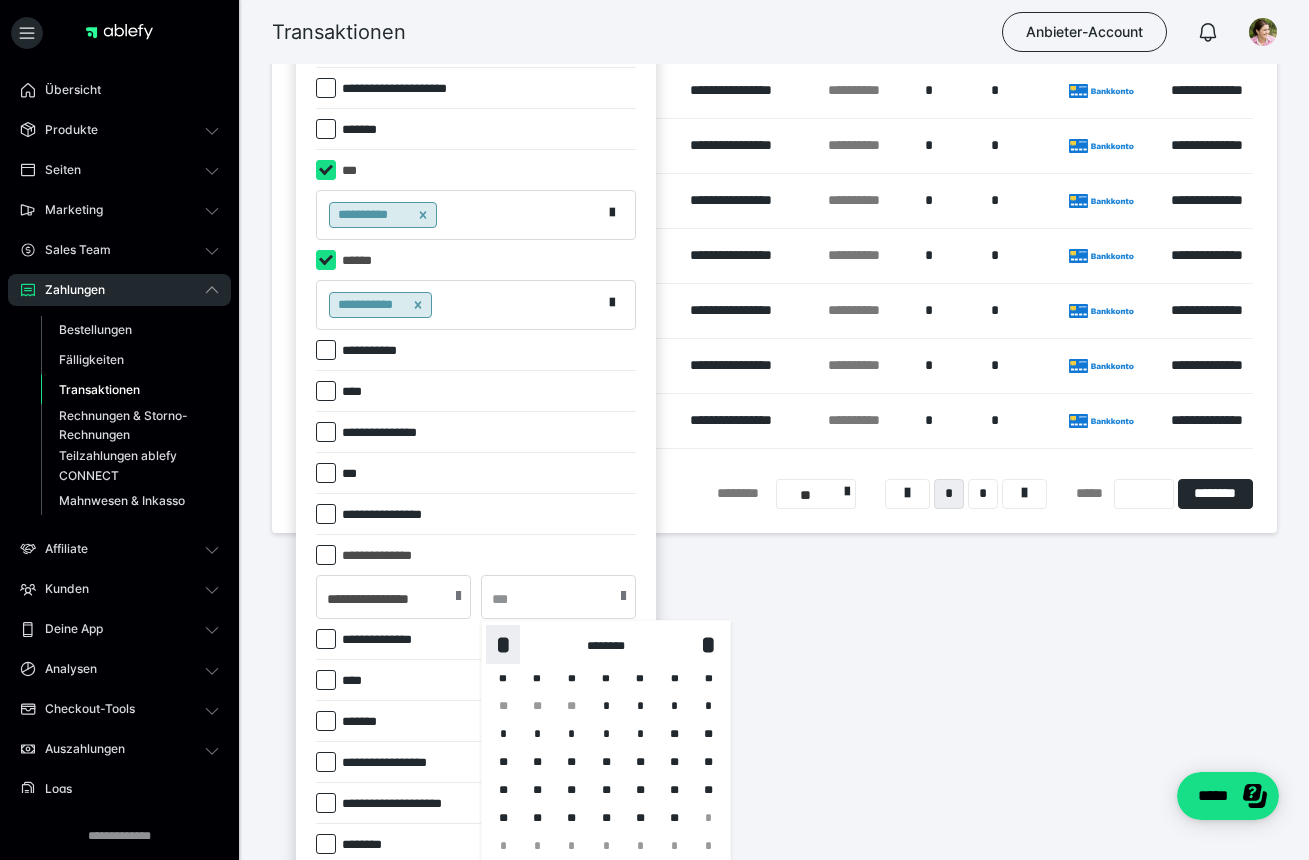 click on "*" at bounding box center (503, 644) 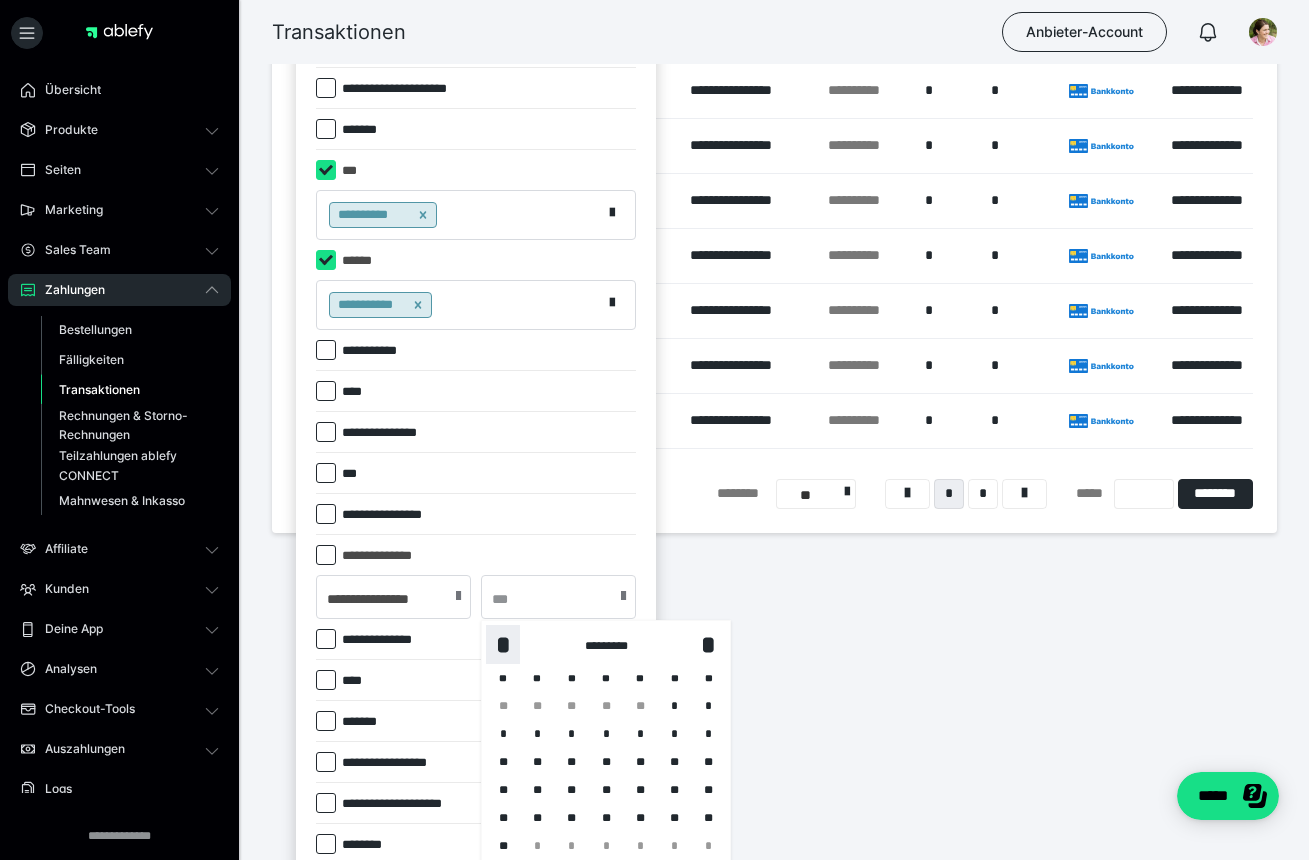 click on "*" at bounding box center [503, 644] 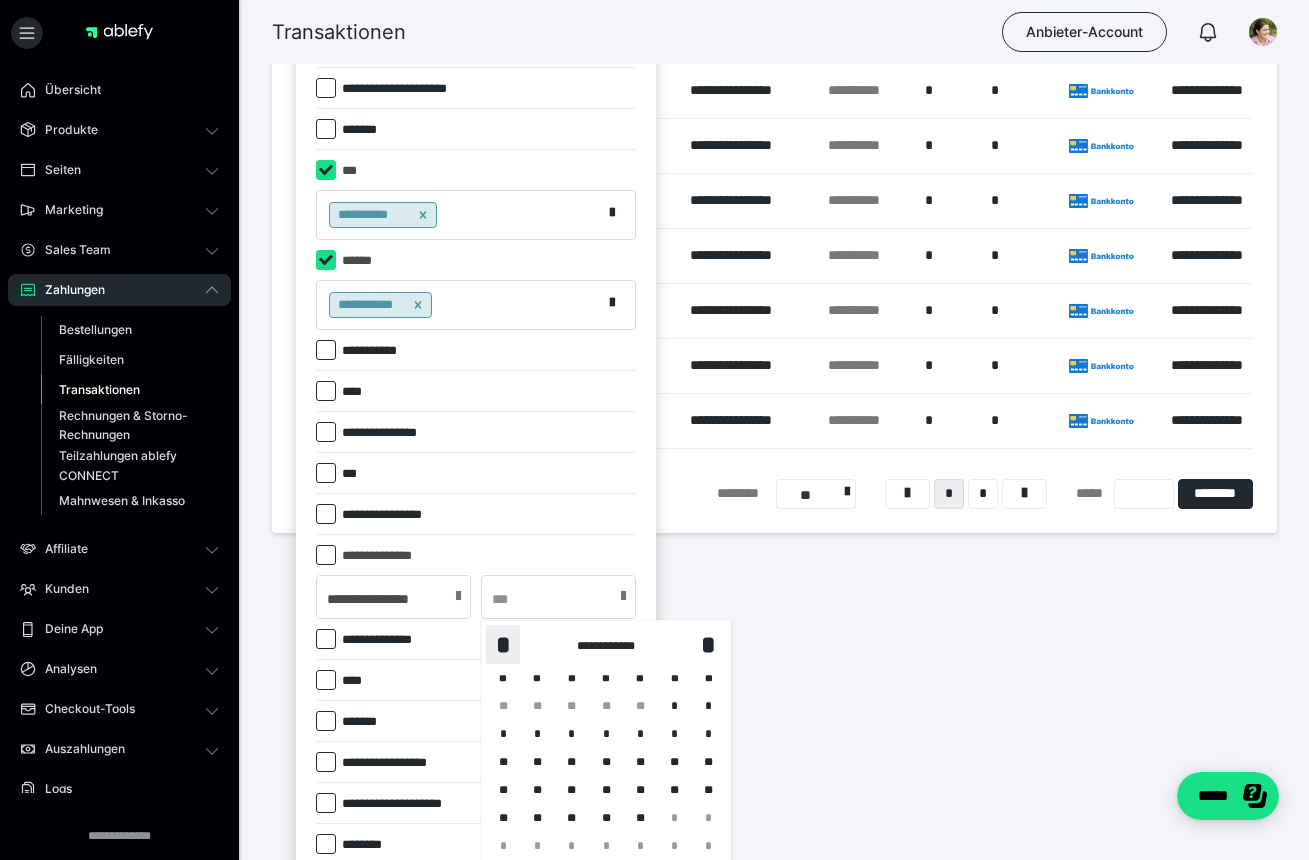 click on "*" at bounding box center [503, 644] 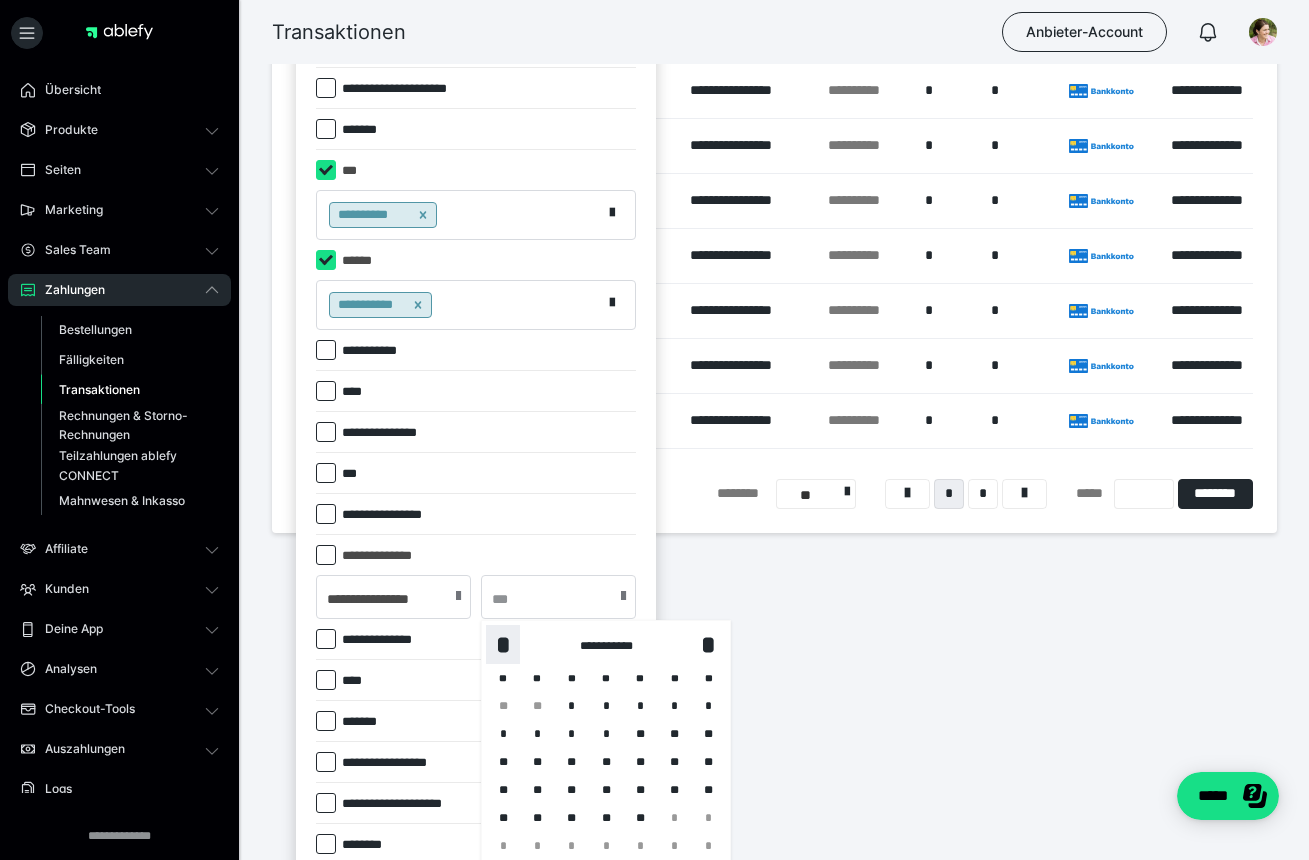 click on "*" at bounding box center (503, 644) 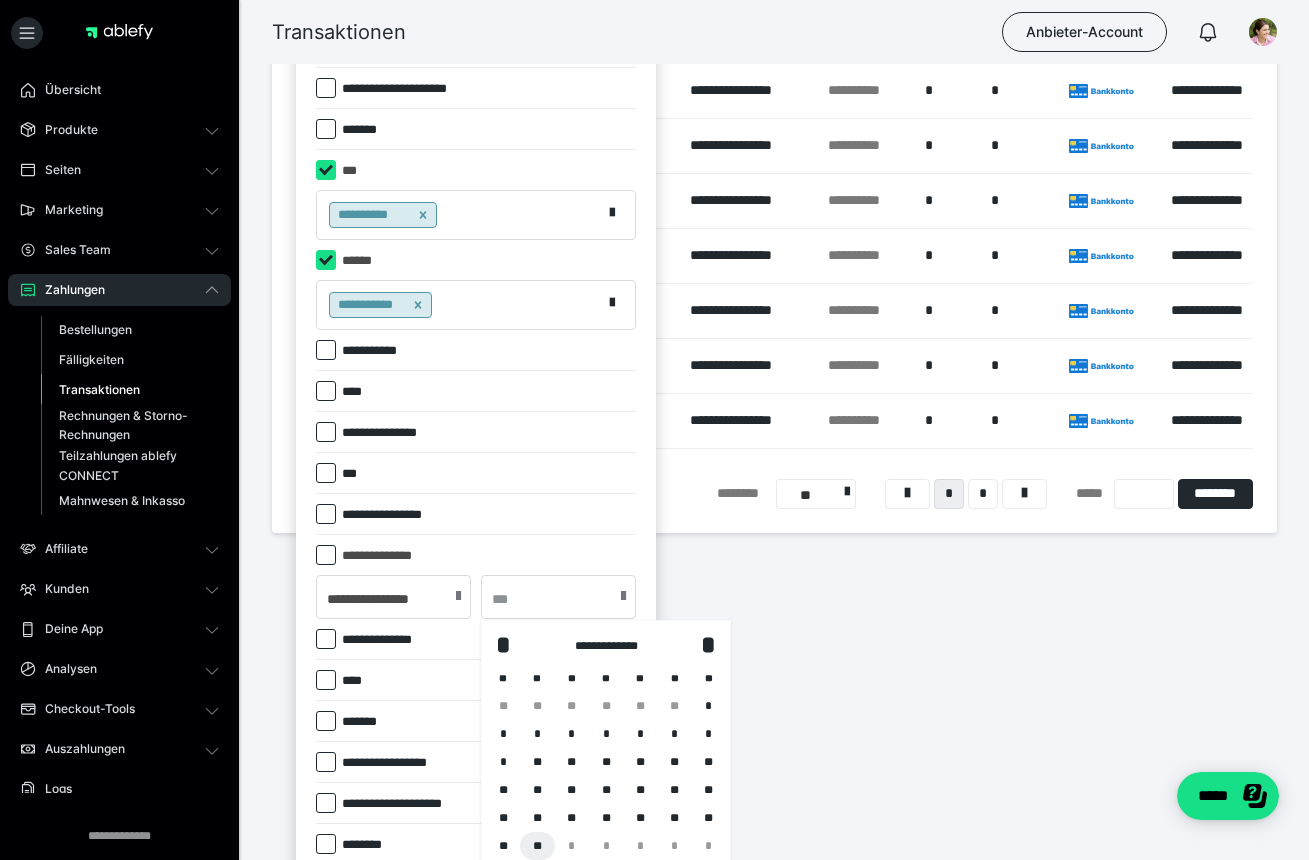 click on "**" at bounding box center (537, 846) 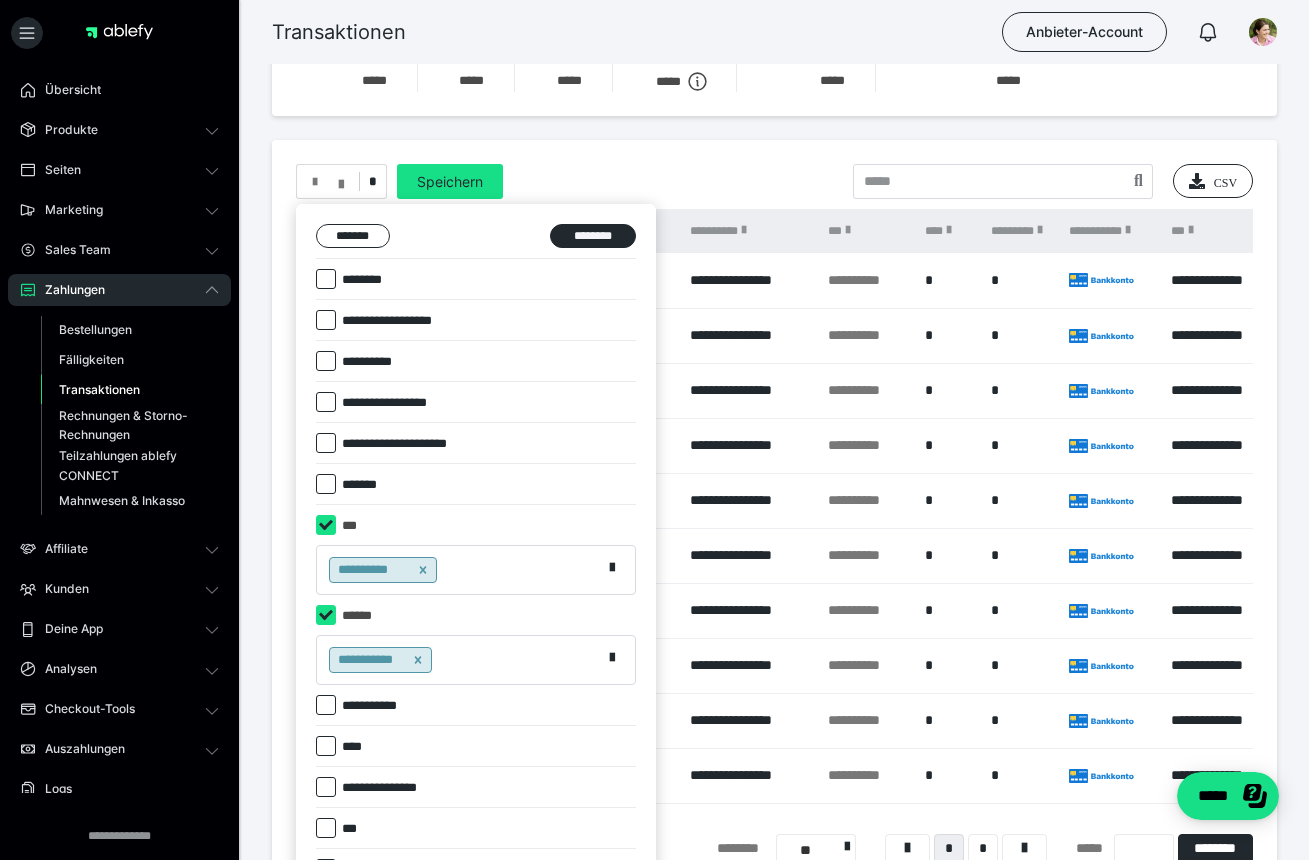 scroll, scrollTop: 41, scrollLeft: 0, axis: vertical 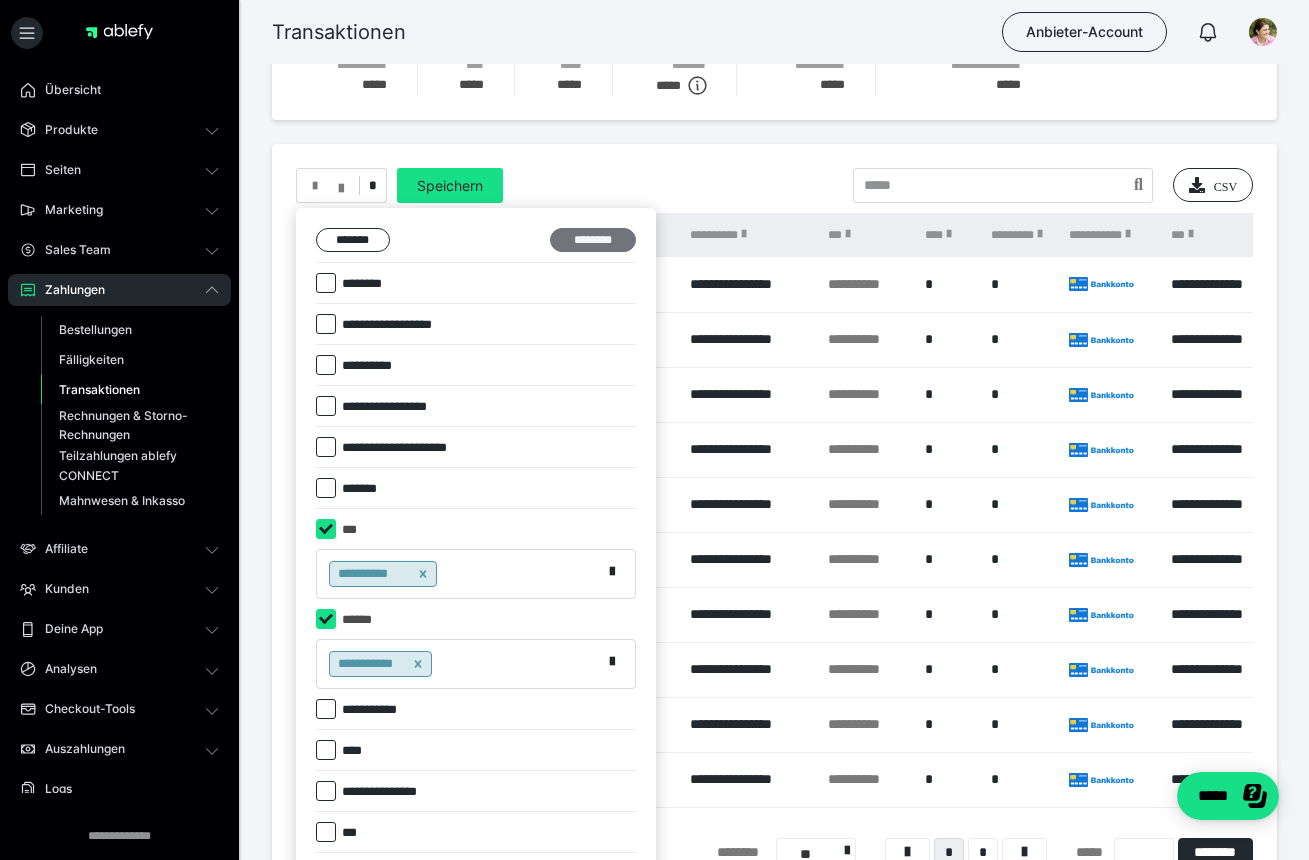 click on "********" at bounding box center [593, 240] 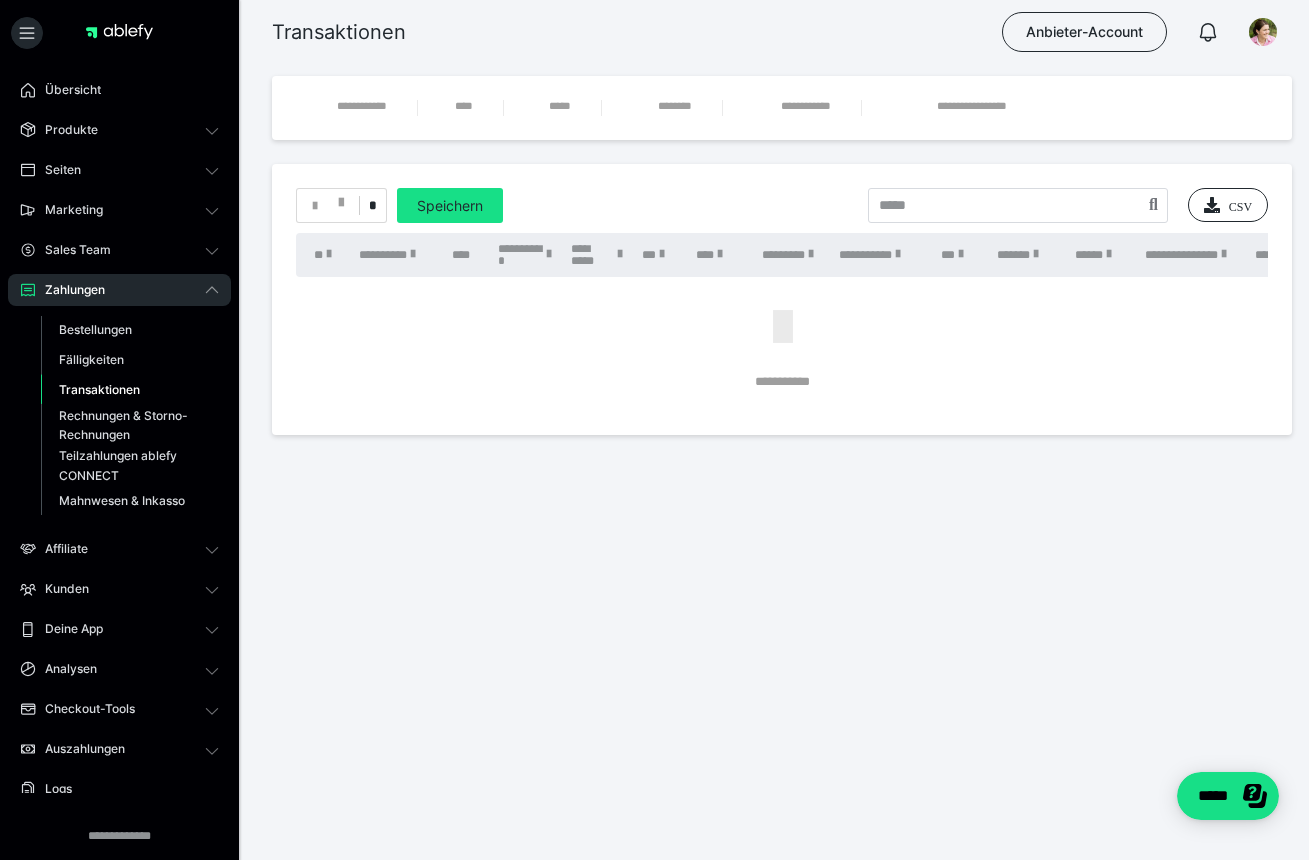 scroll, scrollTop: 0, scrollLeft: 0, axis: both 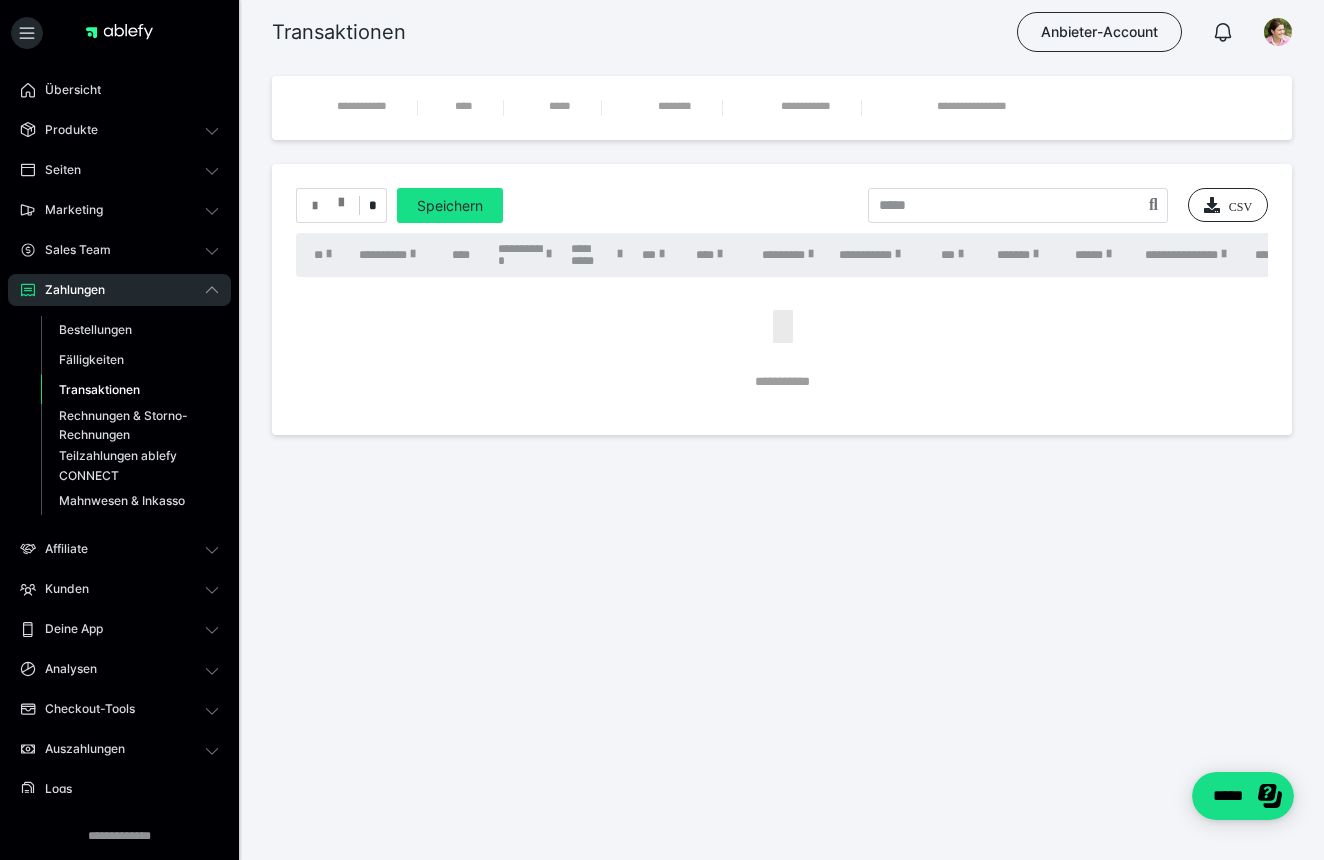 click at bounding box center (341, 198) 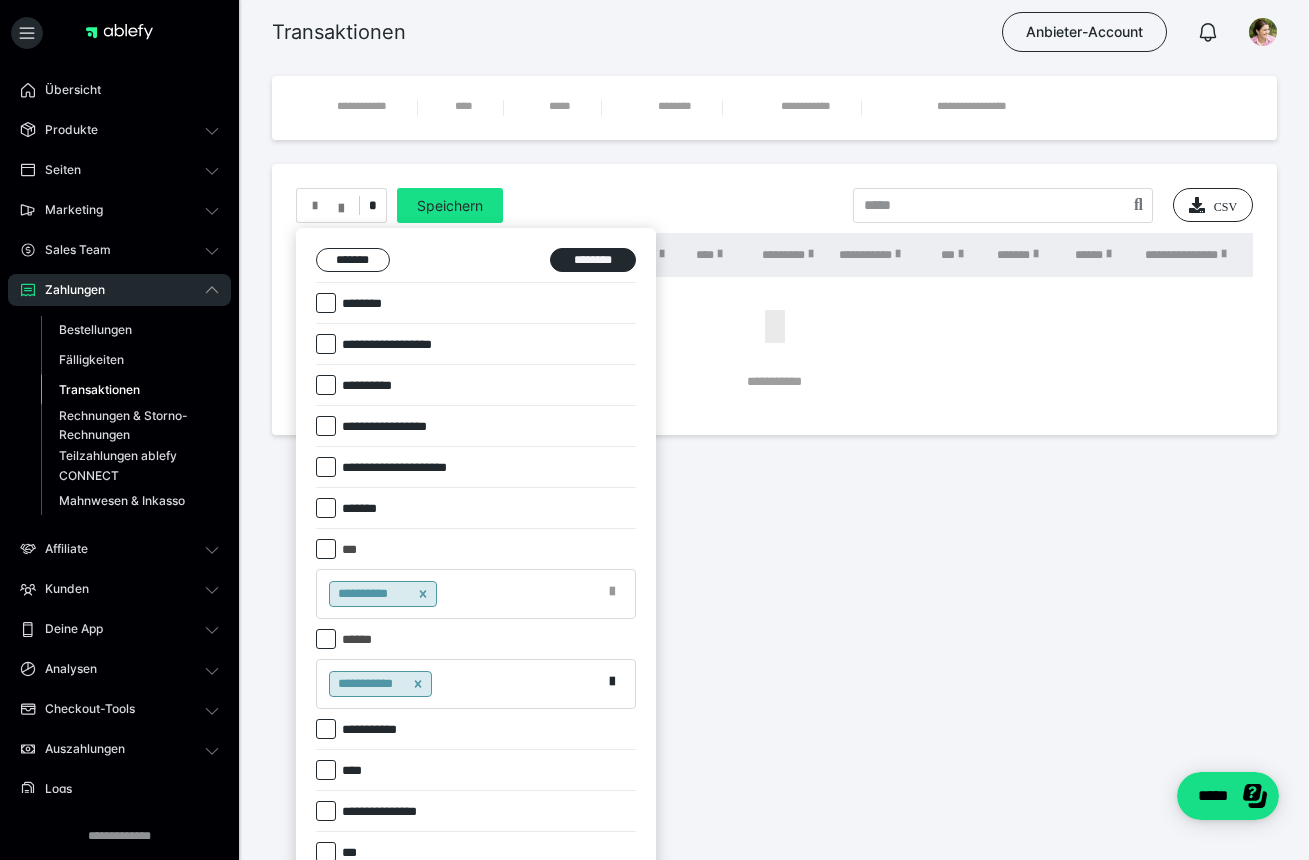 click at bounding box center [612, 592] 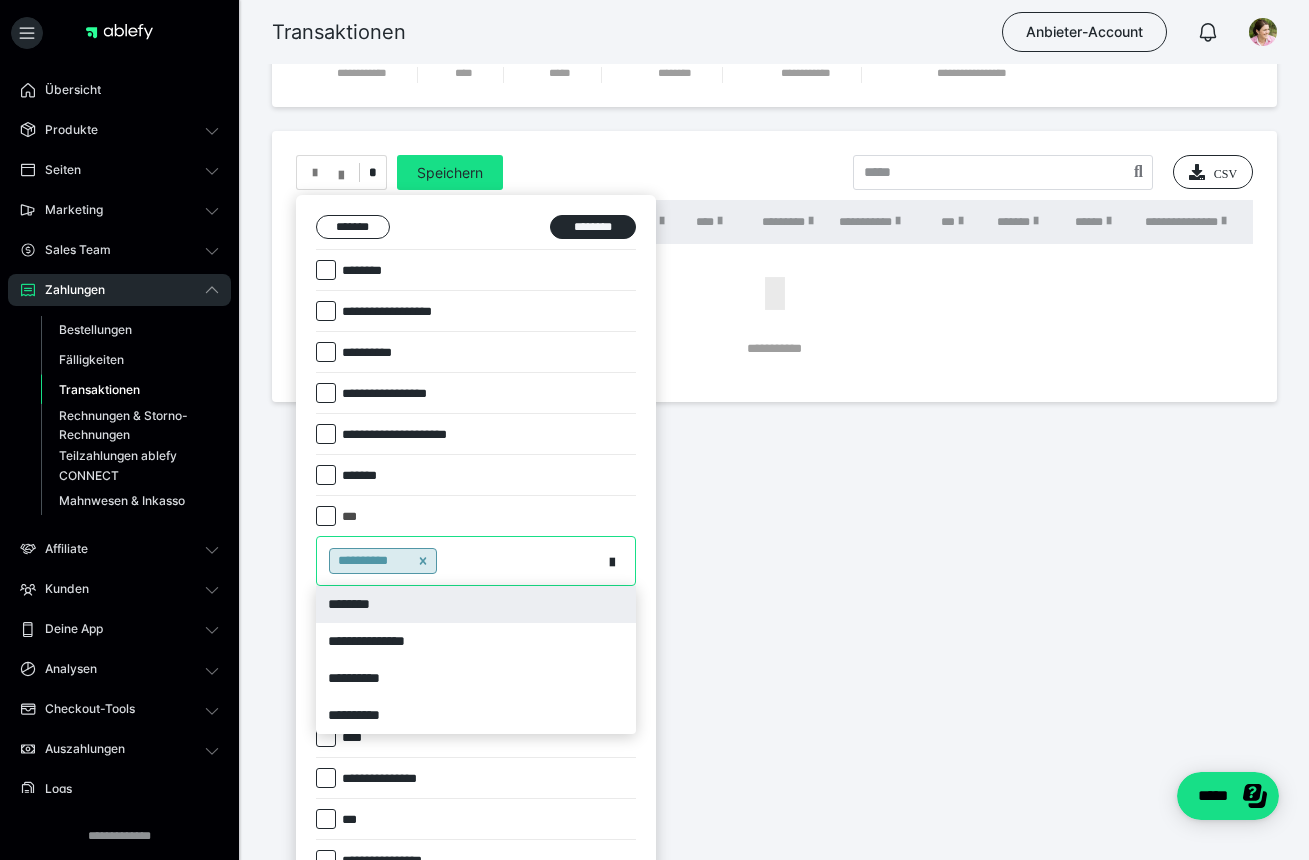 scroll, scrollTop: 111, scrollLeft: 0, axis: vertical 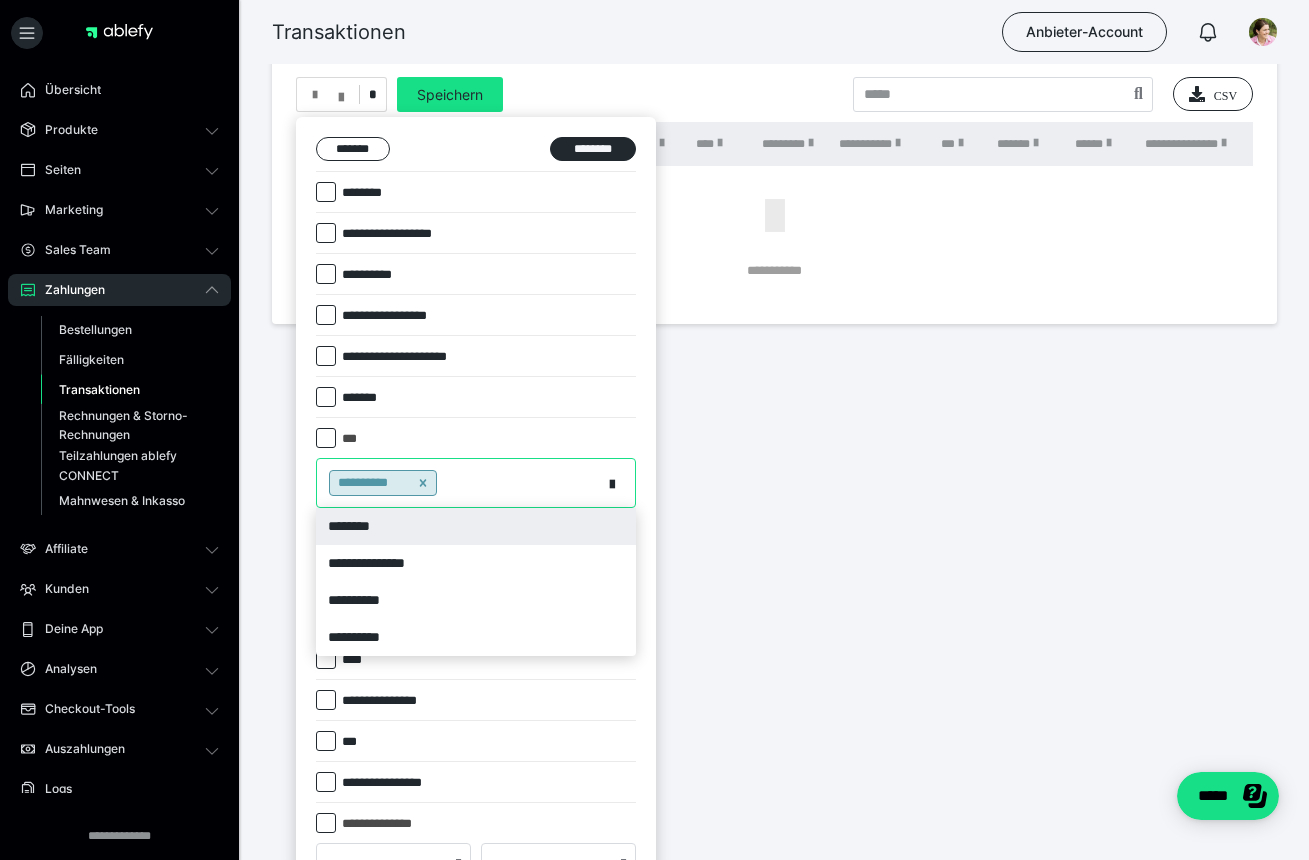 click on "**********" at bounding box center (459, 483) 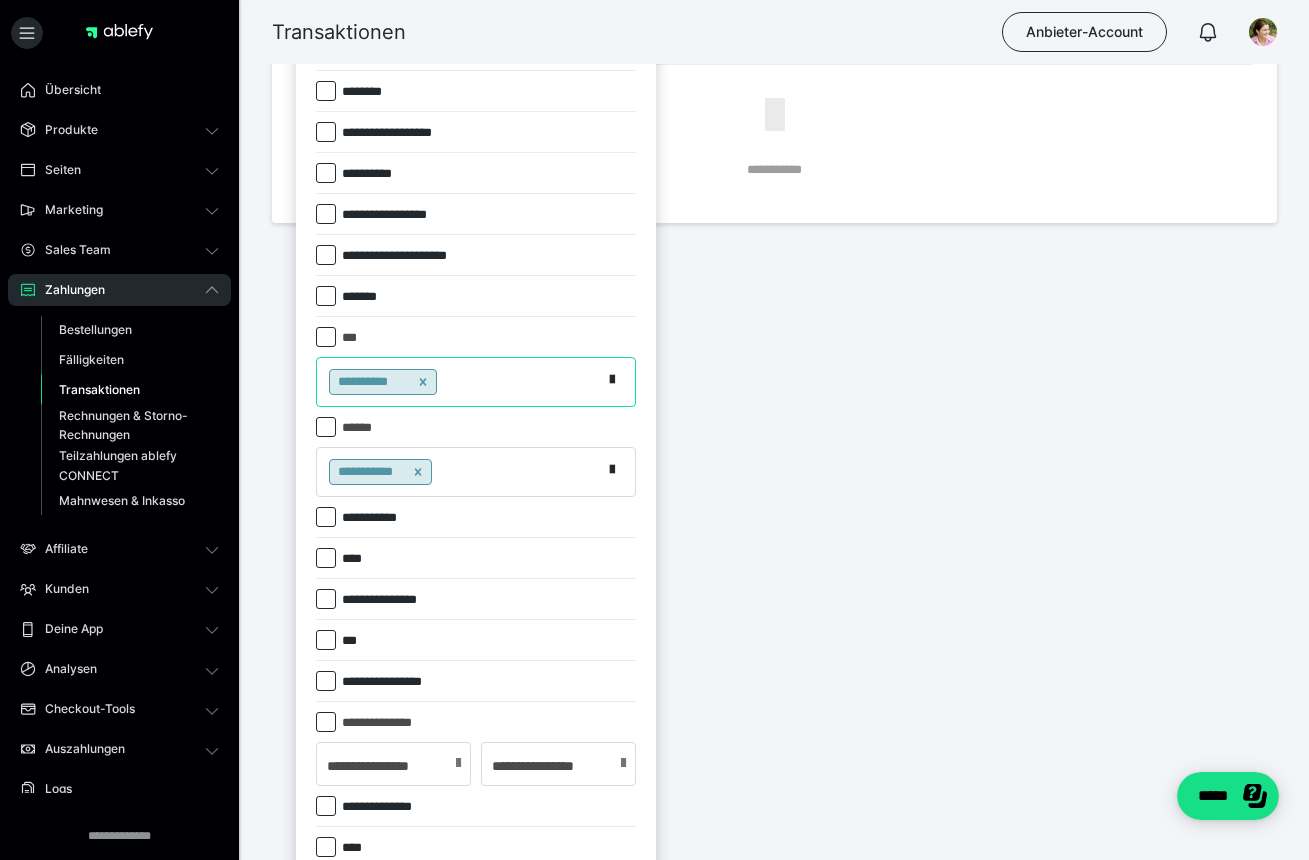 scroll, scrollTop: 241, scrollLeft: 0, axis: vertical 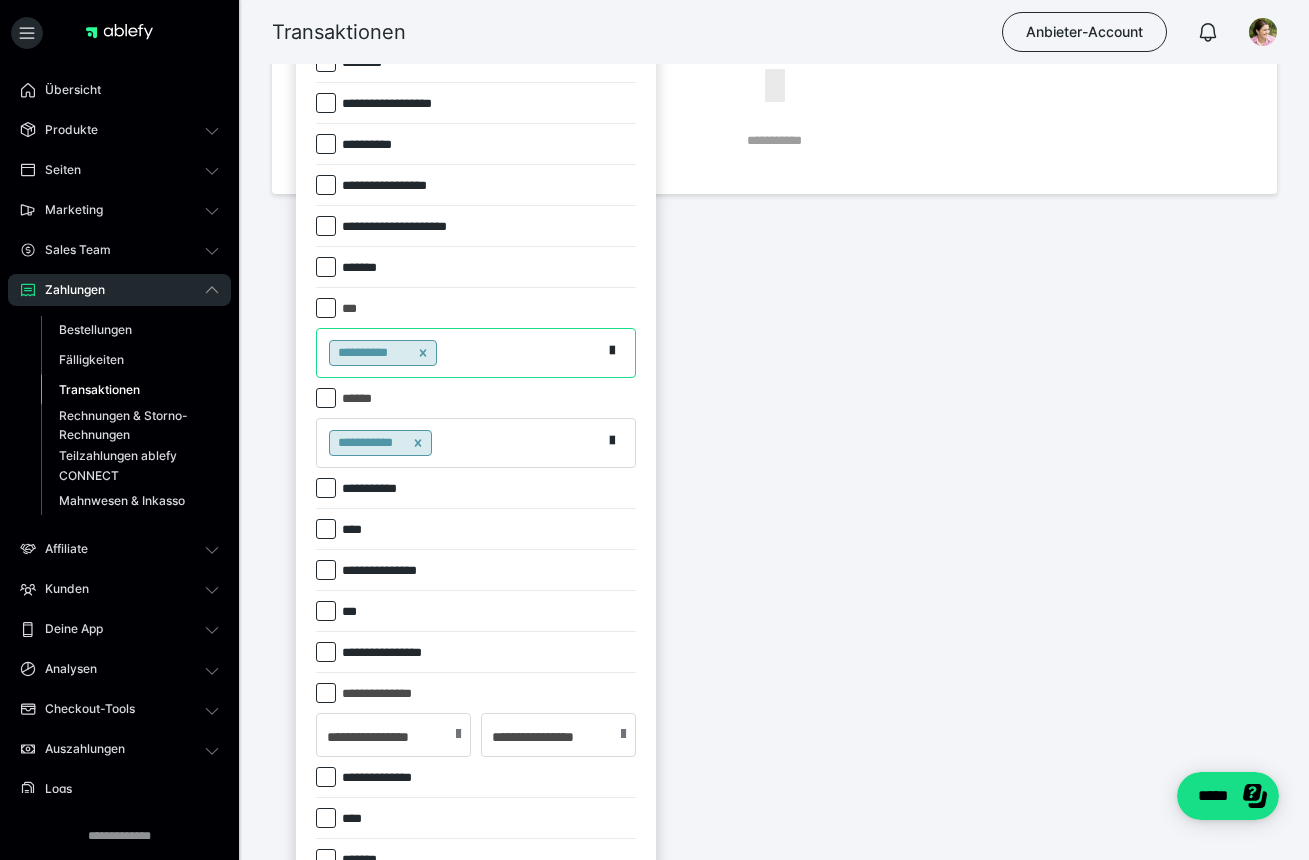 click at bounding box center [326, 693] 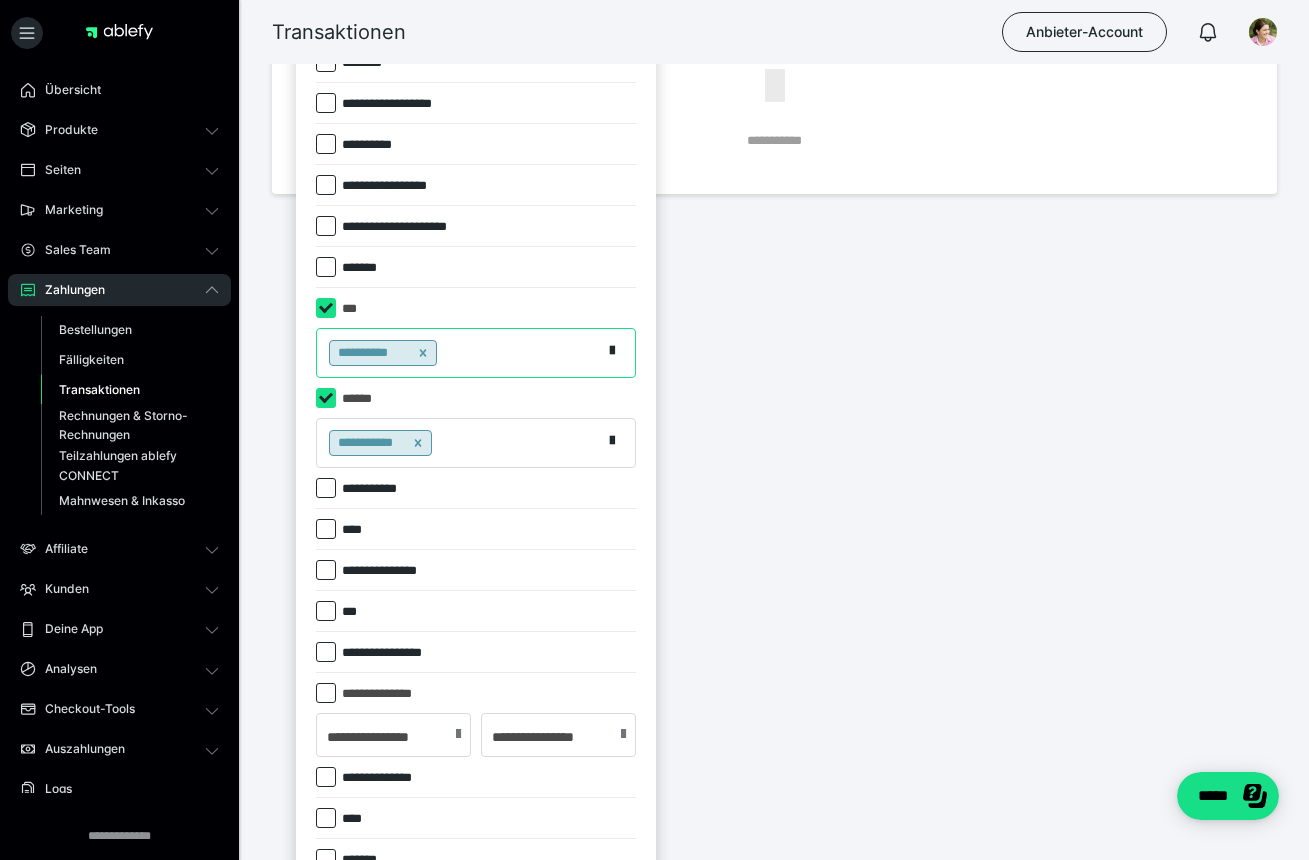 checkbox on "*****" 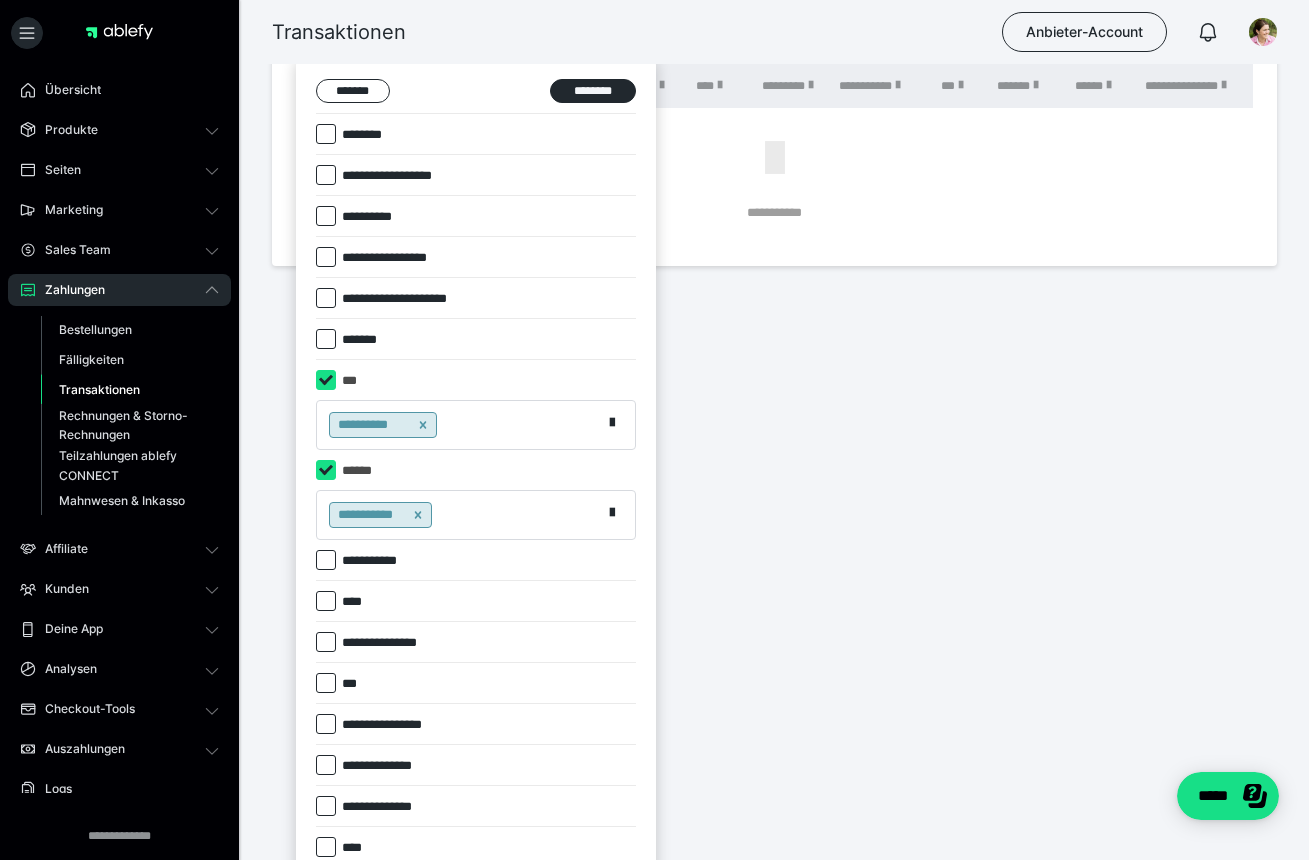 scroll, scrollTop: 128, scrollLeft: 0, axis: vertical 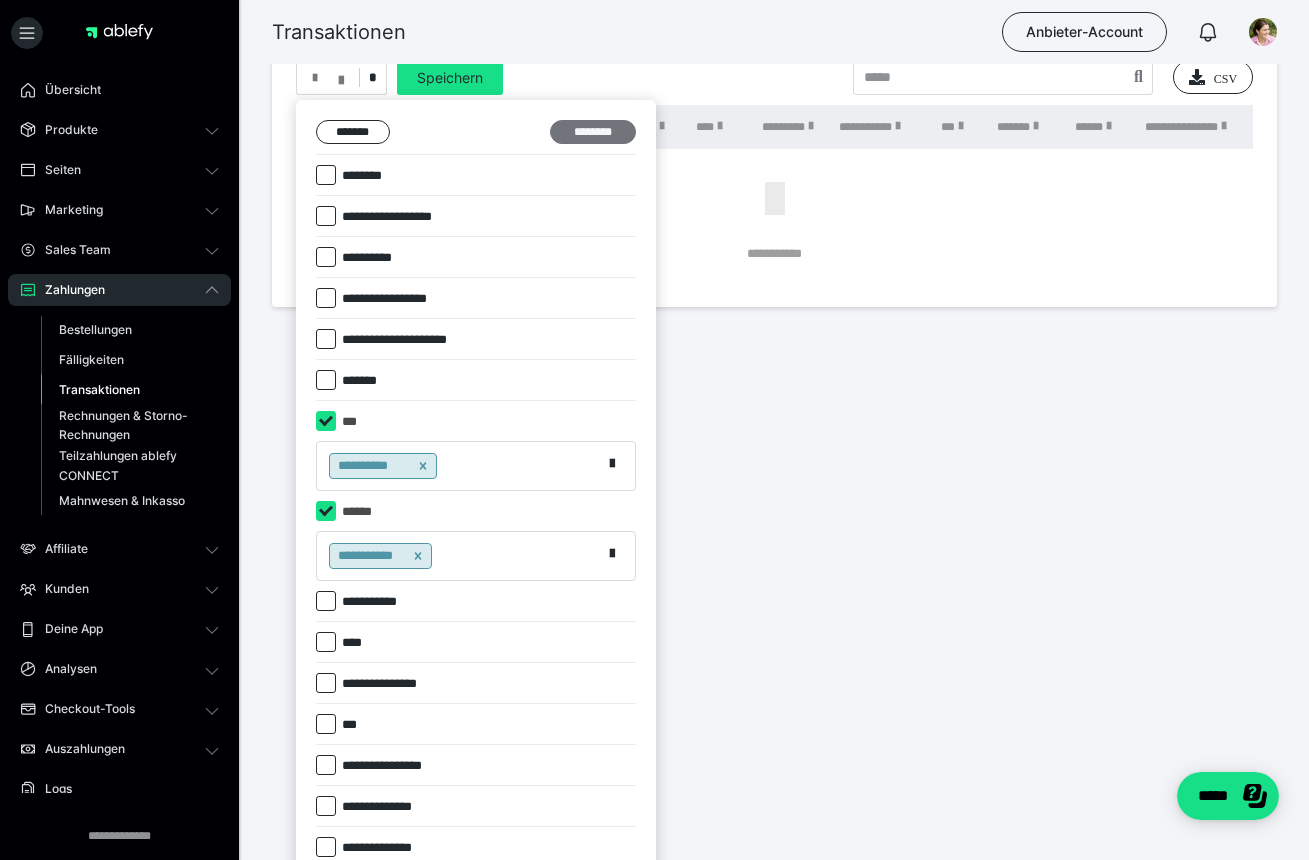 click on "********" at bounding box center (593, 132) 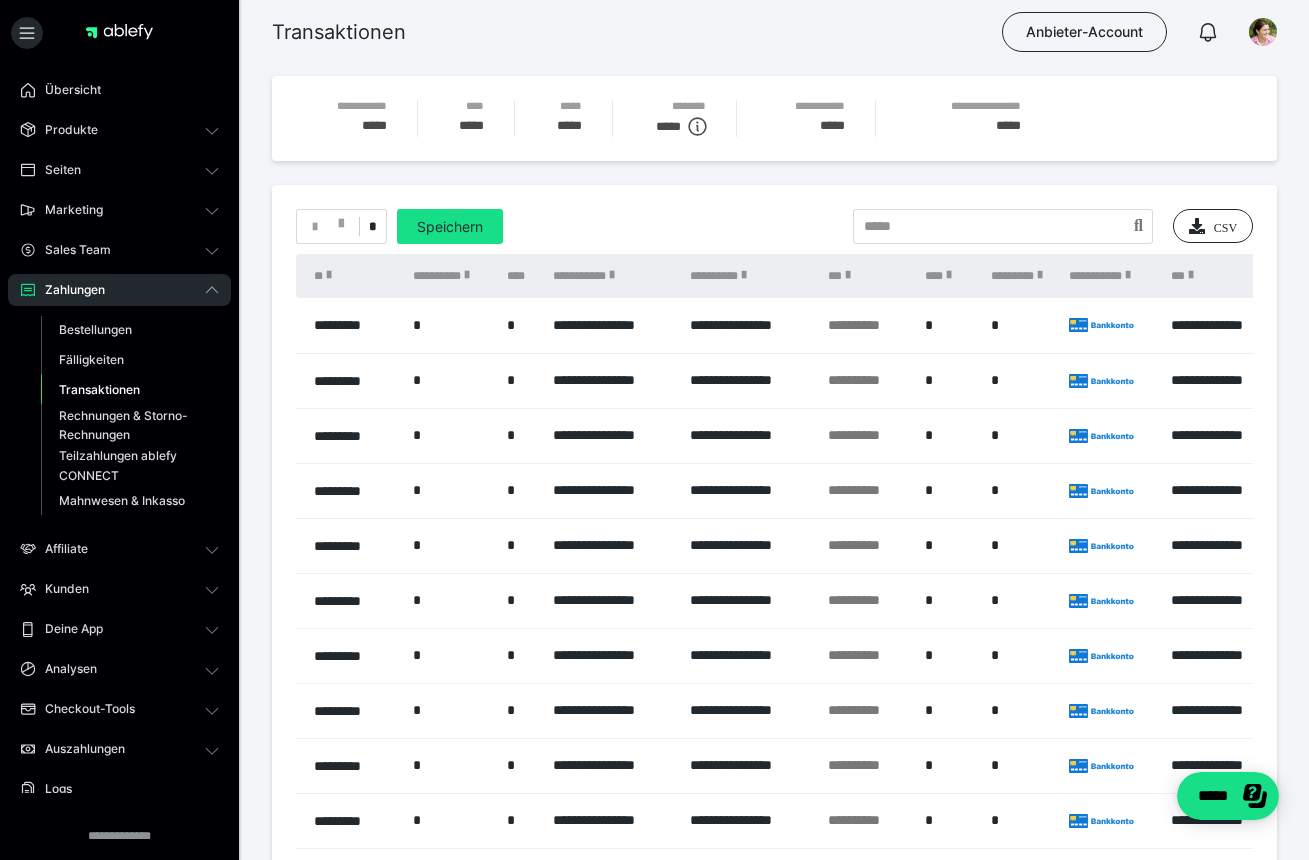 scroll, scrollTop: 171, scrollLeft: 0, axis: vertical 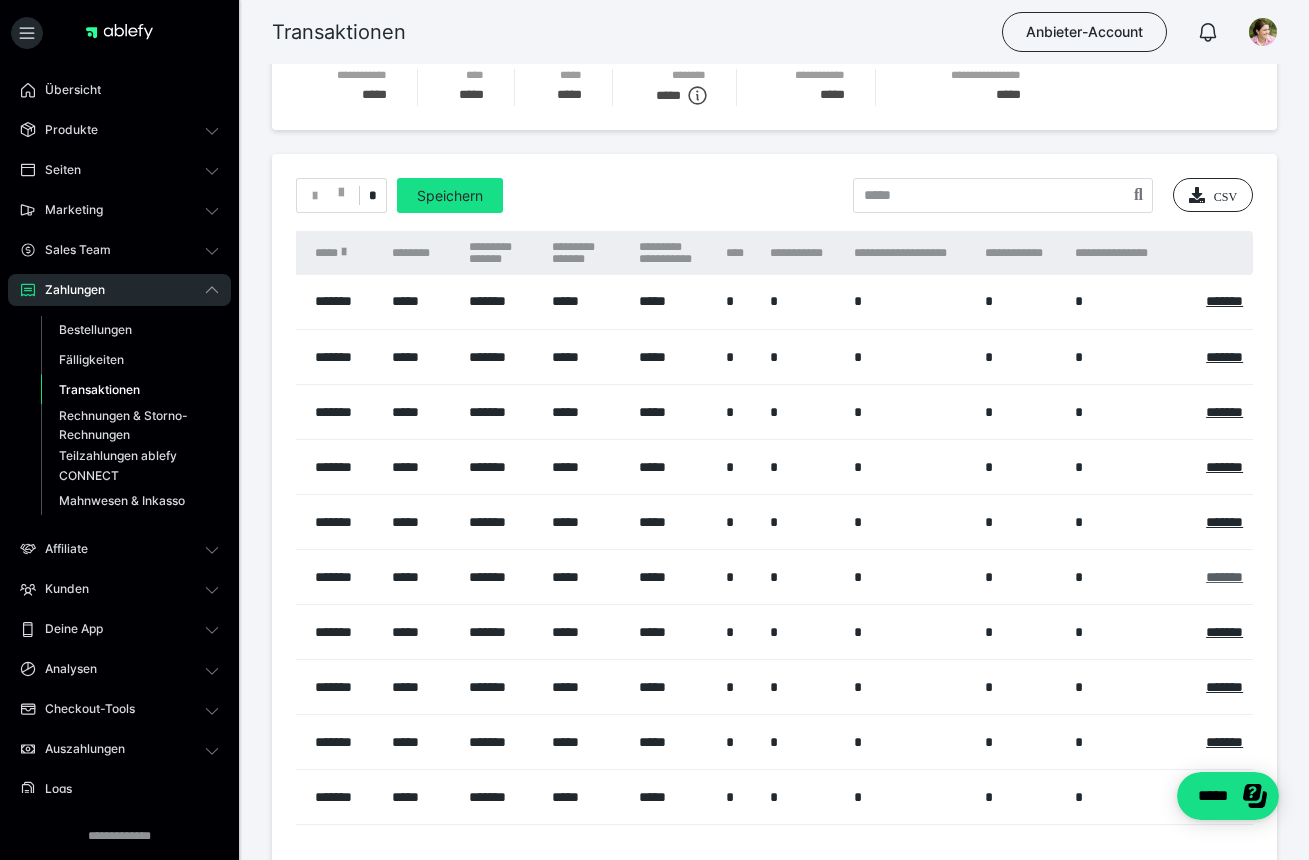 click on "*******" at bounding box center [1224, 577] 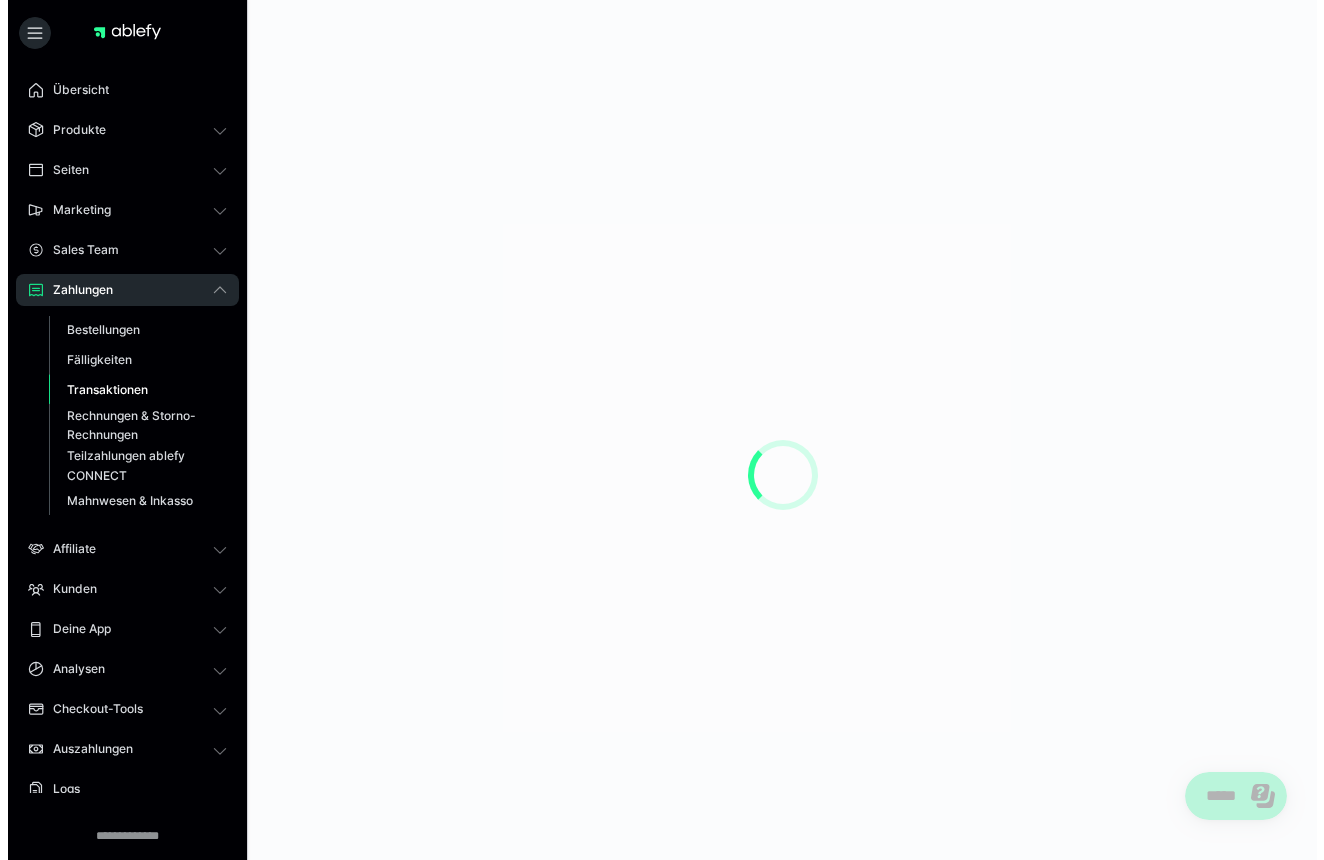 scroll, scrollTop: 0, scrollLeft: 0, axis: both 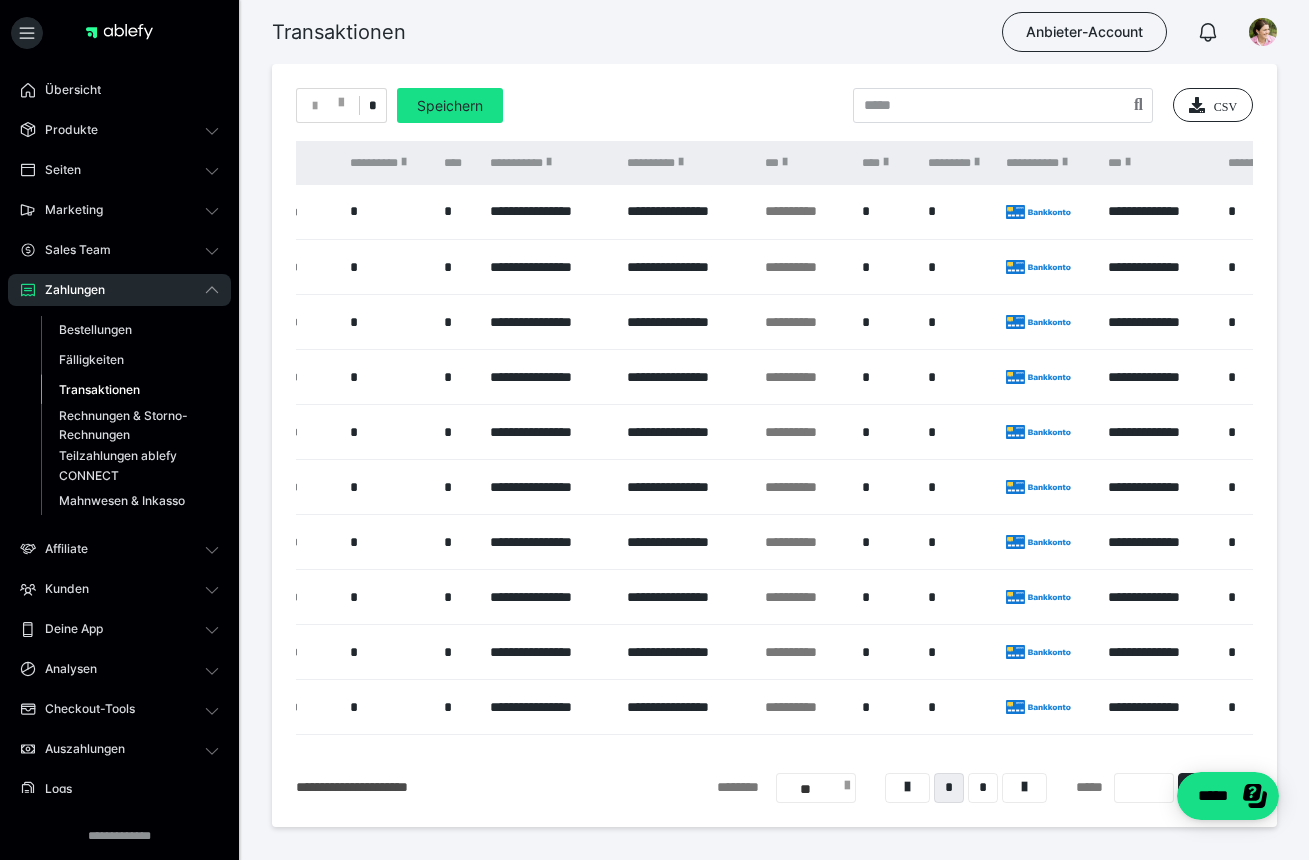 click on "**" at bounding box center [816, 788] 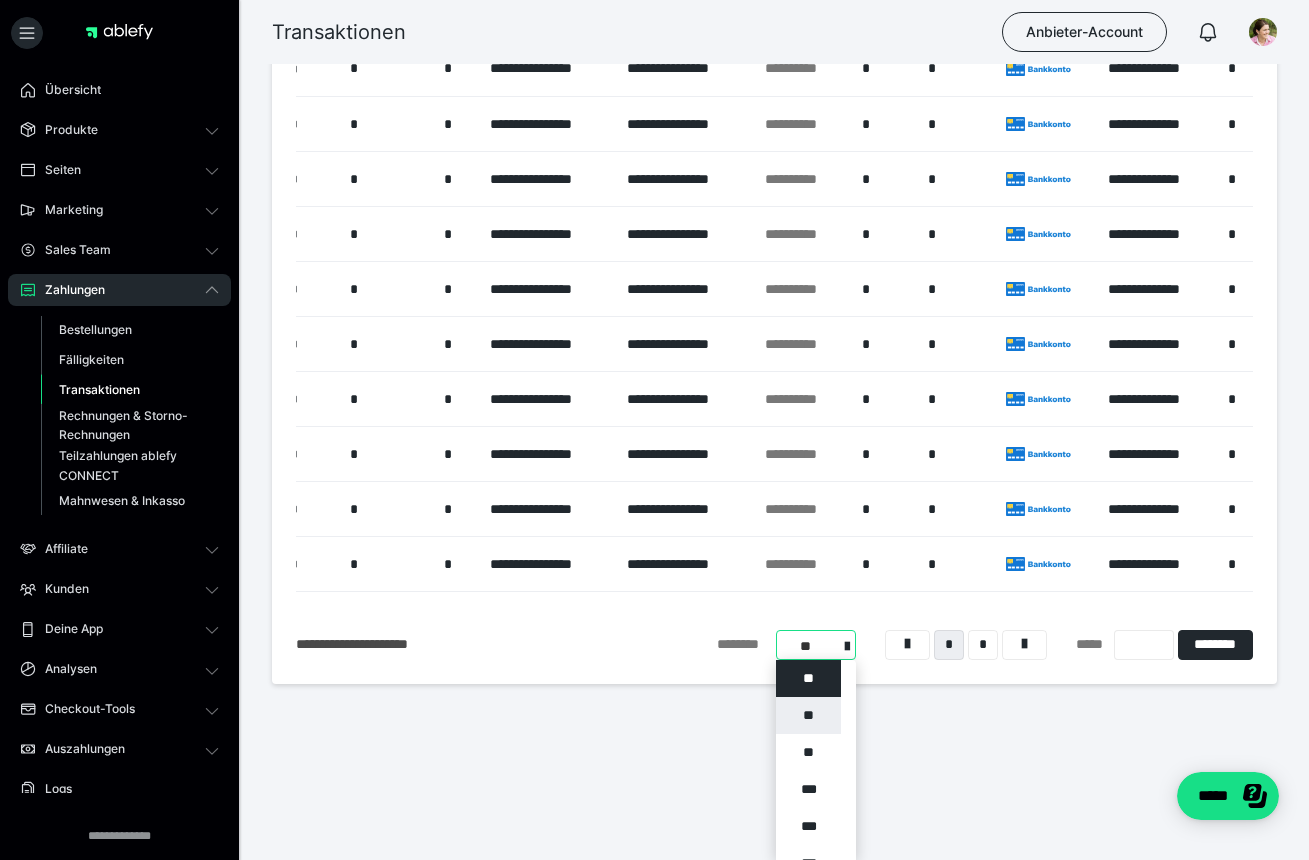 click on "**" at bounding box center (808, 715) 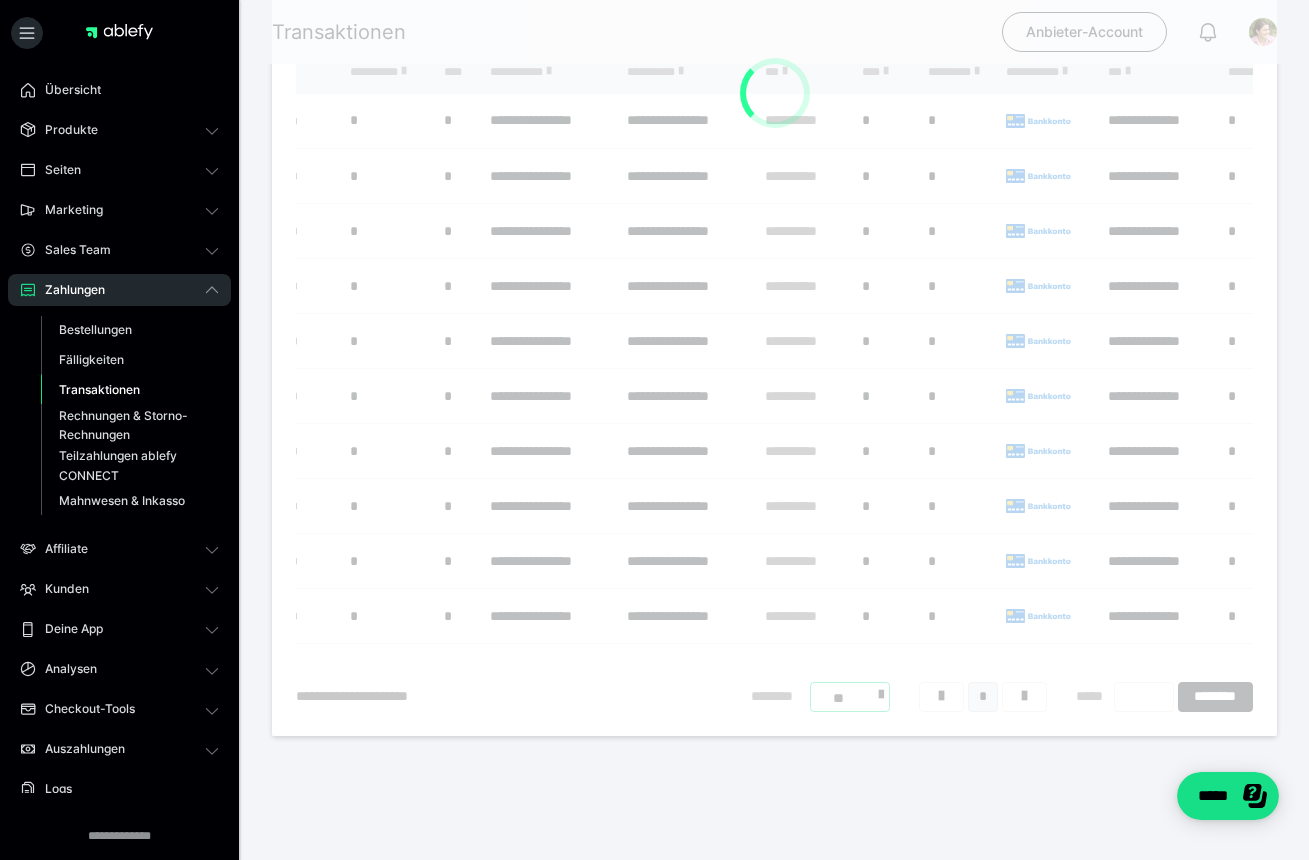 scroll, scrollTop: 126, scrollLeft: 0, axis: vertical 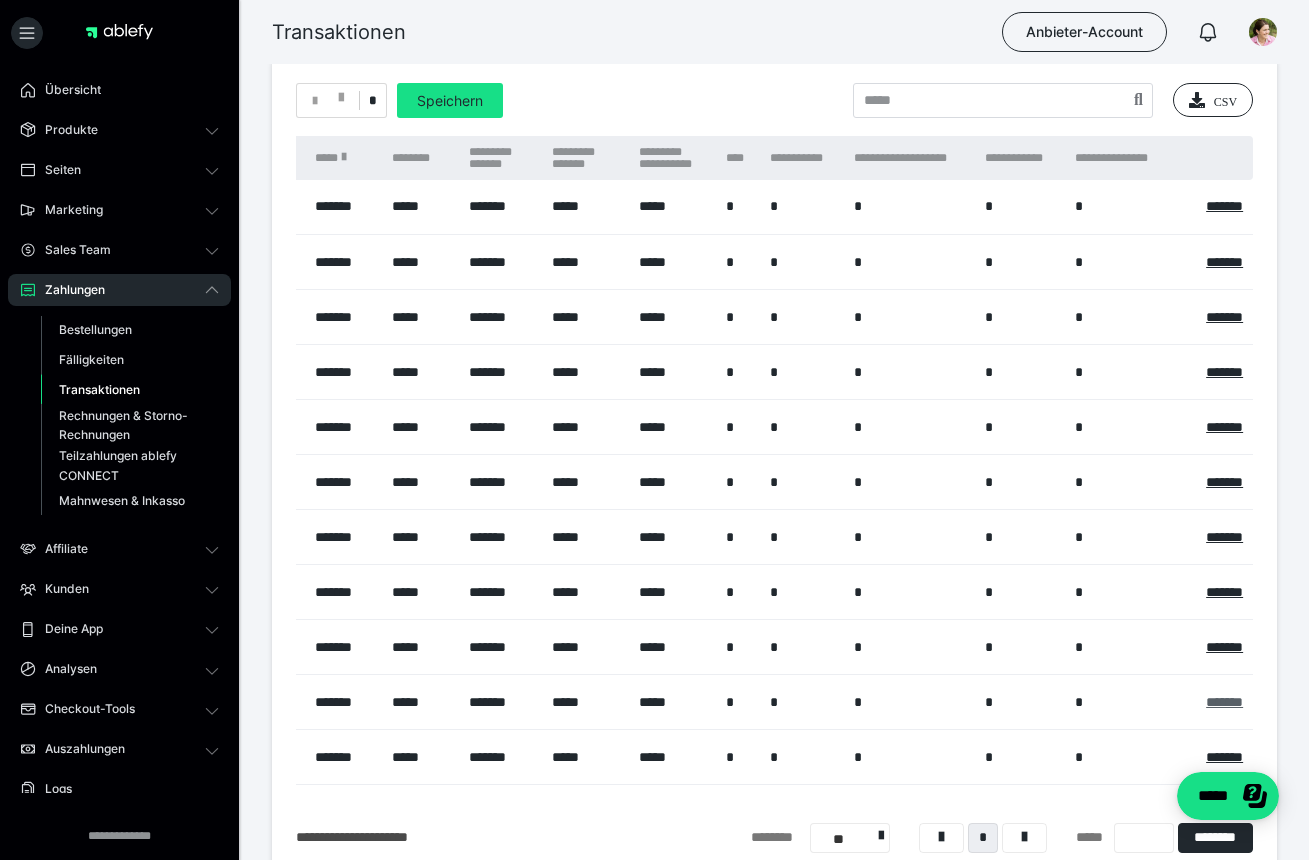 click on "*******" at bounding box center (1224, 702) 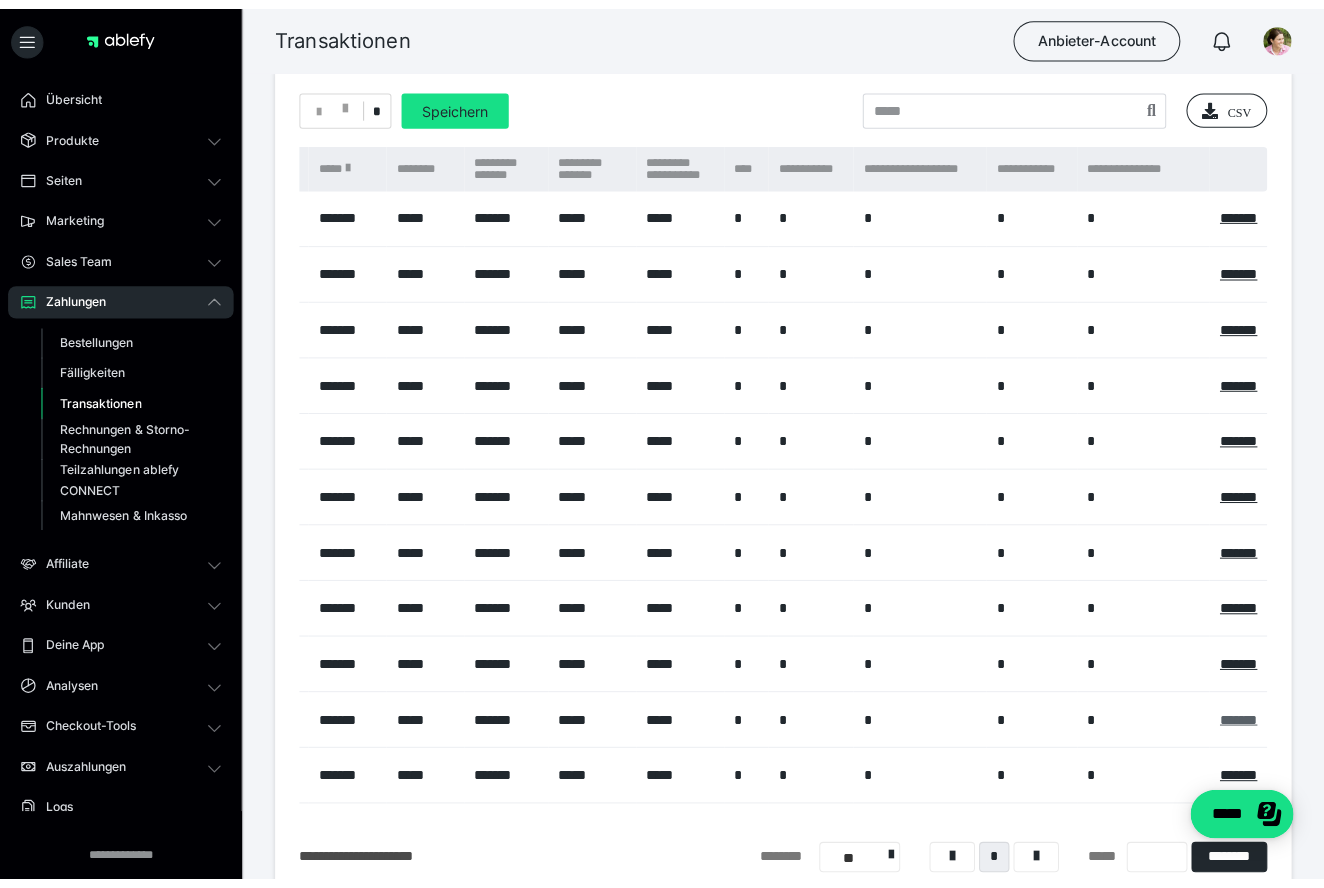 scroll, scrollTop: 0, scrollLeft: 0, axis: both 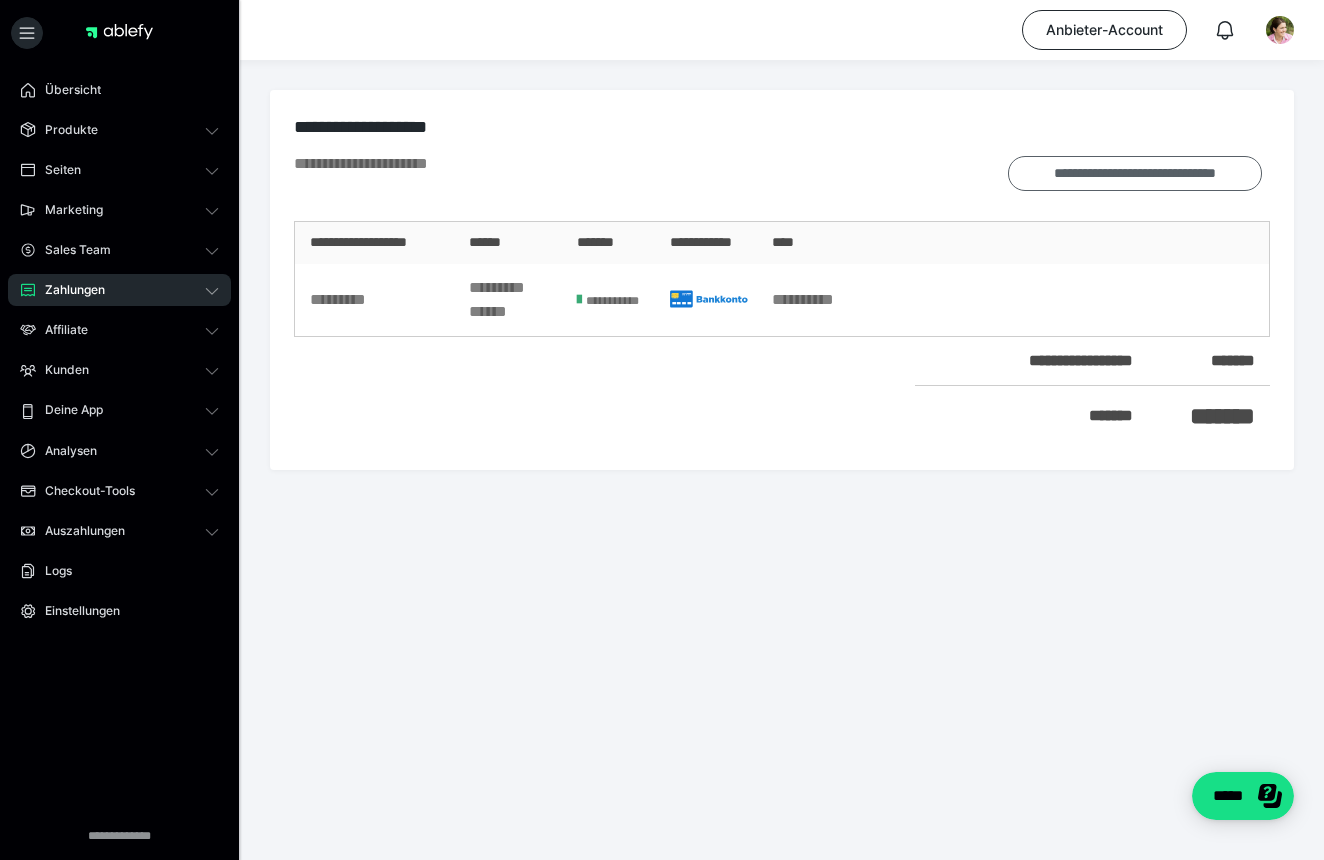 click on "**********" at bounding box center (1135, 173) 